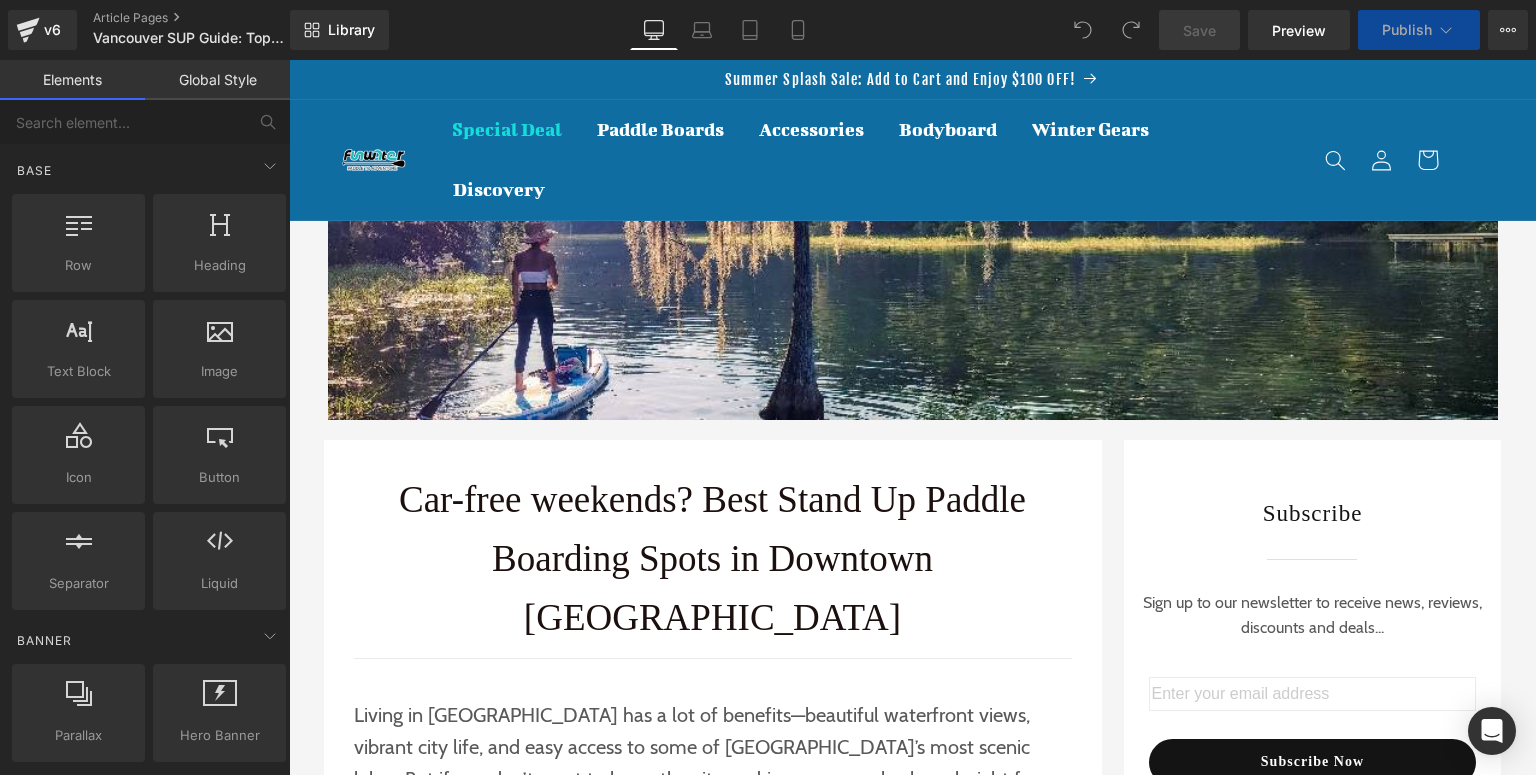 scroll, scrollTop: 0, scrollLeft: 0, axis: both 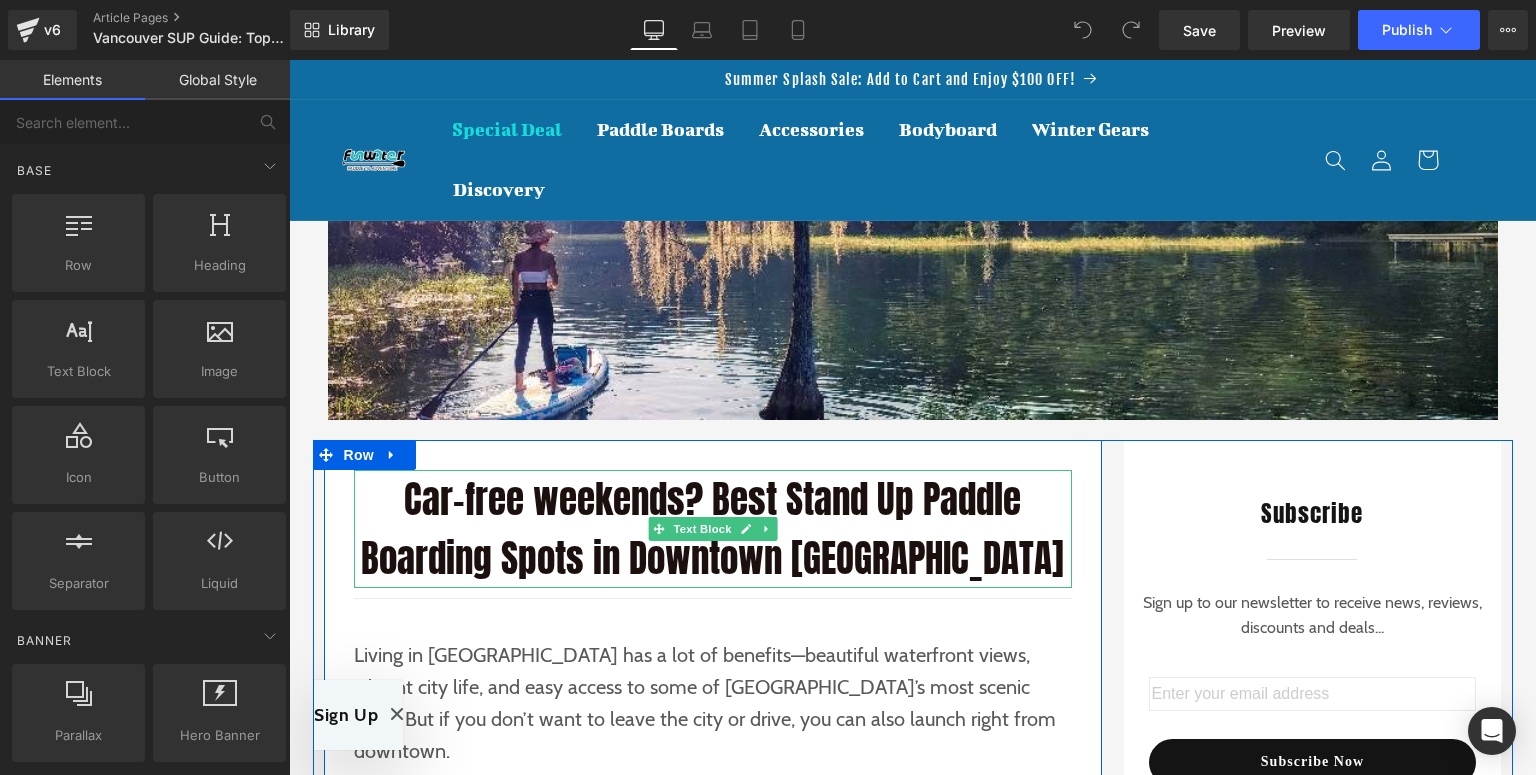 click on "Car-free weekends? Best Stand Up Paddle Boarding Spots in Downtown [GEOGRAPHIC_DATA]" at bounding box center (713, 529) 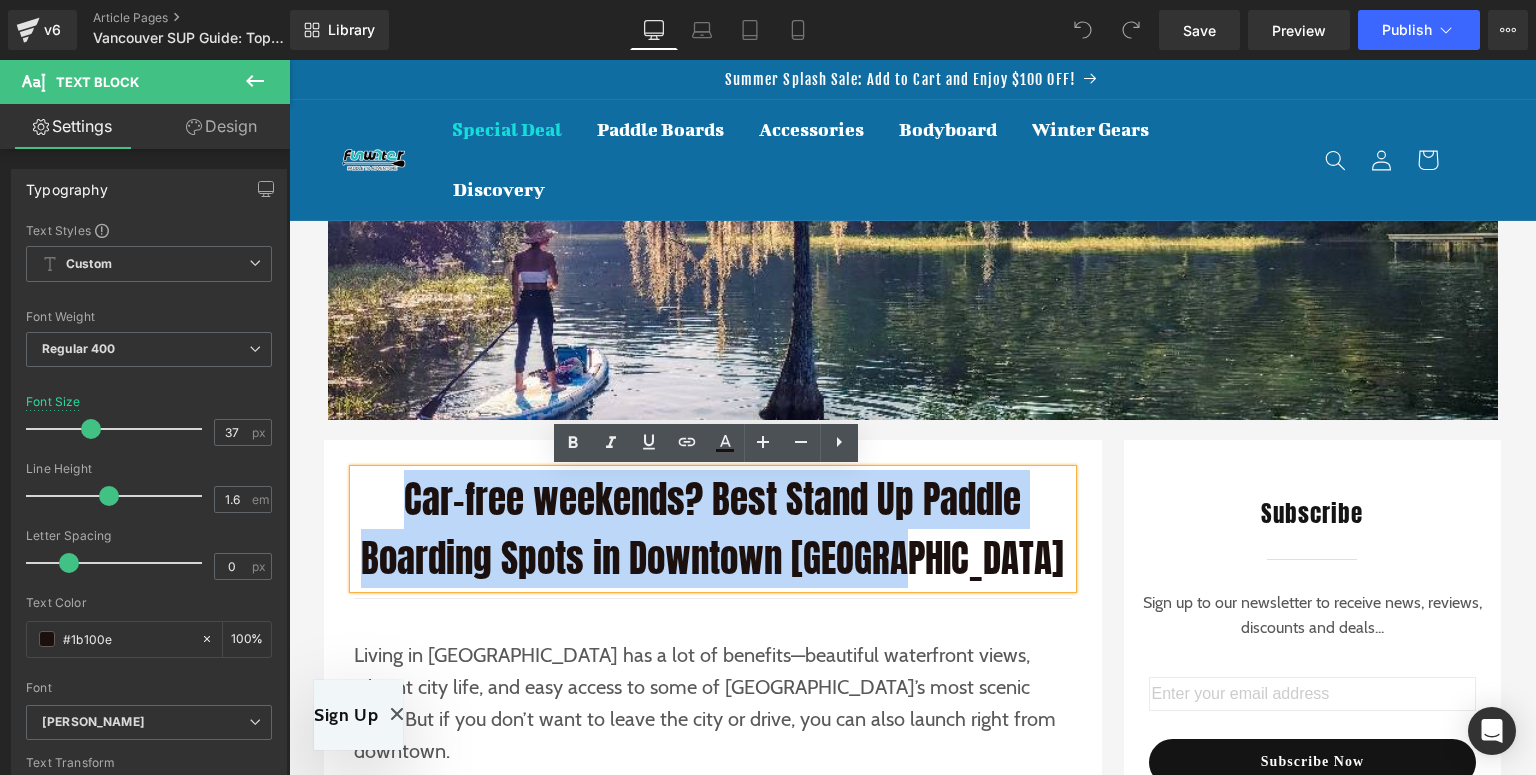 drag, startPoint x: 983, startPoint y: 563, endPoint x: 400, endPoint y: 504, distance: 585.97784 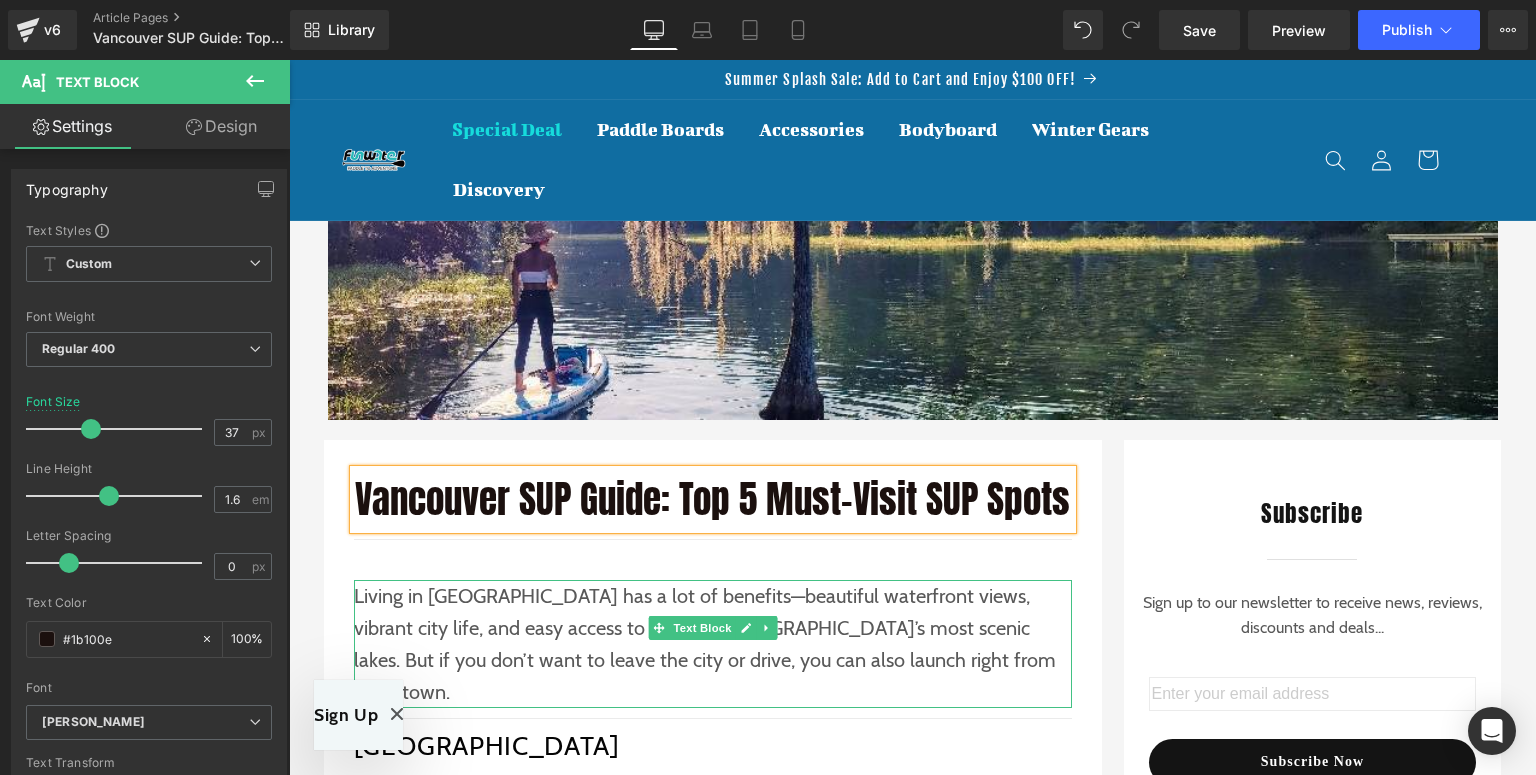click on "Living in [GEOGRAPHIC_DATA] has a lot of benefits—beautiful waterfront views, vibrant city life, and easy access to some of [GEOGRAPHIC_DATA]’s most scenic lakes. But if you don’t want to leave the city or drive, you can also launch right from downtown." at bounding box center (713, 644) 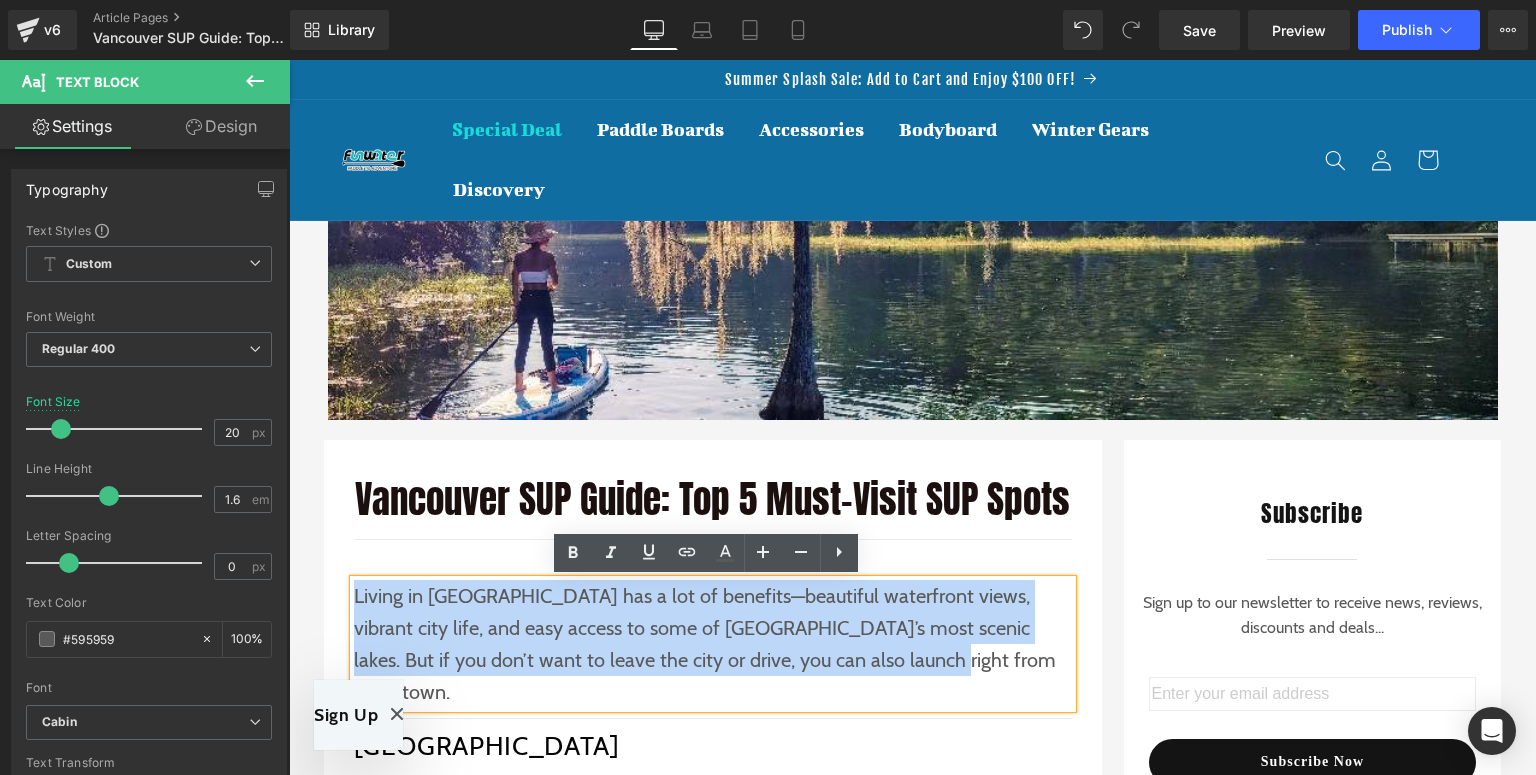 drag, startPoint x: 831, startPoint y: 662, endPoint x: 347, endPoint y: 599, distance: 488.08298 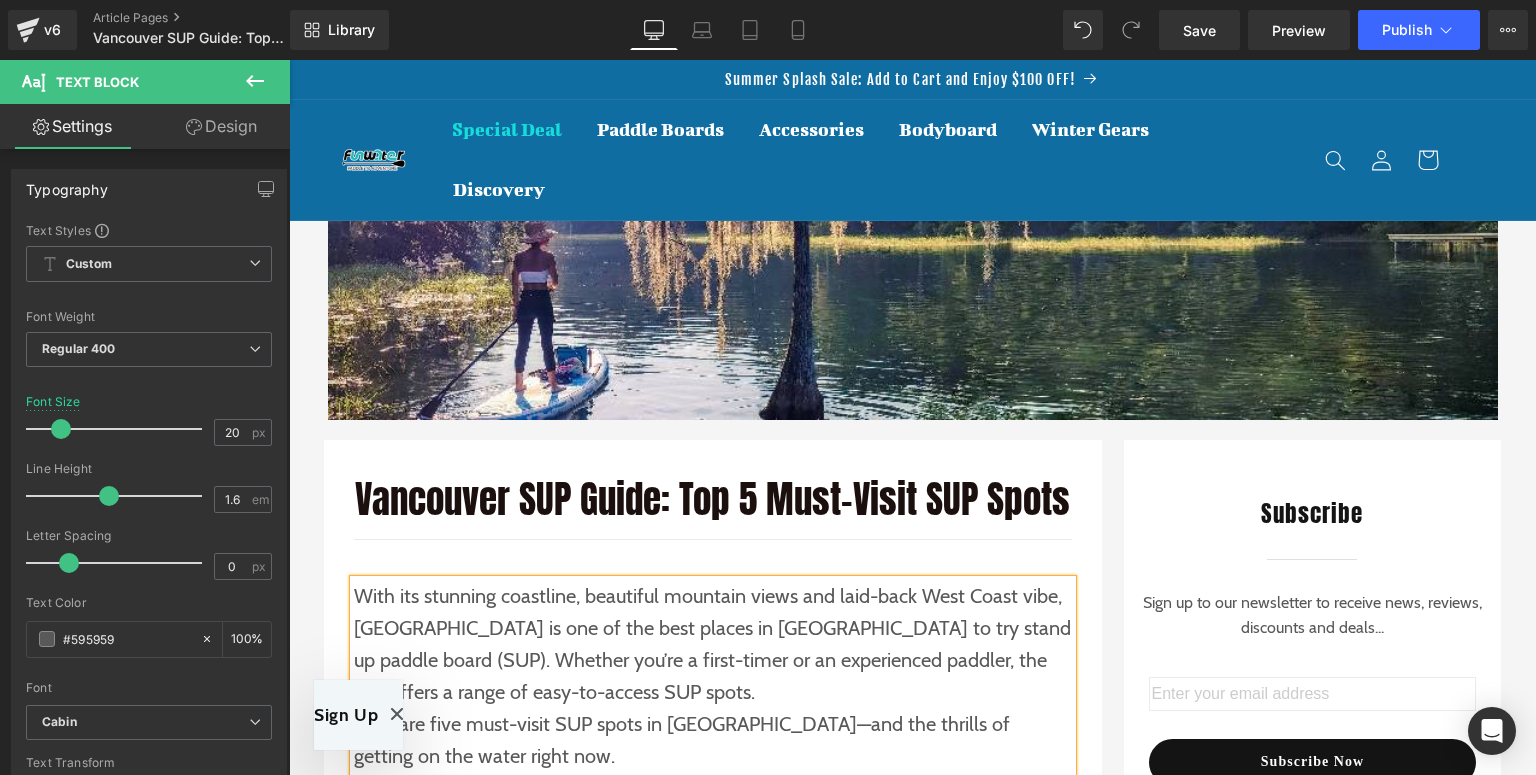 scroll, scrollTop: 240, scrollLeft: 0, axis: vertical 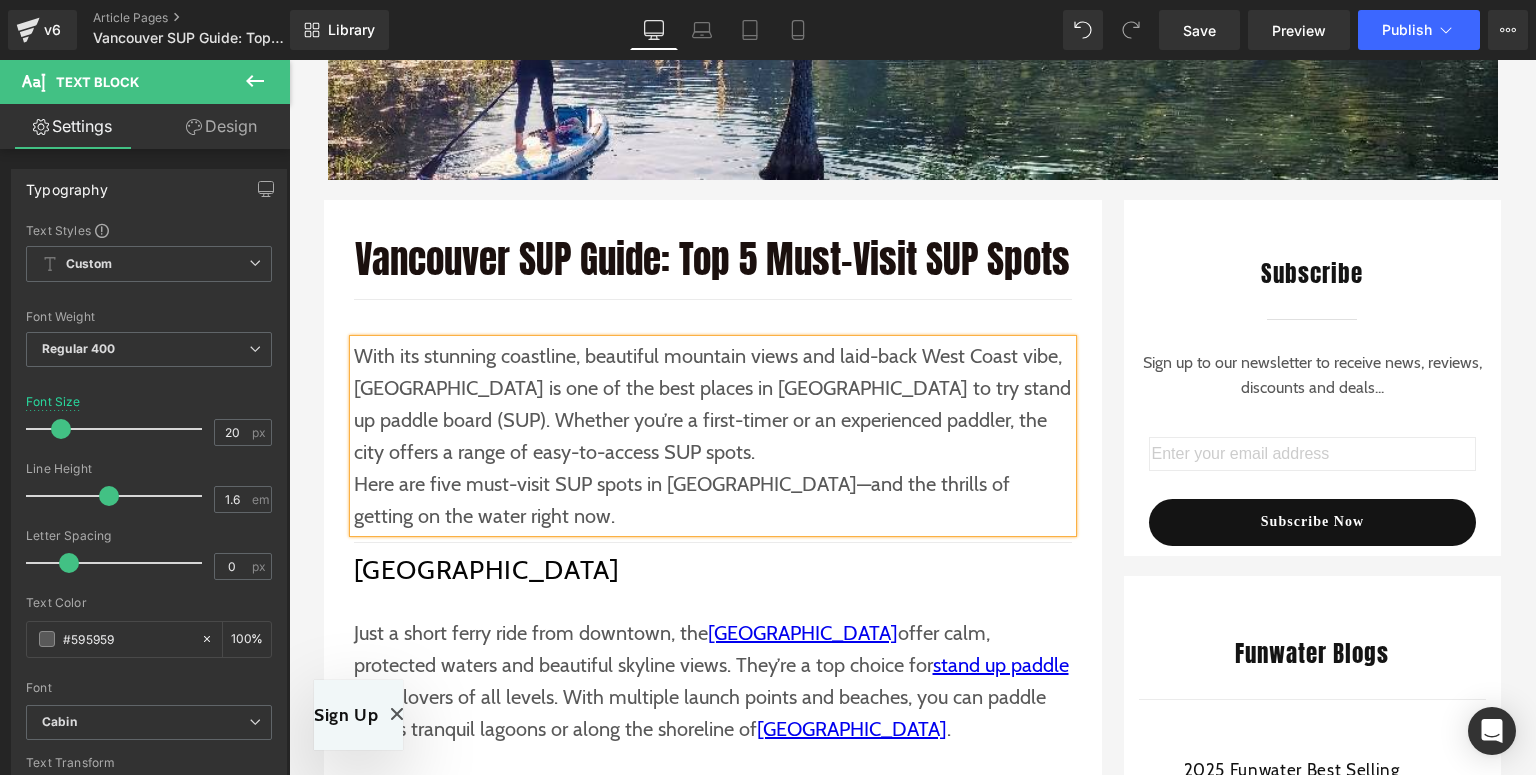 click on "With its stunning coastline, beautiful mountain views and laid-back West Coast vibe, [GEOGRAPHIC_DATA] is one of the best places in [GEOGRAPHIC_DATA] to try stand up paddle board (SUP). Whether you’re a first-timer or an experienced paddler, the city offers a range of easy-to-access SUP spots." at bounding box center [713, 404] 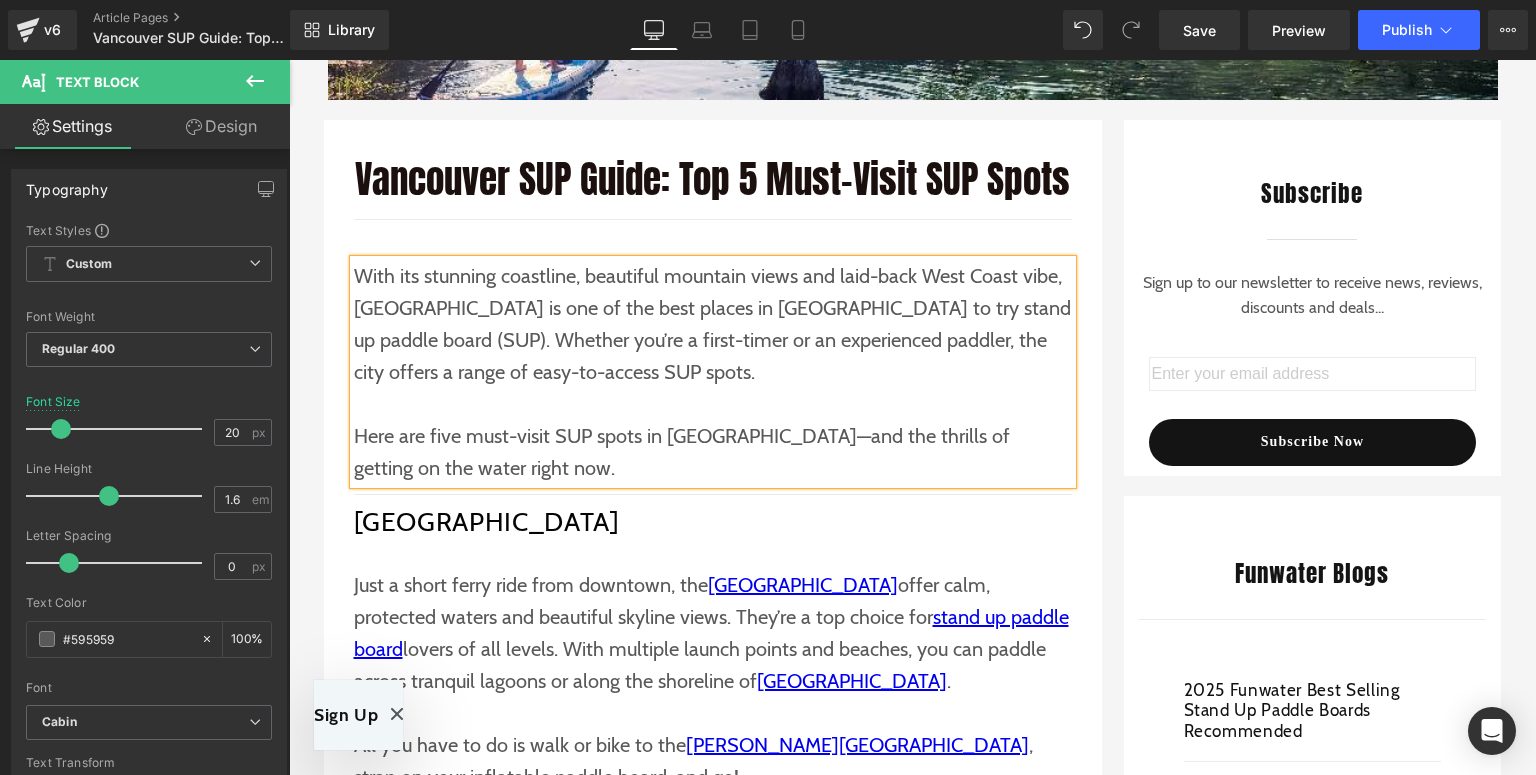 scroll, scrollTop: 400, scrollLeft: 0, axis: vertical 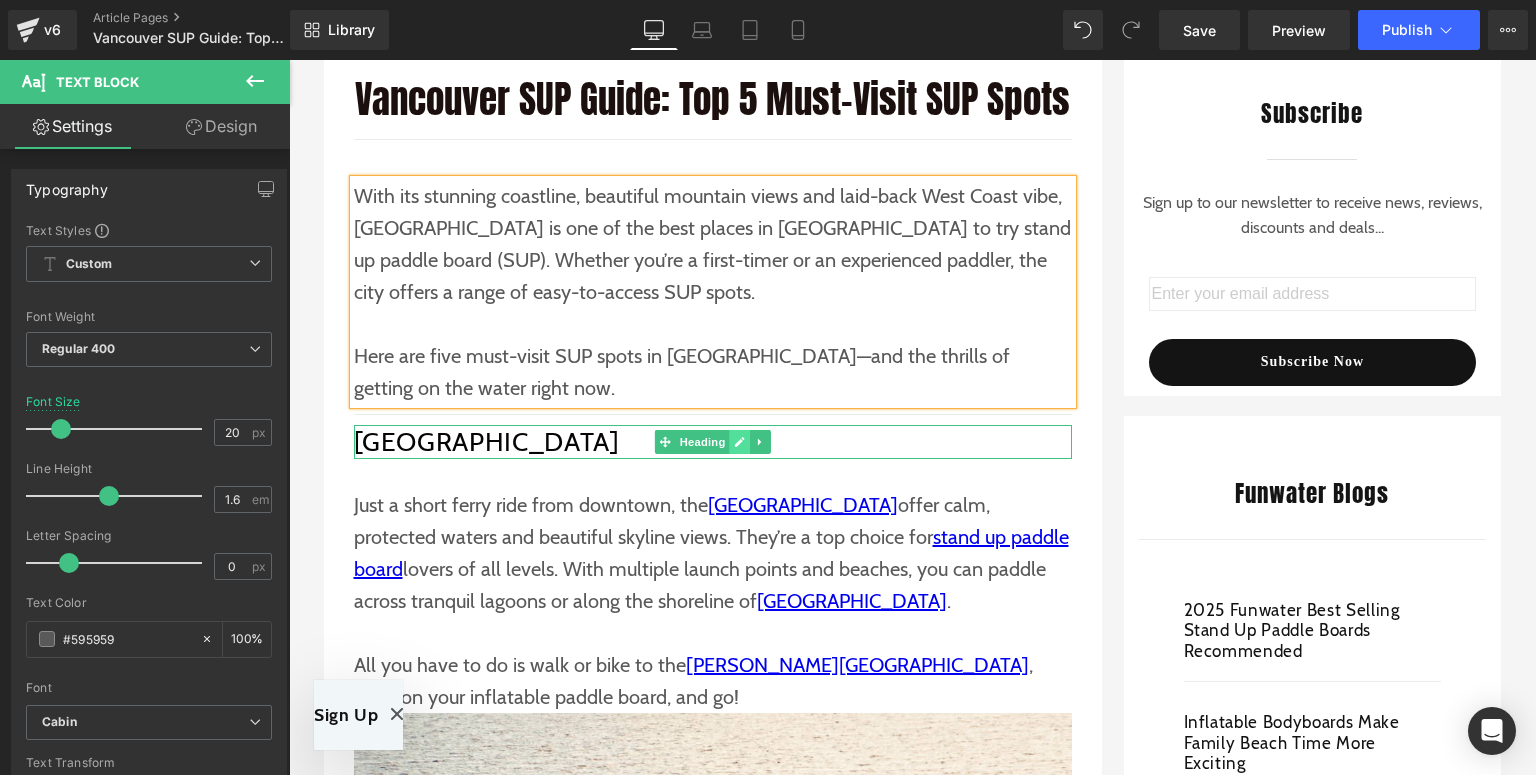 click 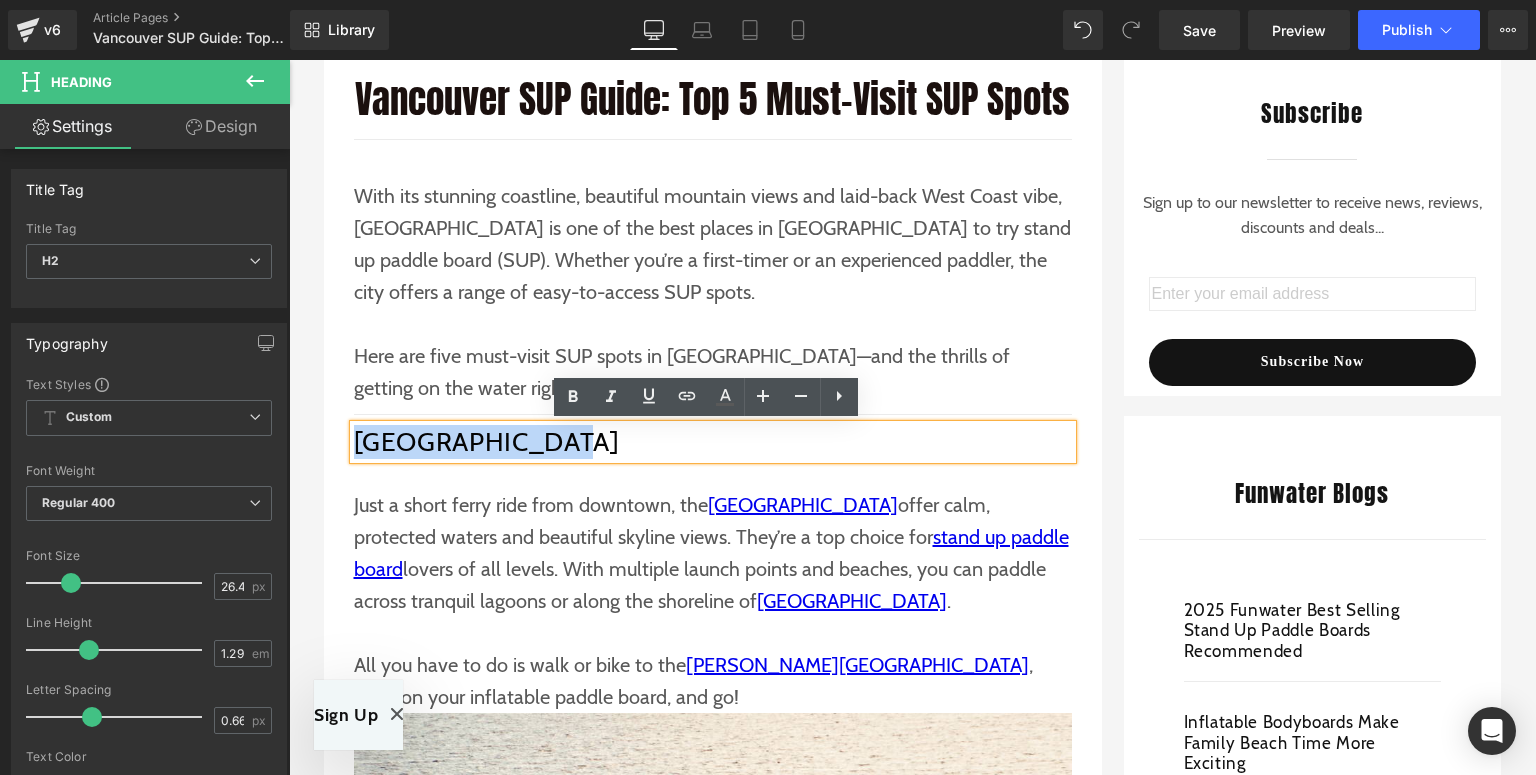 click on "[GEOGRAPHIC_DATA]" at bounding box center [713, 442] 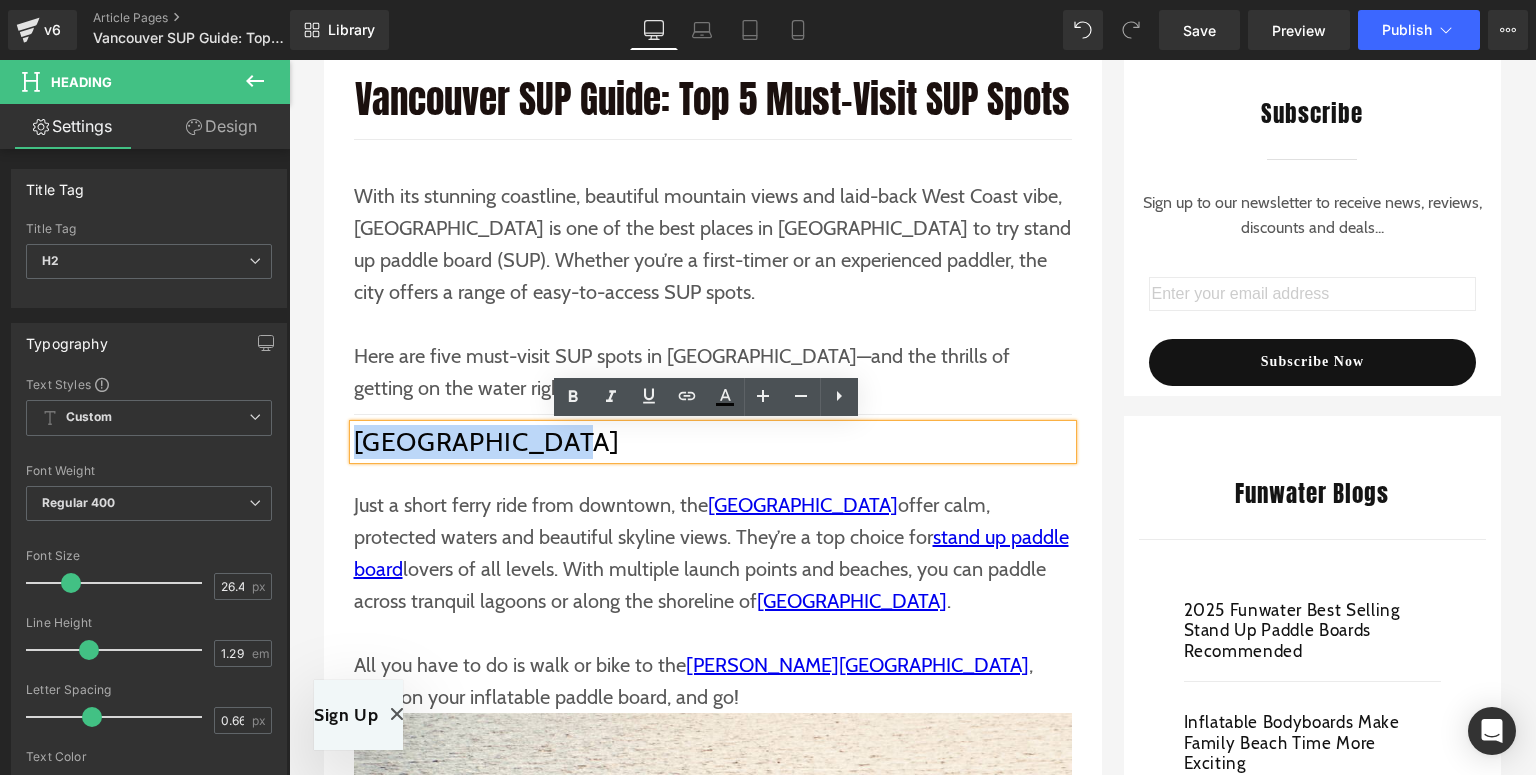 paste 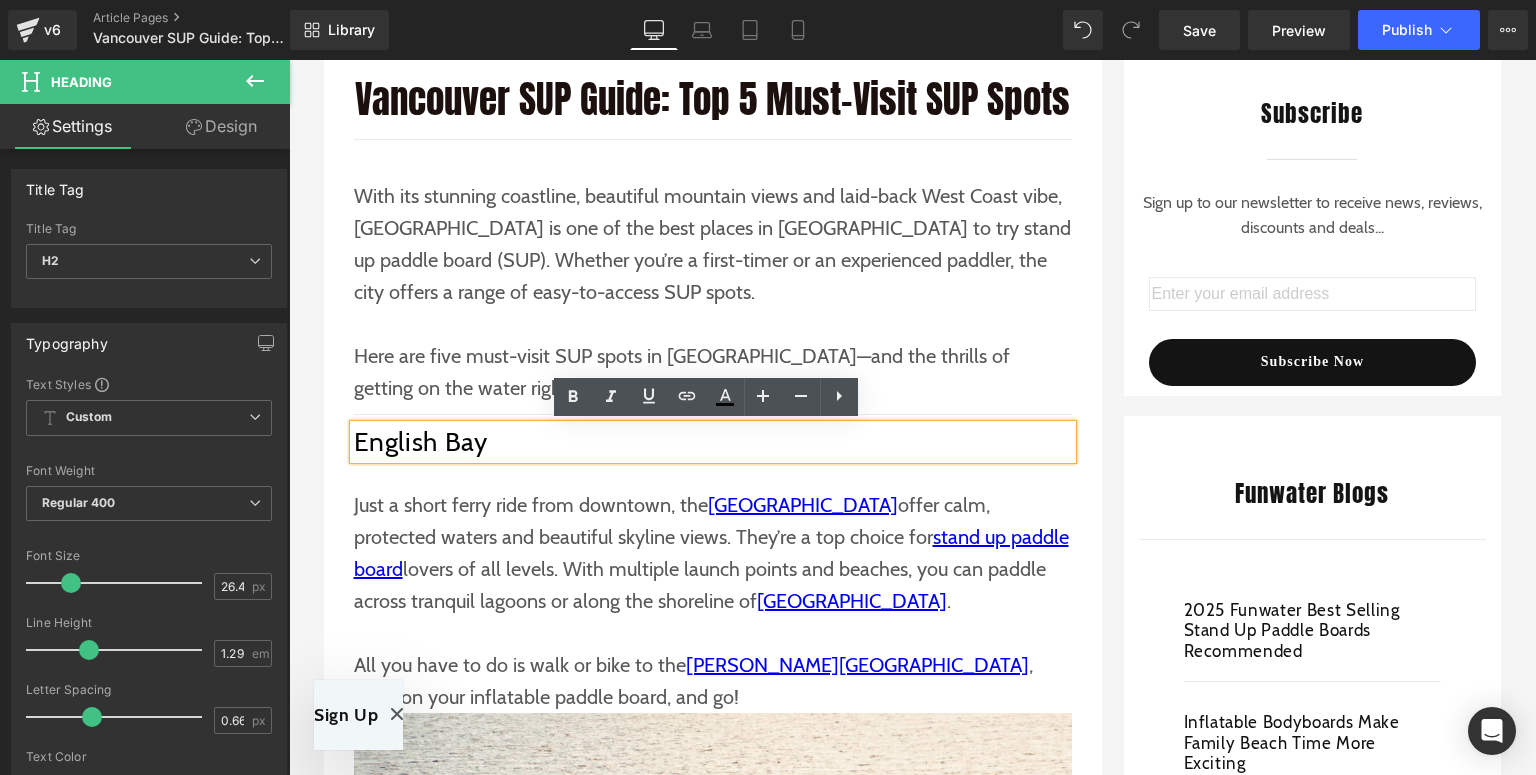 type 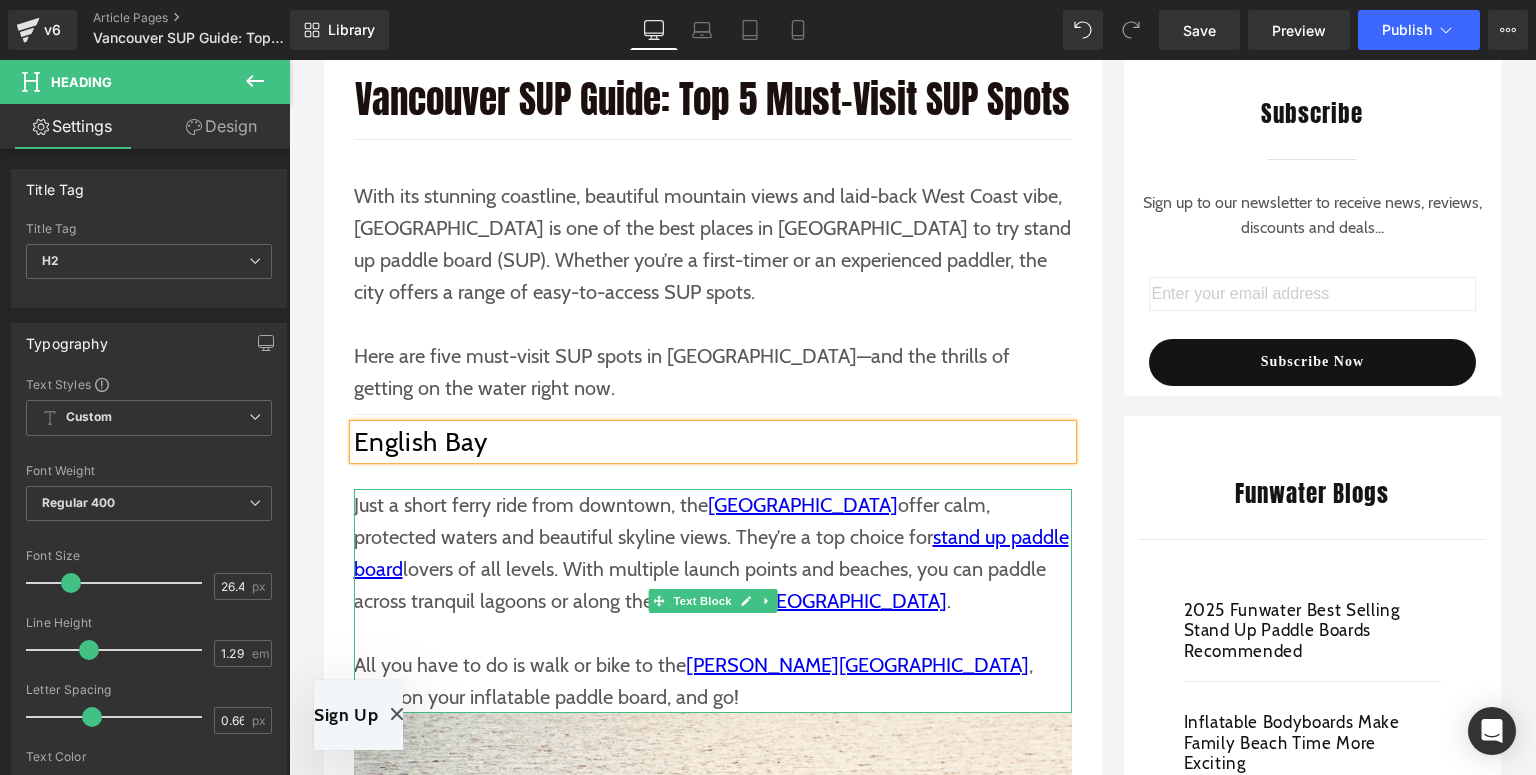 click on "Just a short ferry ride from downtown, the  [GEOGRAPHIC_DATA]  offer calm, protected waters and beautiful skyline views. They’re a top choice for  stand up paddle board  lovers of all levels. With multiple launch points and beaches, you can paddle across tranquil lagoons or along the shoreline of  [GEOGRAPHIC_DATA] ." at bounding box center (713, 553) 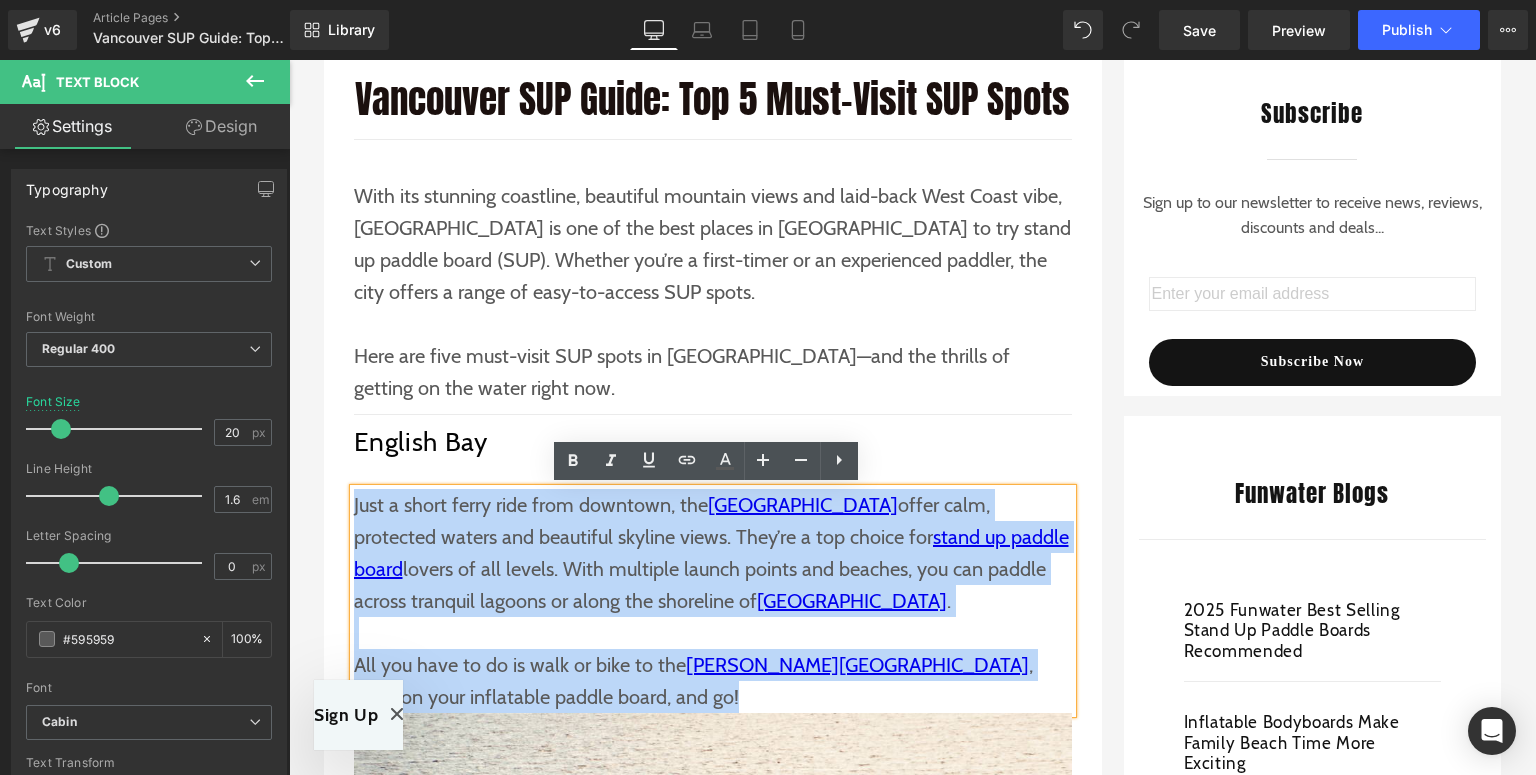 drag, startPoint x: 636, startPoint y: 705, endPoint x: 347, endPoint y: 515, distance: 345.8627 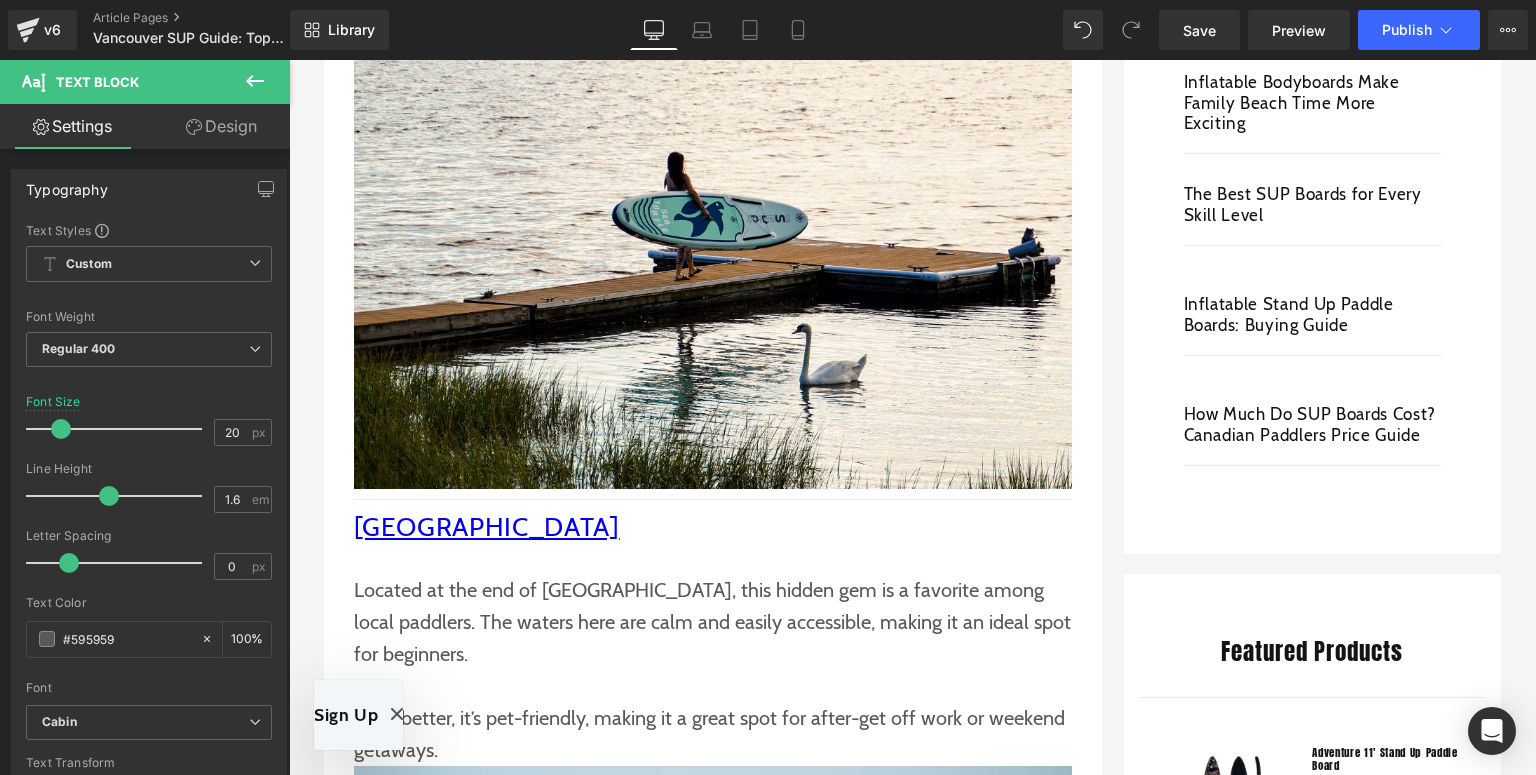 scroll, scrollTop: 1200, scrollLeft: 0, axis: vertical 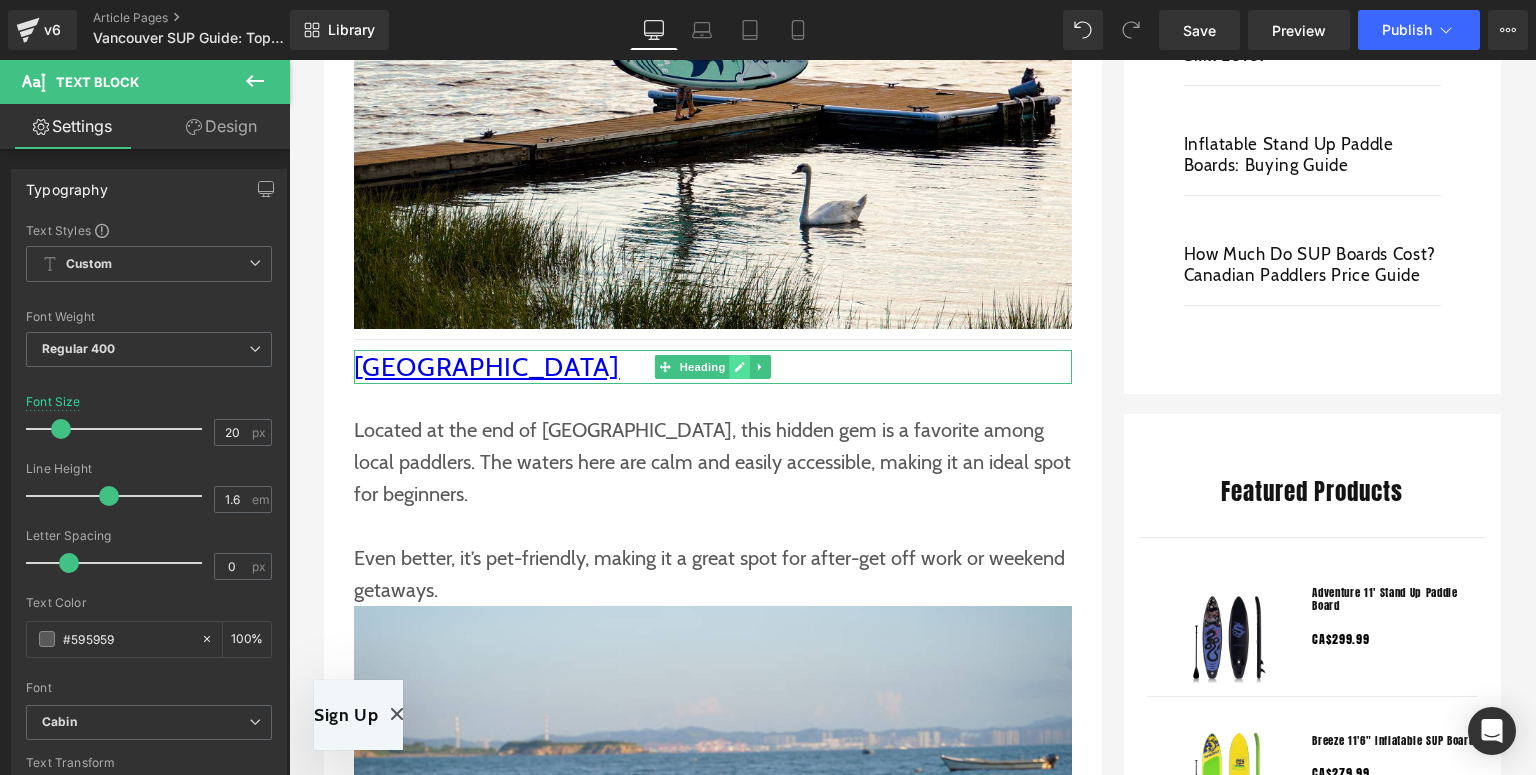 click 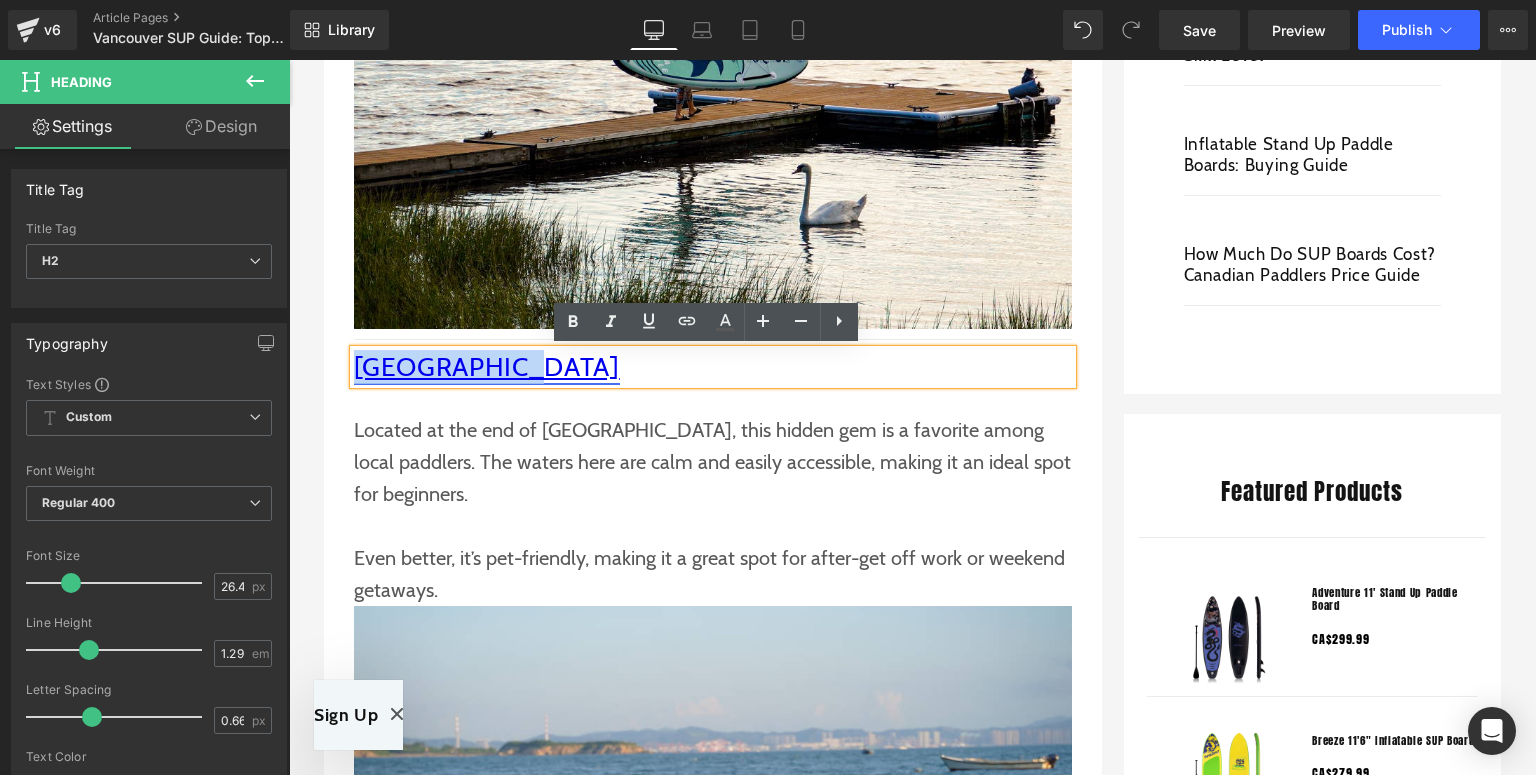 drag, startPoint x: 520, startPoint y: 380, endPoint x: 352, endPoint y: 372, distance: 168.19037 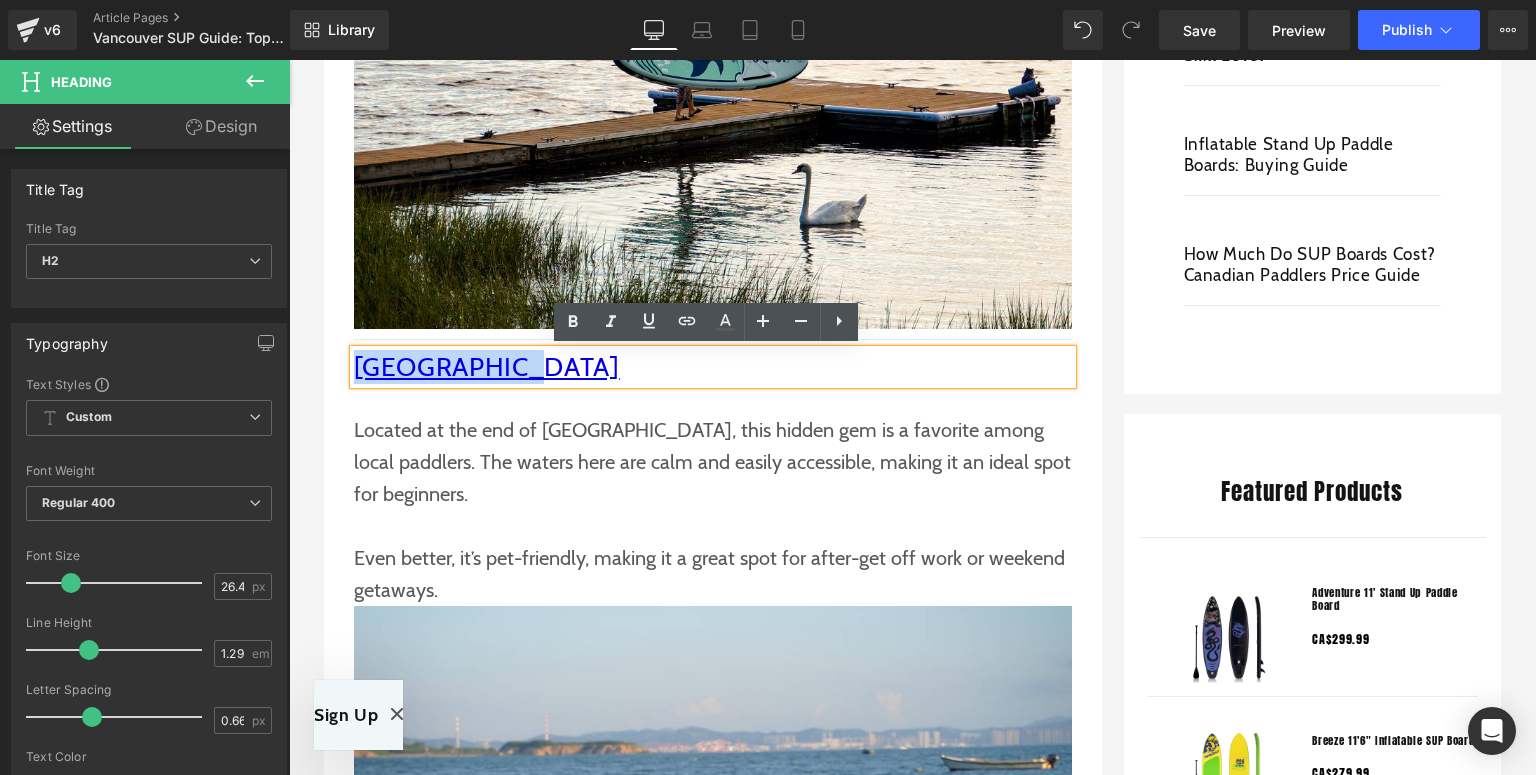 paste 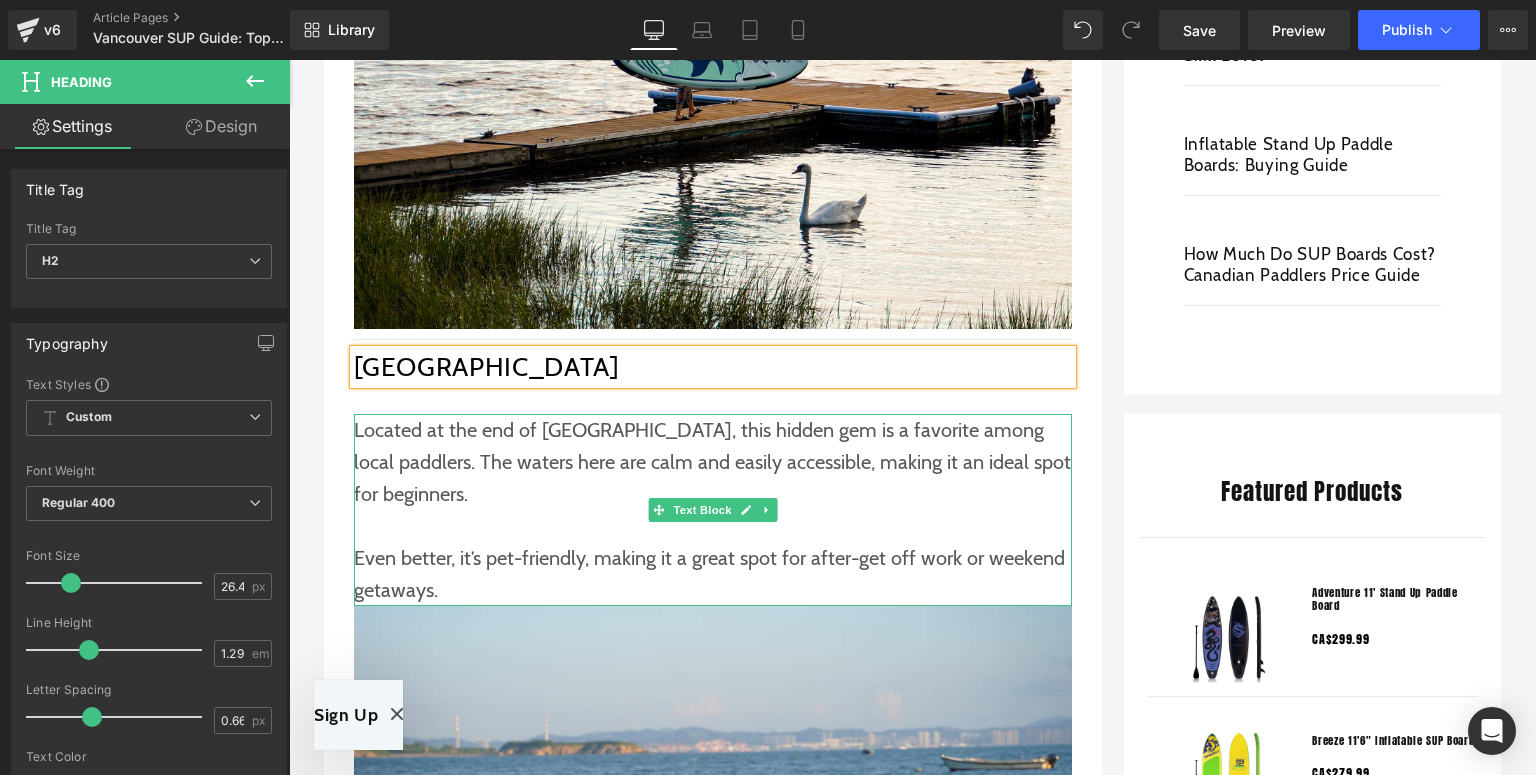 click on "Located at the end of [GEOGRAPHIC_DATA], this hidden gem is a favorite among local paddlers. The waters here are calm and easily accessible, making it an ideal spot for beginners." at bounding box center [713, 462] 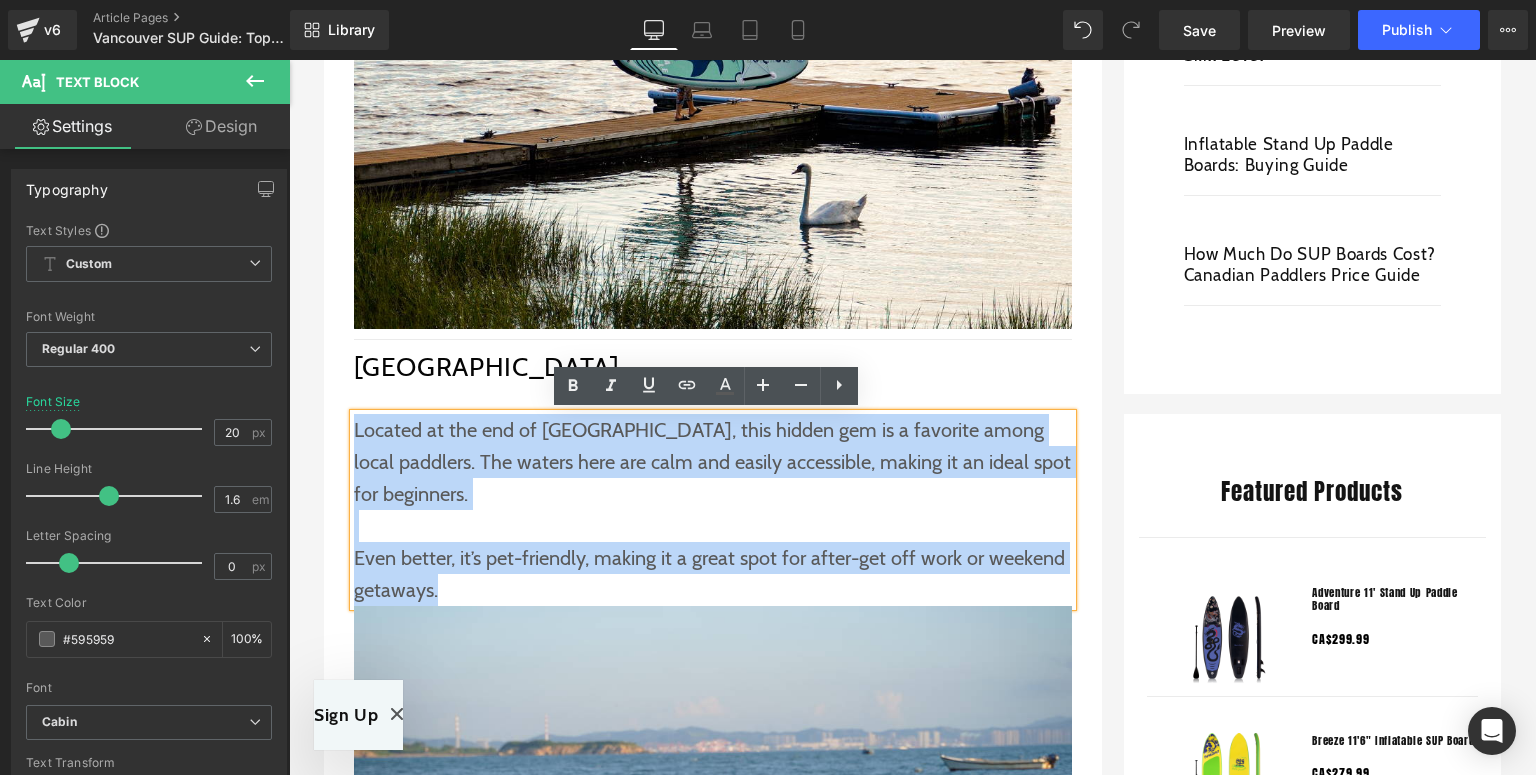 drag, startPoint x: 485, startPoint y: 583, endPoint x: 347, endPoint y: 430, distance: 206.04126 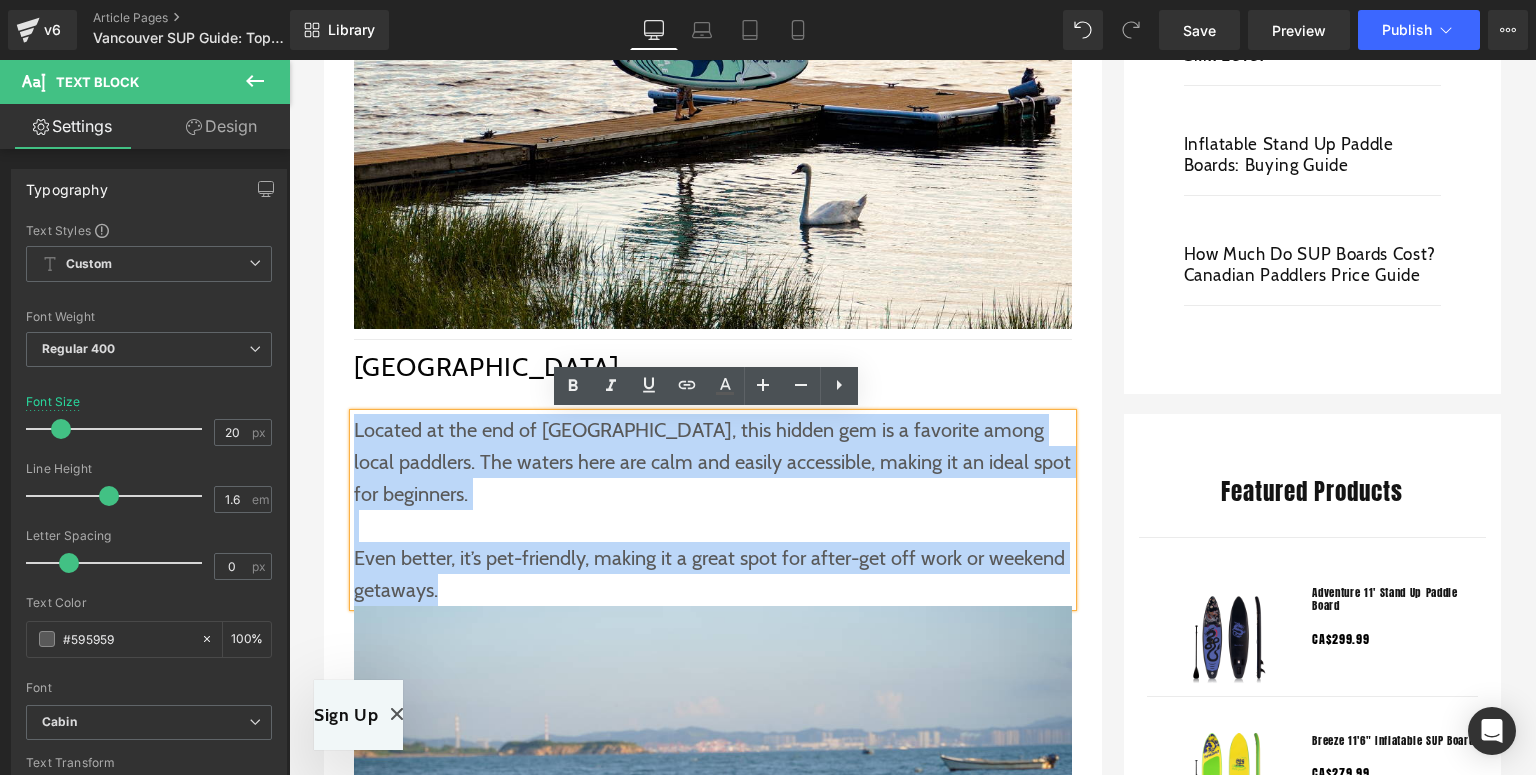 click on "Located at the end of [GEOGRAPHIC_DATA], this hidden gem is a favorite among local paddlers. The waters here are calm and easily accessible, making it an ideal spot for beginners. Even better, it’s pet-friendly, making it a great spot for after-get off work or weekend getaways." at bounding box center (713, 510) 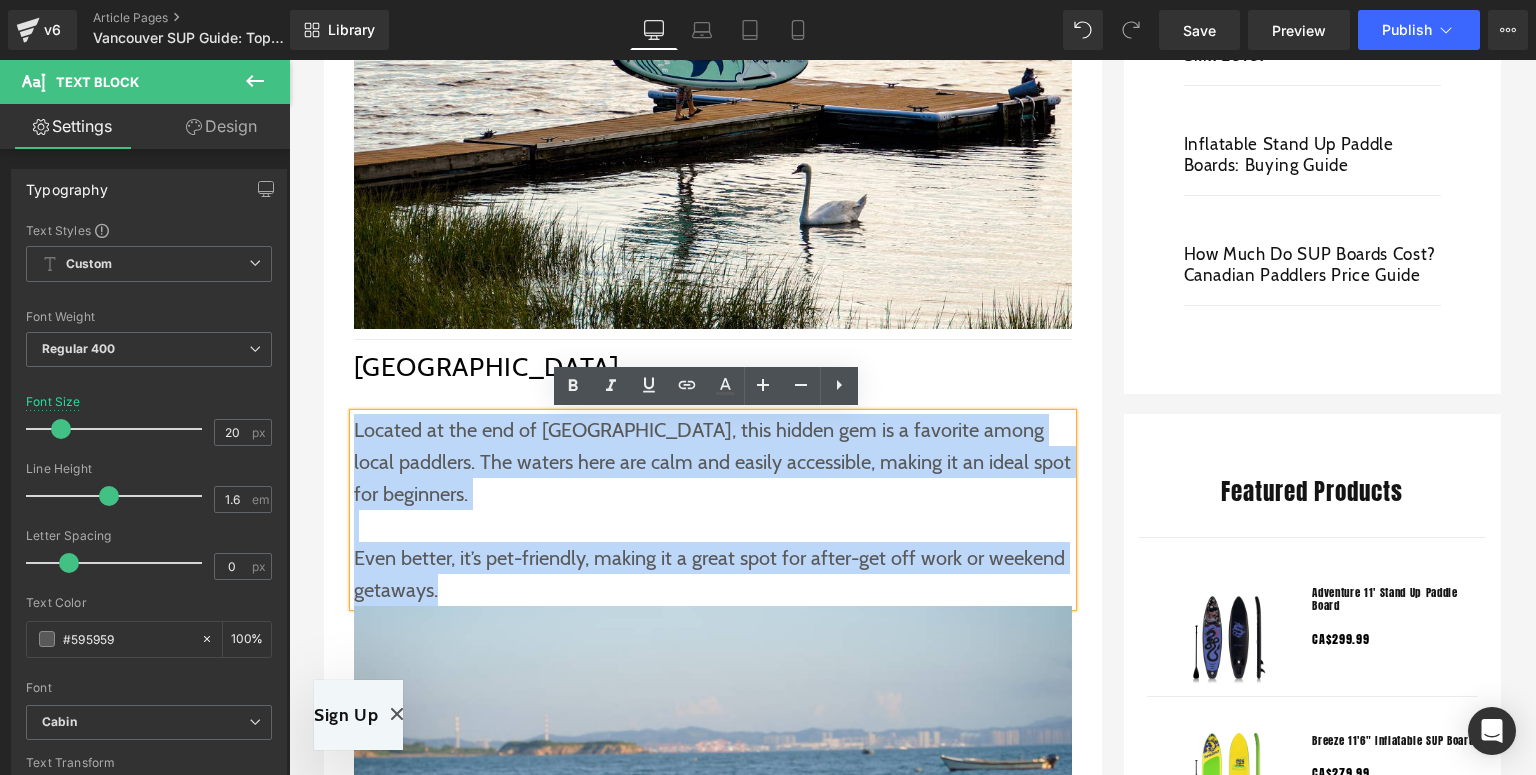 type 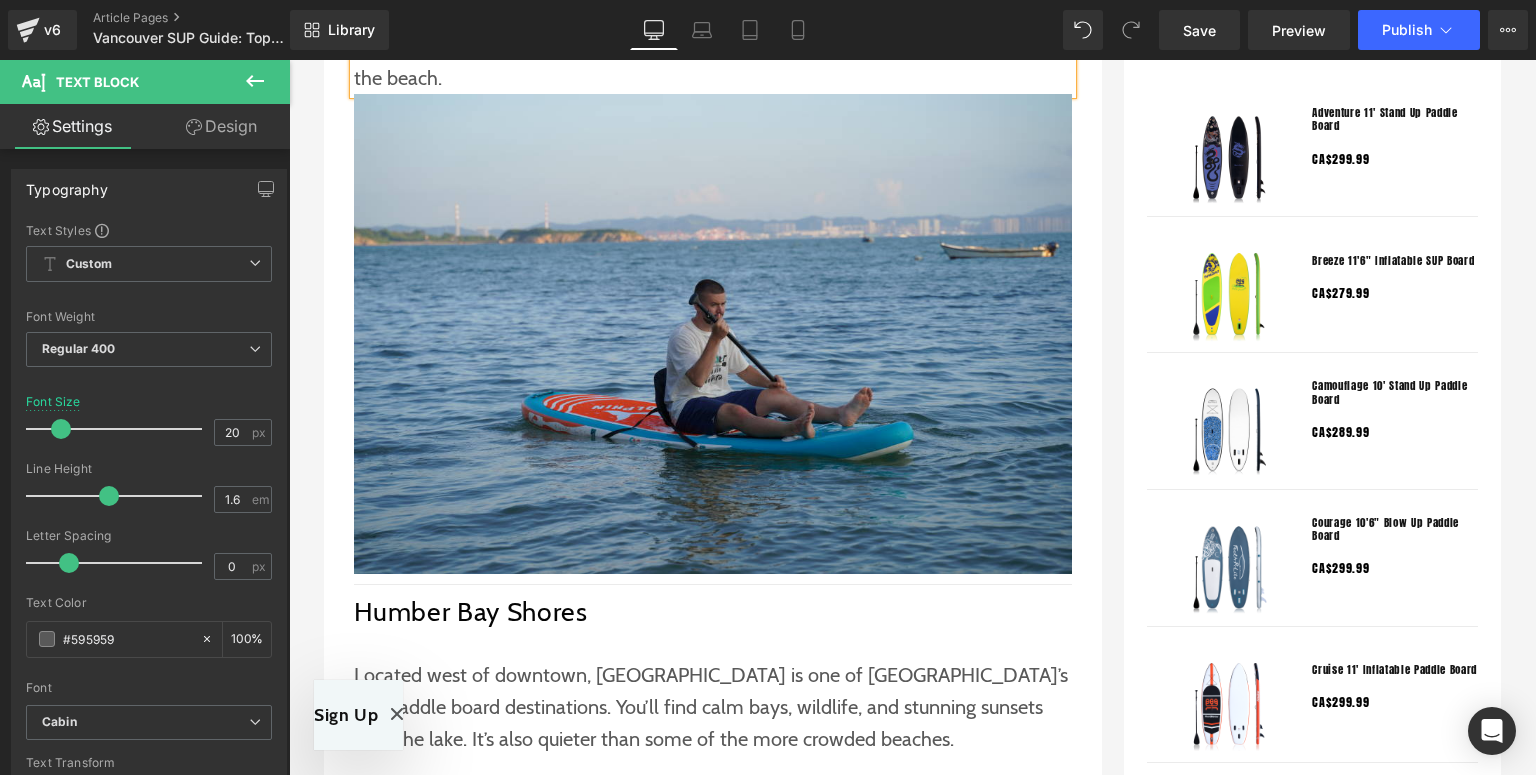 scroll, scrollTop: 1840, scrollLeft: 0, axis: vertical 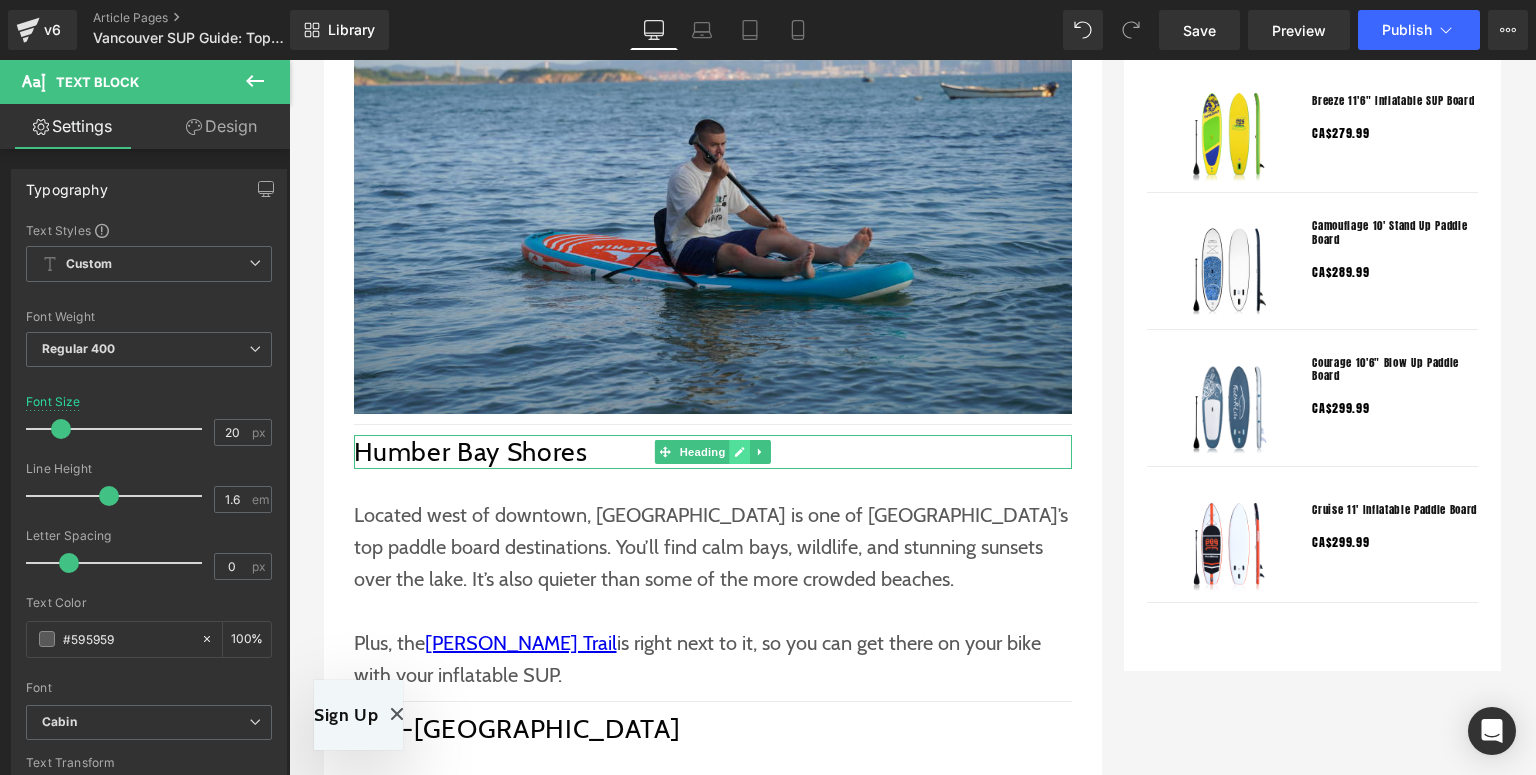 click at bounding box center (739, 452) 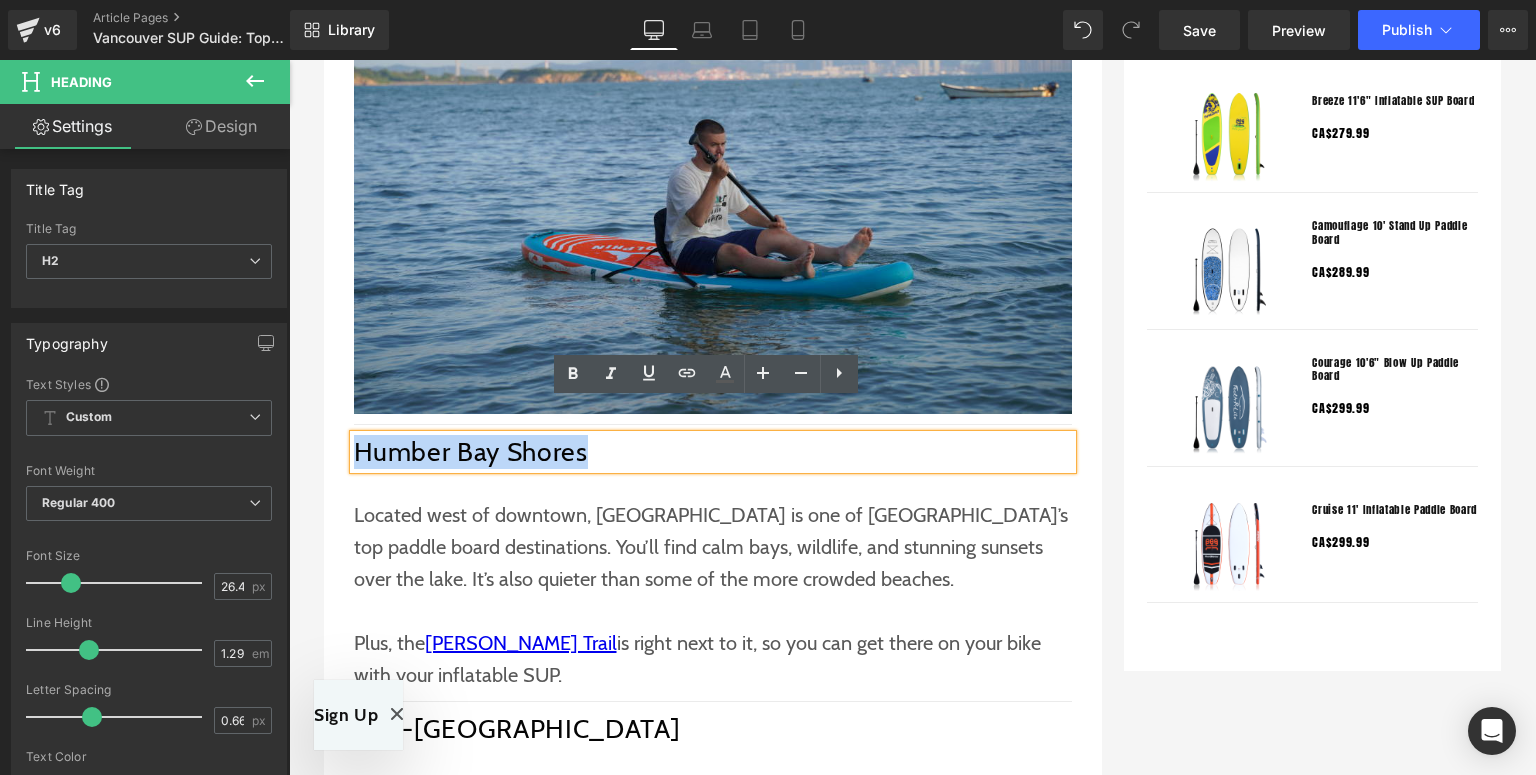 drag, startPoint x: 592, startPoint y: 421, endPoint x: 351, endPoint y: 421, distance: 241 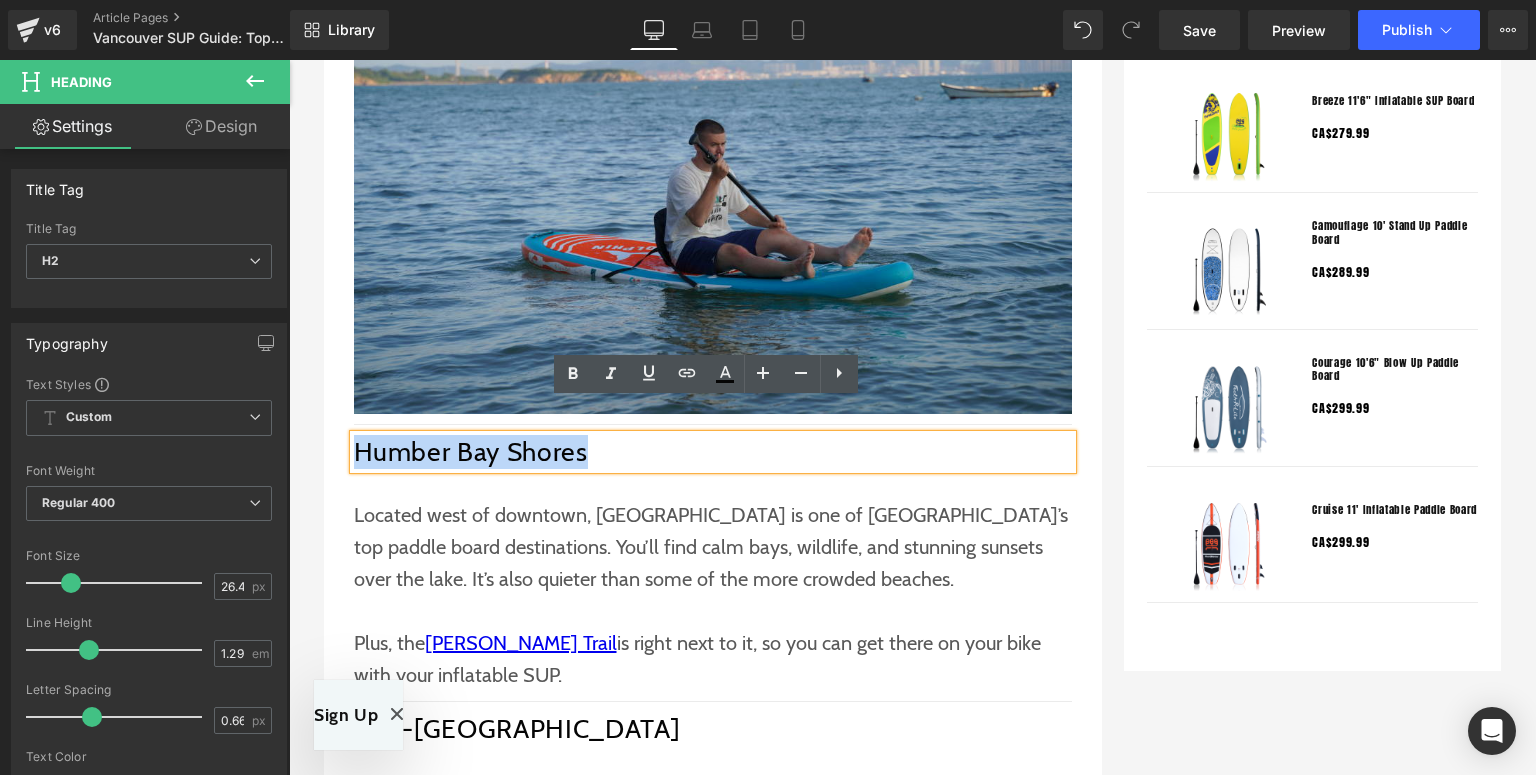 paste 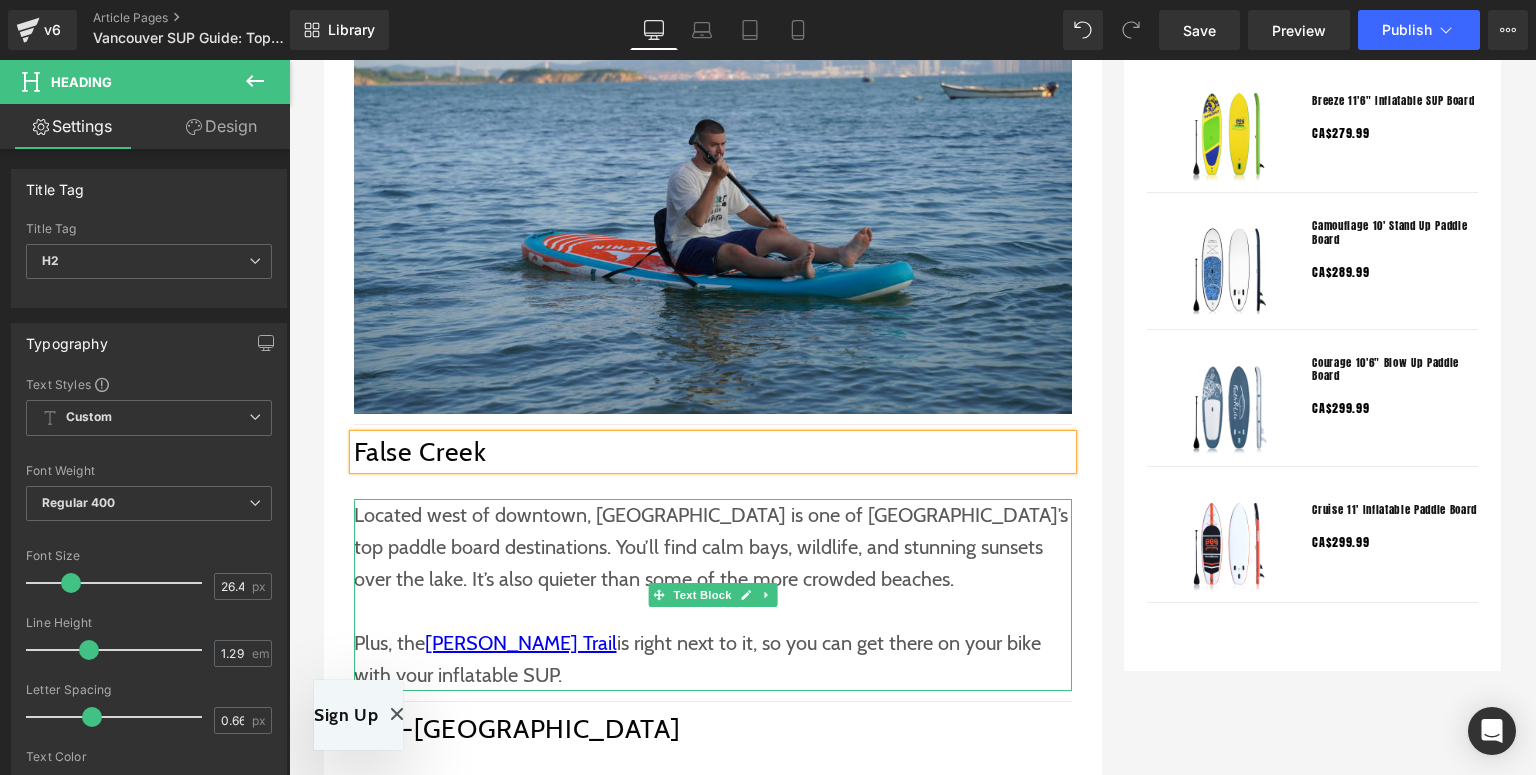 click on "Located west of downtown, [GEOGRAPHIC_DATA] is one of [GEOGRAPHIC_DATA]’s top paddle board destinations. You’ll find calm bays, wildlife, and stunning sunsets over the lake. It’s also quieter than some of the more crowded beaches." at bounding box center [713, 547] 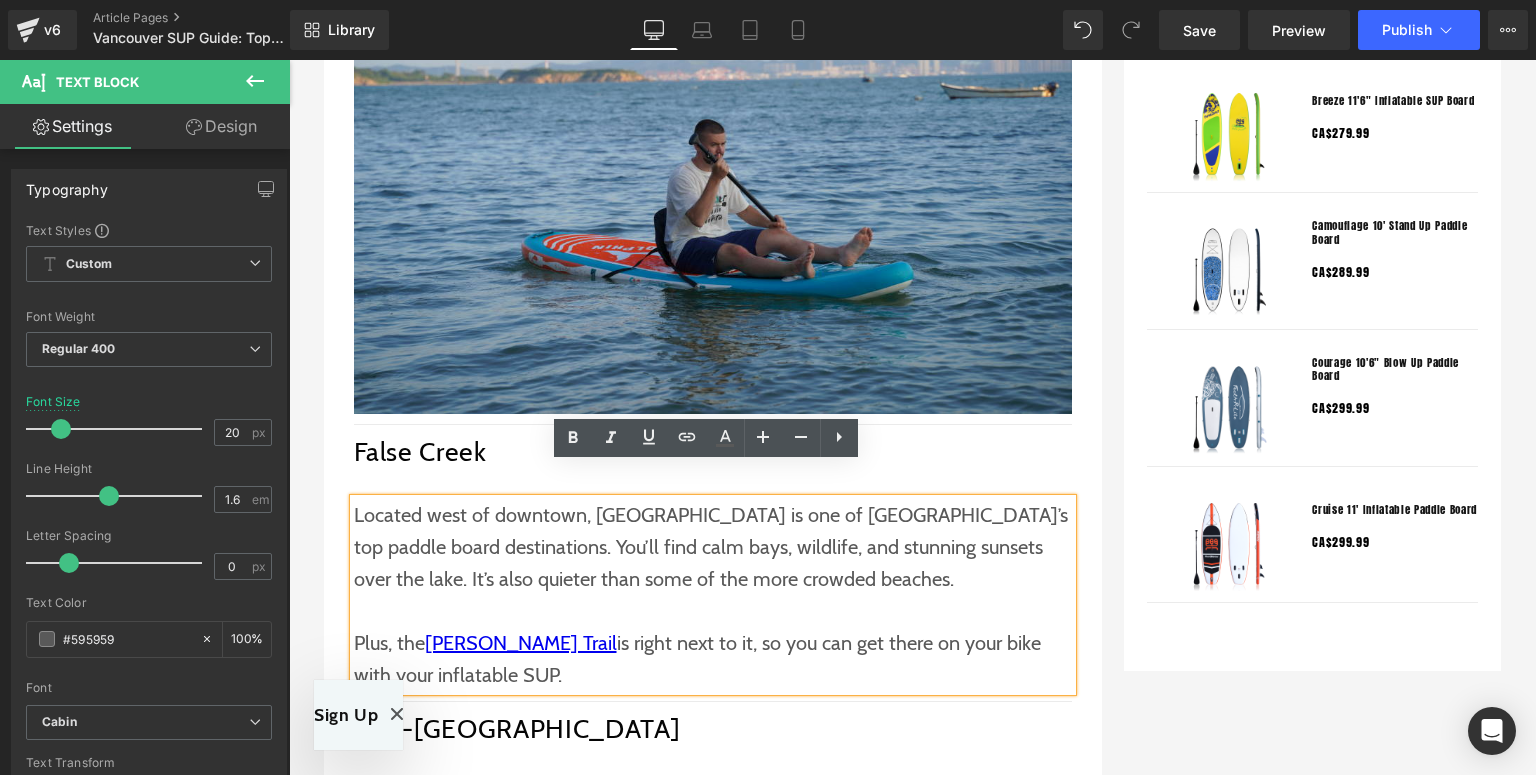 drag, startPoint x: 588, startPoint y: 648, endPoint x: 349, endPoint y: 494, distance: 284.31848 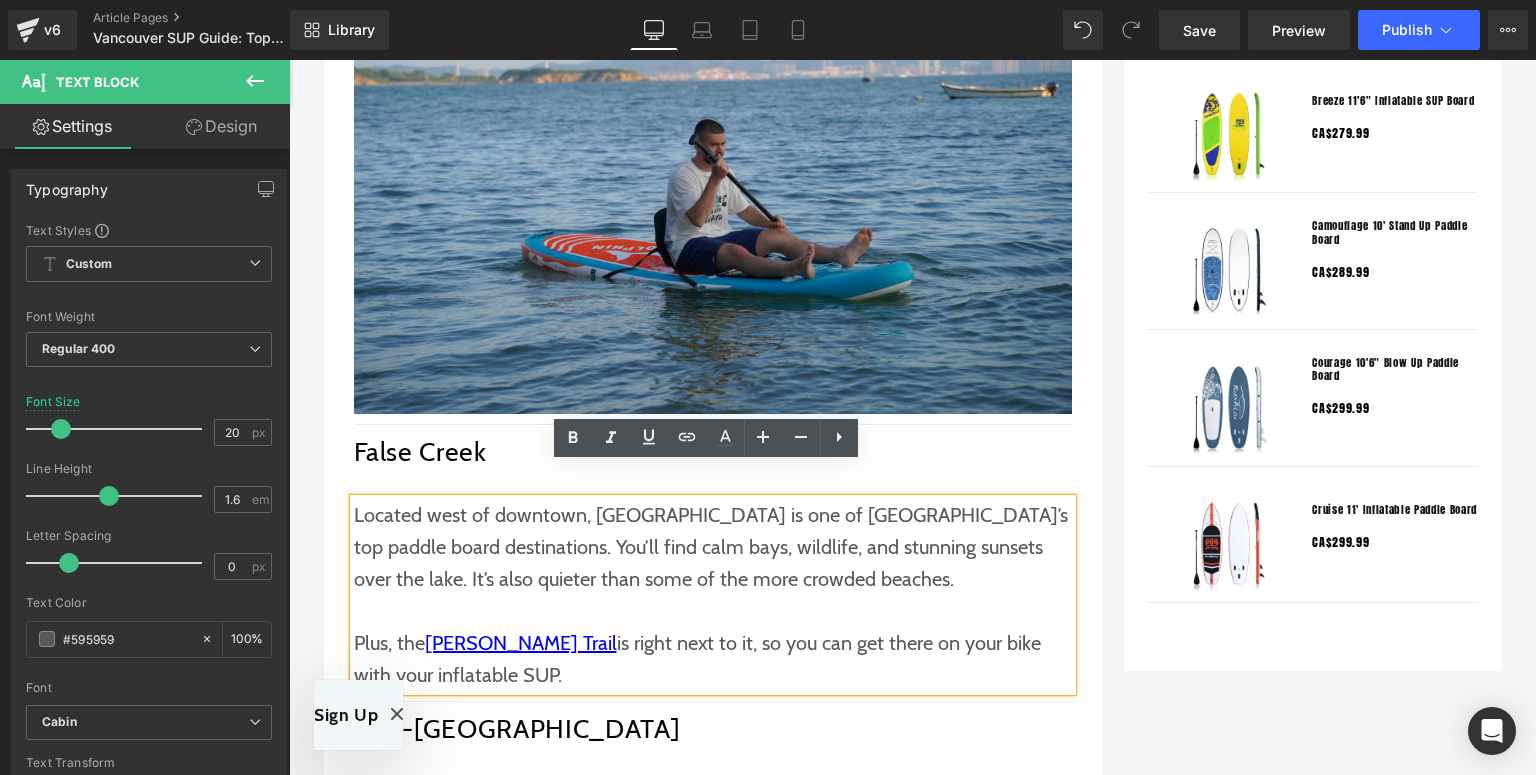 paste 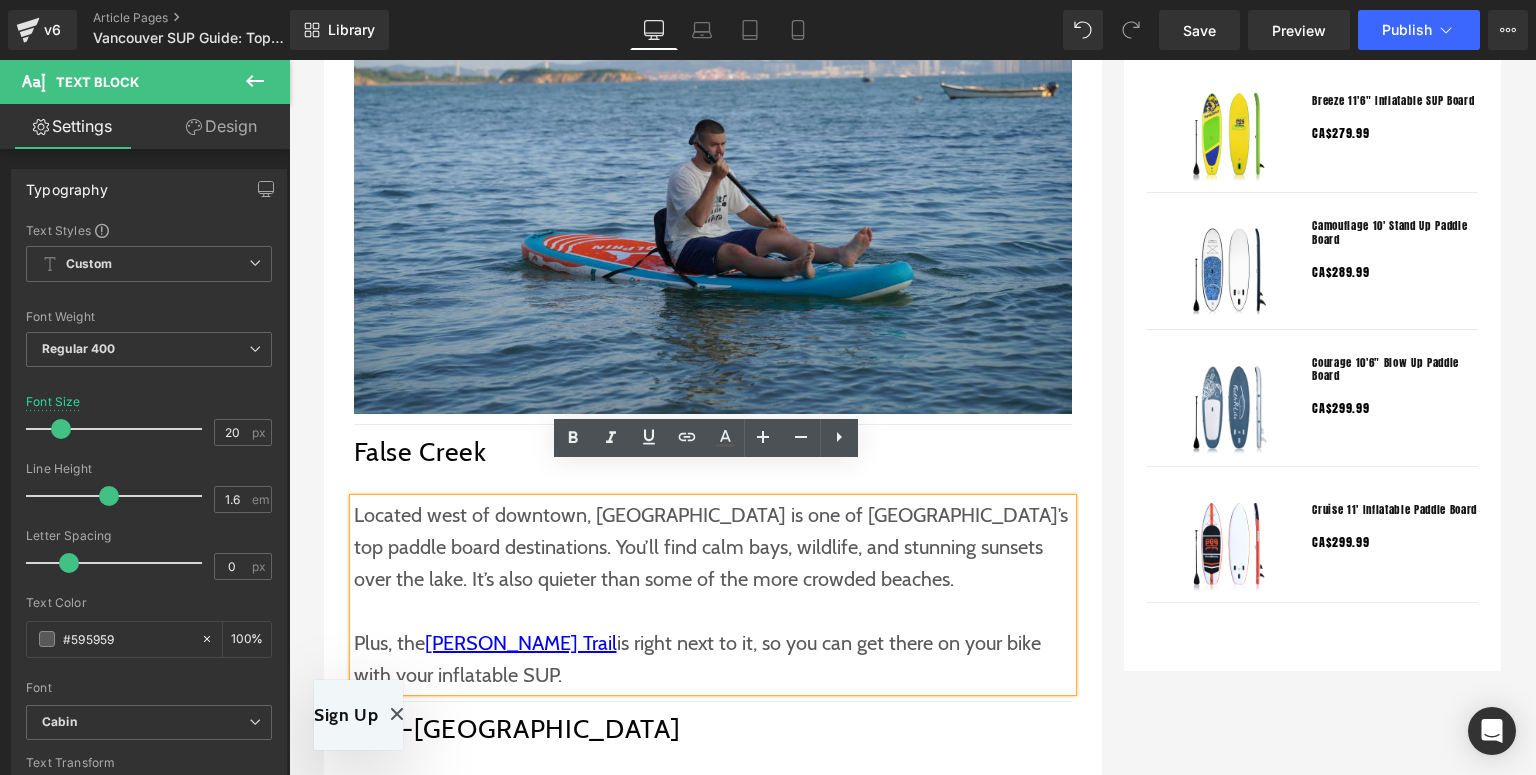 type 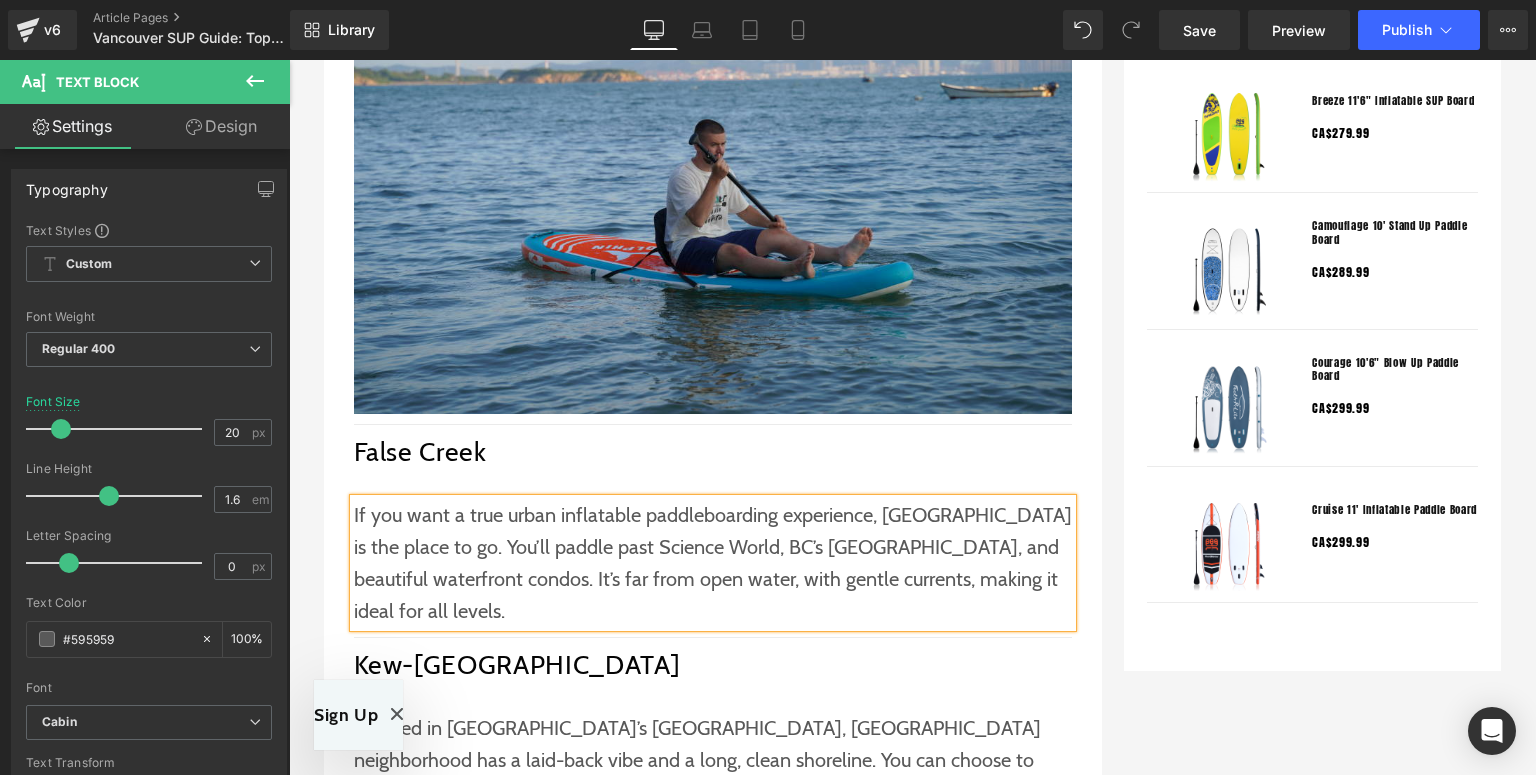 scroll, scrollTop: 2000, scrollLeft: 0, axis: vertical 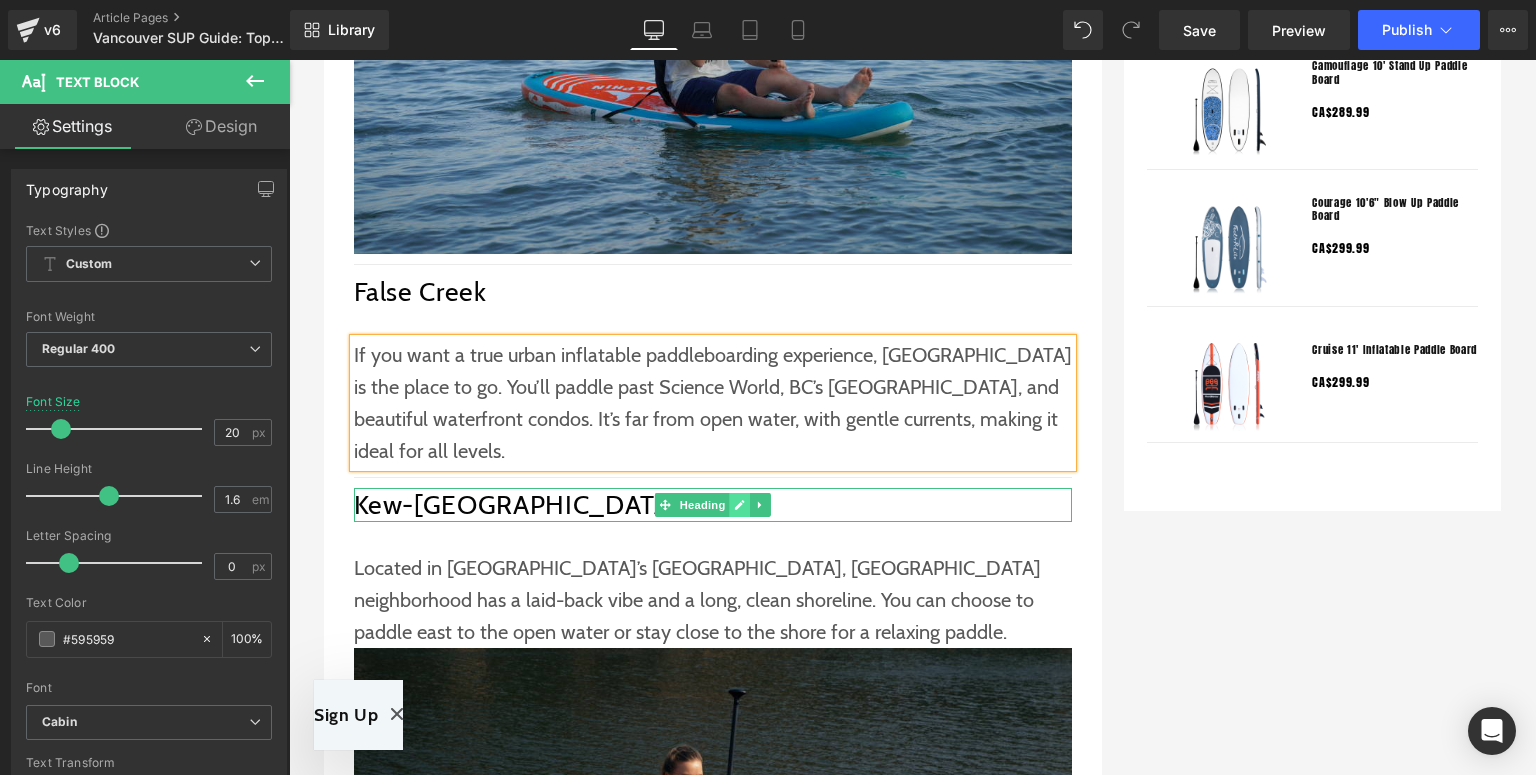 click 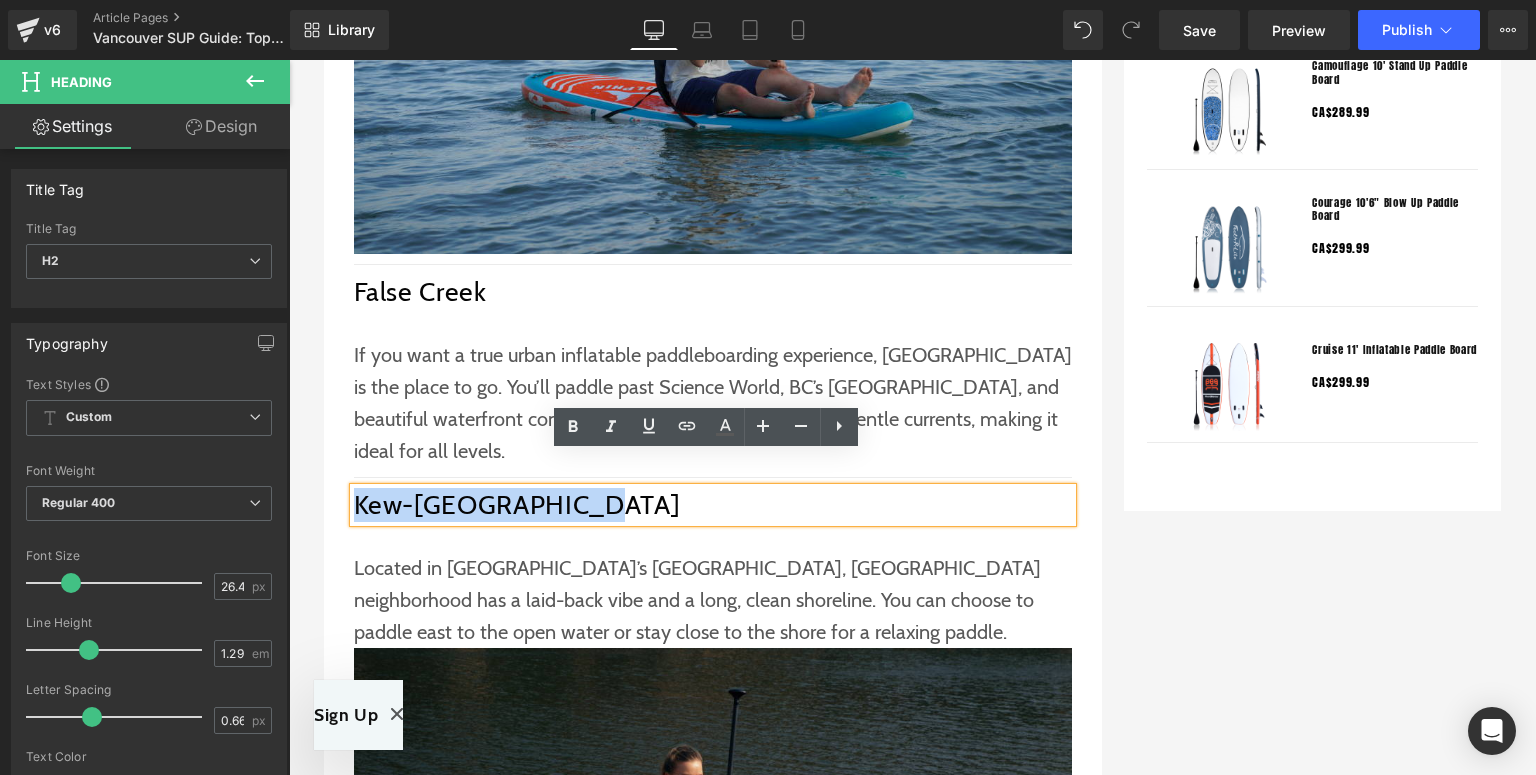 drag, startPoint x: 603, startPoint y: 469, endPoint x: 353, endPoint y: 480, distance: 250.24188 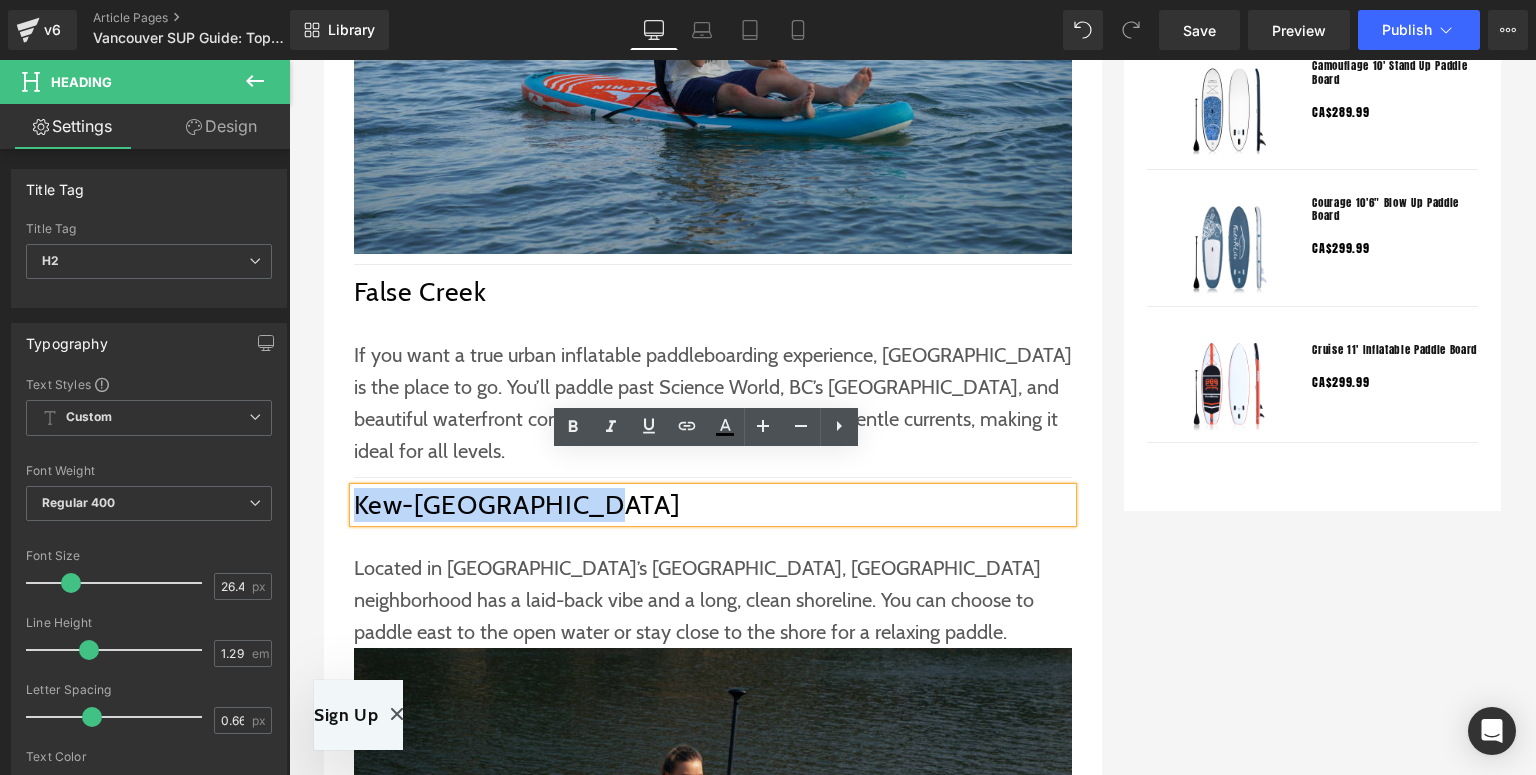 paste 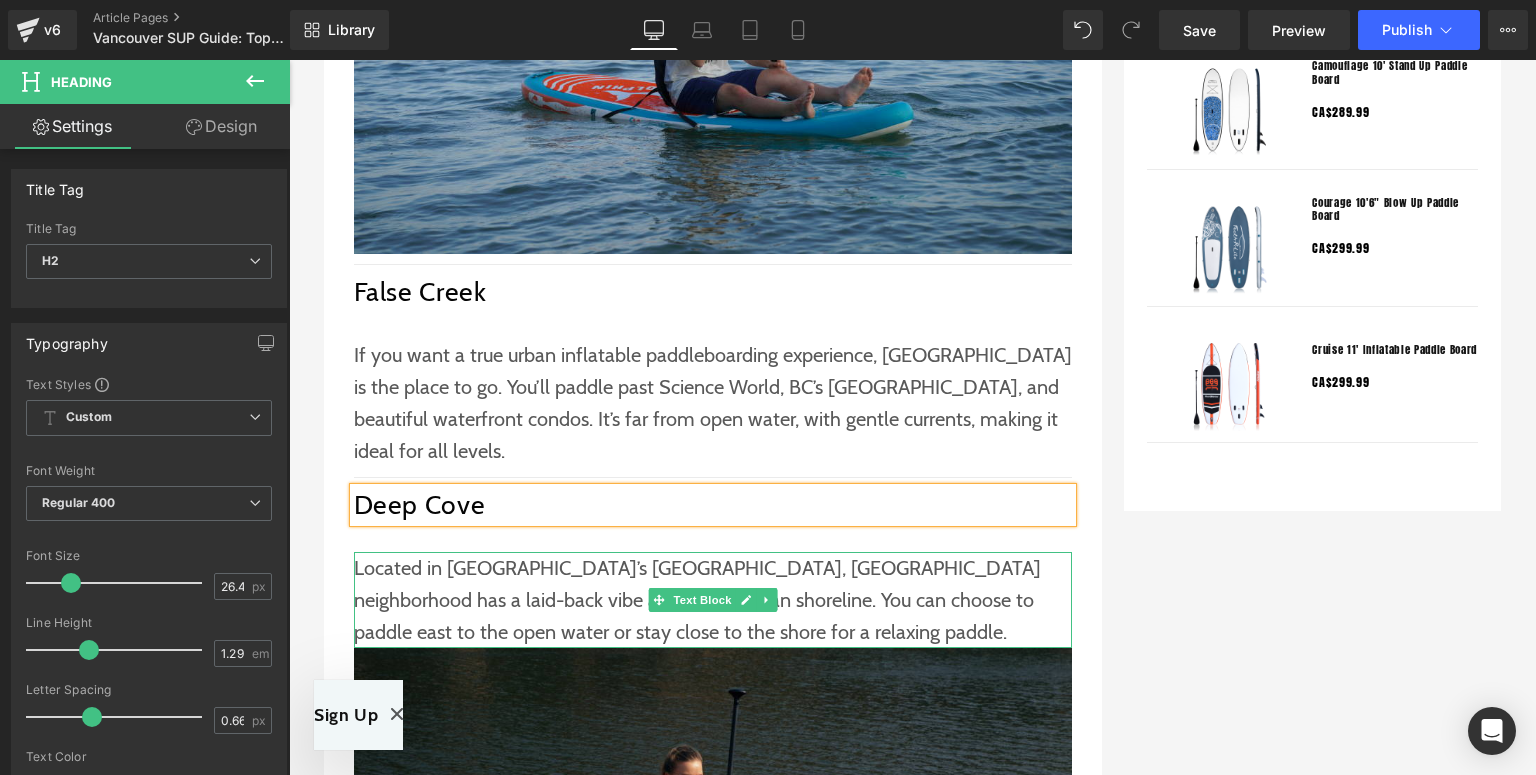 click on "Located in [GEOGRAPHIC_DATA]’s [GEOGRAPHIC_DATA], [GEOGRAPHIC_DATA] neighborhood has a laid-back vibe and a long, clean shoreline. You can choose to paddle east to the open water or stay close to the shore for a relaxing paddle." at bounding box center [713, 600] 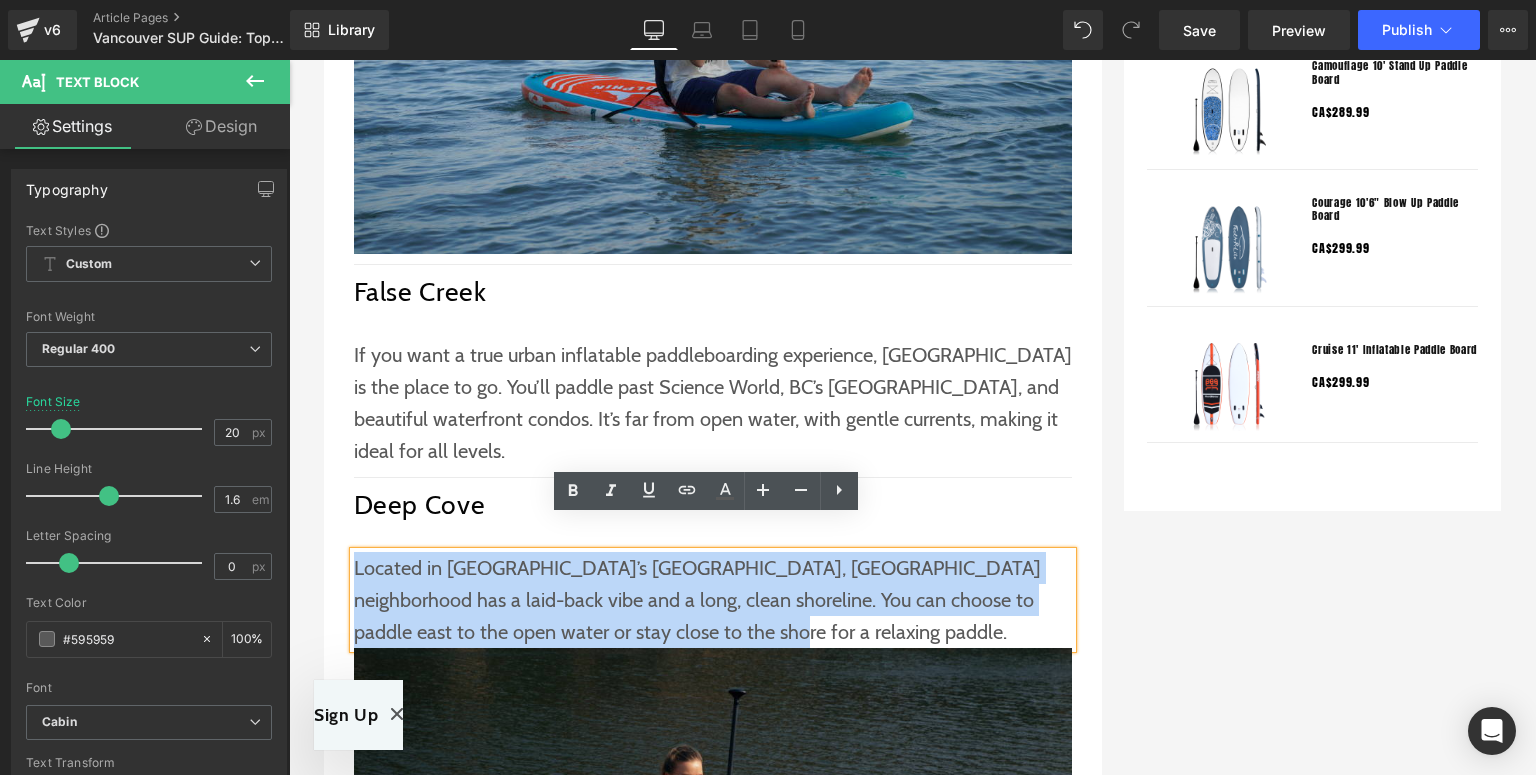 drag, startPoint x: 650, startPoint y: 595, endPoint x: 337, endPoint y: 523, distance: 321.1744 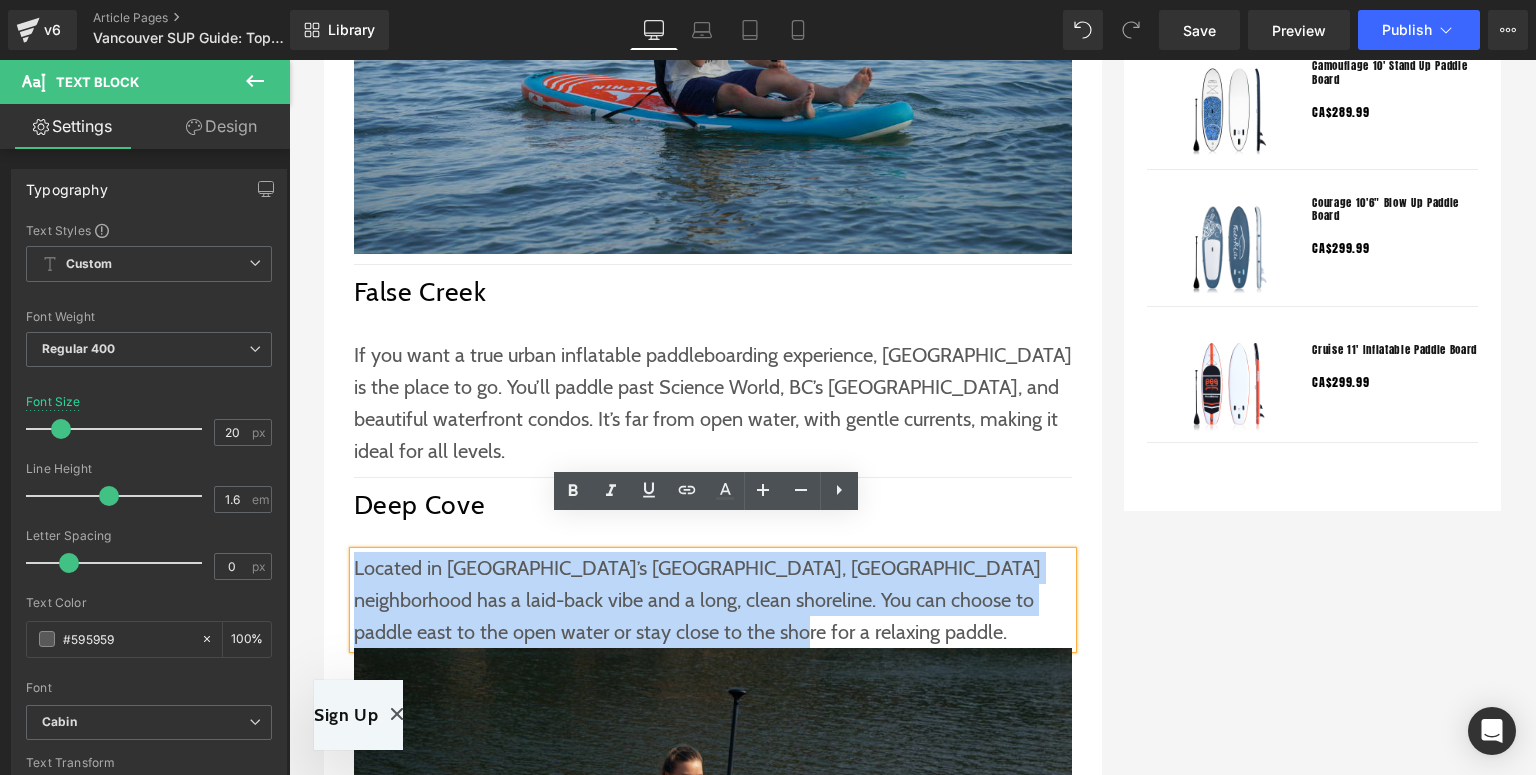 click on "Vancouver SUP Guide: Top 5 Must-Visit SUP Spots Text Block         Separator         With its stunning coastline, beautiful mountain views and laid-back [GEOGRAPHIC_DATA], [GEOGRAPHIC_DATA] is one of the best places in [GEOGRAPHIC_DATA] to try stand up paddle board (SUP). Whether you’re a first-timer or an experienced paddler, the city offers a range of easy-to-access SUP spots. Here are five must-visit SUP spots in [GEOGRAPHIC_DATA]—and the thrills of getting on the water right now.  Text Block         Separator         English Bay Heading         Just a short walk from downtown [GEOGRAPHIC_DATA], [GEOGRAPHIC_DATA] is one of the iconic places to start your SUP board surfing adventure. The waters here are usually calm, and the sunsets are even more beautiful. In the evenings, you can paddle to see the golden sky and skyline reflected, and in the early mornings, you can enjoy the calm waters to start the day. Text Block         Image         Separator         Kitsilano Beach Heading         Text Block         Image         Separator" at bounding box center (713, 37) 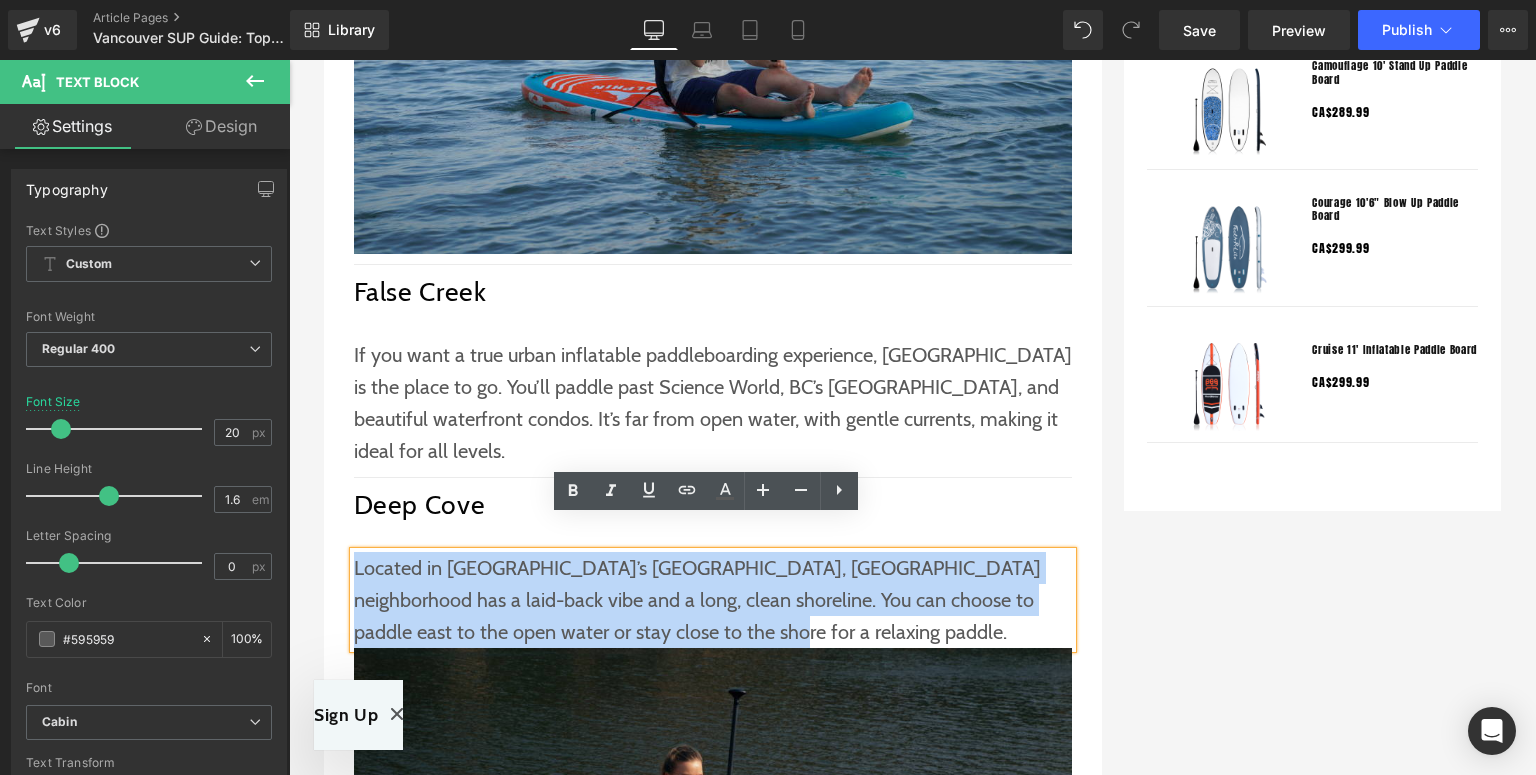 paste 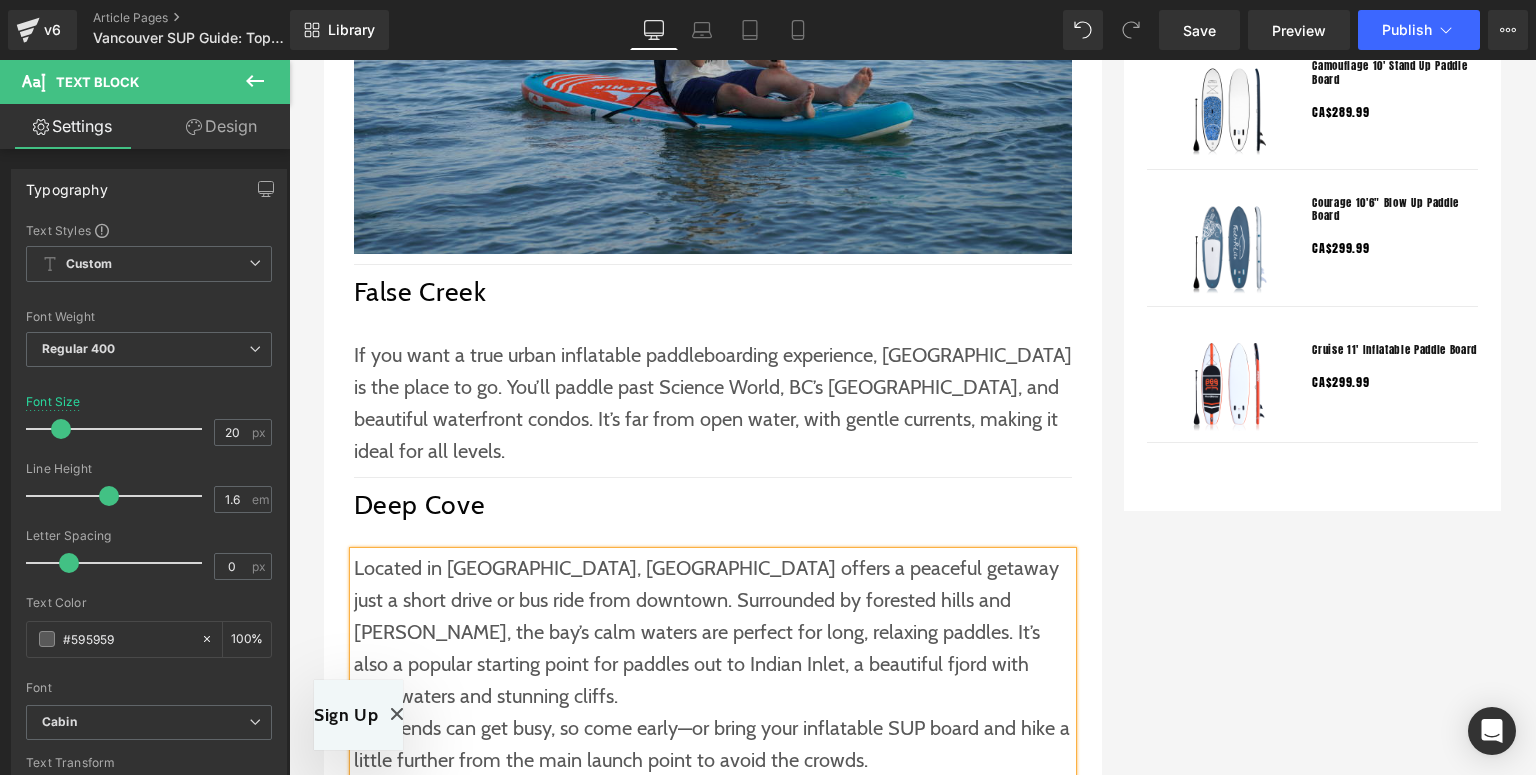 scroll, scrollTop: 2080, scrollLeft: 0, axis: vertical 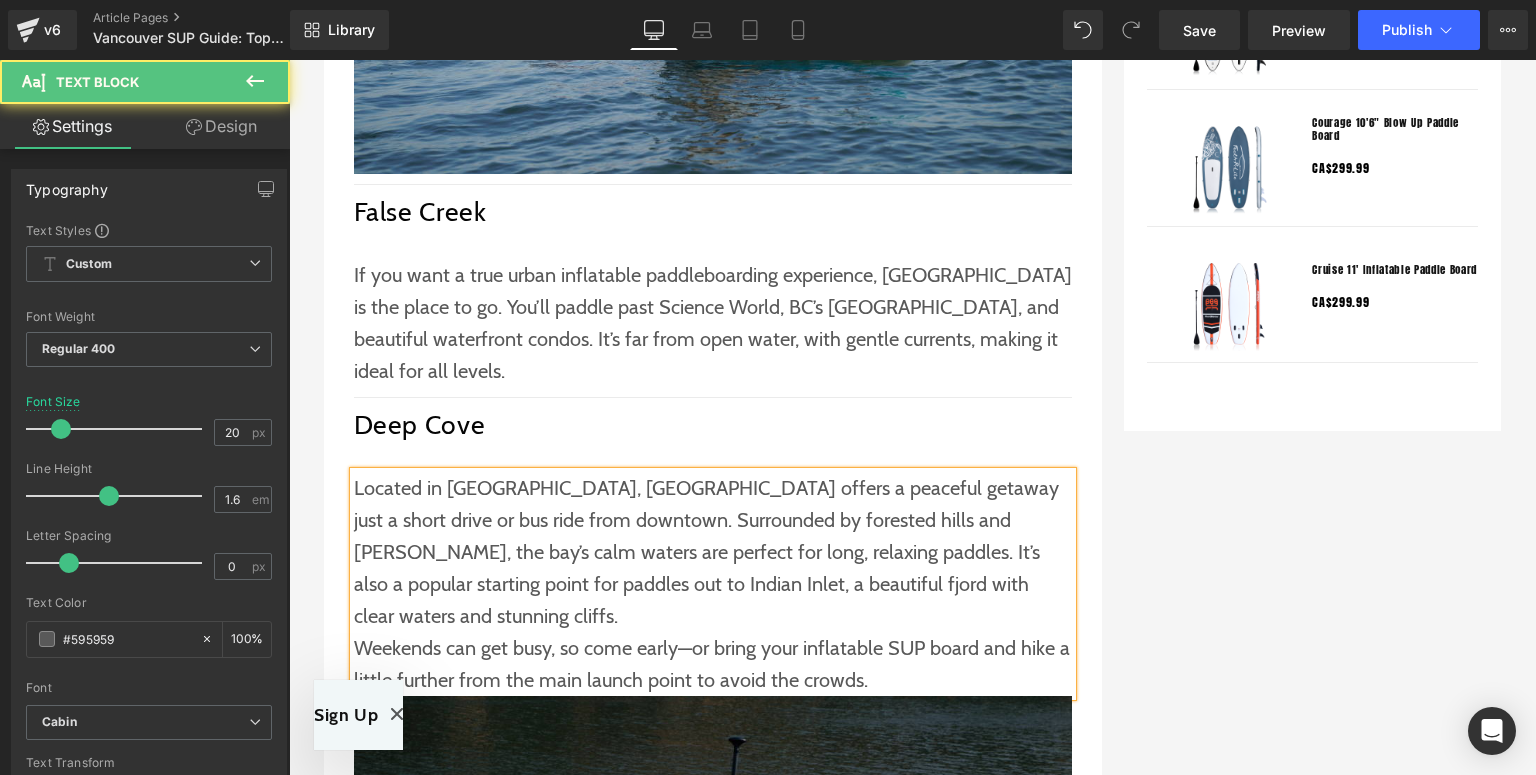 click on "Located in [GEOGRAPHIC_DATA], [GEOGRAPHIC_DATA] offers a peaceful getaway just a short drive or bus ride from downtown. Surrounded by forested hills and [PERSON_NAME], the bay’s calm waters are perfect for long, relaxing paddles. It’s also a popular starting point for paddles out to Indian Inlet, a beautiful fjord with clear waters and stunning cliffs." at bounding box center [713, 552] 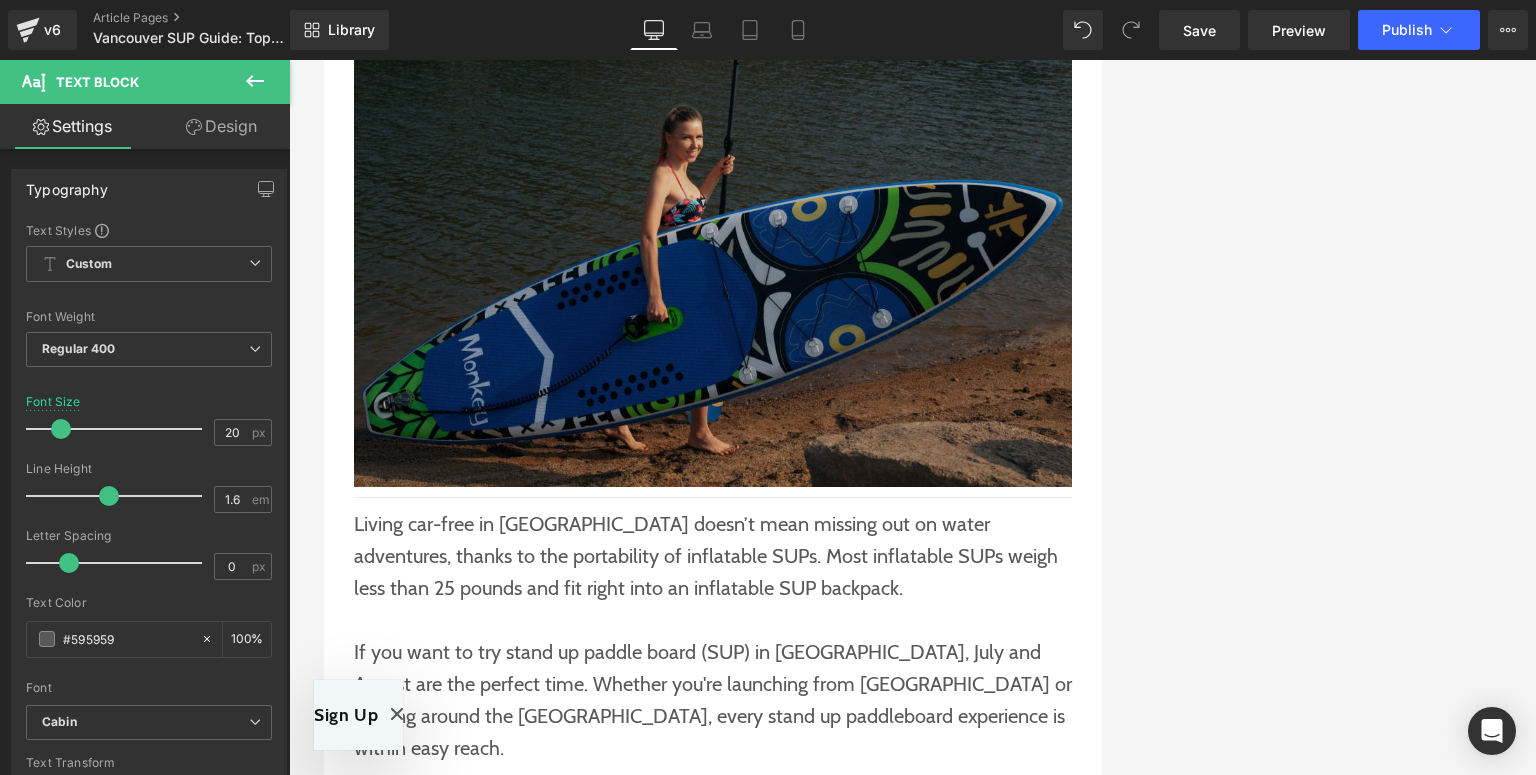 scroll, scrollTop: 2880, scrollLeft: 0, axis: vertical 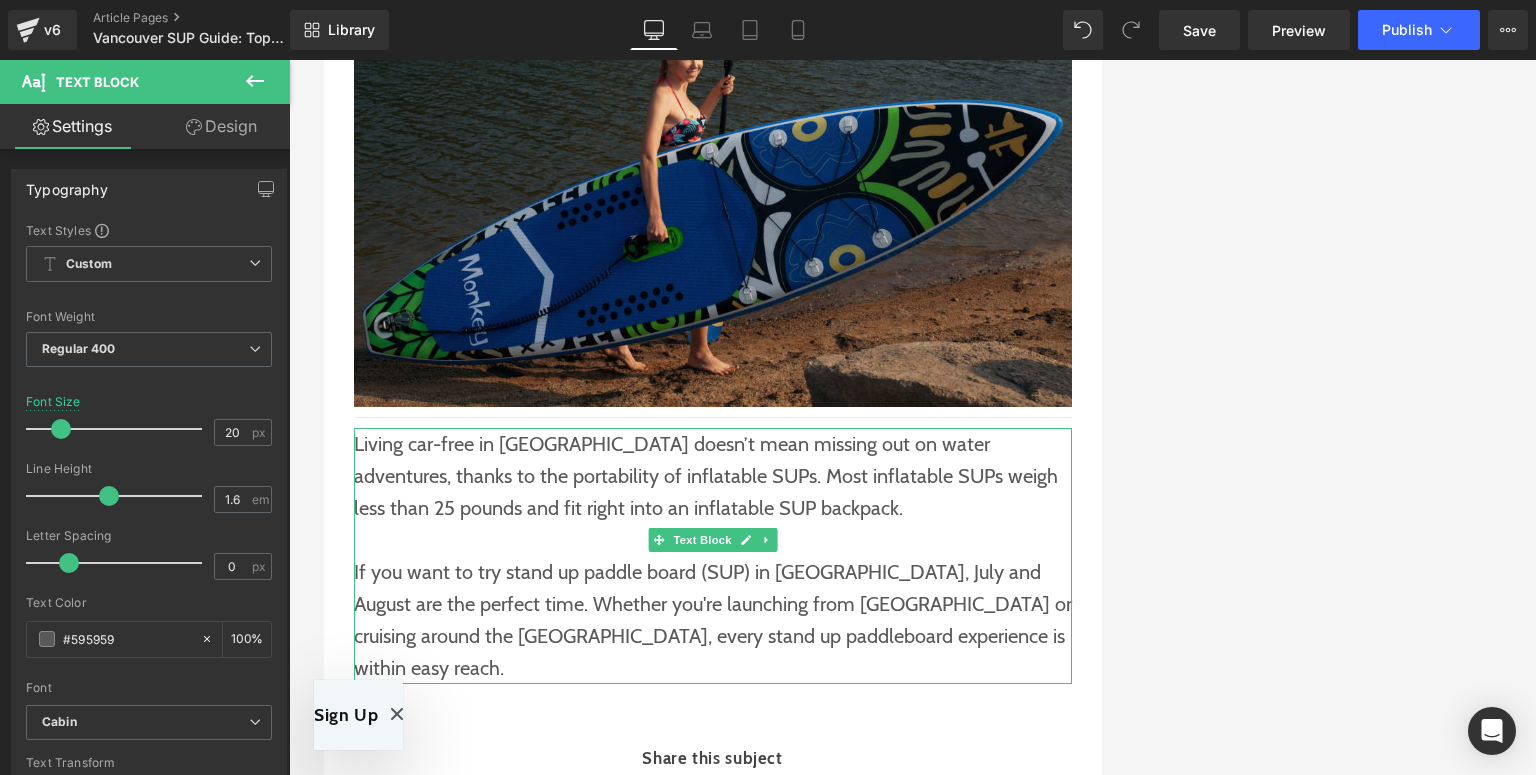 click on "If you want to try stand up paddle board (SUP) in [GEOGRAPHIC_DATA], July and August are the perfect time. Whether you're launching from [GEOGRAPHIC_DATA] or cruising around the [GEOGRAPHIC_DATA], every stand up paddleboard experience is within easy reach." at bounding box center (713, 620) 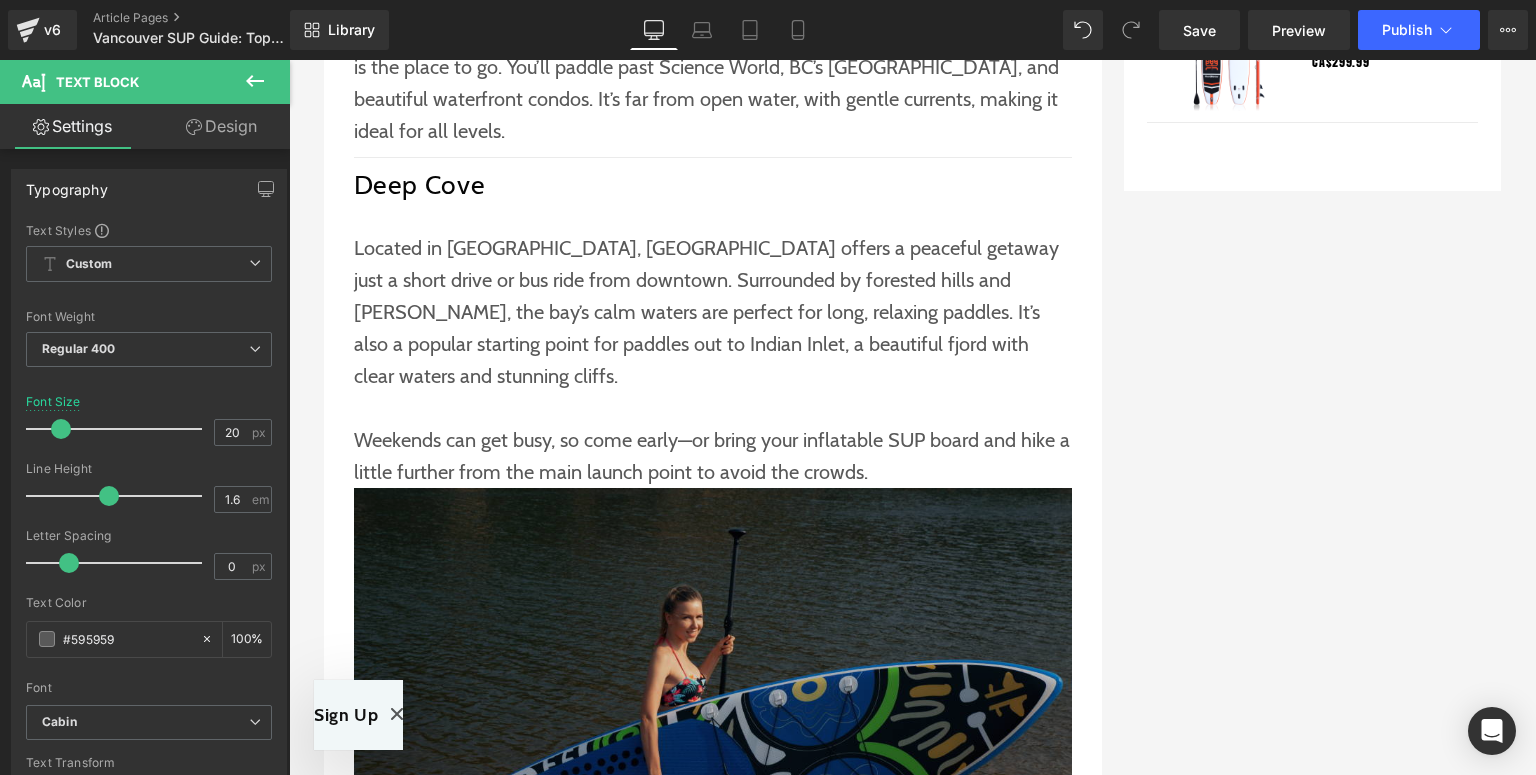 scroll, scrollTop: 2160, scrollLeft: 0, axis: vertical 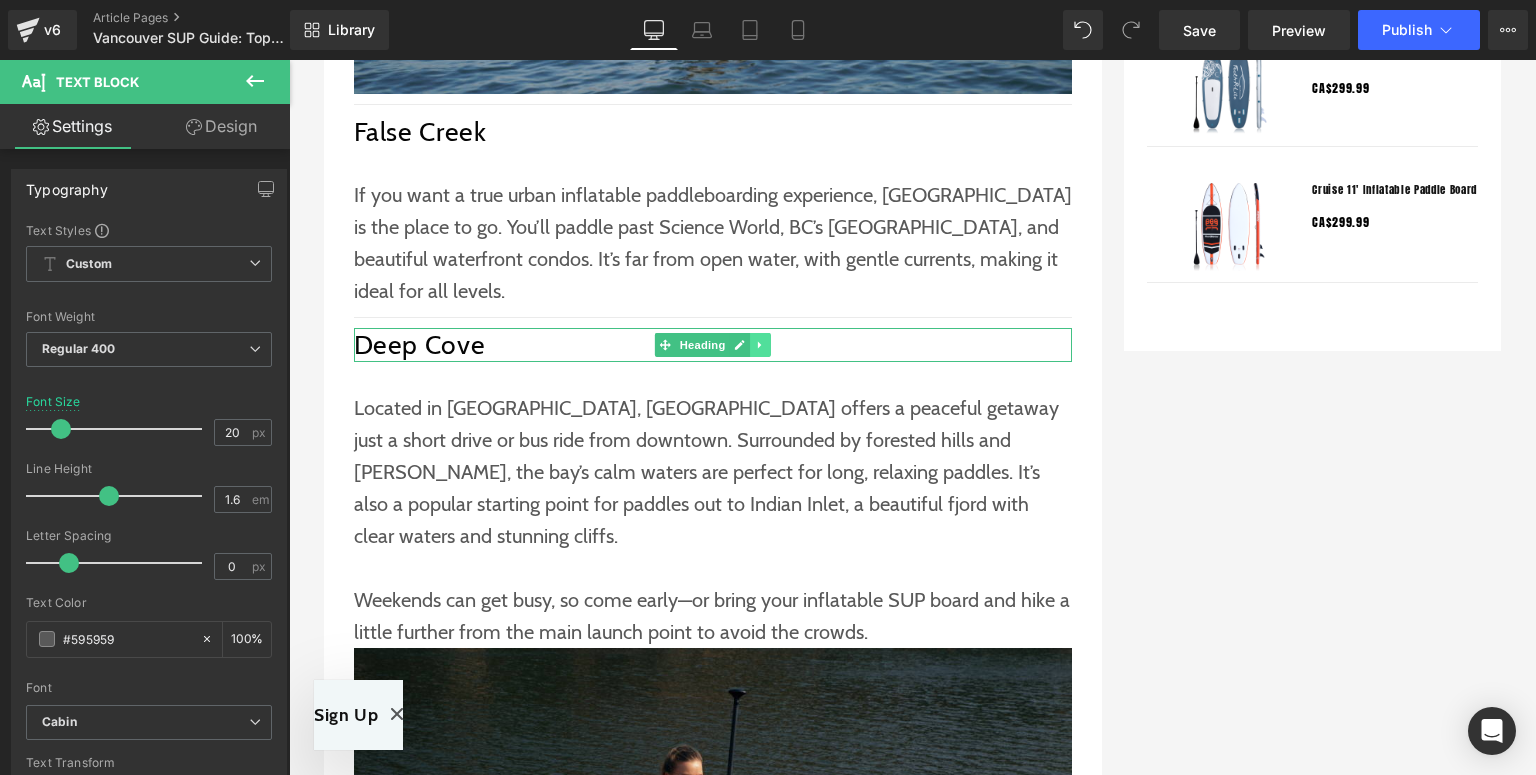 click 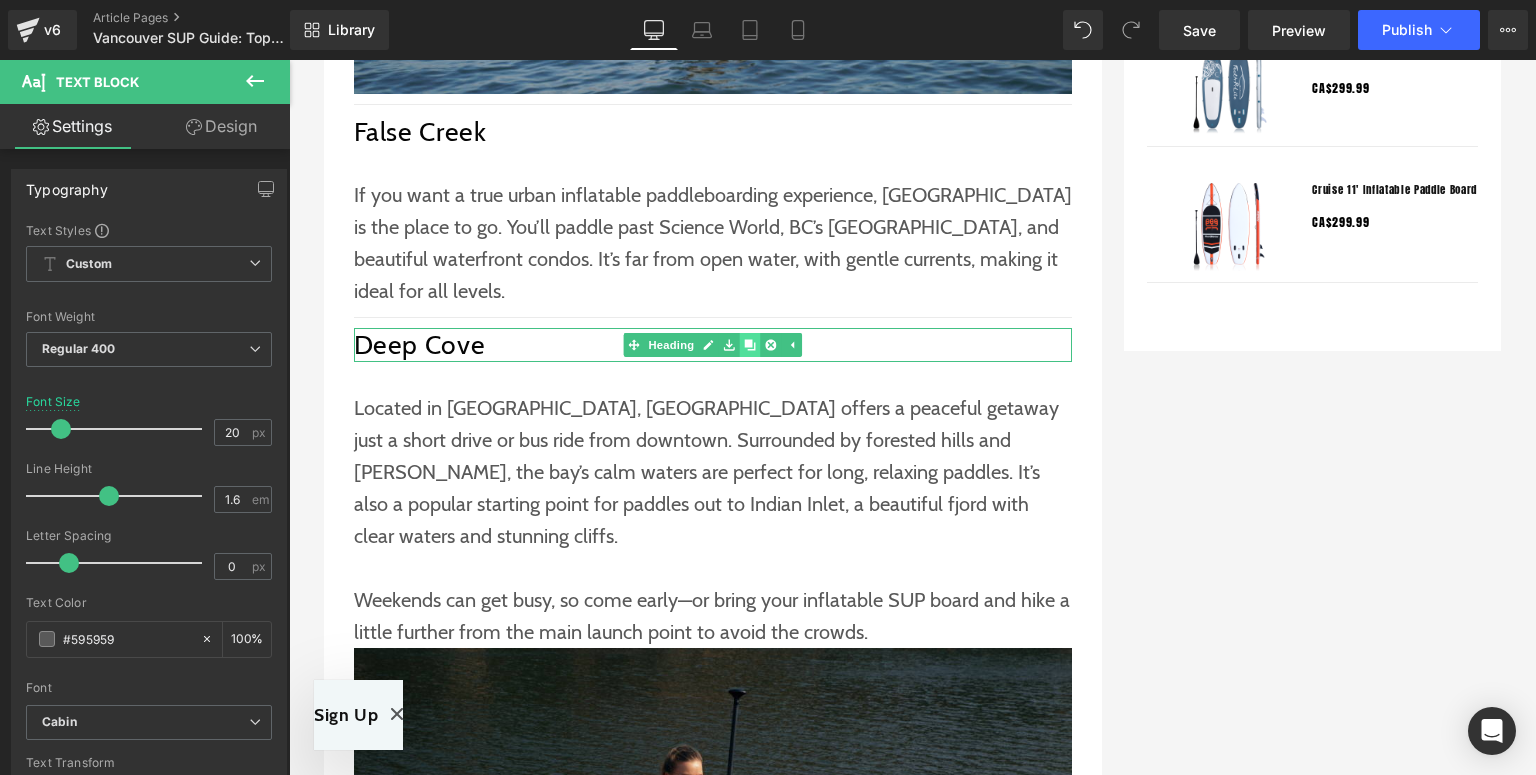 click 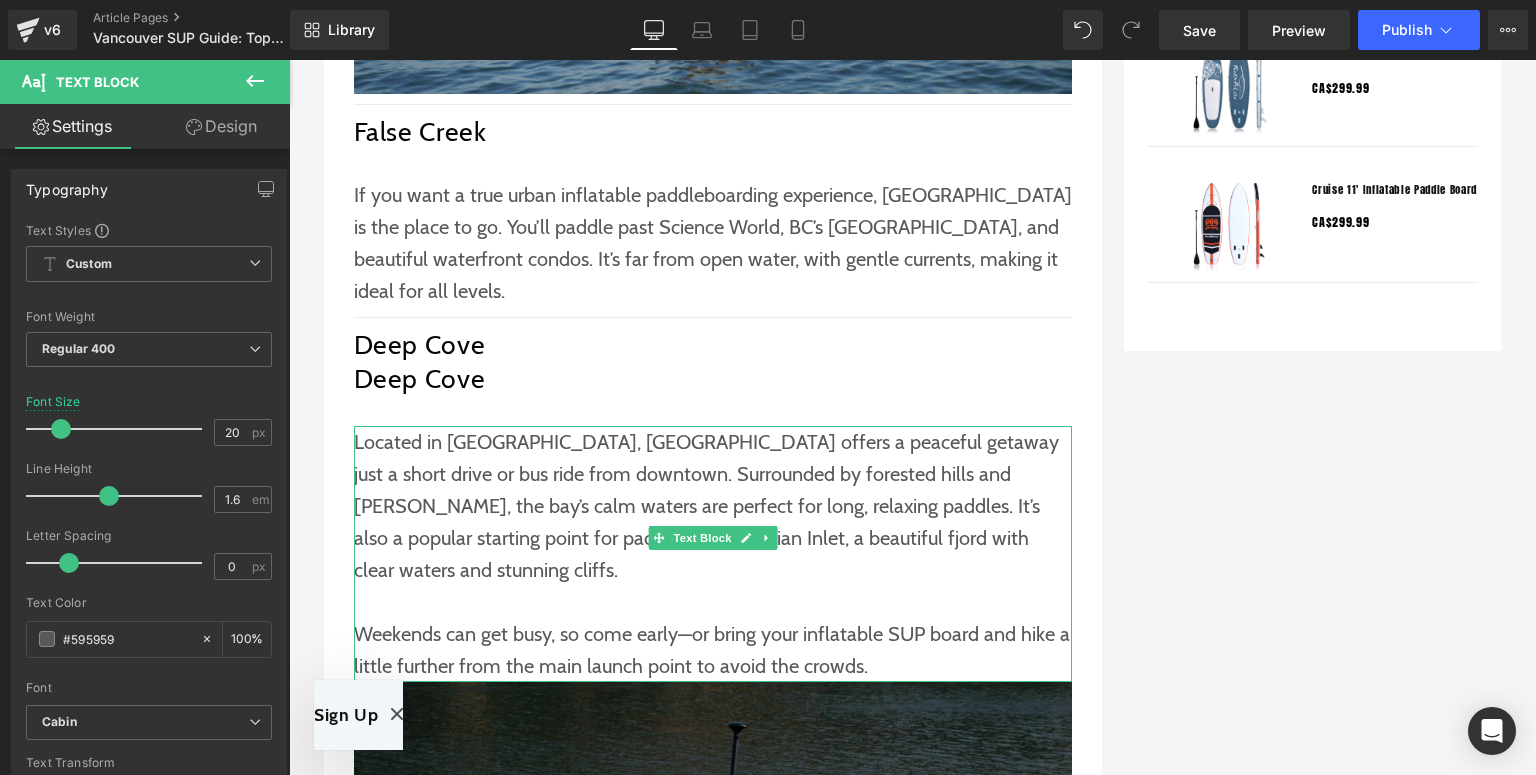 click 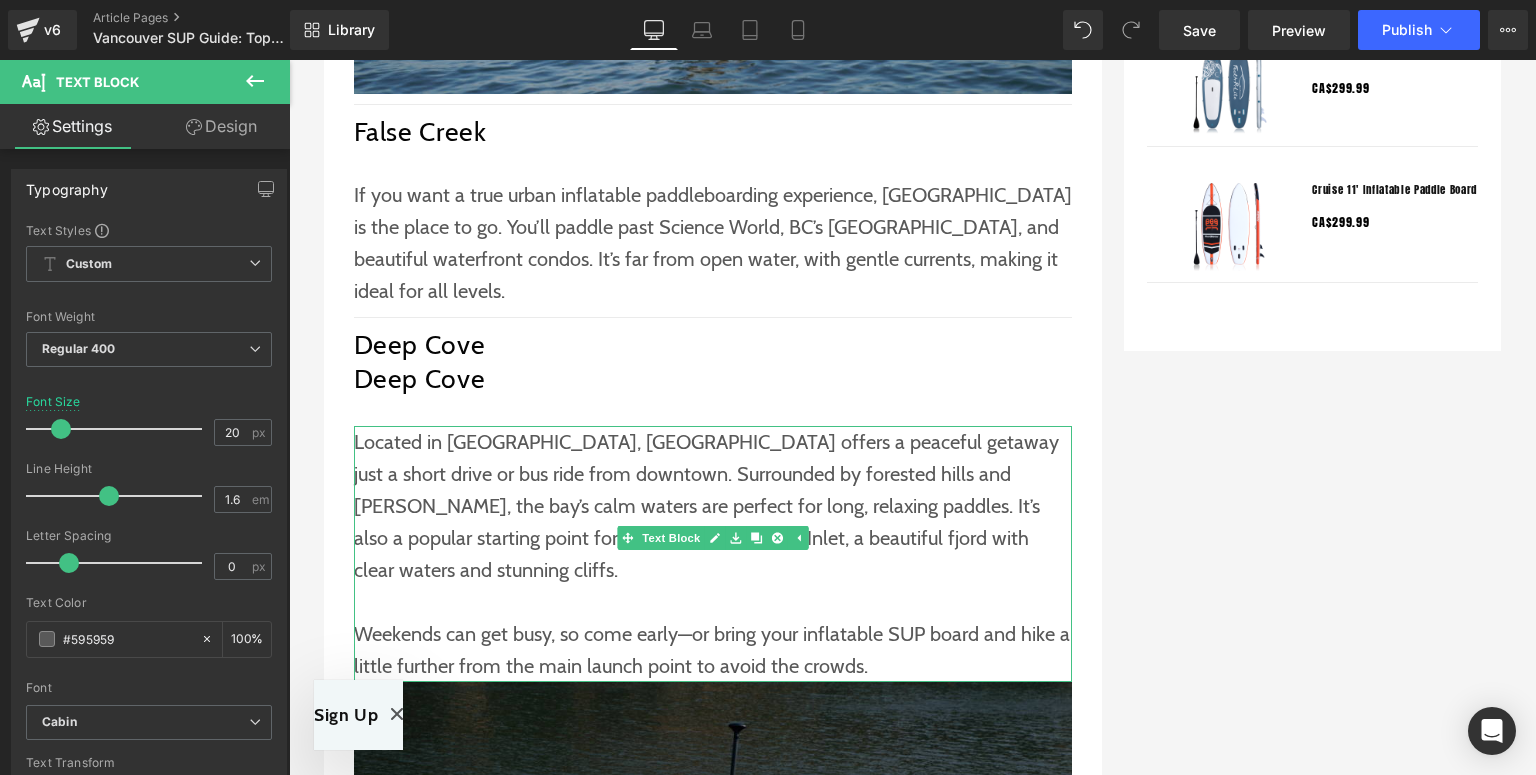 drag, startPoint x: 747, startPoint y: 504, endPoint x: 578, endPoint y: 488, distance: 169.7557 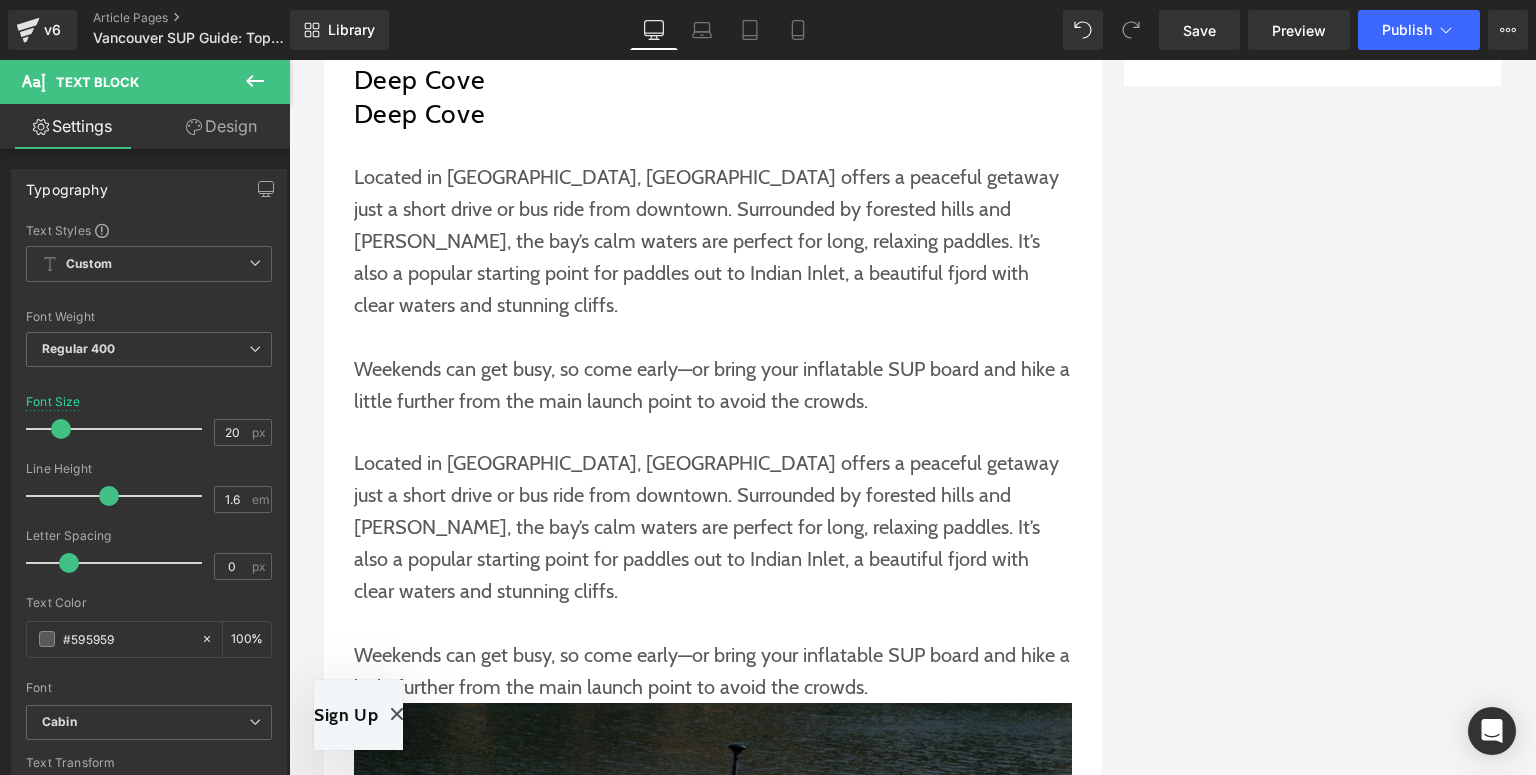 scroll, scrollTop: 2185, scrollLeft: 0, axis: vertical 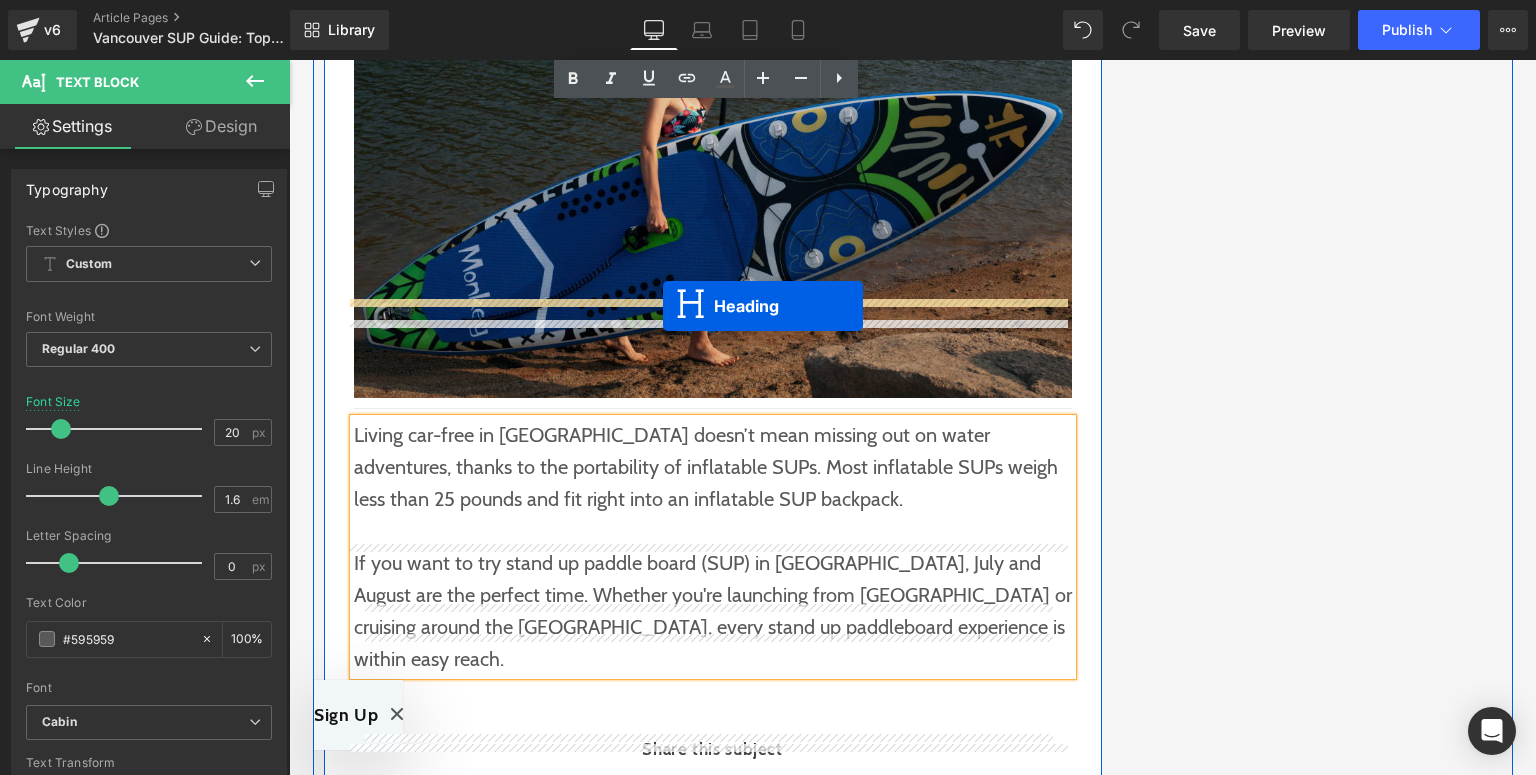 drag, startPoint x: 692, startPoint y: 319, endPoint x: 663, endPoint y: 306, distance: 31.780497 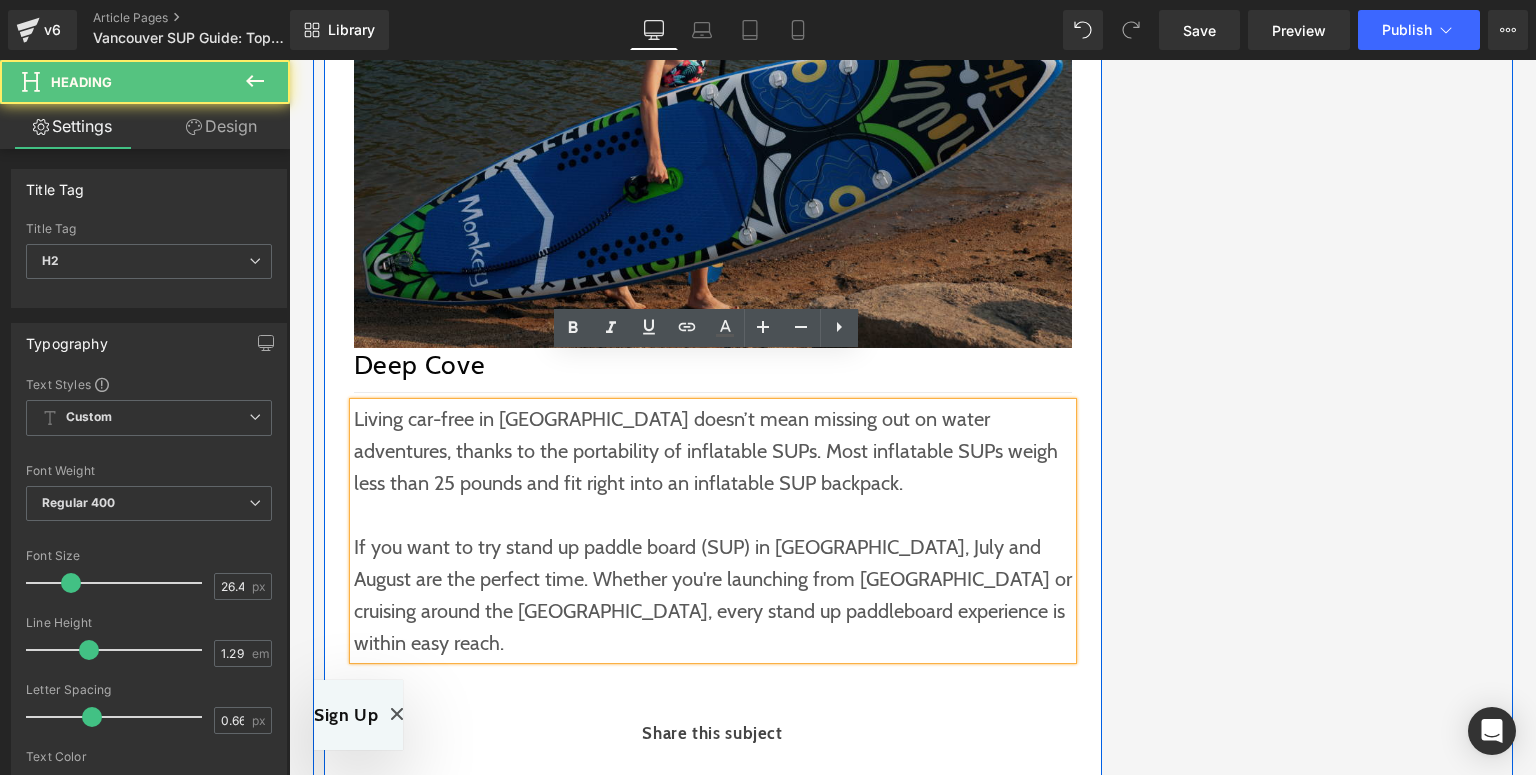 scroll, scrollTop: 3175, scrollLeft: 0, axis: vertical 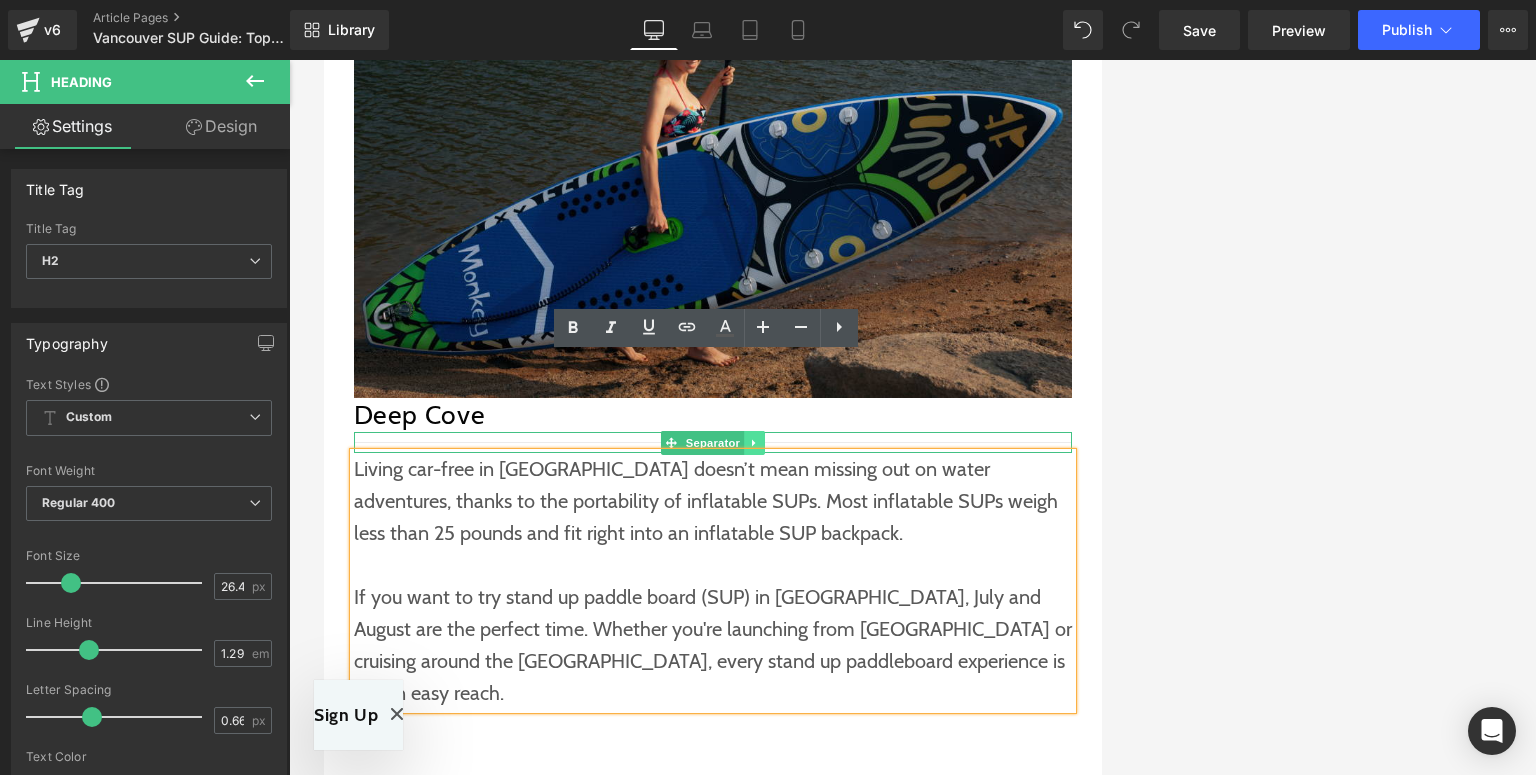 click 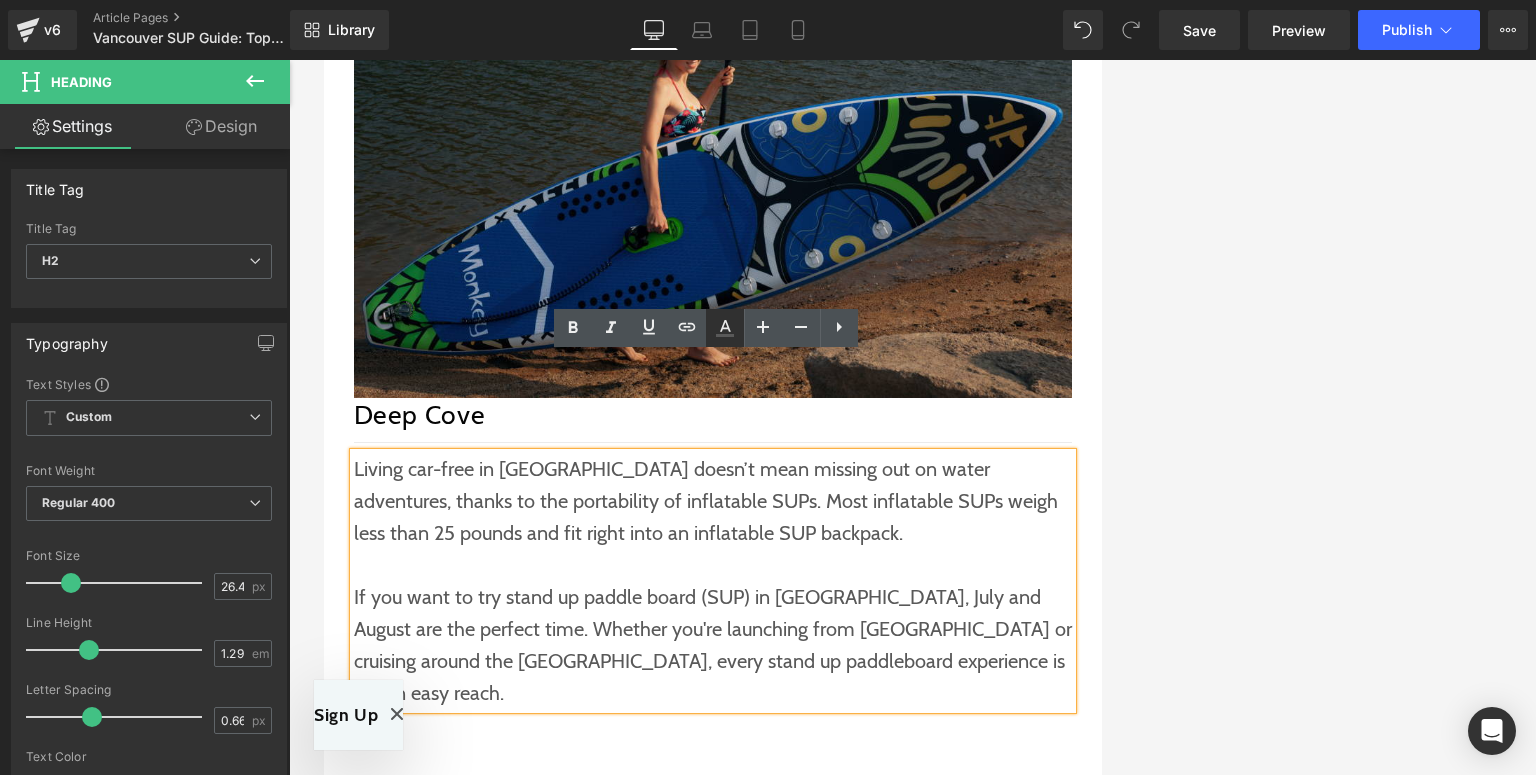 click at bounding box center [725, 328] 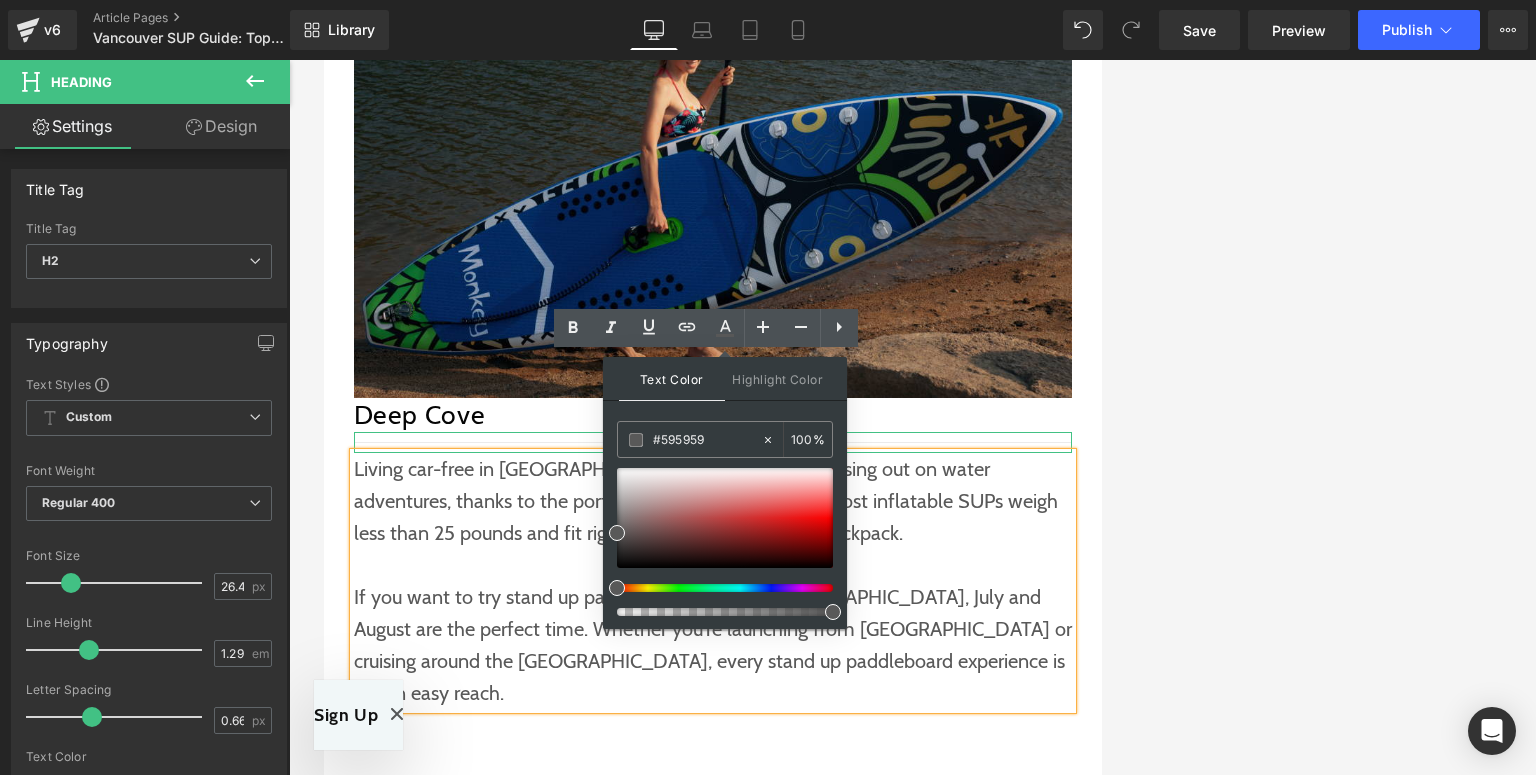 click at bounding box center (743, 443) 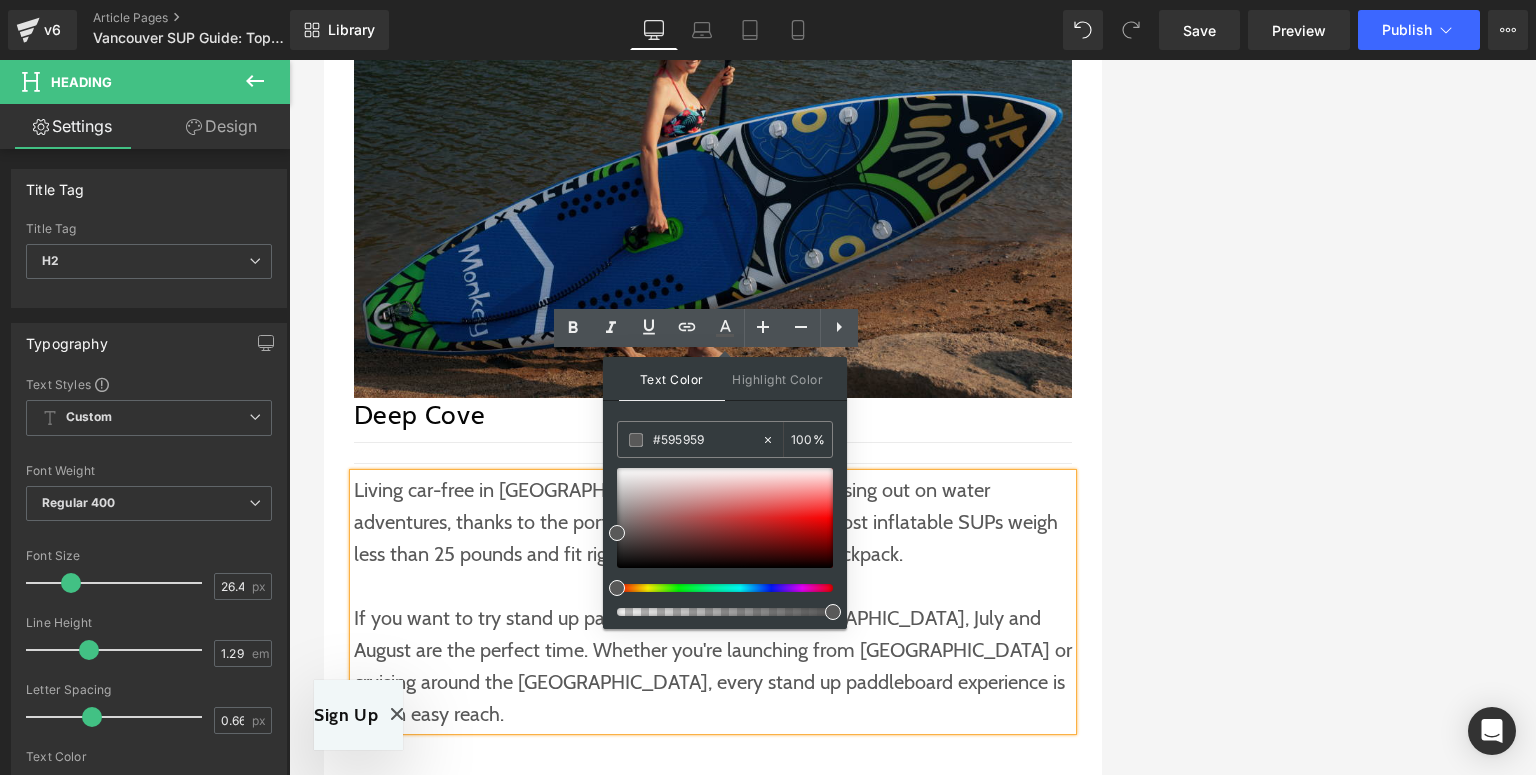 click on "Vancouver SUP Guide: Top 5 Must-Visit SUP Spots Text Block         Separator         With its stunning coastline, beautiful mountain views and laid-back [GEOGRAPHIC_DATA], [GEOGRAPHIC_DATA] is one of the best places in [GEOGRAPHIC_DATA] to try stand up paddle board (SUP). Whether you’re a first-timer or an experienced paddler, the city offers a range of easy-to-access SUP spots. Here are five must-visit SUP spots in [GEOGRAPHIC_DATA]—and the thrills of getting on the water right now.  Text Block         Separator         English Bay Heading         Just a short walk from downtown [GEOGRAPHIC_DATA], [GEOGRAPHIC_DATA] is one of the iconic places to start your SUP board surfing adventure. The waters here are usually calm, and the sunsets are even more beautiful. In the evenings, you can paddle to see the golden sky and skyline reflected, and in the early mornings, you can enjoy the calm waters to start the day. Text Block         Image         Separator         Kitsilano Beach Heading         Text Block         Image         Separator" at bounding box center [913, -619] 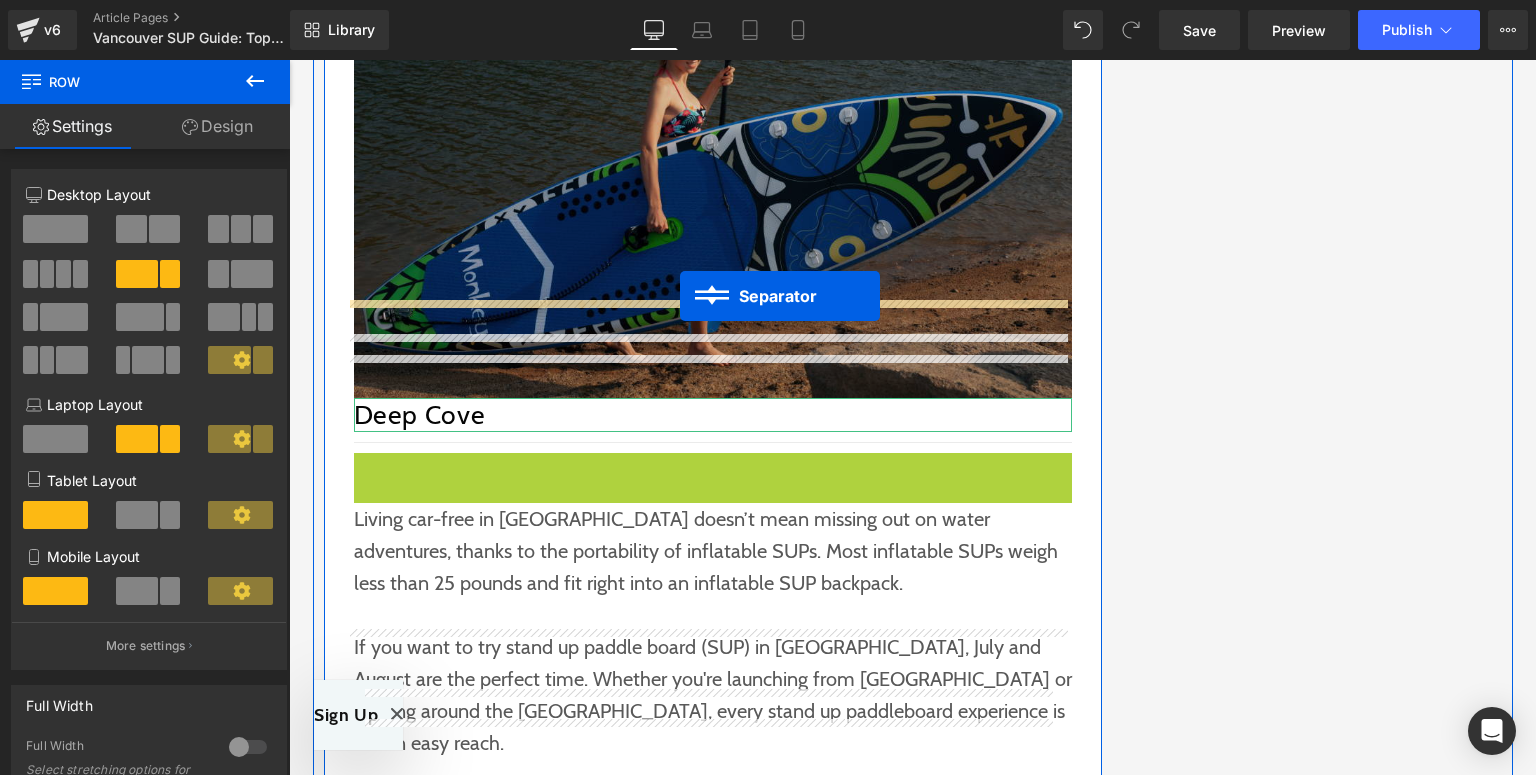 drag, startPoint x: 706, startPoint y: 362, endPoint x: 680, endPoint y: 296, distance: 70.93659 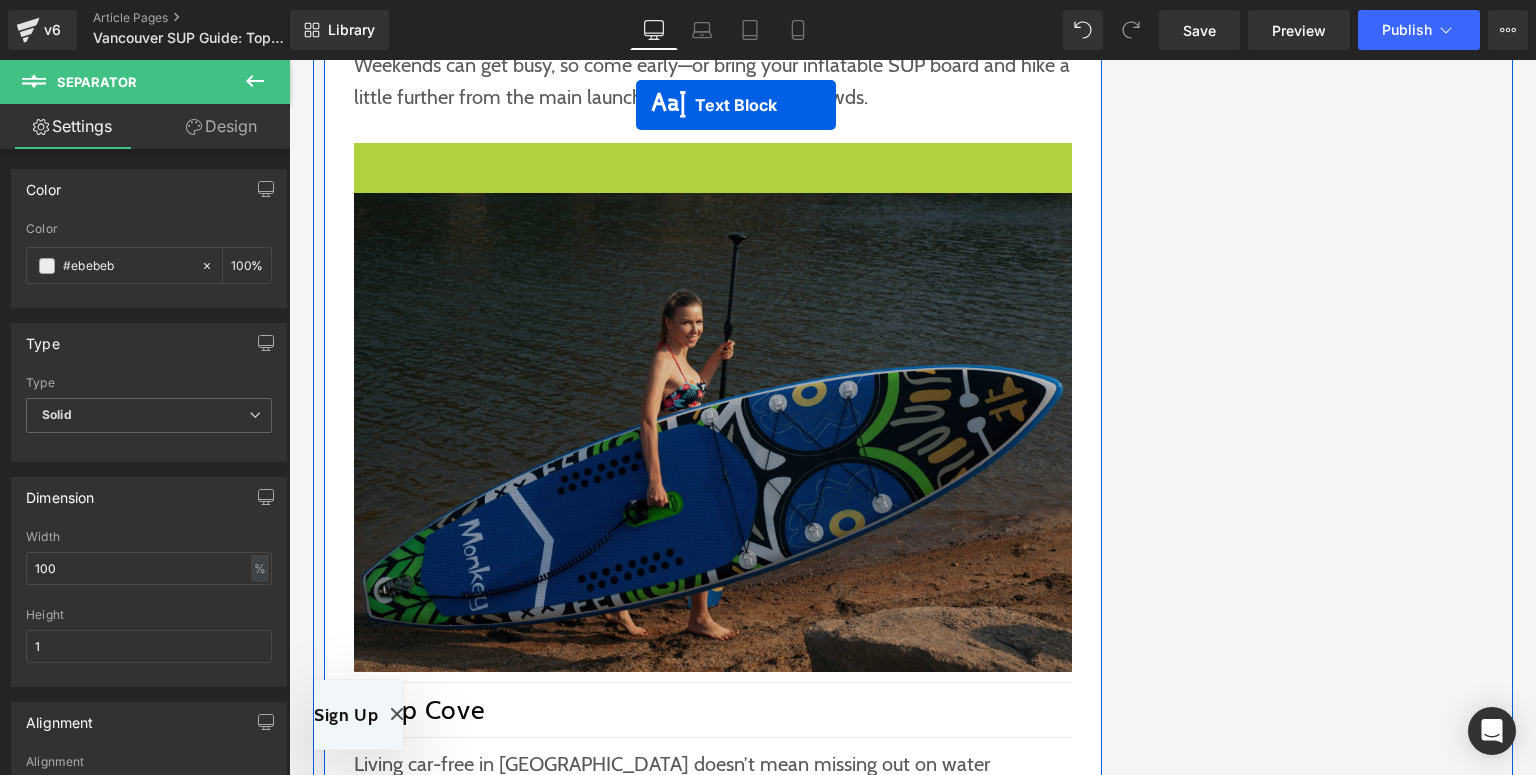 scroll, scrollTop: 2935, scrollLeft: 0, axis: vertical 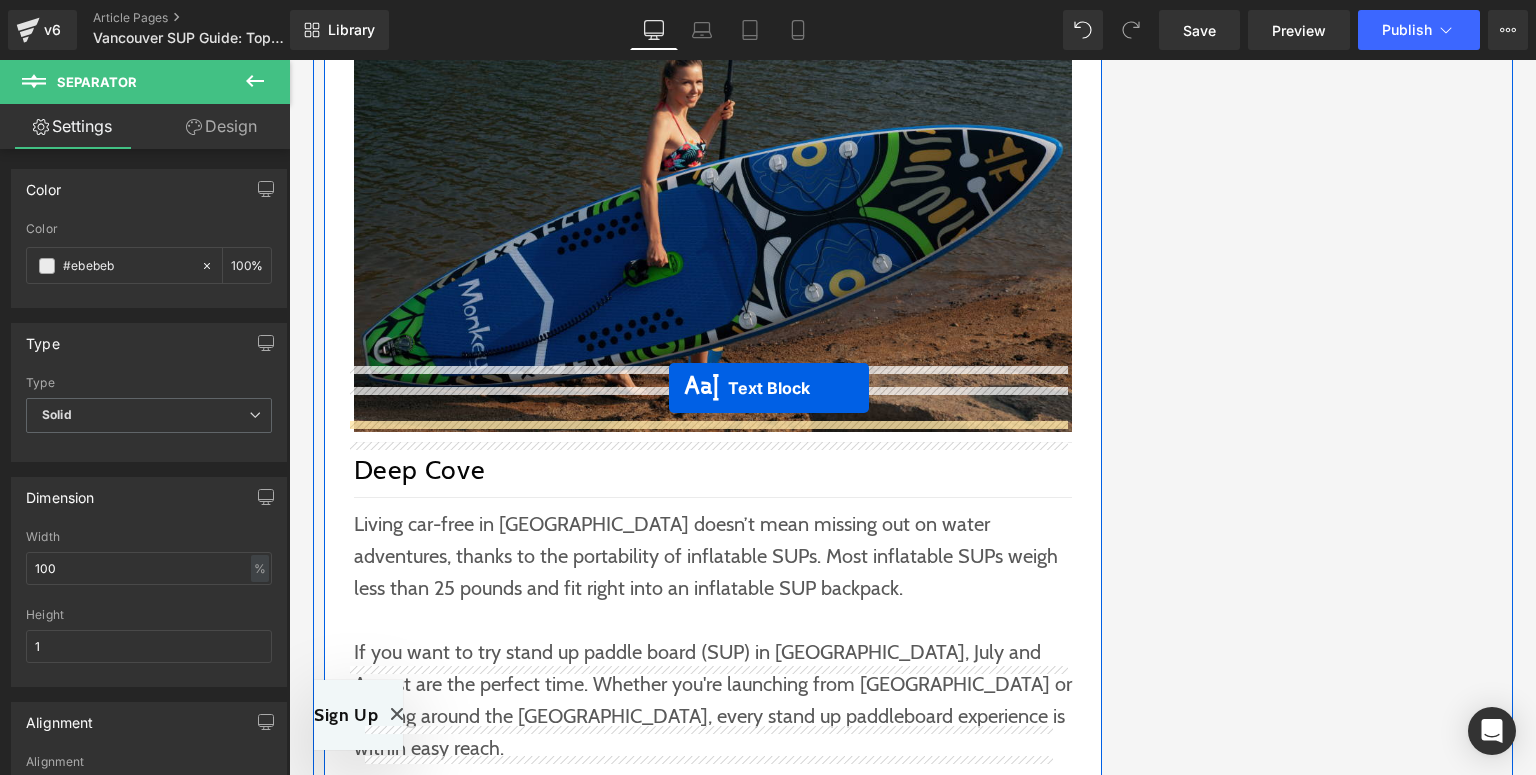 drag, startPoint x: 680, startPoint y: 434, endPoint x: 669, endPoint y: 388, distance: 47.296936 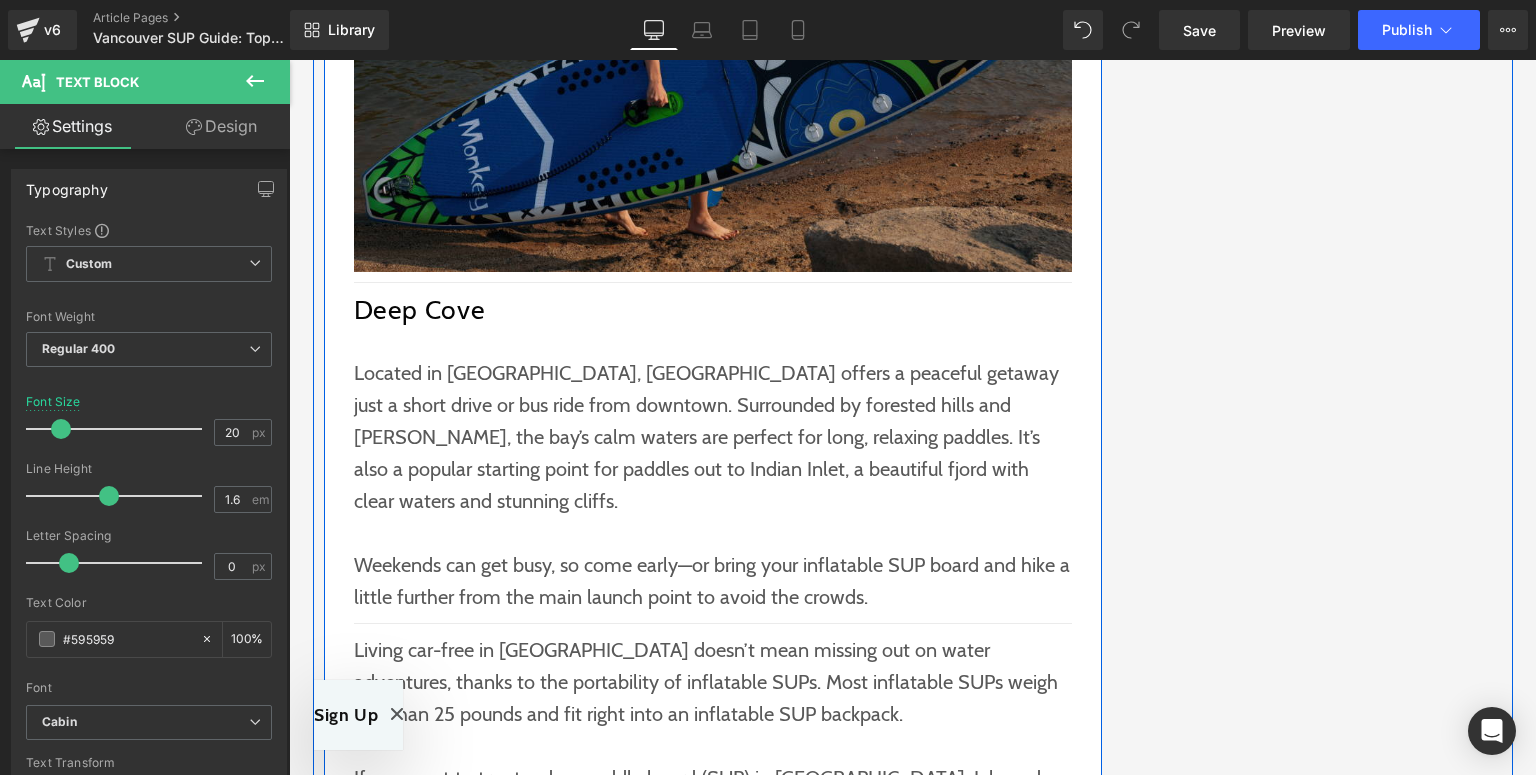 scroll, scrollTop: 3095, scrollLeft: 0, axis: vertical 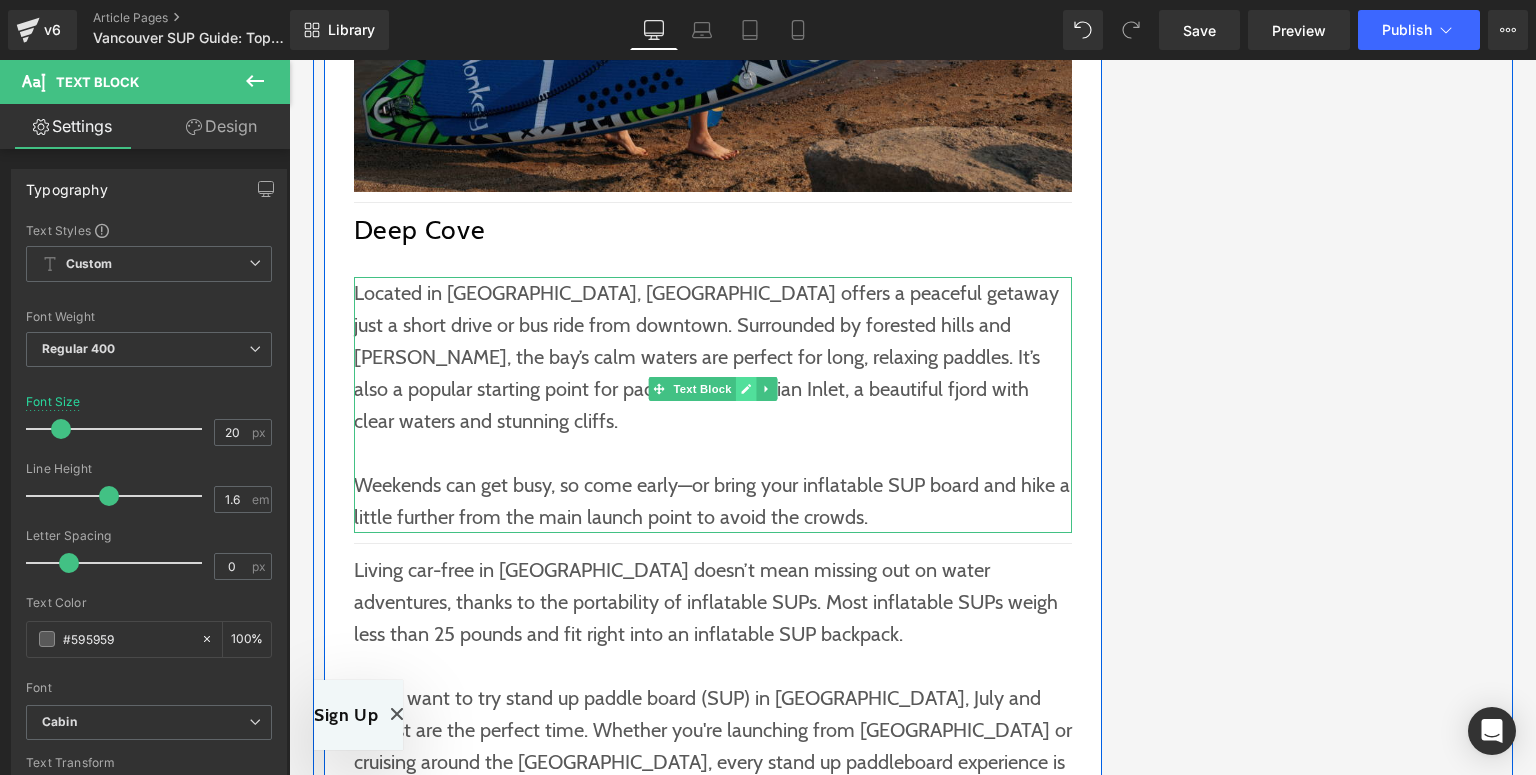 click at bounding box center [745, 389] 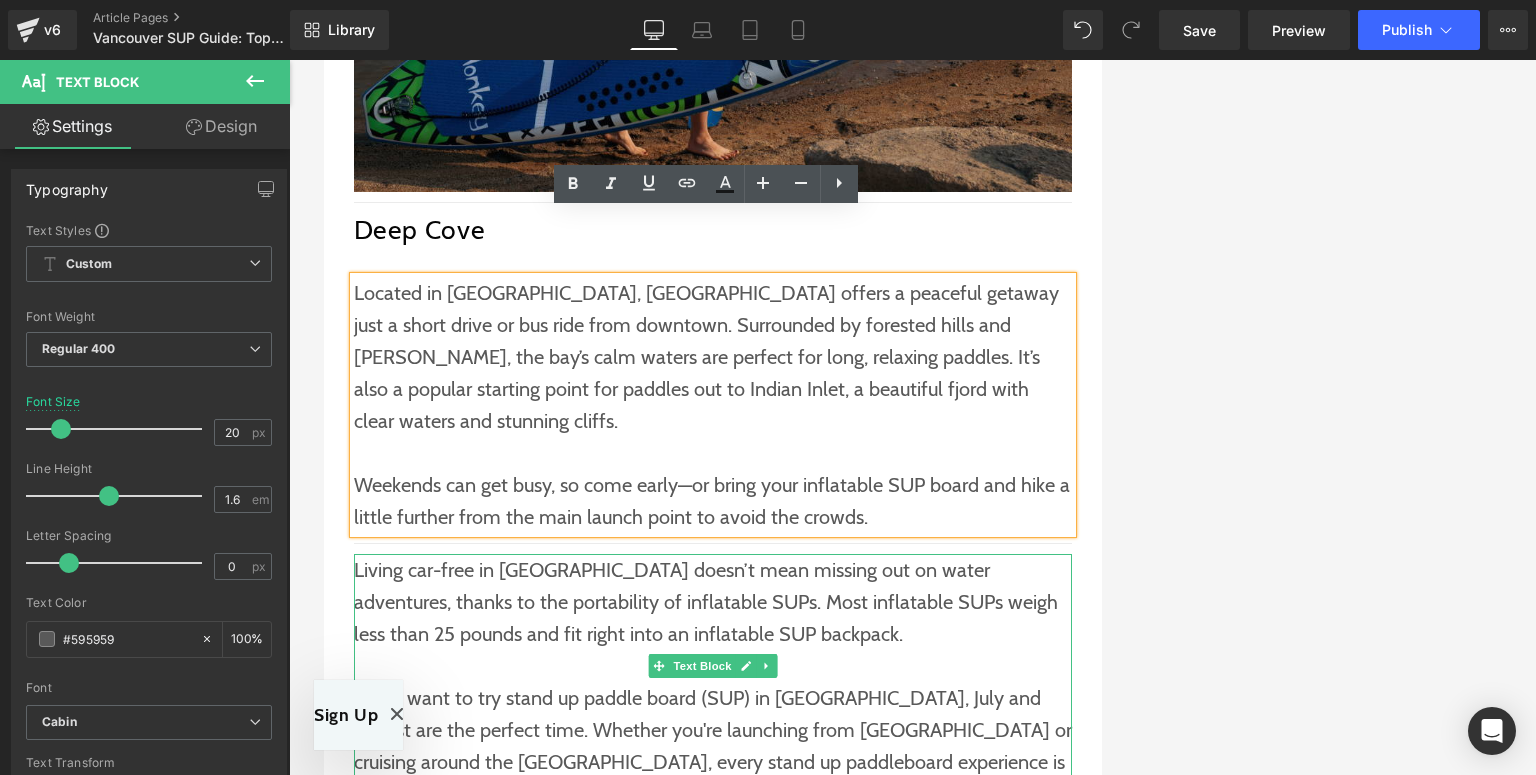 click on "If you want to try stand up paddle board (SUP) in [GEOGRAPHIC_DATA], July and August are the perfect time. Whether you're launching from [GEOGRAPHIC_DATA] or cruising around the [GEOGRAPHIC_DATA], every stand up paddleboard experience is within easy reach." at bounding box center (713, 746) 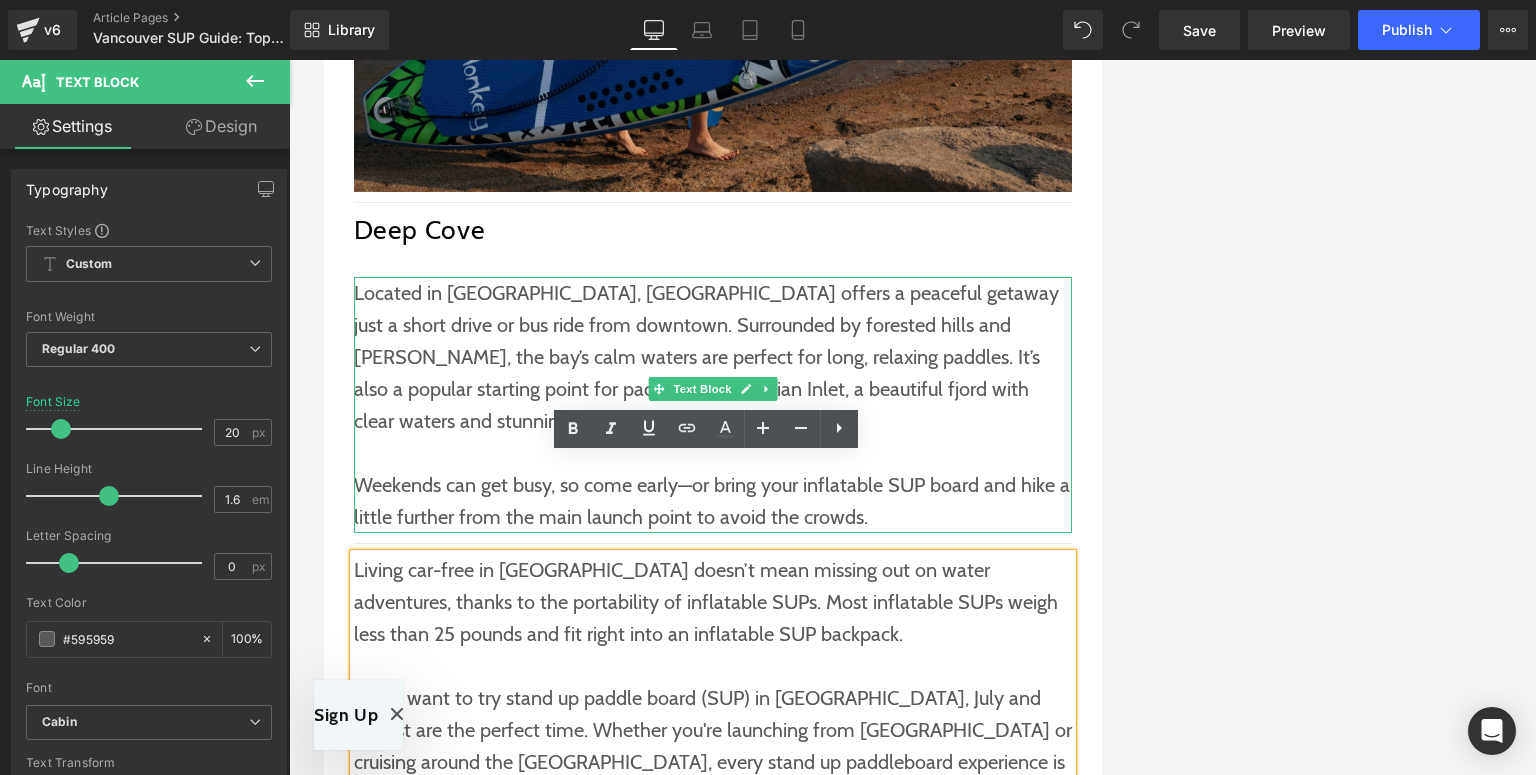 click on "Located in [GEOGRAPHIC_DATA], [GEOGRAPHIC_DATA] offers a peaceful getaway just a short drive or bus ride from downtown. Surrounded by forested hills and [PERSON_NAME], the bay’s calm waters are perfect for long, relaxing paddles. It’s also a popular starting point for paddles out to Indian Inlet, a beautiful fjord with clear waters and stunning cliffs." at bounding box center (713, 357) 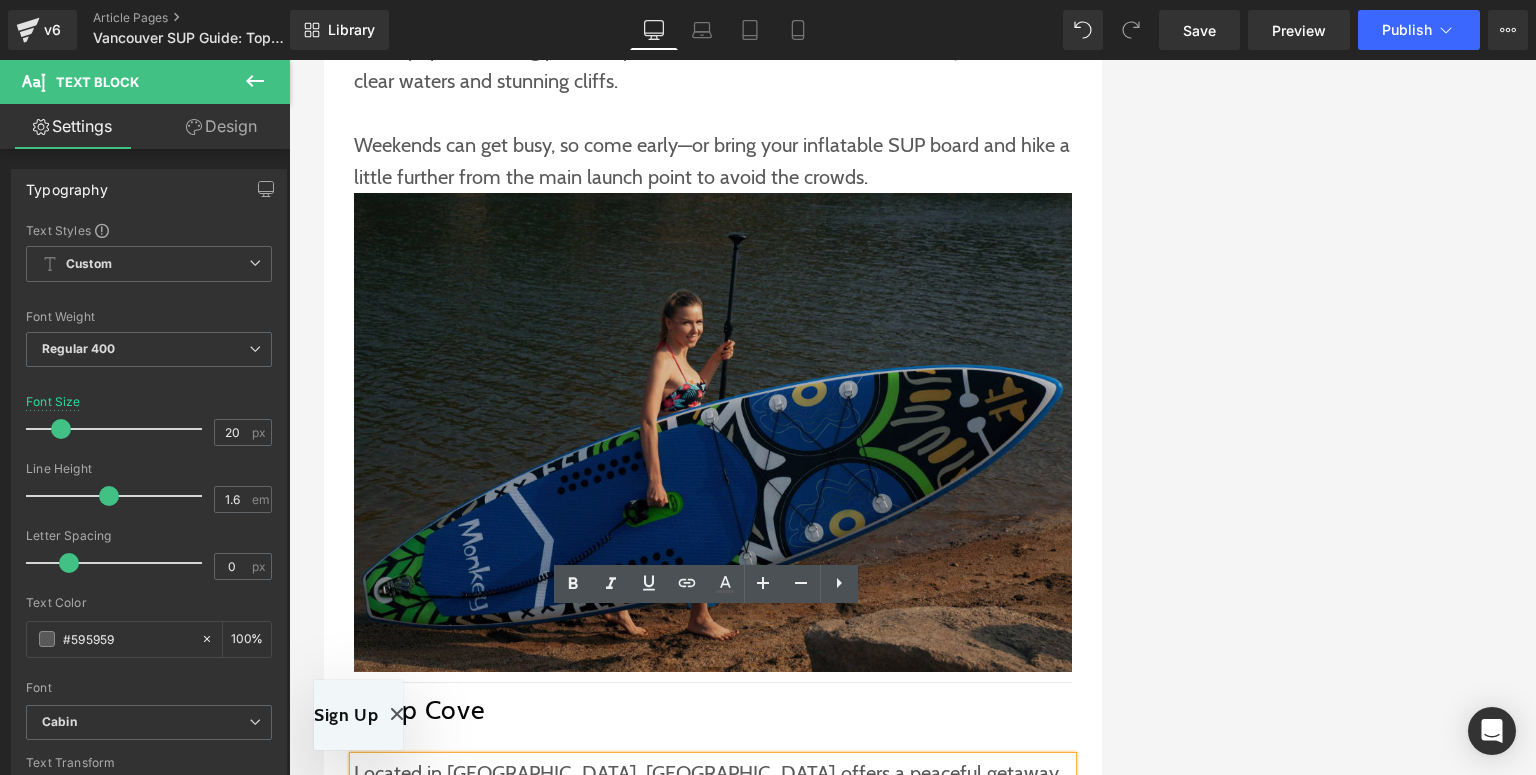 scroll, scrollTop: 2775, scrollLeft: 0, axis: vertical 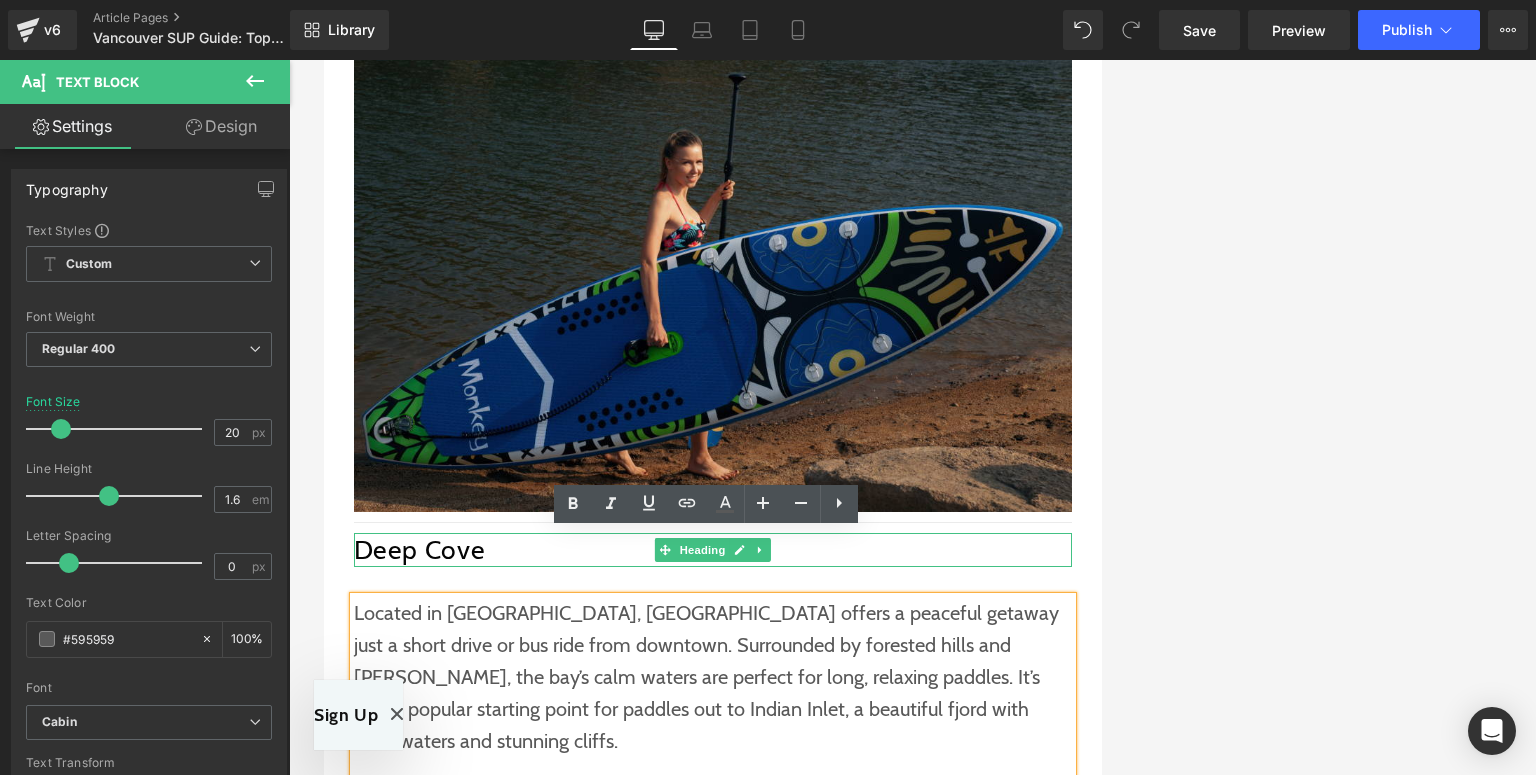 click on "Deep Cove" at bounding box center [713, 550] 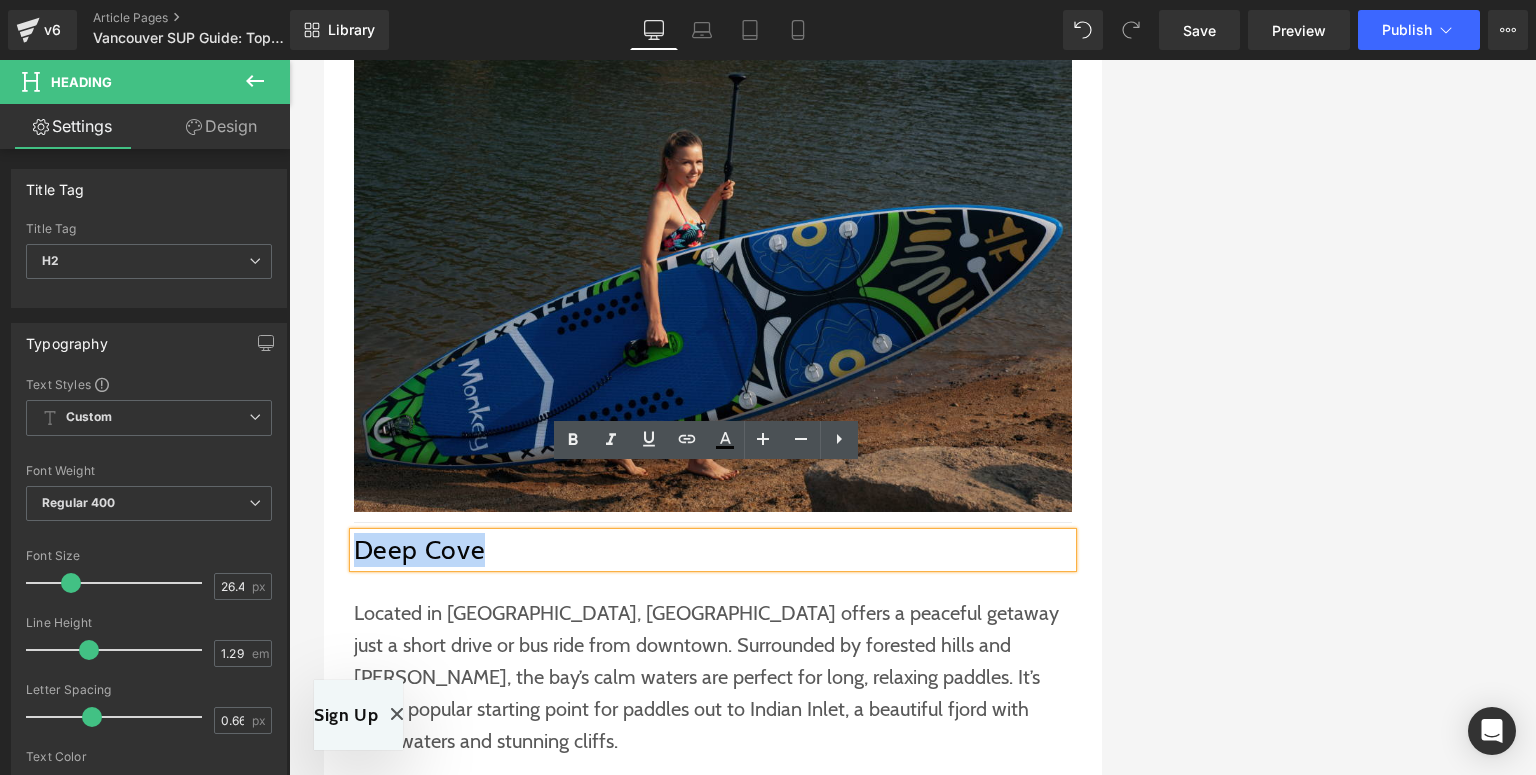 drag, startPoint x: 504, startPoint y: 484, endPoint x: 352, endPoint y: 481, distance: 152.0296 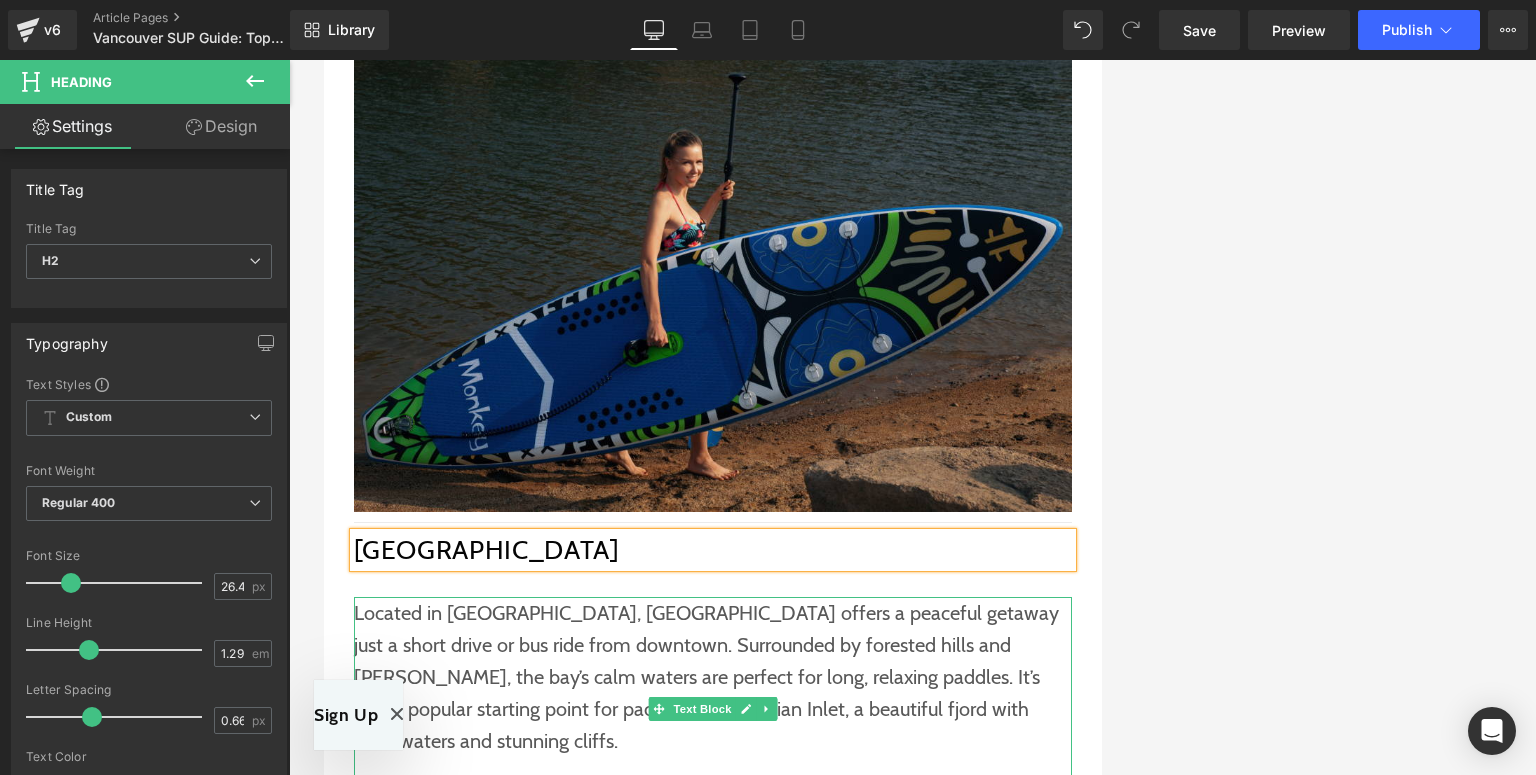 click on "Located in [GEOGRAPHIC_DATA], [GEOGRAPHIC_DATA] offers a peaceful getaway just a short drive or bus ride from downtown. Surrounded by forested hills and [PERSON_NAME], the bay’s calm waters are perfect for long, relaxing paddles. It’s also a popular starting point for paddles out to Indian Inlet, a beautiful fjord with clear waters and stunning cliffs." at bounding box center [713, 677] 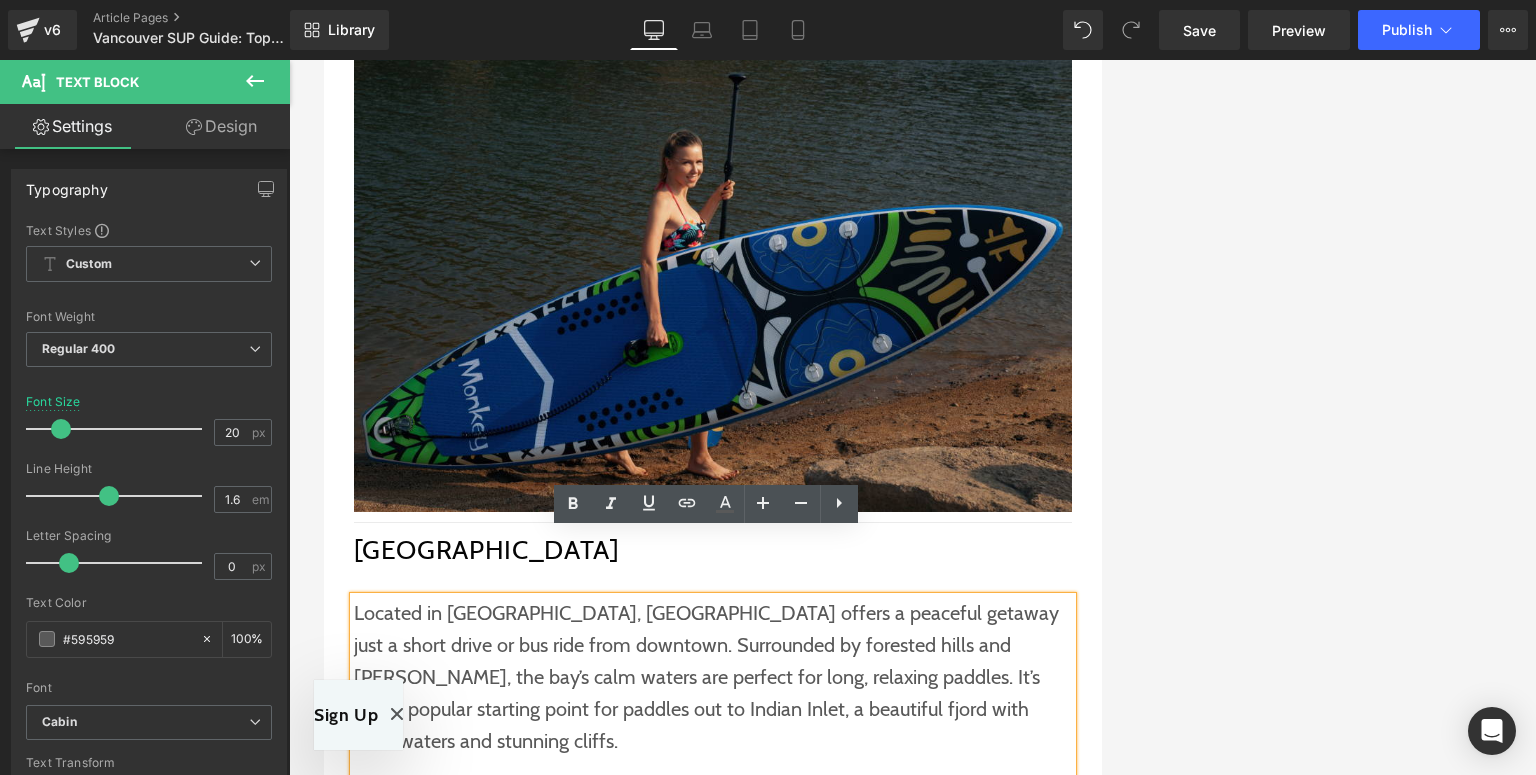 scroll, scrollTop: 2935, scrollLeft: 0, axis: vertical 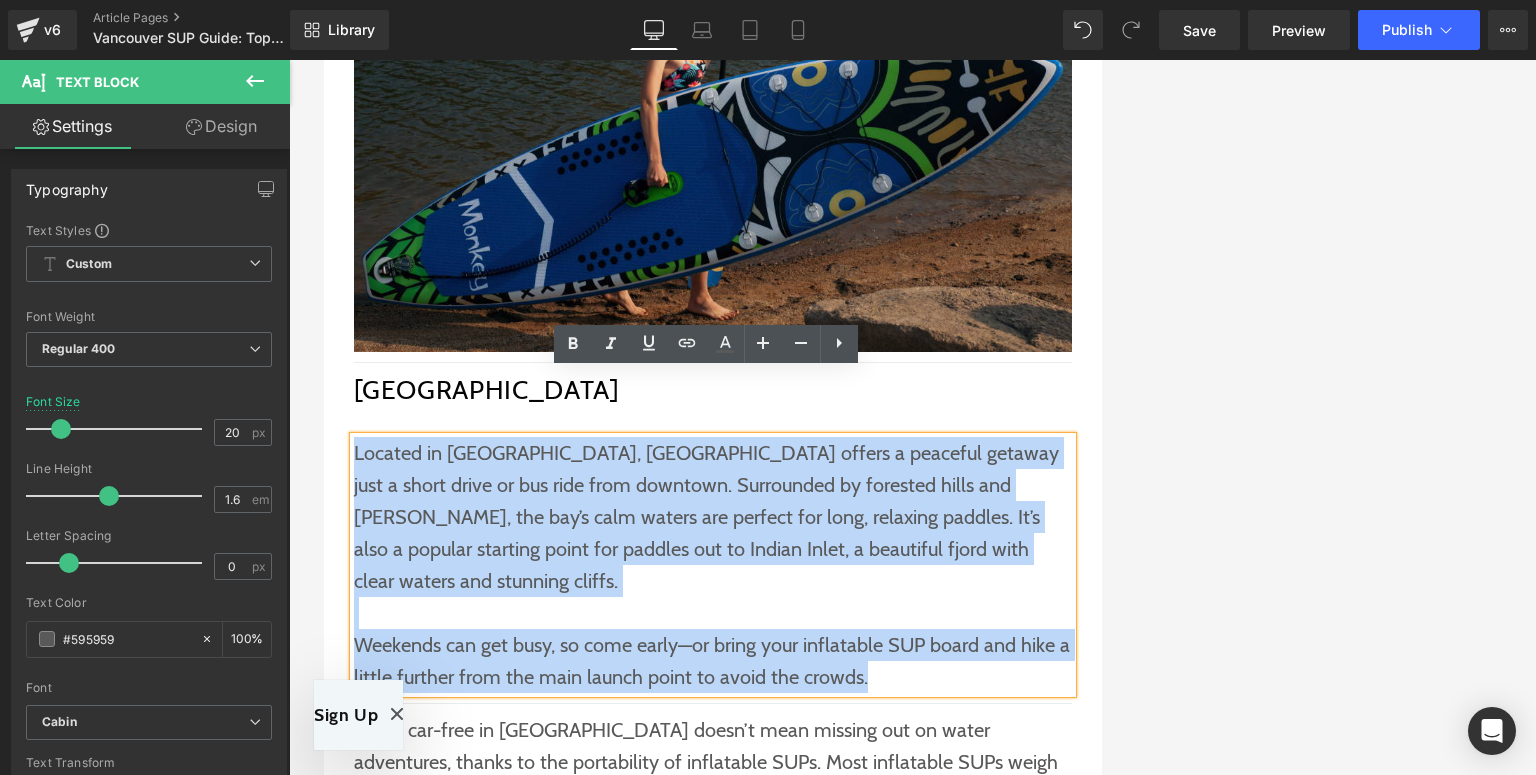 drag, startPoint x: 888, startPoint y: 585, endPoint x: 348, endPoint y: 392, distance: 573.45355 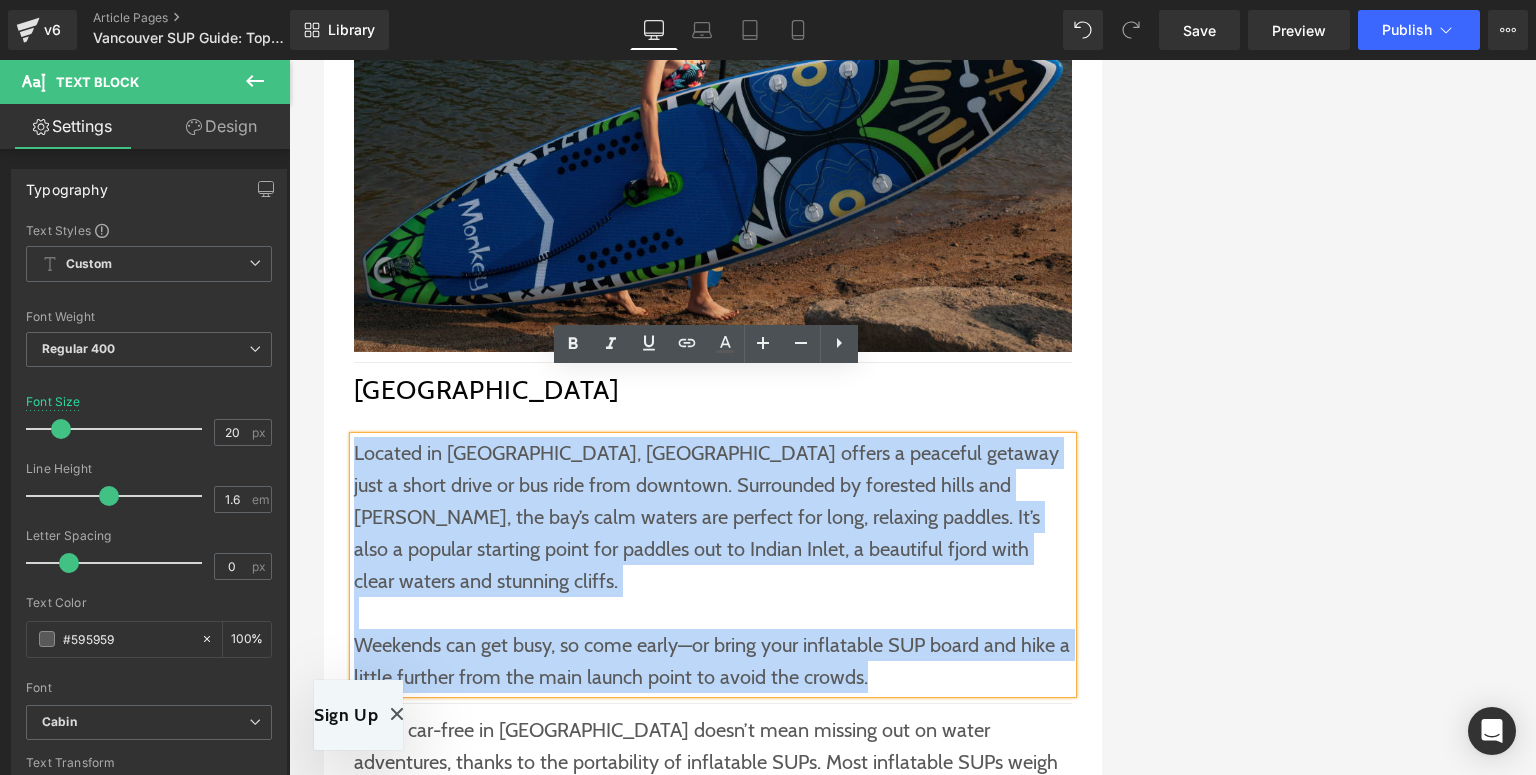 click on "Located in [GEOGRAPHIC_DATA], [GEOGRAPHIC_DATA] offers a peaceful getaway just a short drive or bus ride from downtown. Surrounded by forested hills and [PERSON_NAME], the bay’s calm waters are perfect for long, relaxing paddles. It’s also a popular starting point for paddles out to Indian Inlet, a beautiful fjord with clear waters and stunning cliffs. Weekends can get busy, so come early—or bring your inflatable SUP board and hike a little further from the main launch point to avoid the crowds." at bounding box center (713, 565) 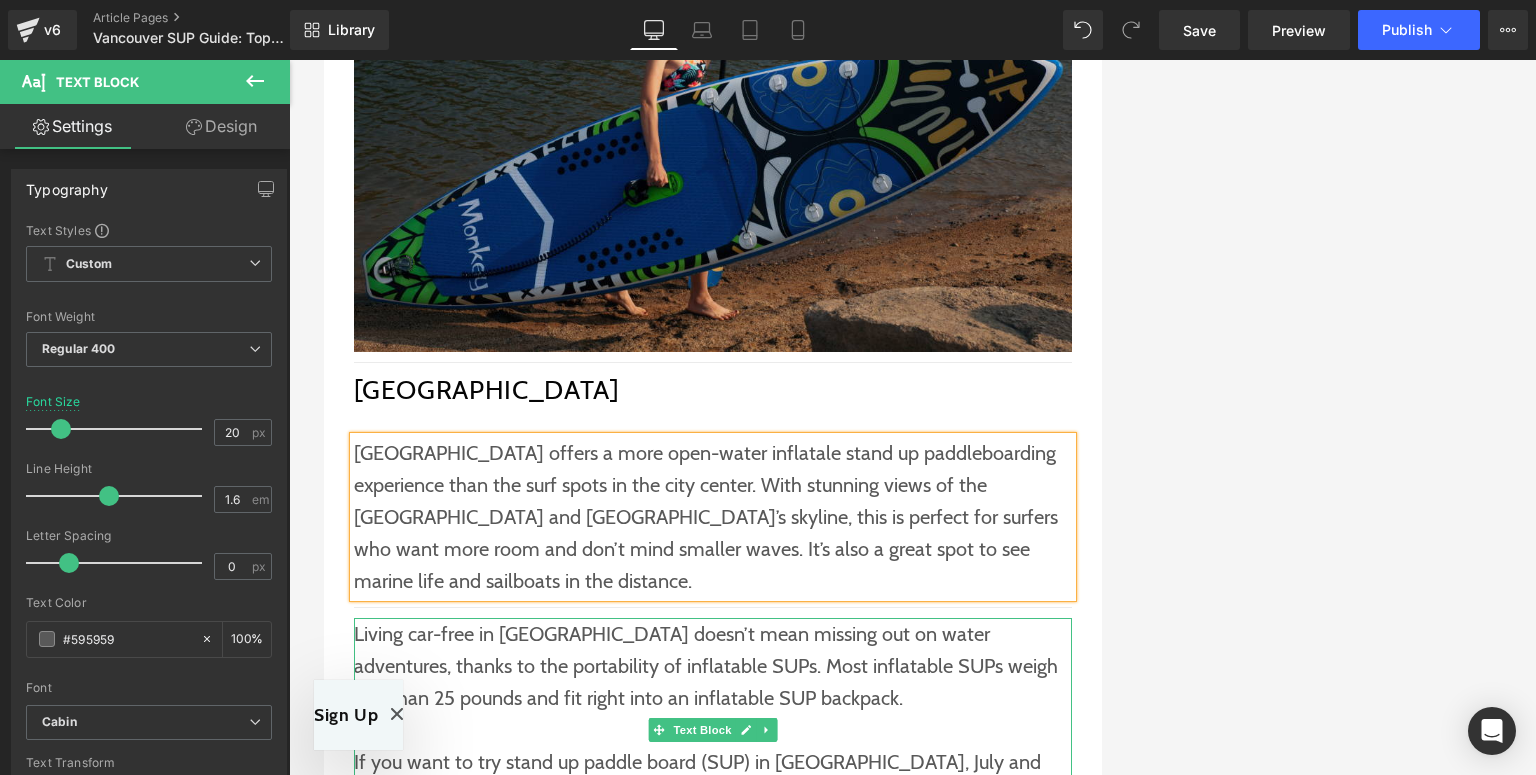 scroll, scrollTop: 3095, scrollLeft: 0, axis: vertical 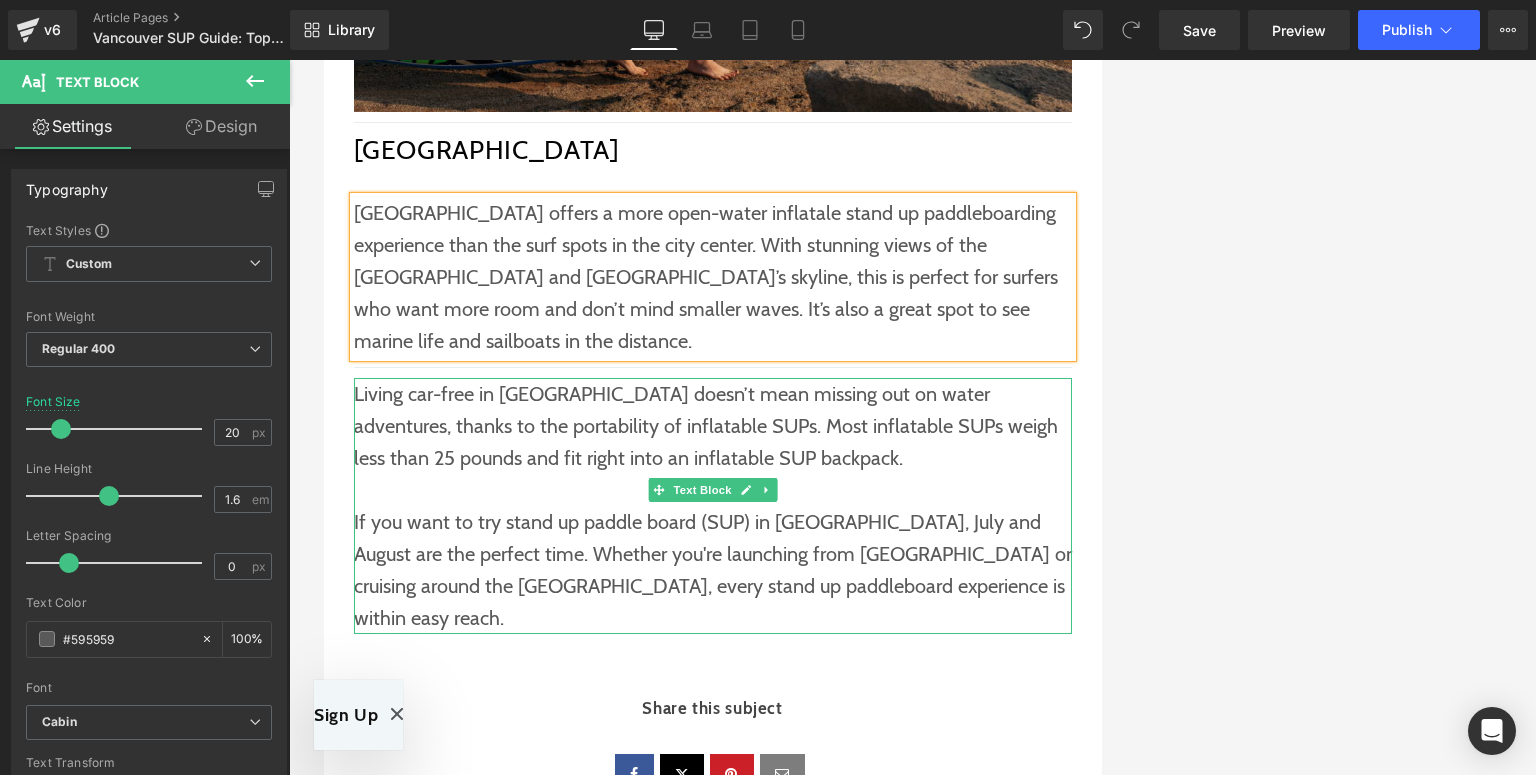 click at bounding box center [713, 490] 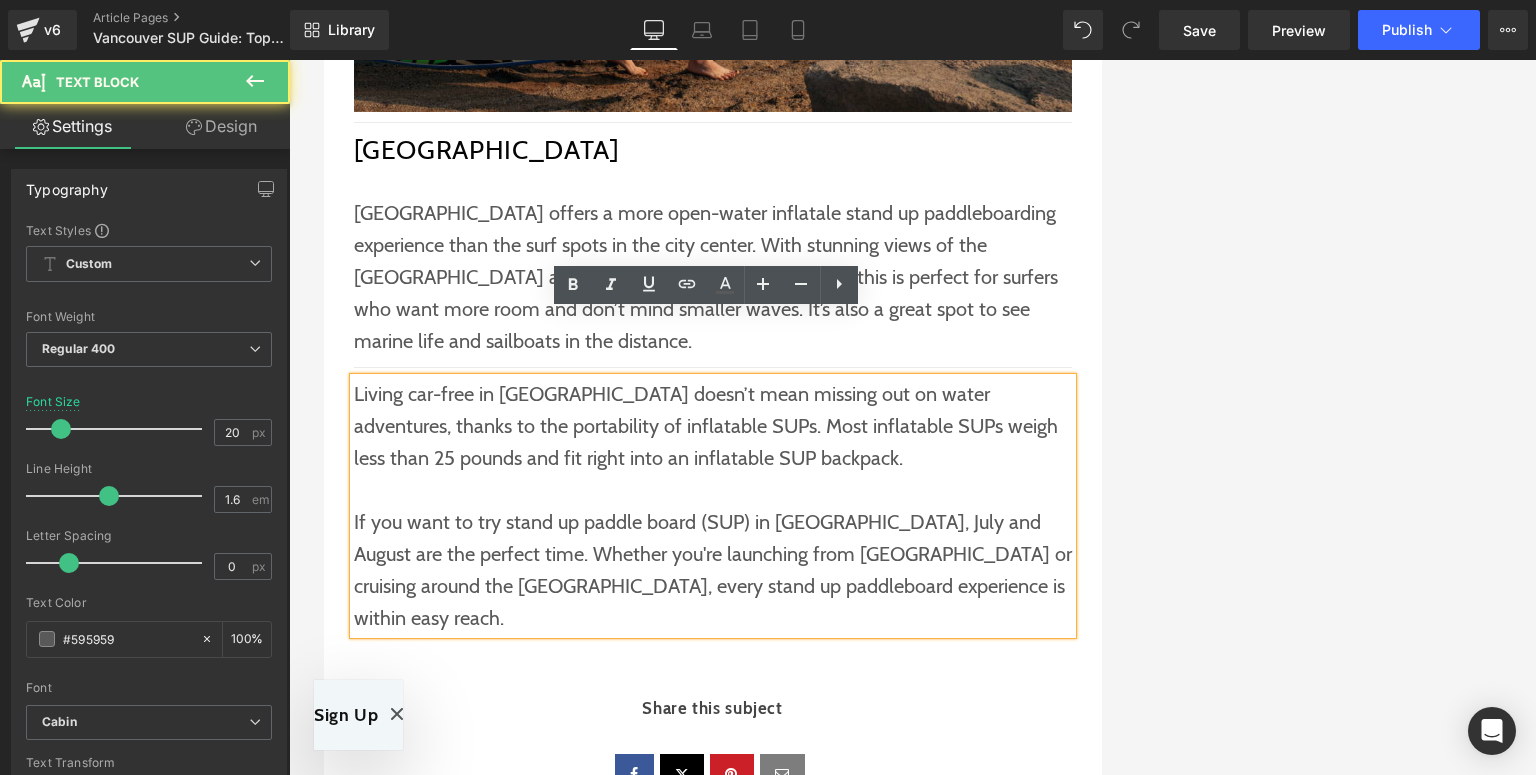 click on "If you want to try stand up paddle board (SUP) in [GEOGRAPHIC_DATA], July and August are the perfect time. Whether you're launching from [GEOGRAPHIC_DATA] or cruising around the [GEOGRAPHIC_DATA], every stand up paddleboard experience is within easy reach." at bounding box center [713, 570] 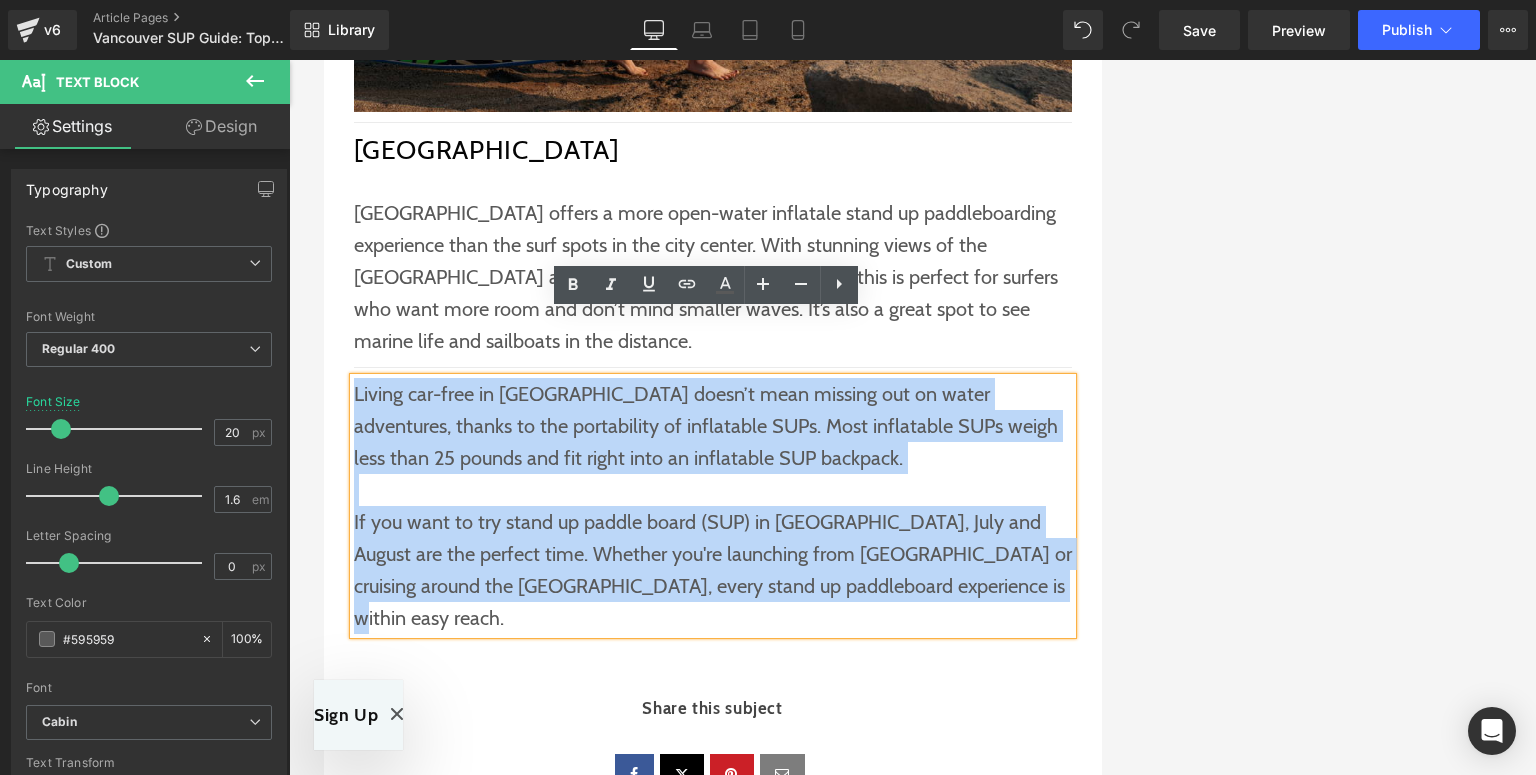 drag, startPoint x: 998, startPoint y: 520, endPoint x: 348, endPoint y: 324, distance: 678.90796 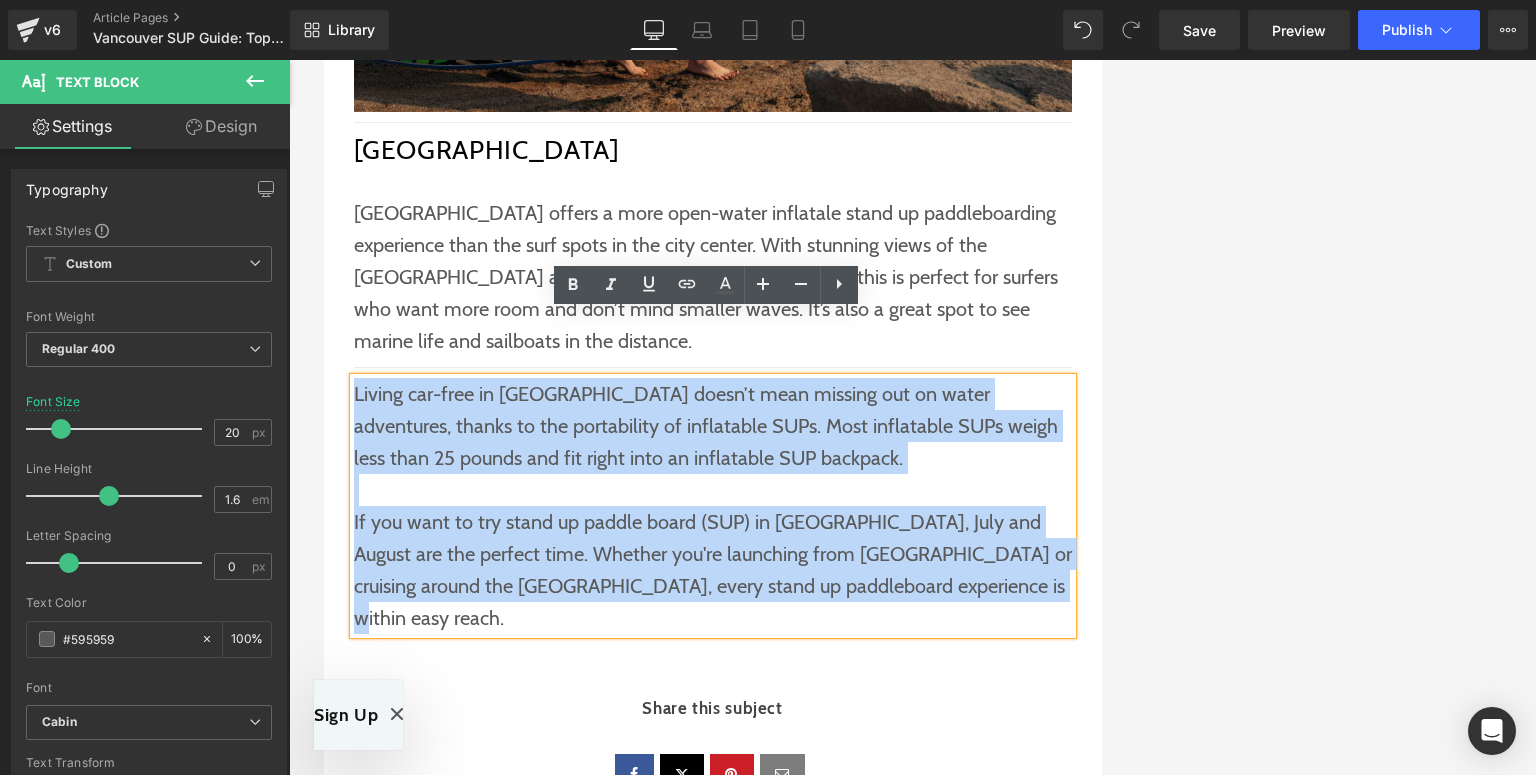 click on "Living car-free in [GEOGRAPHIC_DATA] doesn’t mean missing out on water adventures, thanks to the portability of inflatable SUPs. Most inflatable SUPs weigh less than 25 pounds and fit right into an inflatable SUP backpack. If you want to try stand up paddle board (SUP) in [GEOGRAPHIC_DATA], July and August are the perfect time. Whether you're launching from [GEOGRAPHIC_DATA] or cruising around the [GEOGRAPHIC_DATA], every stand up paddleboard experience is within easy reach." at bounding box center [713, 506] 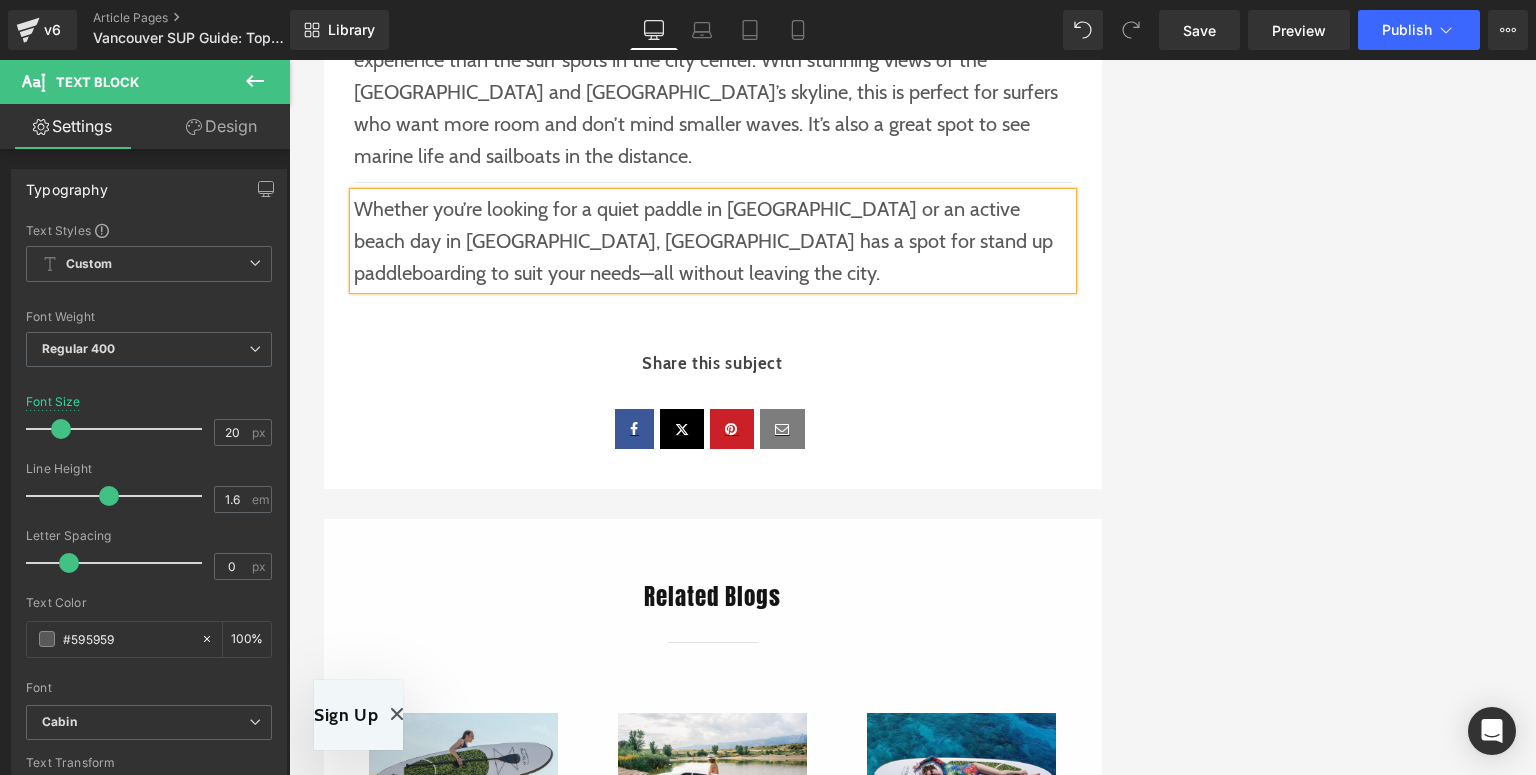 scroll, scrollTop: 3600, scrollLeft: 0, axis: vertical 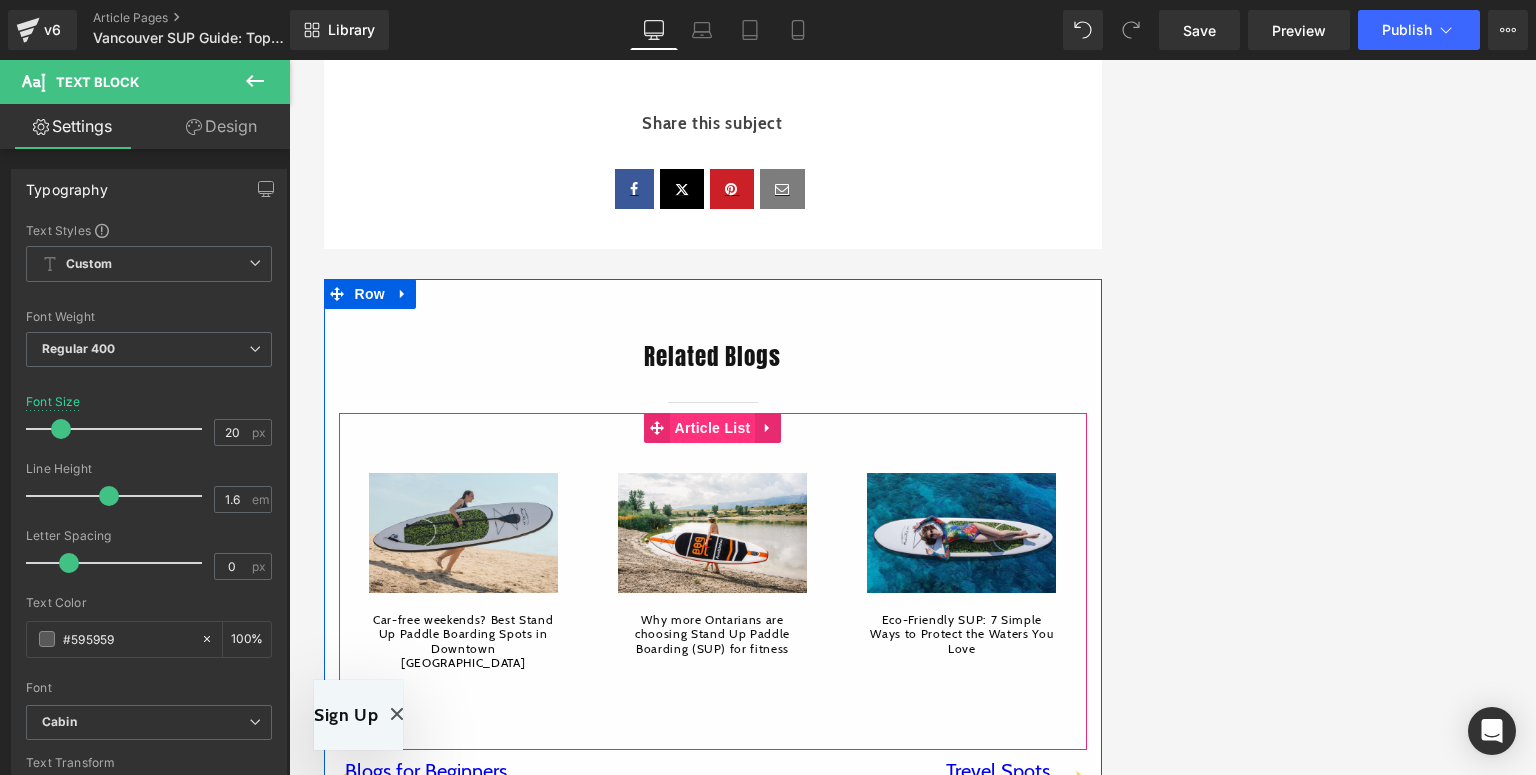 click on "Article List" at bounding box center [713, 428] 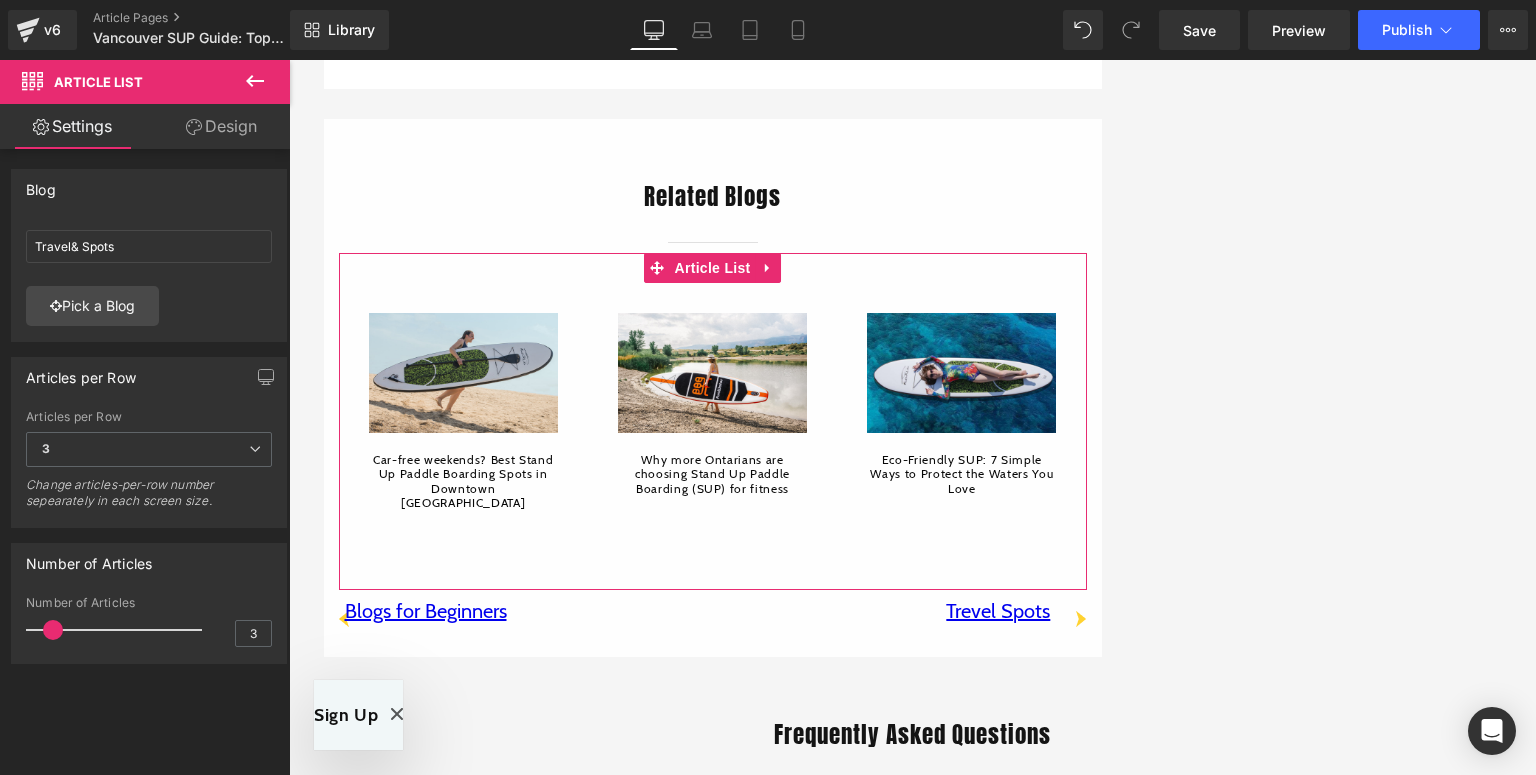 scroll, scrollTop: 3920, scrollLeft: 0, axis: vertical 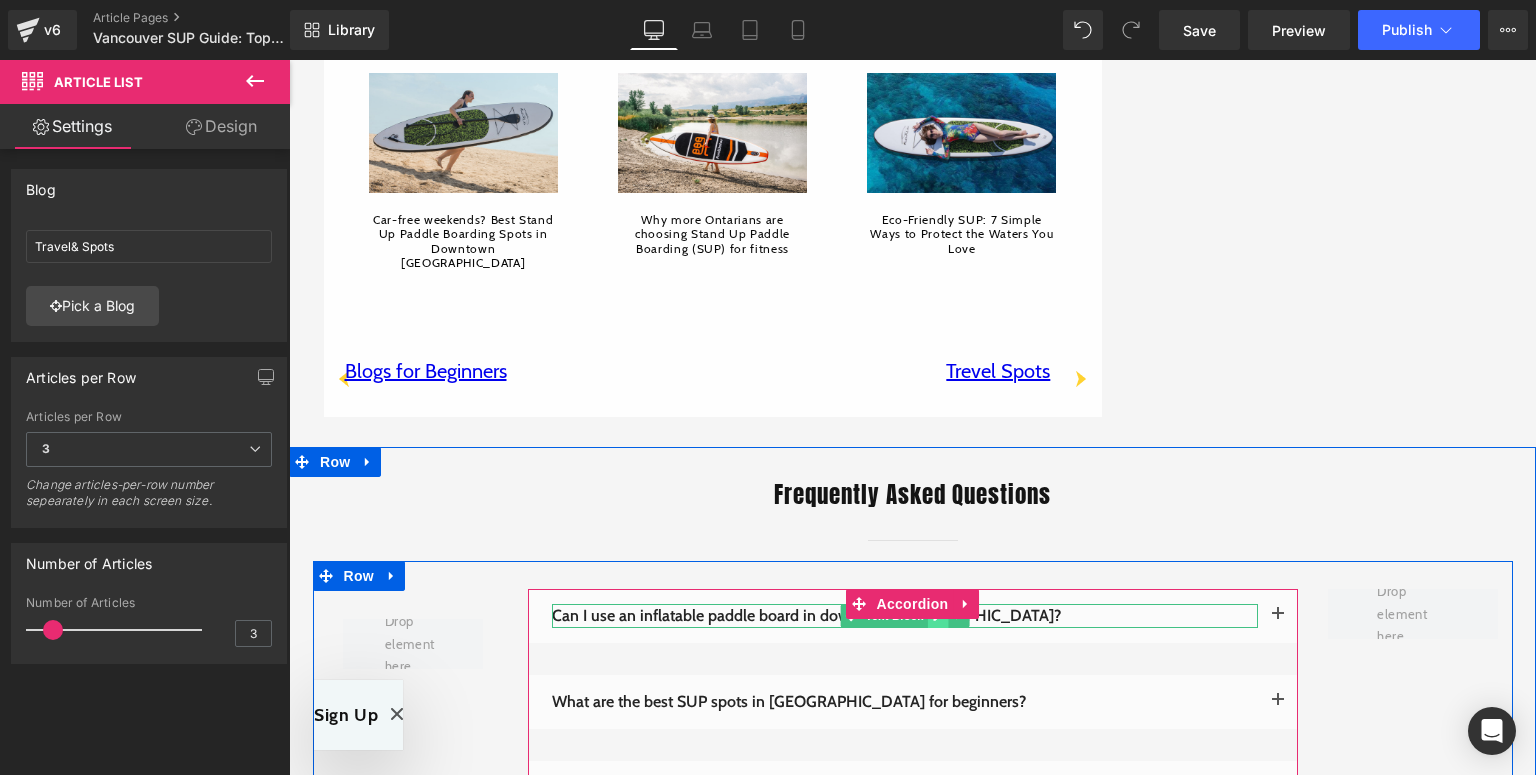 click at bounding box center (937, 616) 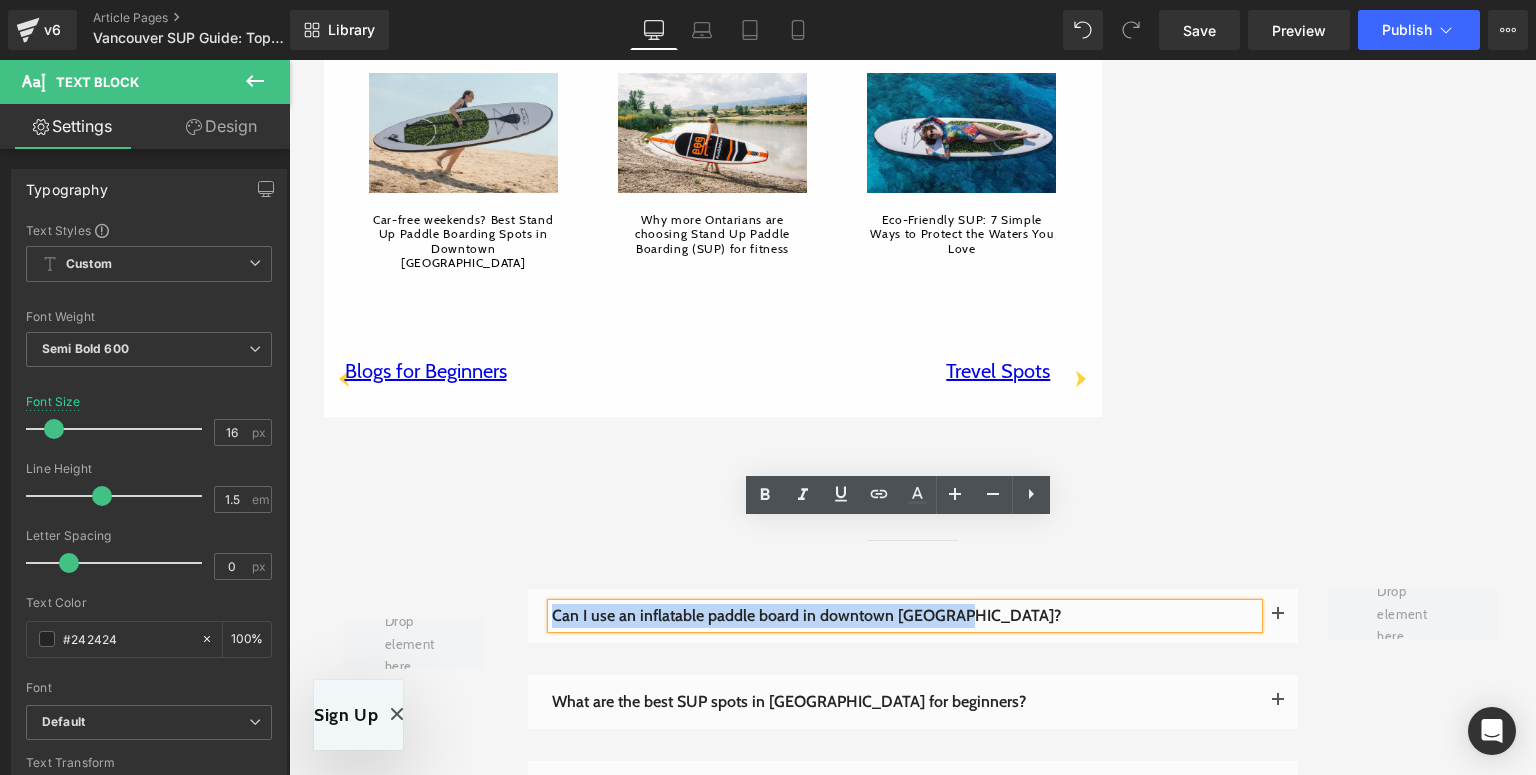drag, startPoint x: 984, startPoint y: 532, endPoint x: 544, endPoint y: 539, distance: 440.05566 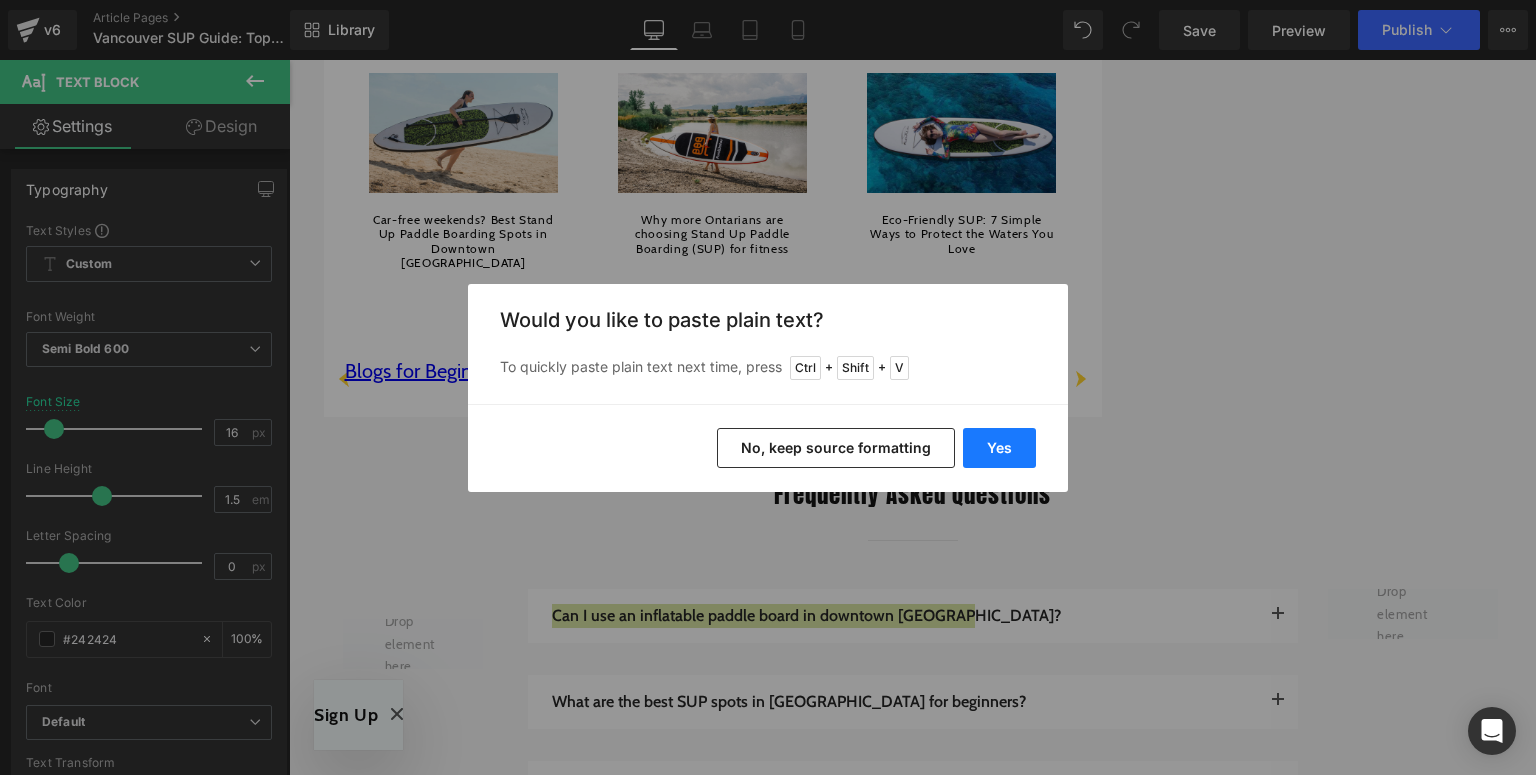 click on "Yes" at bounding box center (999, 448) 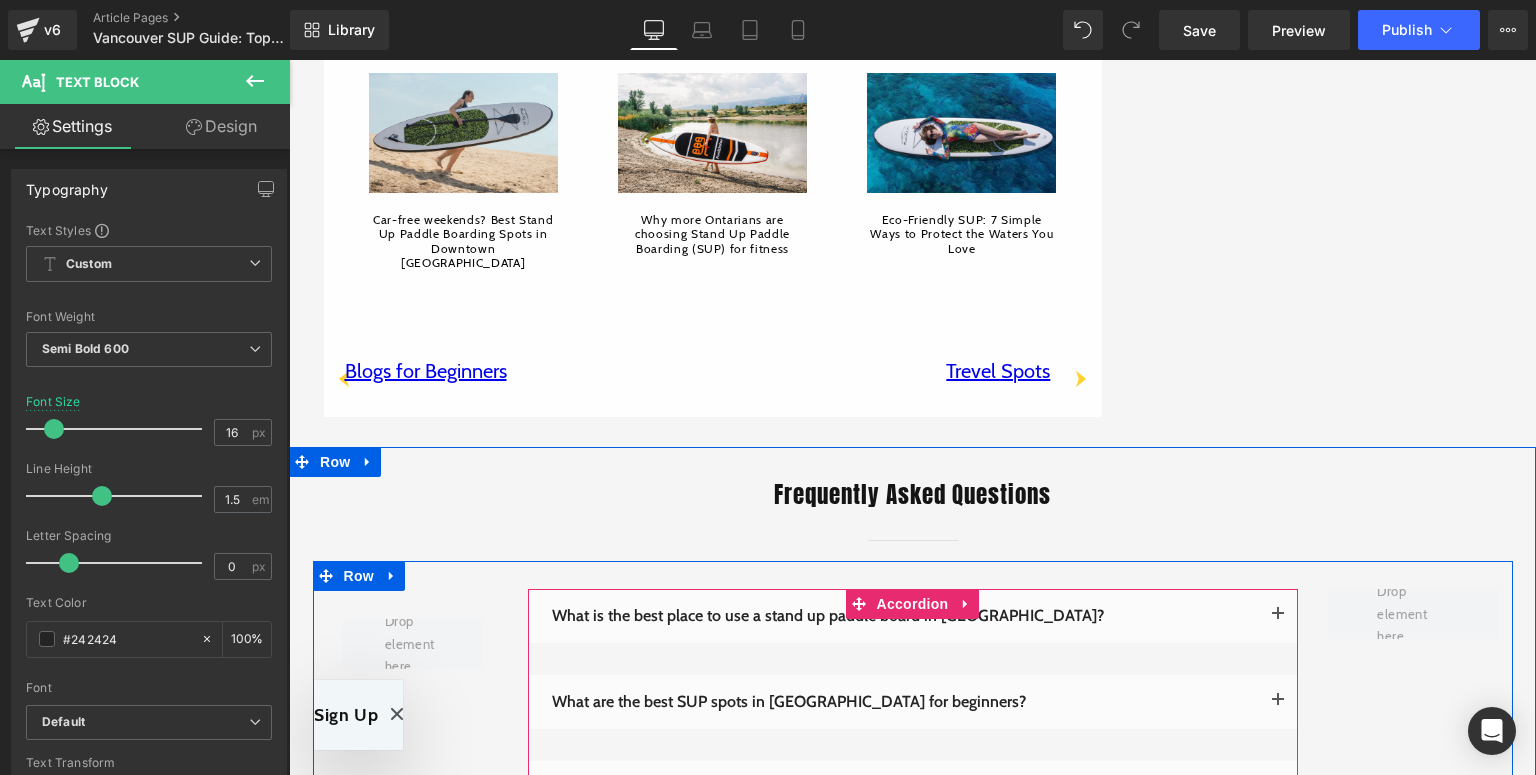 click at bounding box center [1278, 616] 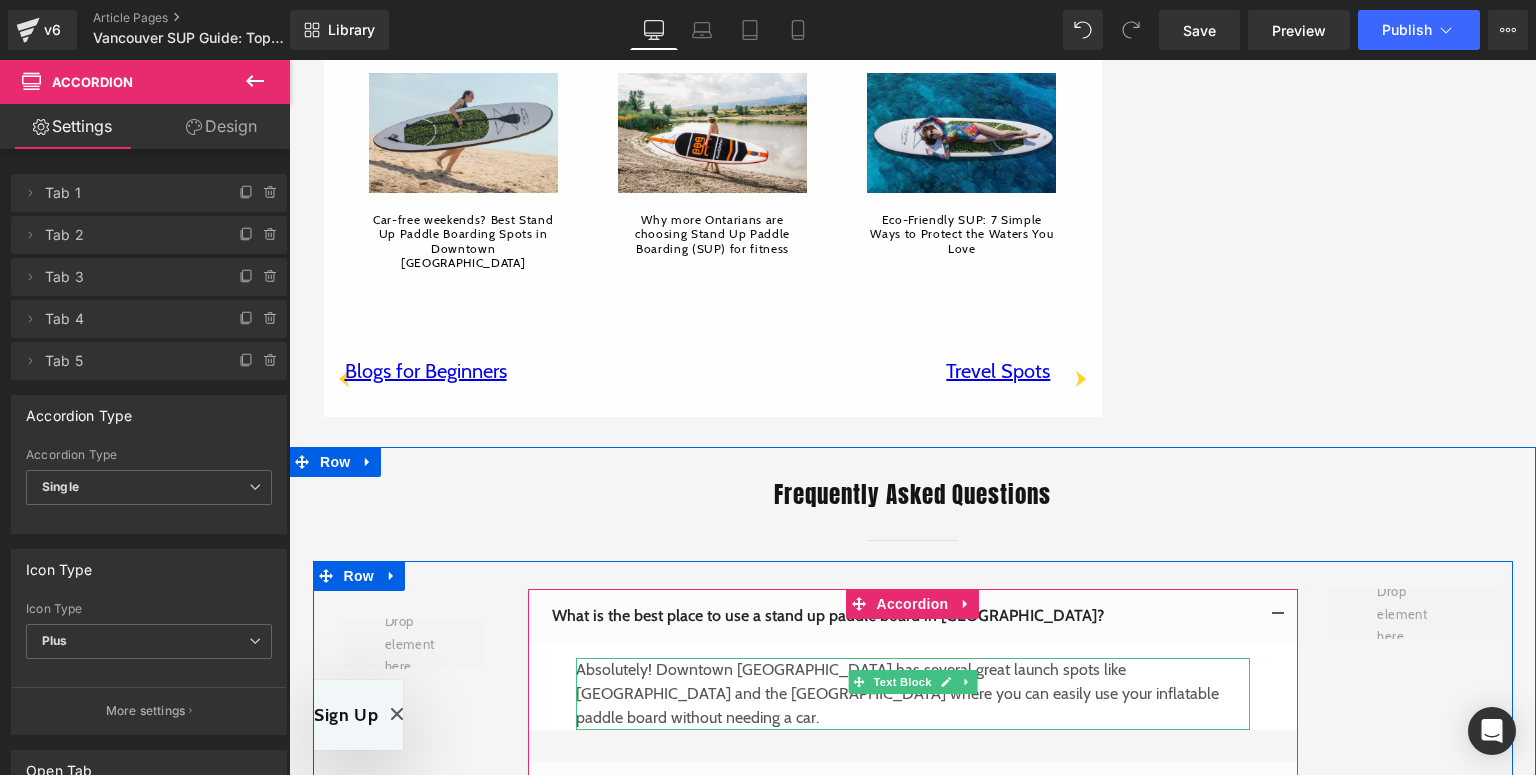 drag, startPoint x: 944, startPoint y: 599, endPoint x: 1152, endPoint y: 599, distance: 208 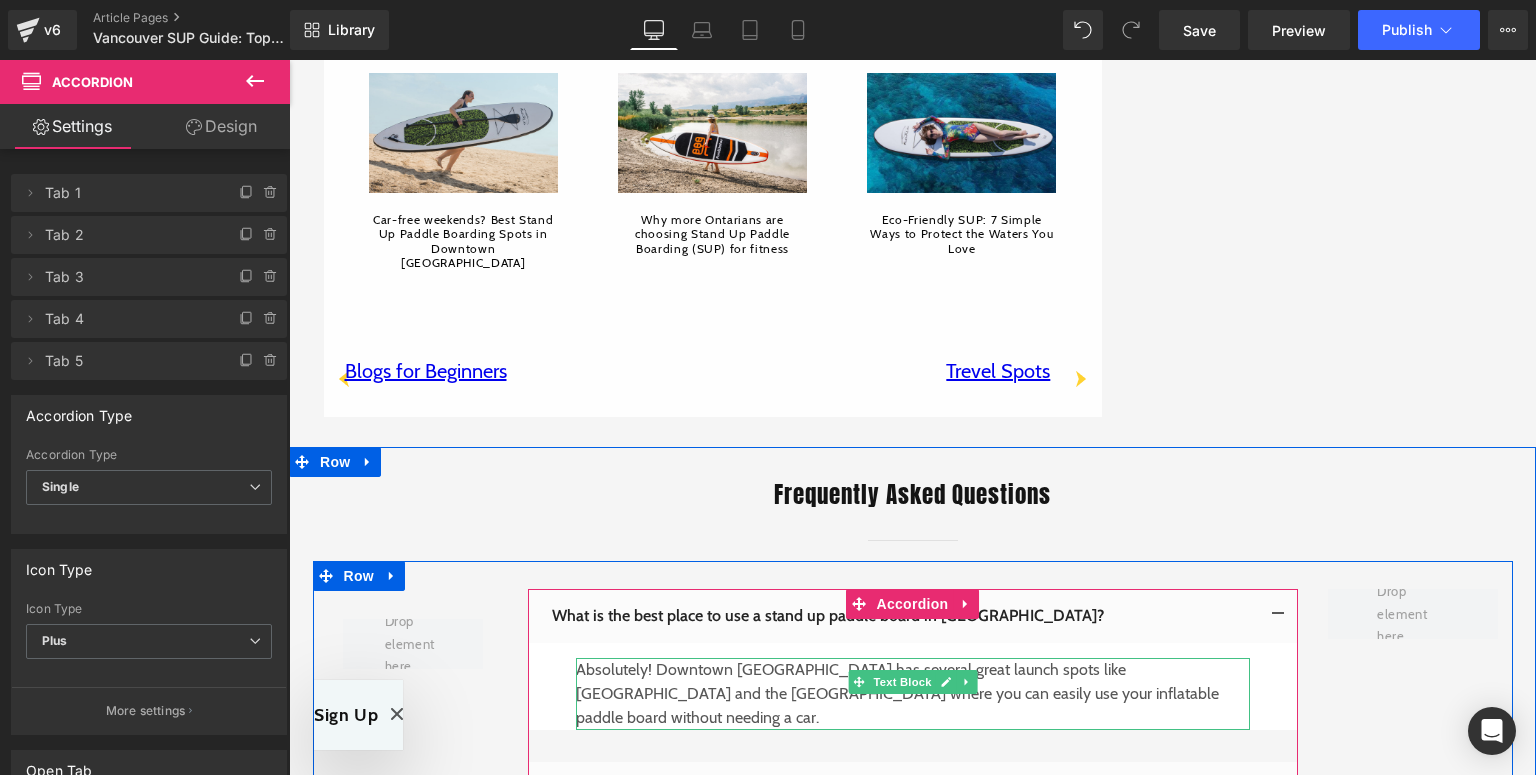 click at bounding box center [945, 682] 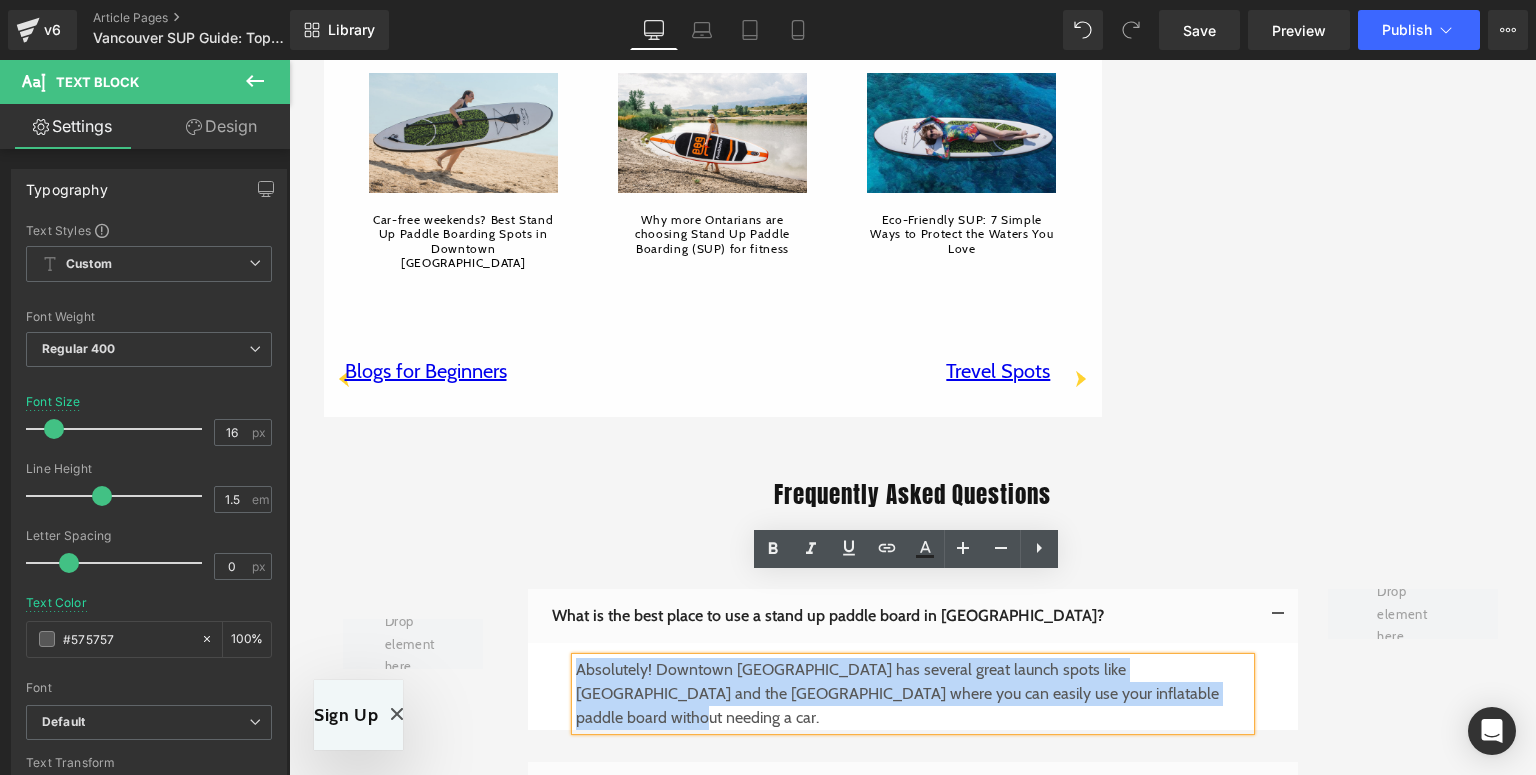 drag, startPoint x: 1137, startPoint y: 614, endPoint x: 572, endPoint y: 590, distance: 565.5095 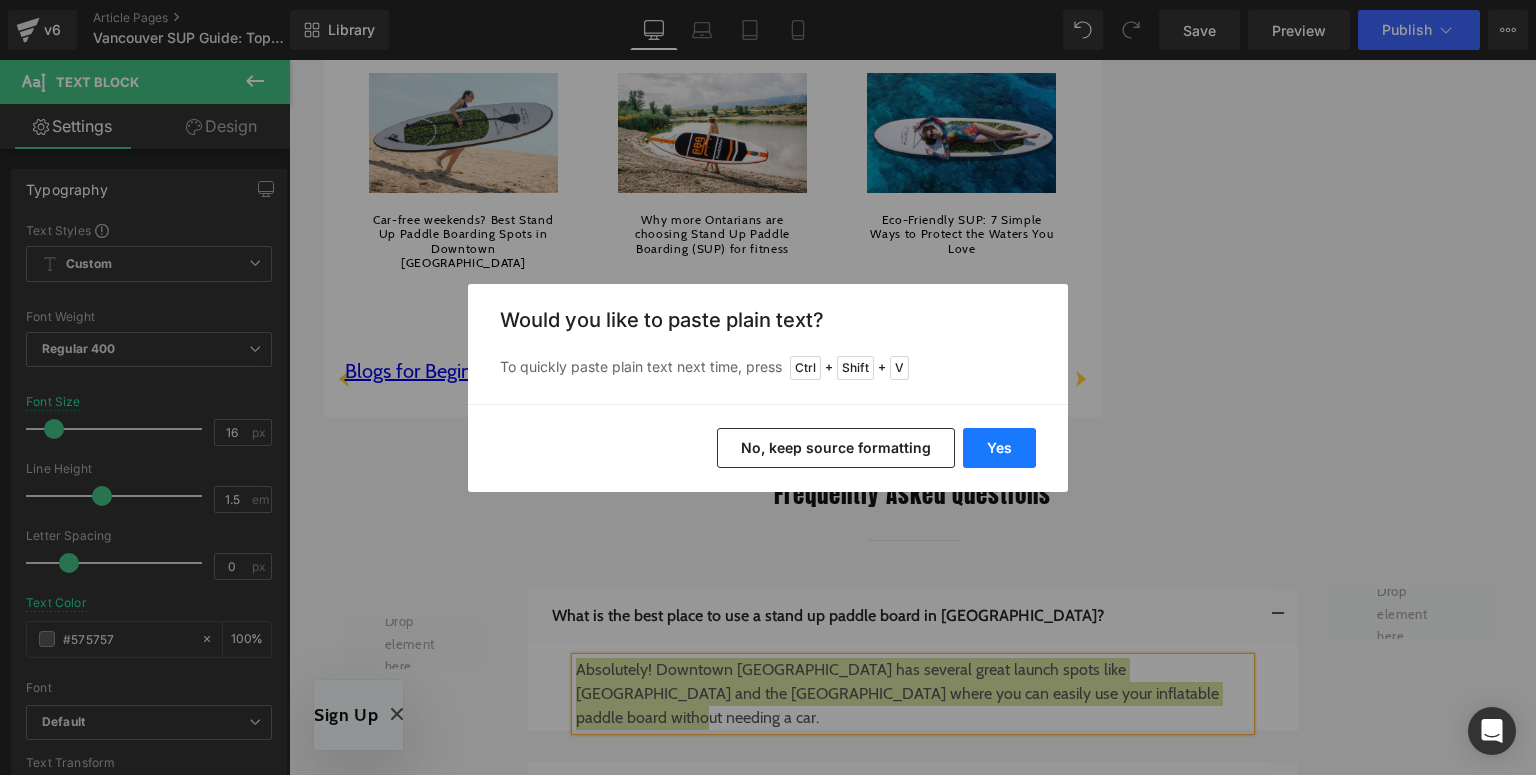 click on "Yes" at bounding box center [999, 448] 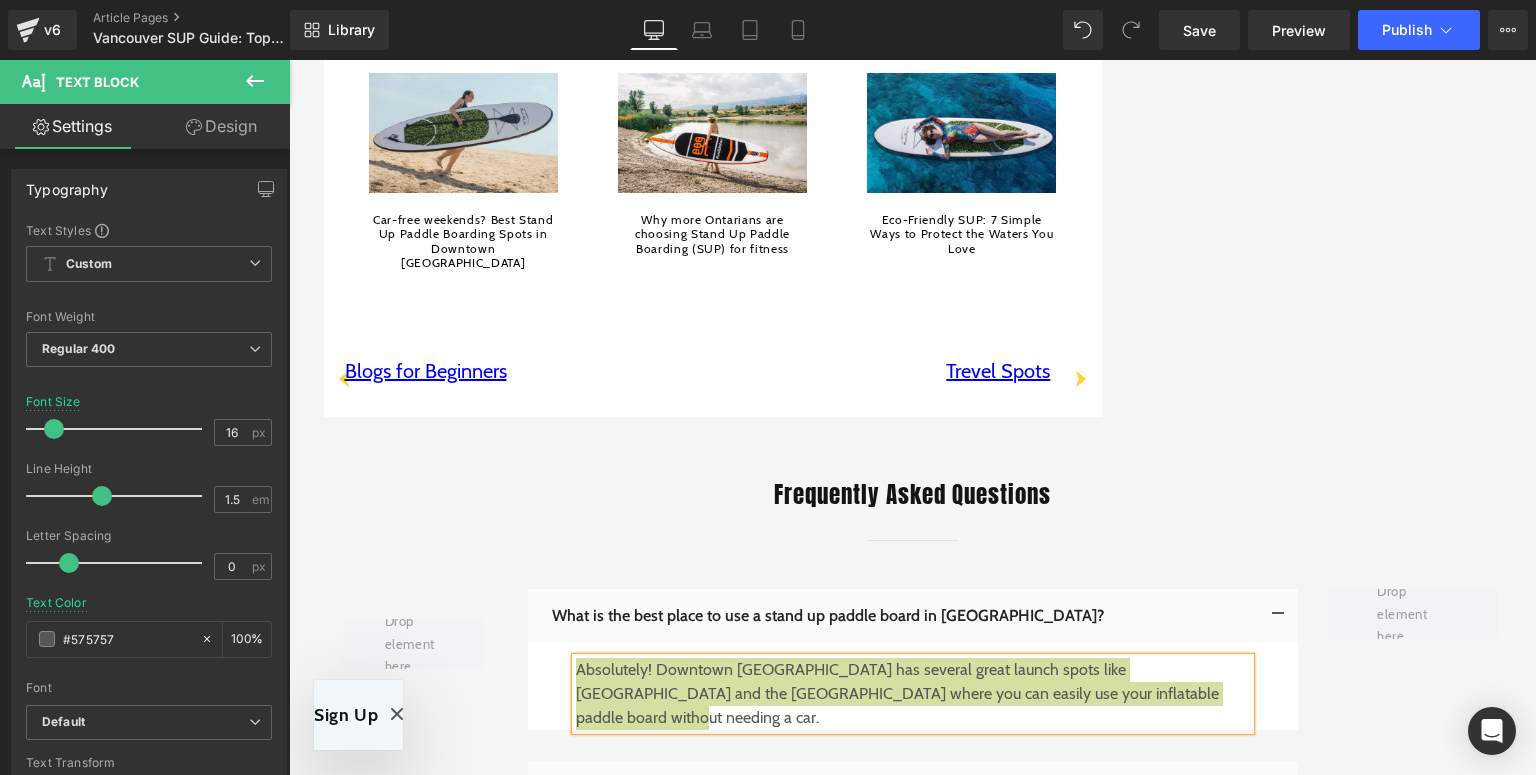 type 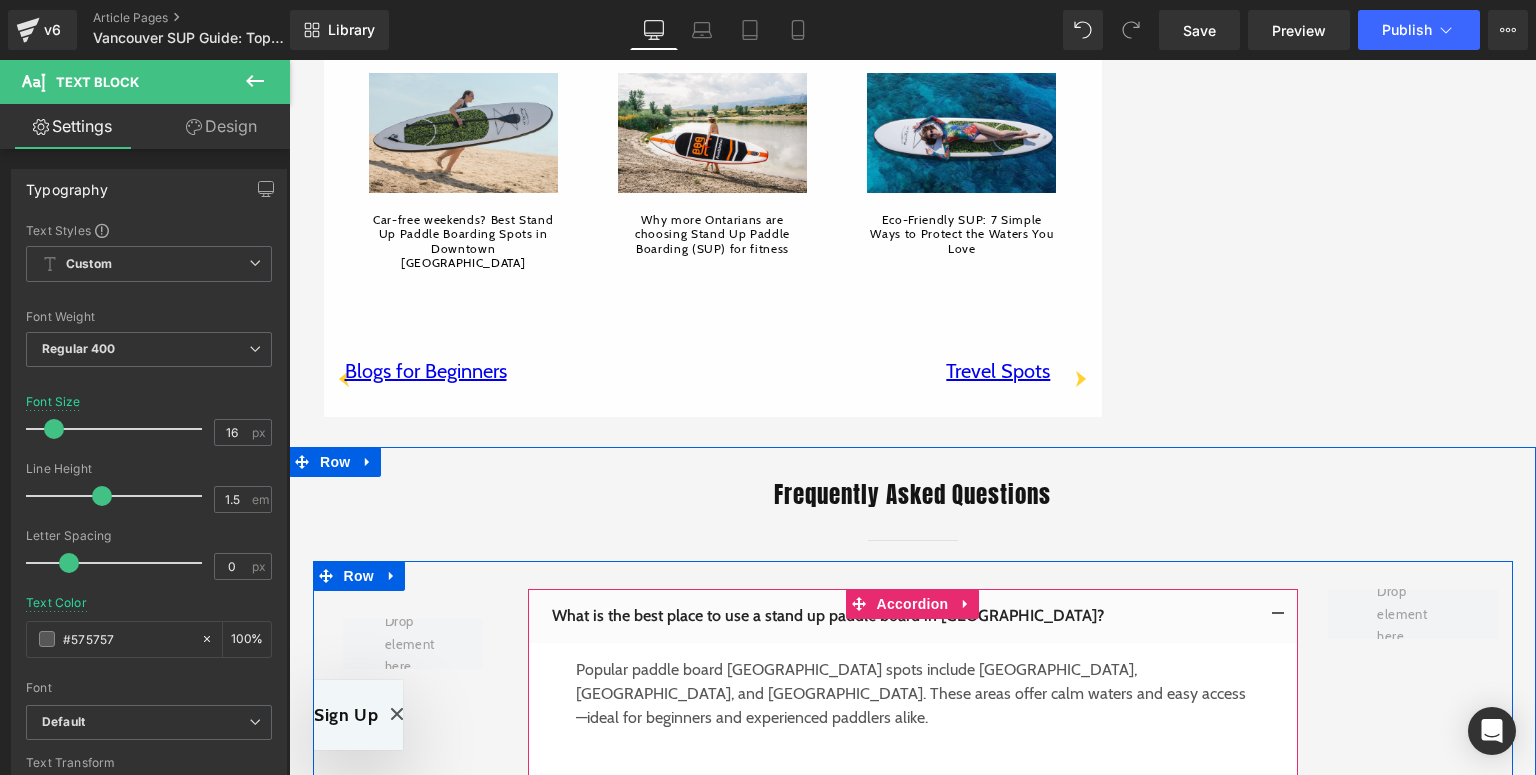 scroll, scrollTop: 4160, scrollLeft: 0, axis: vertical 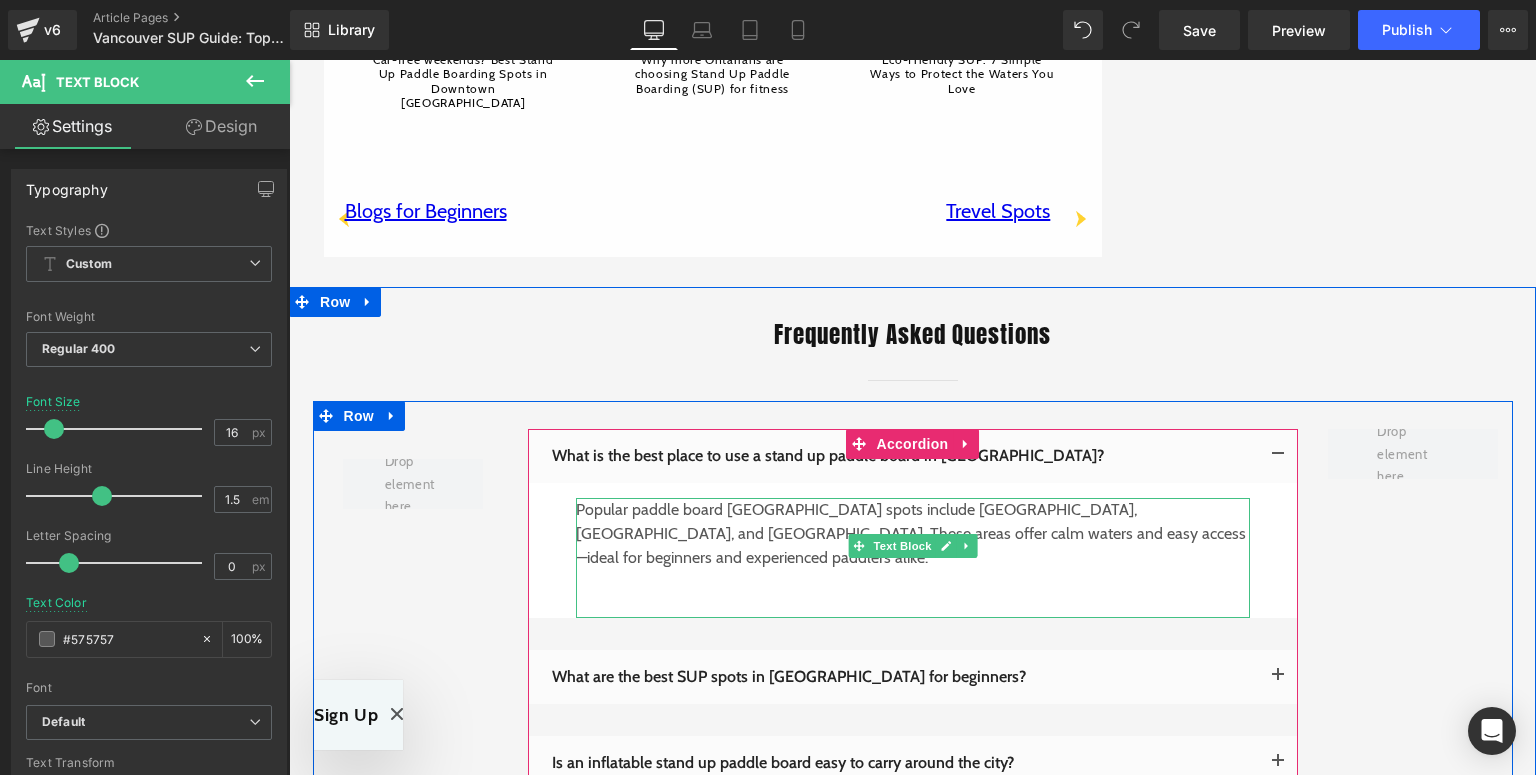 click at bounding box center (913, 606) 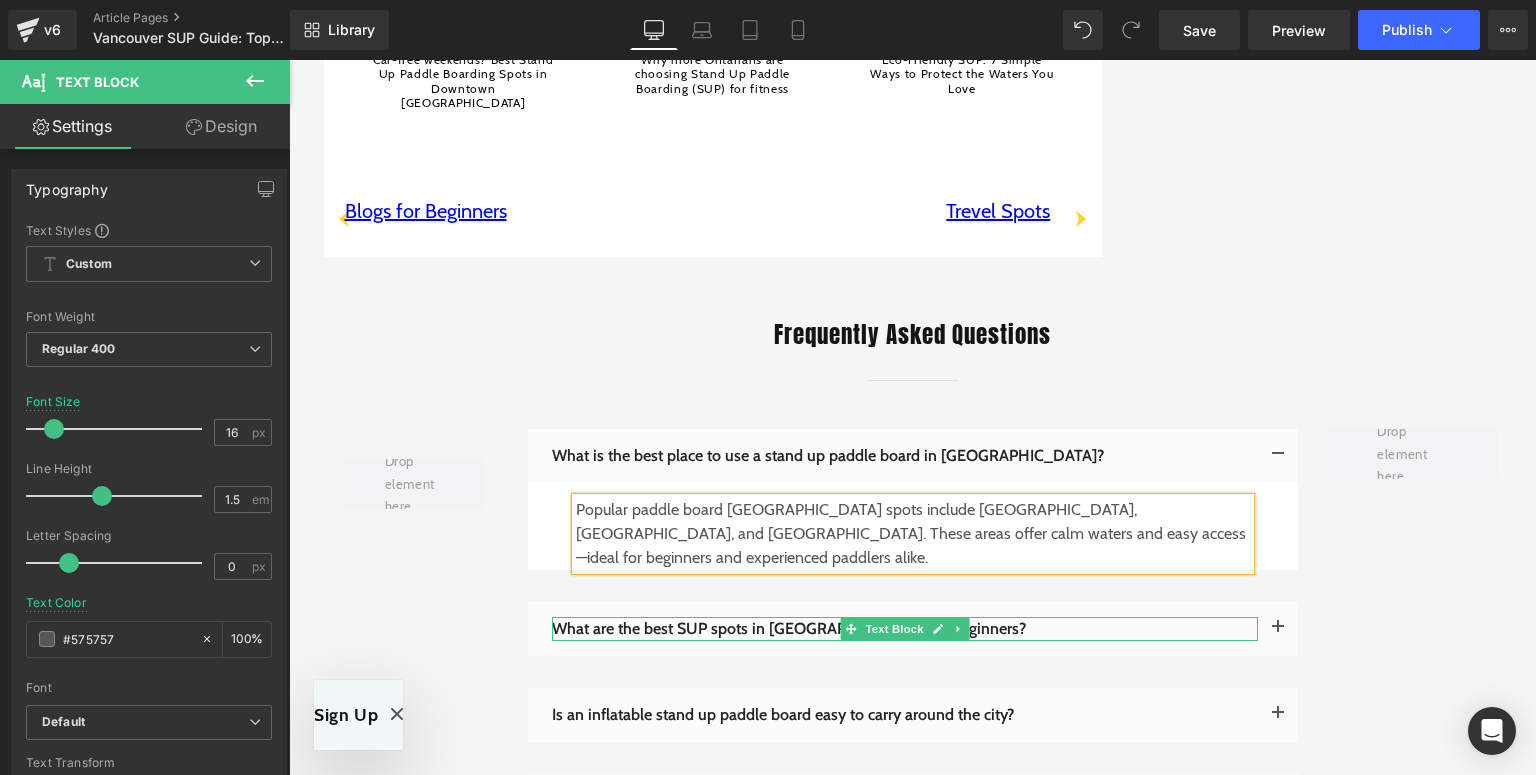 drag, startPoint x: 931, startPoint y: 524, endPoint x: 900, endPoint y: 516, distance: 32.01562 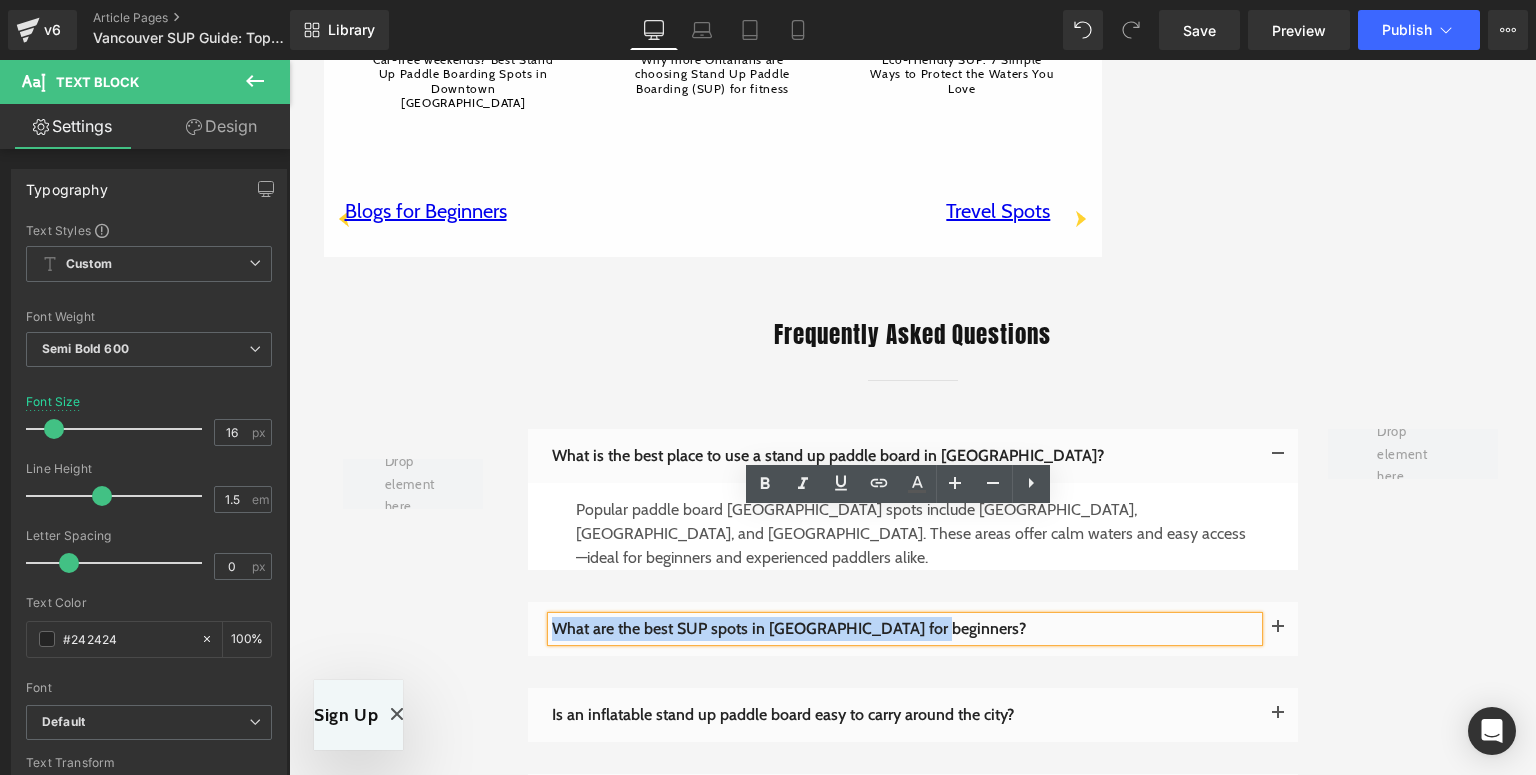 drag, startPoint x: 558, startPoint y: 524, endPoint x: 548, endPoint y: 526, distance: 10.198039 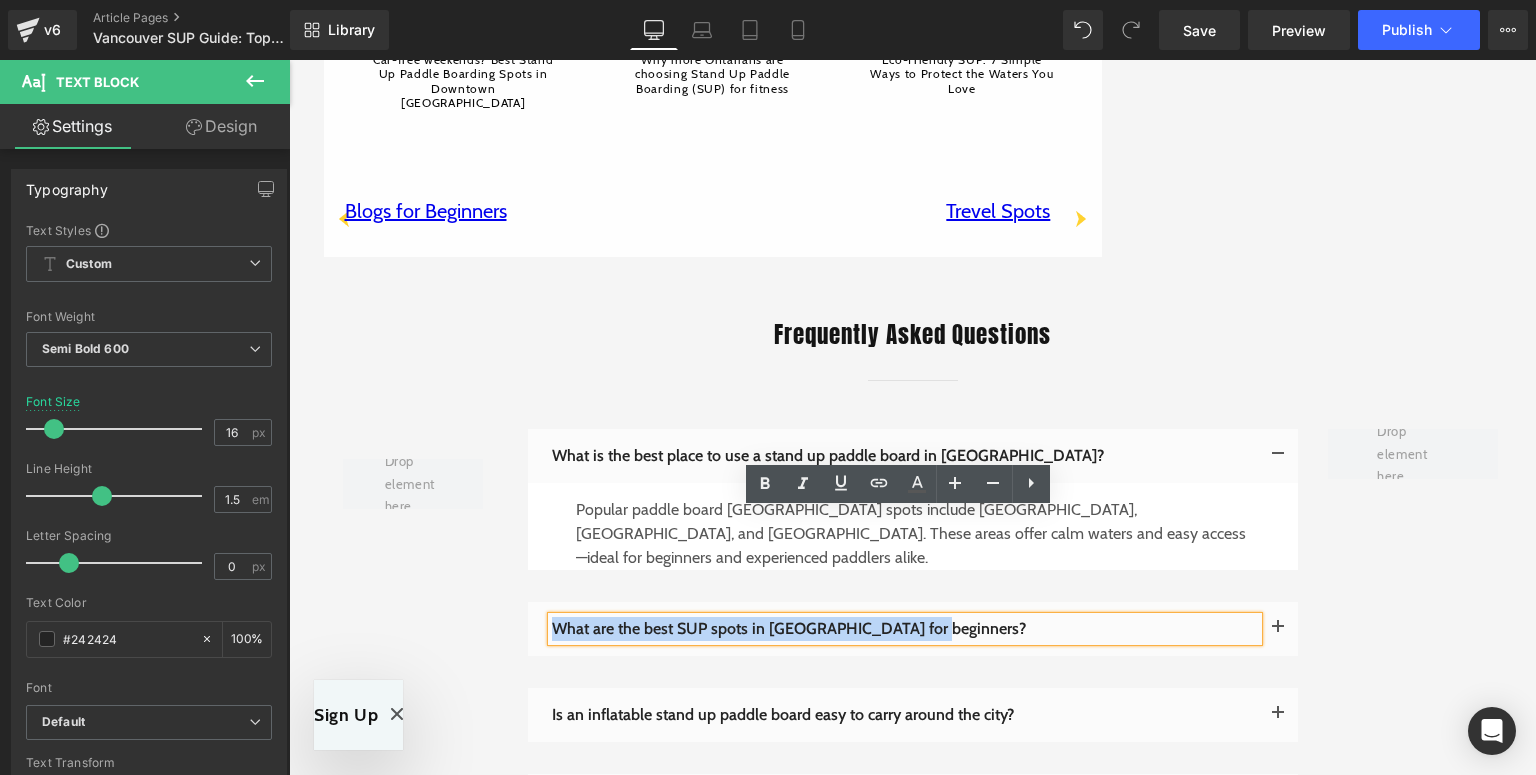 click on "What are the best SUP spots in [GEOGRAPHIC_DATA] for beginners?" at bounding box center (905, 629) 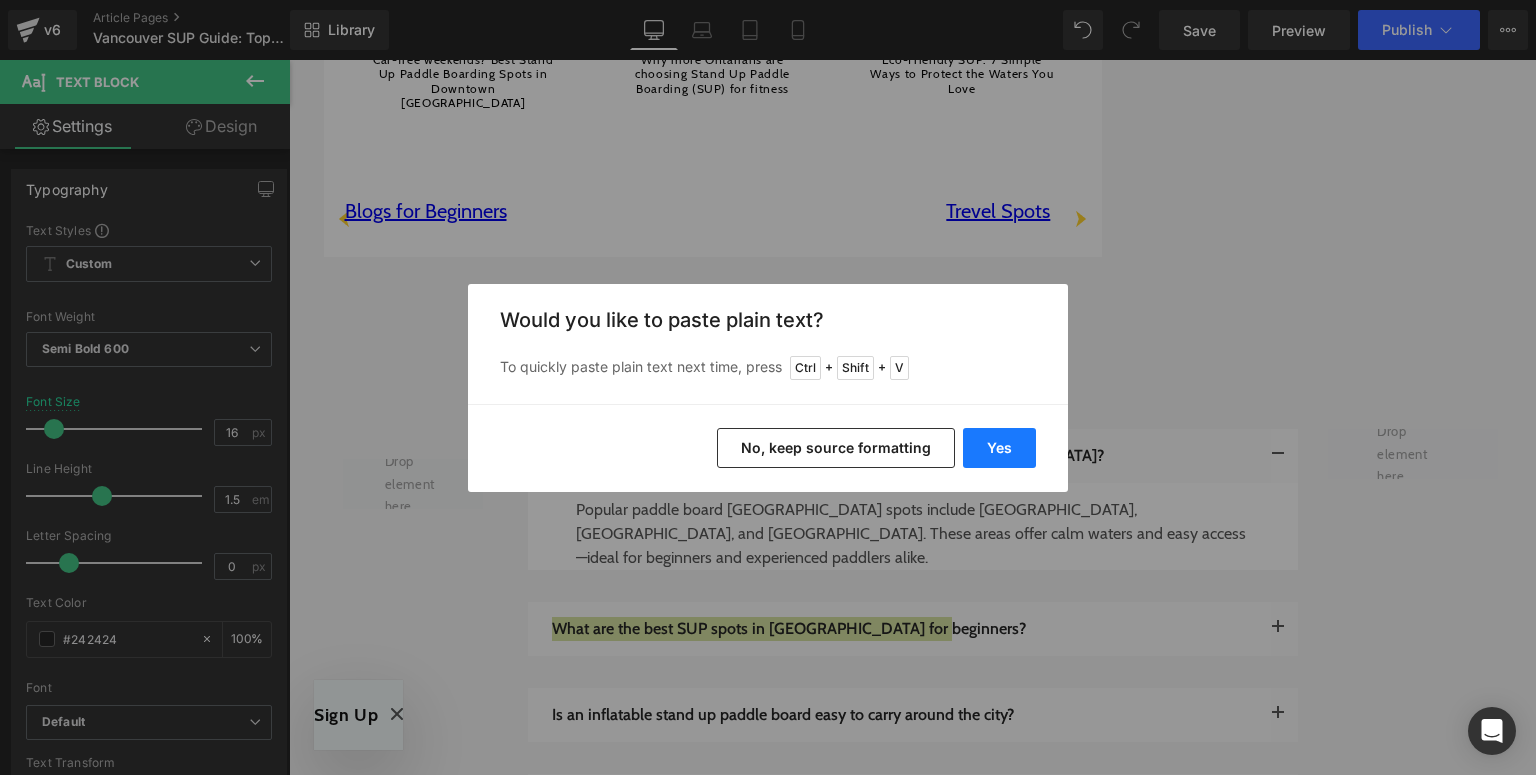 click on "Yes" at bounding box center (999, 448) 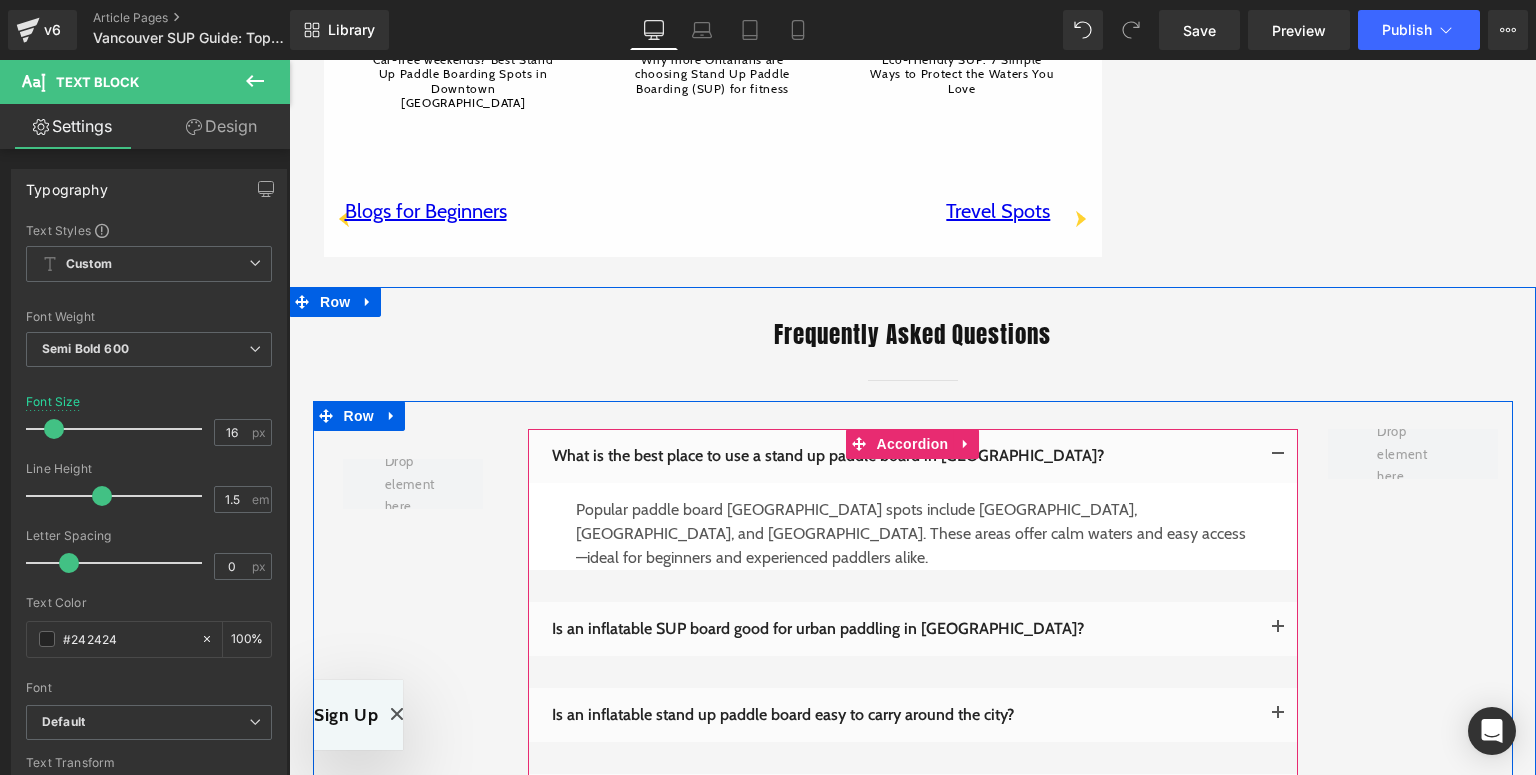drag, startPoint x: 1270, startPoint y: 520, endPoint x: 648, endPoint y: 553, distance: 622.8748 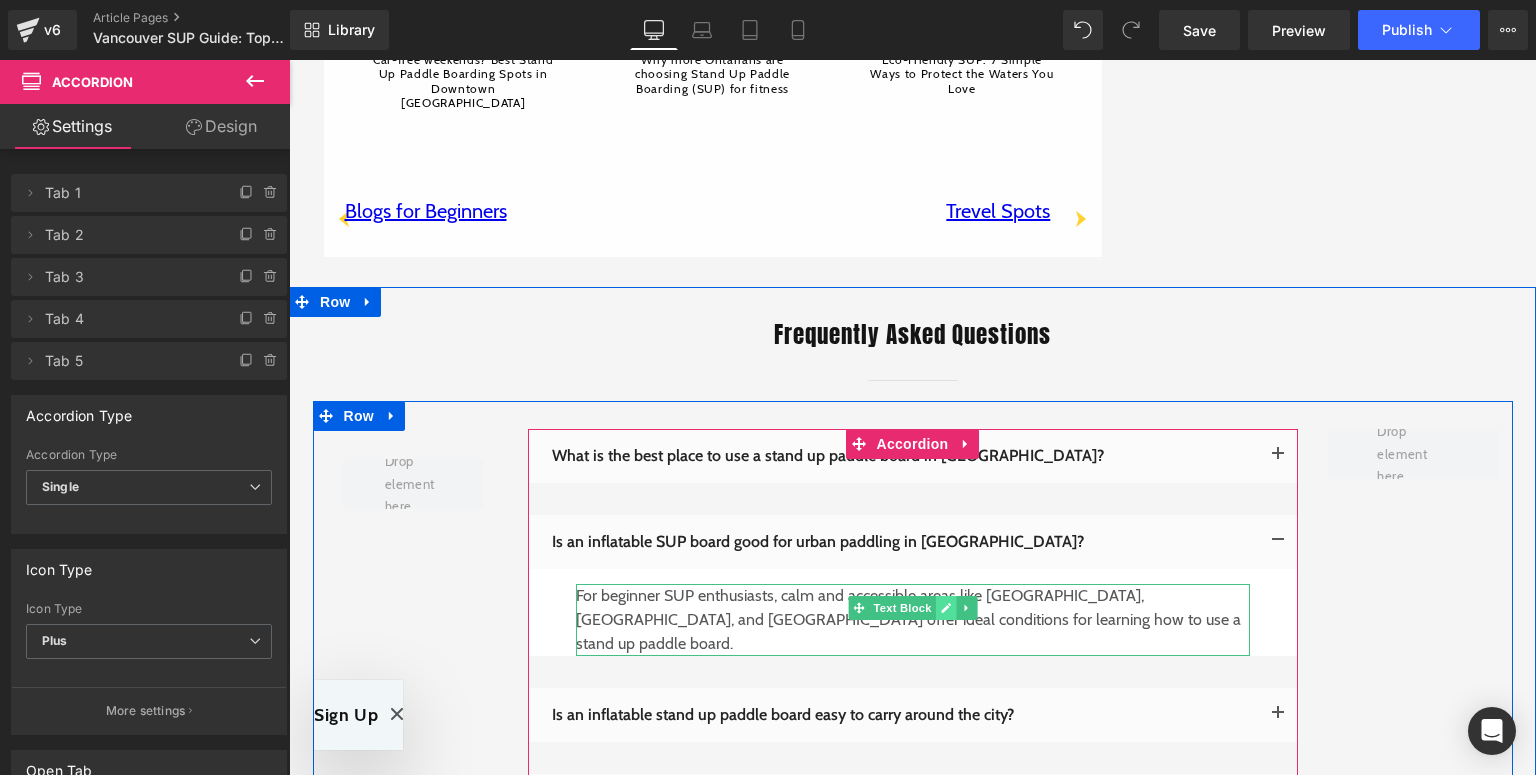 click 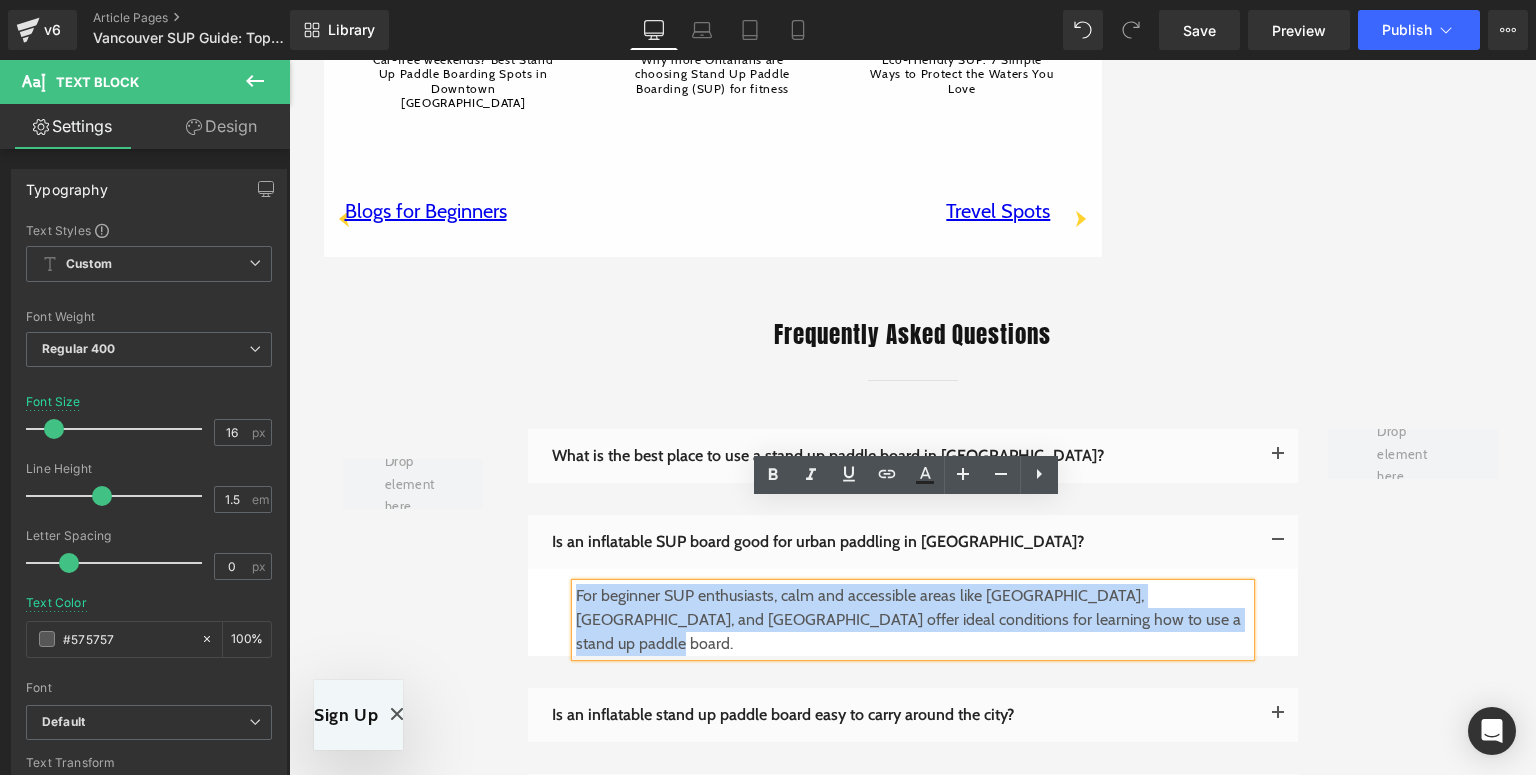 drag, startPoint x: 1193, startPoint y: 546, endPoint x: 570, endPoint y: 520, distance: 623.5423 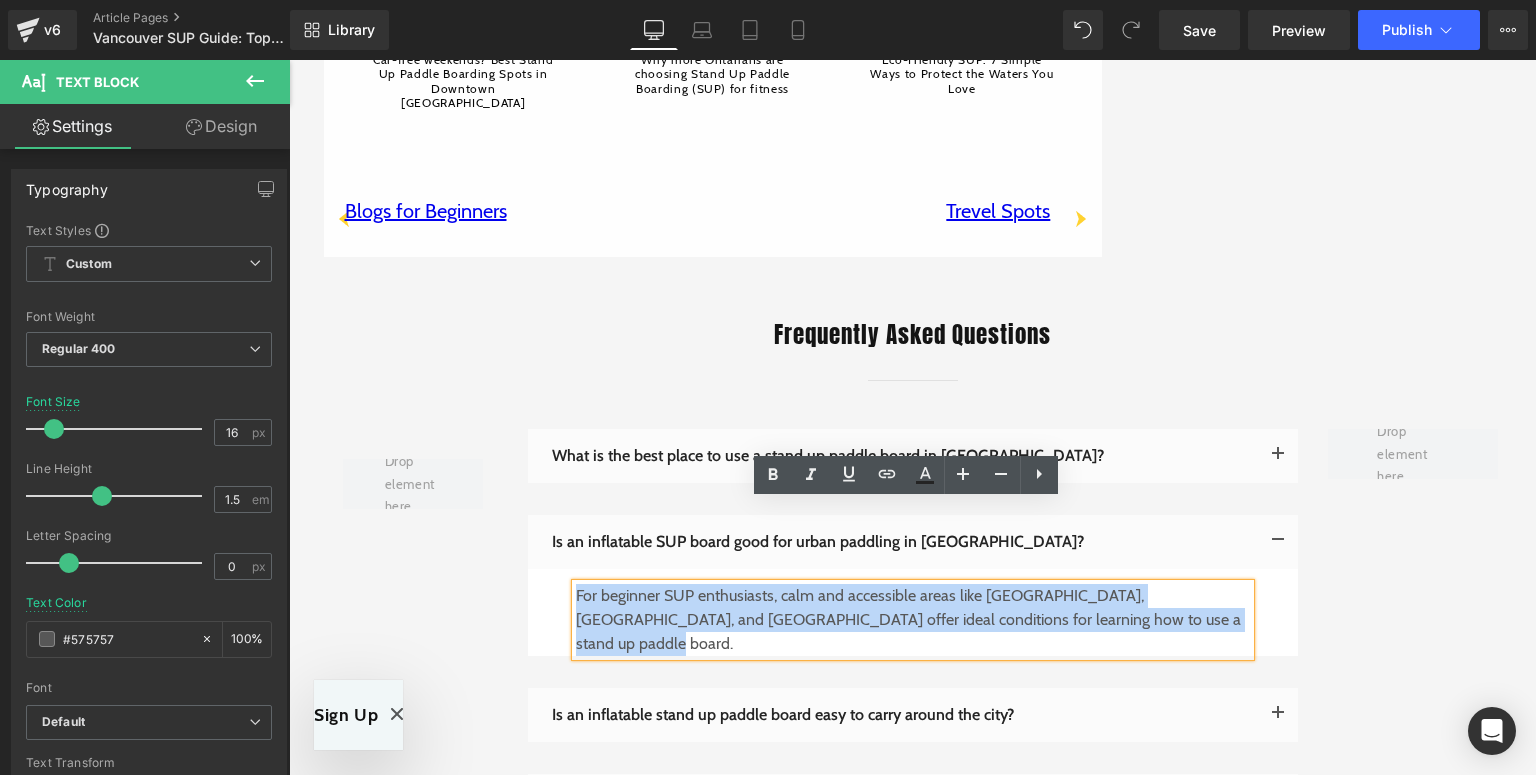 click on "For beginner SUP enthusiasts, calm and accessible areas like [GEOGRAPHIC_DATA], [GEOGRAPHIC_DATA], and [GEOGRAPHIC_DATA] offer ideal conditions for learning how to use a stand up paddle board." at bounding box center [913, 620] 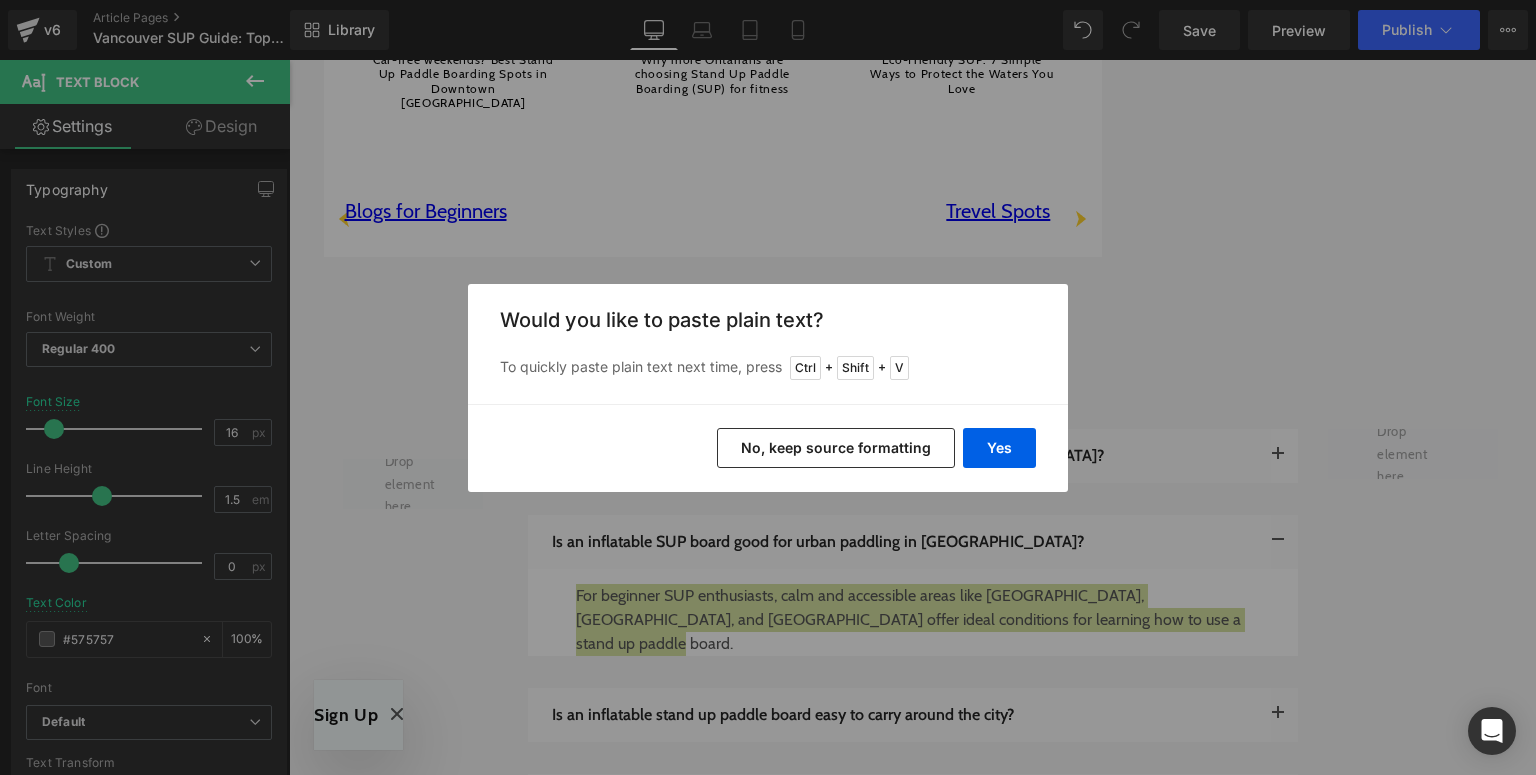 click on "Yes No, keep source formatting" at bounding box center (768, 448) 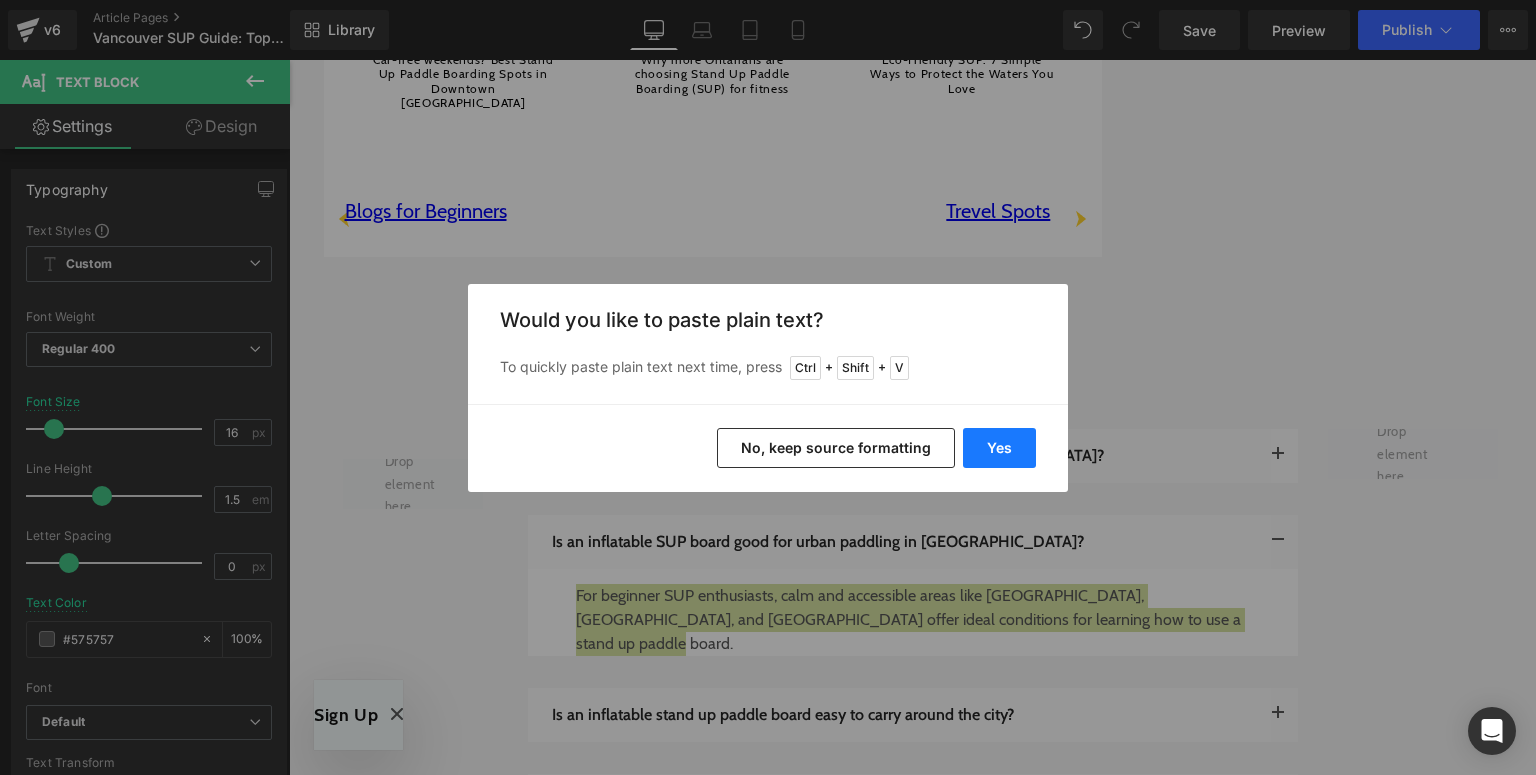 drag, startPoint x: 1012, startPoint y: 448, endPoint x: 493, endPoint y: 398, distance: 521.4029 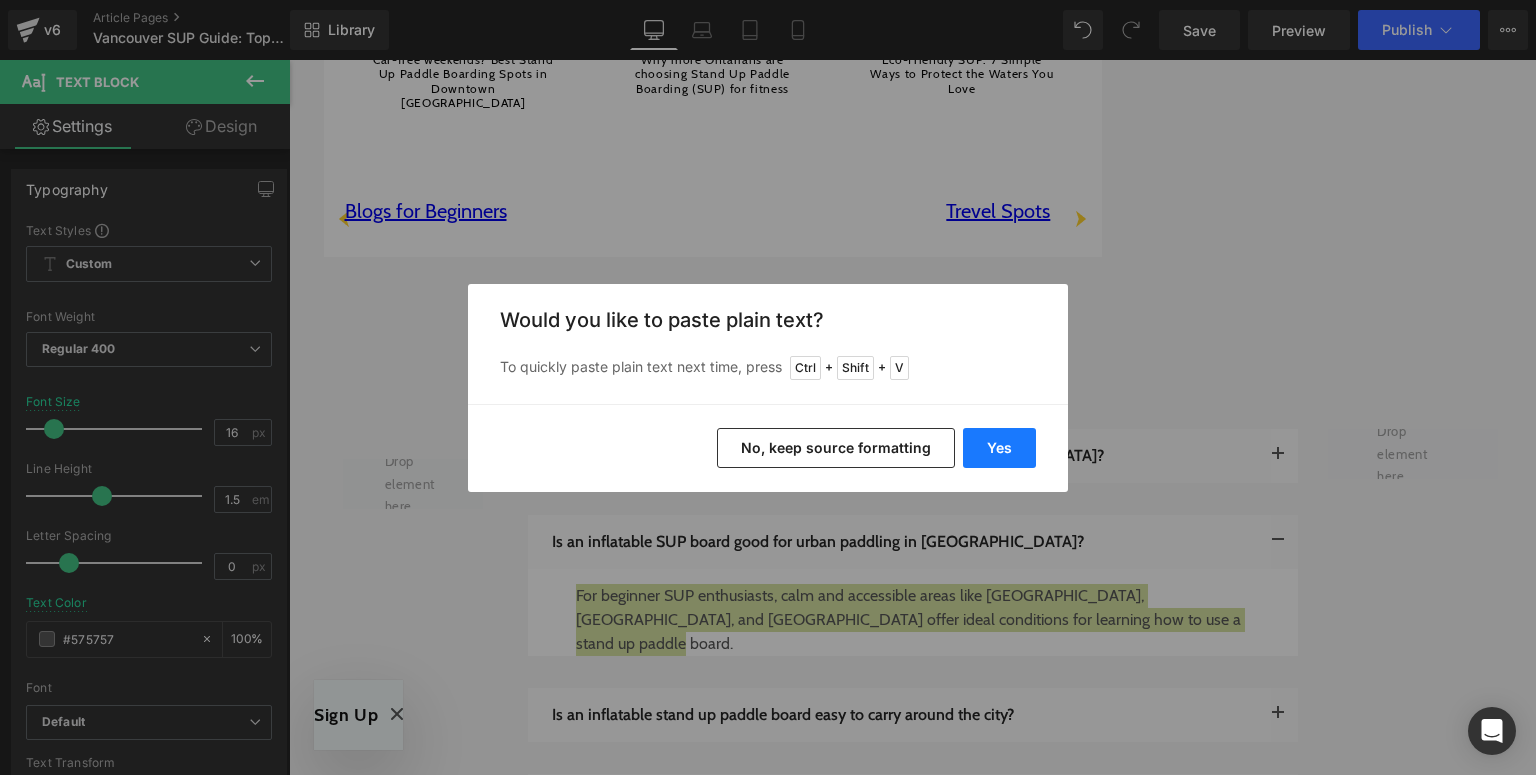 click on "Yes" at bounding box center [999, 448] 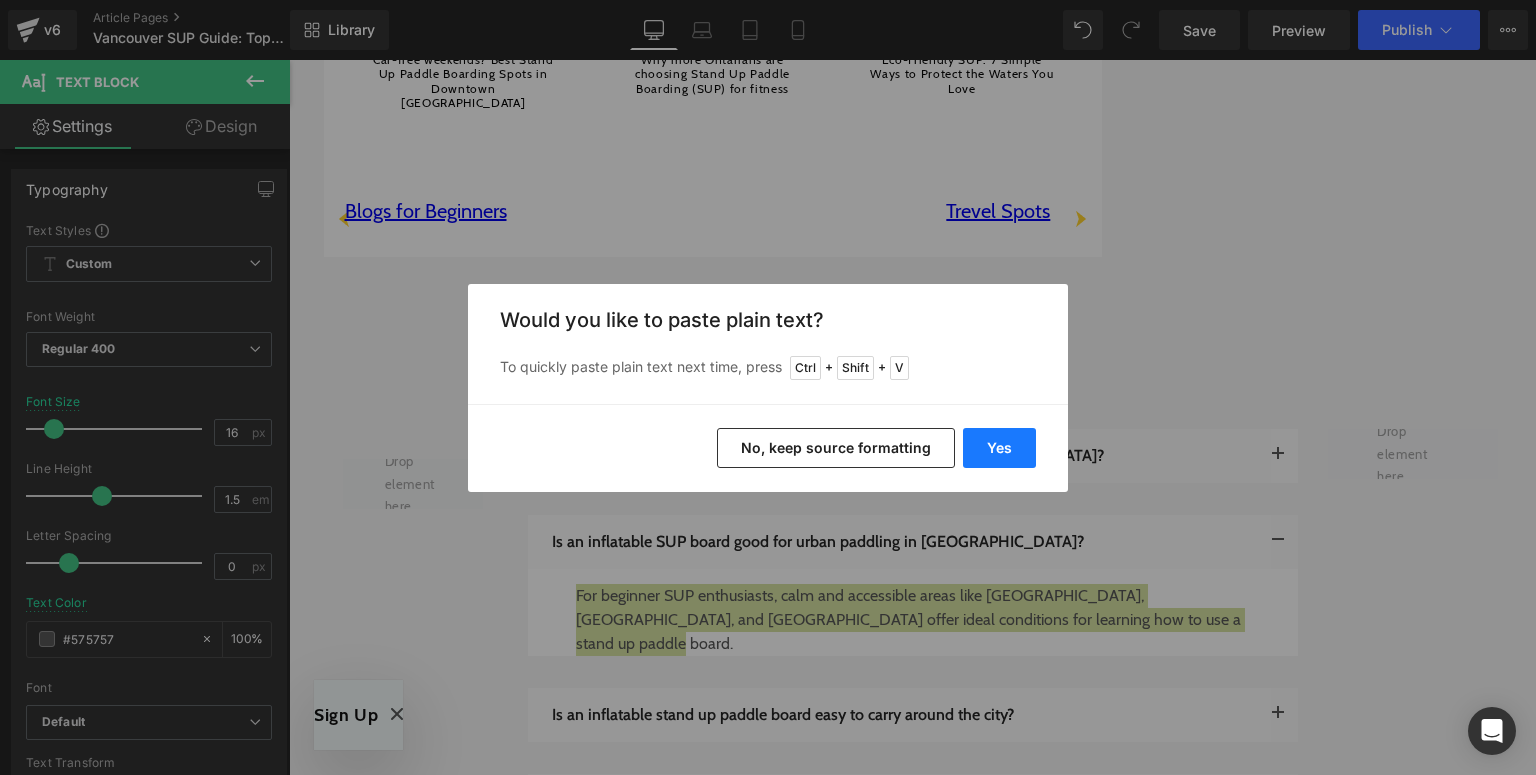 type 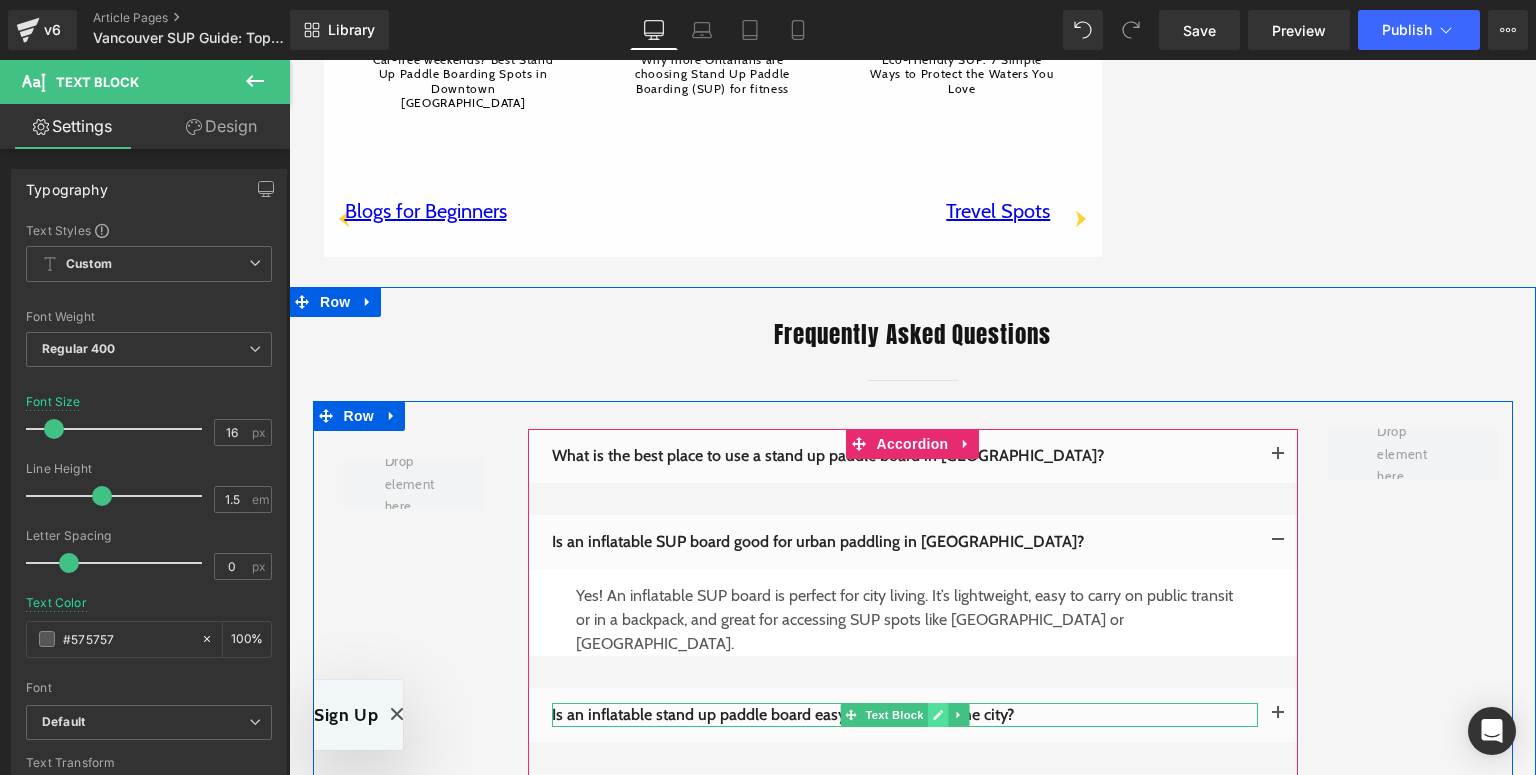 click at bounding box center [937, 715] 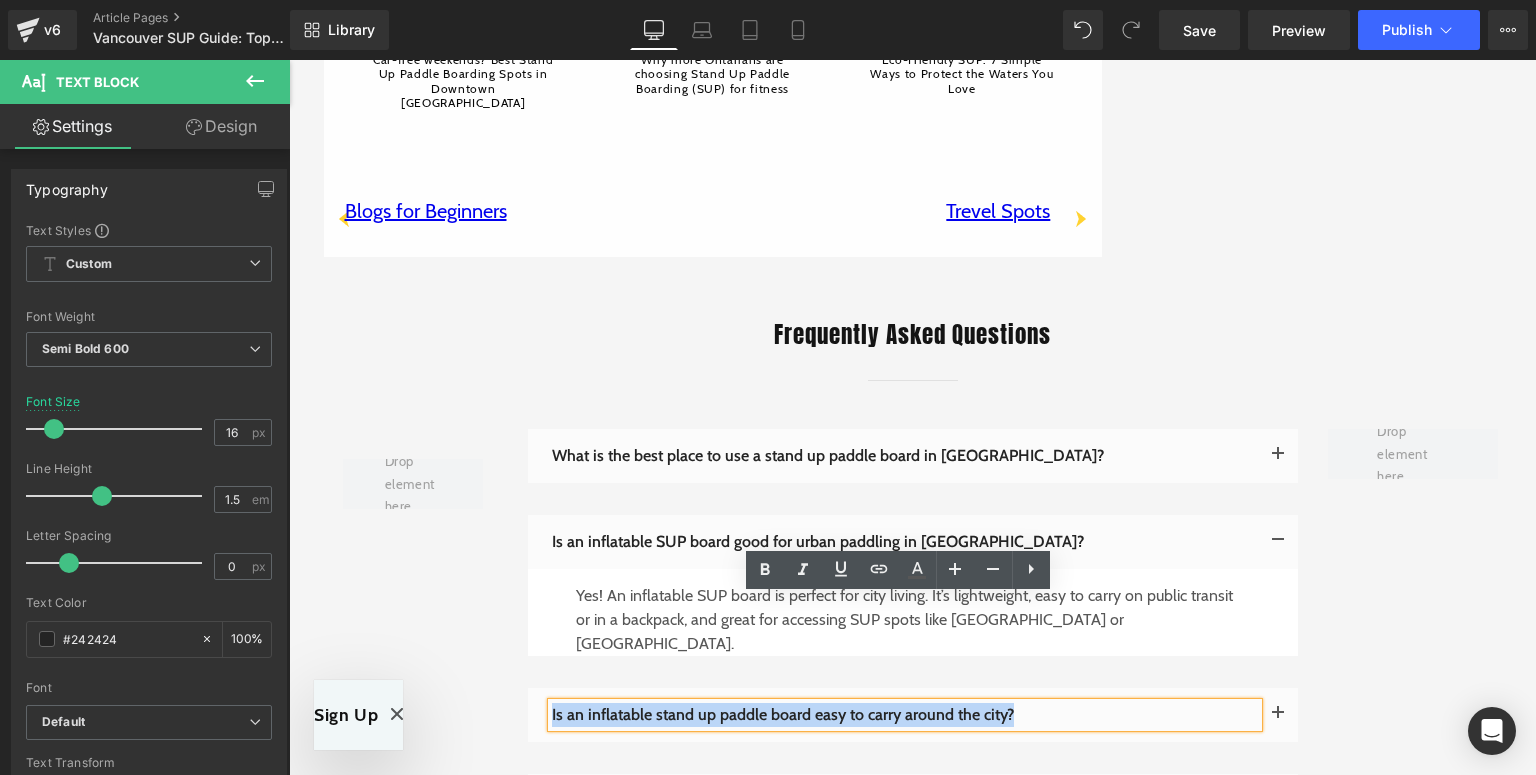 drag, startPoint x: 1019, startPoint y: 602, endPoint x: 544, endPoint y: 613, distance: 475.12735 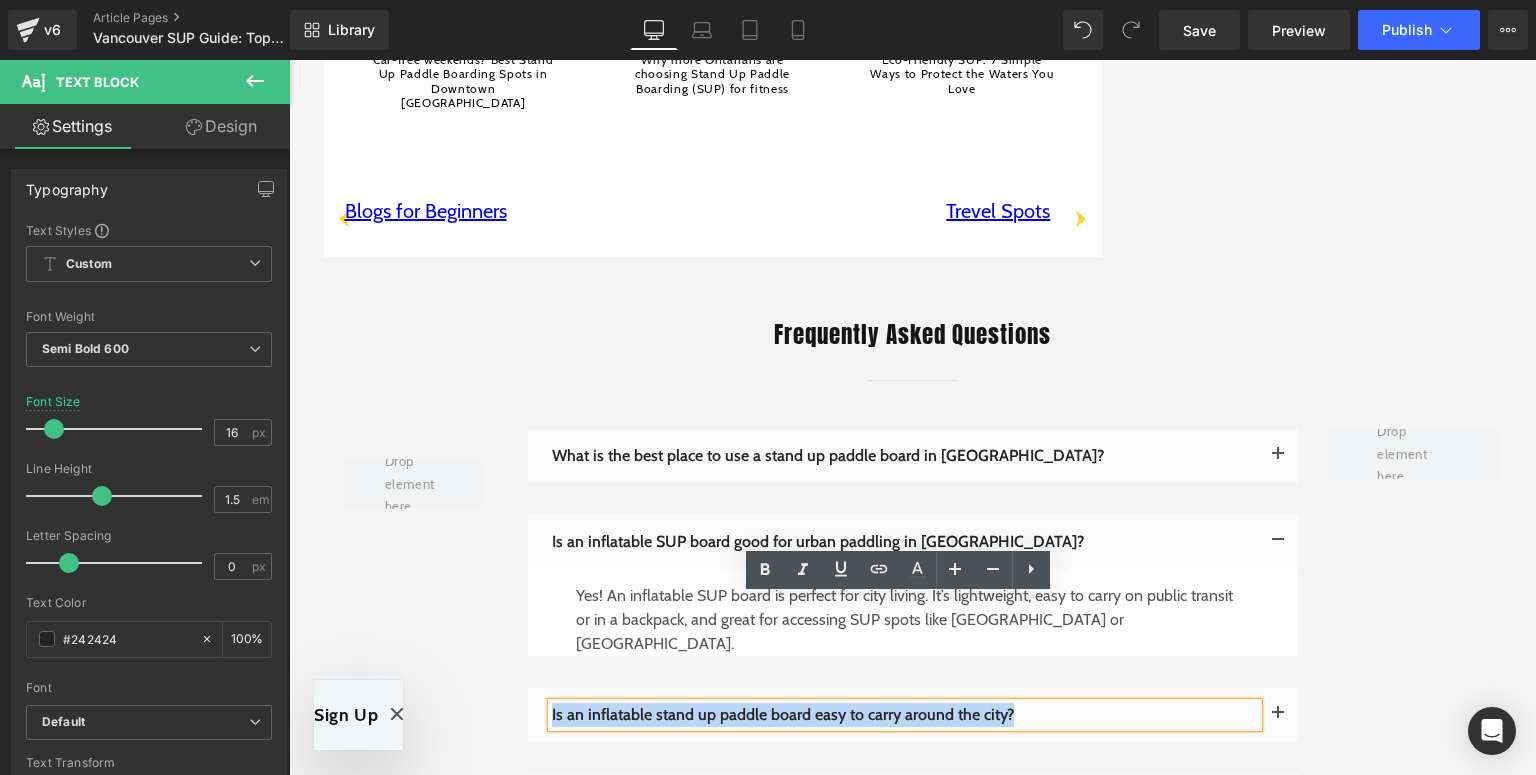 click on "Is an inflatable stand up paddle board easy to carry around the city?" at bounding box center (905, 715) 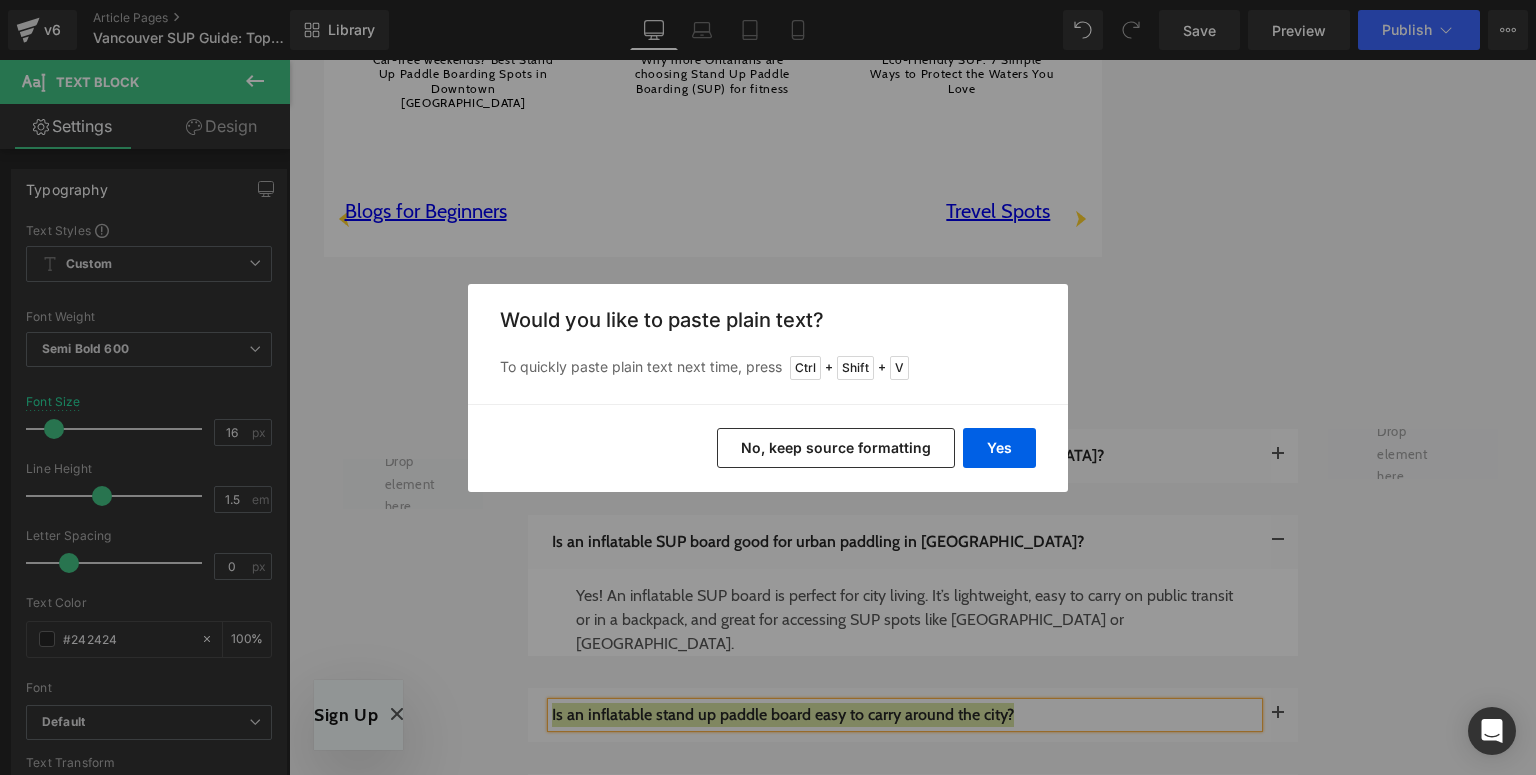 click on "Yes No, keep source formatting" at bounding box center [768, 448] 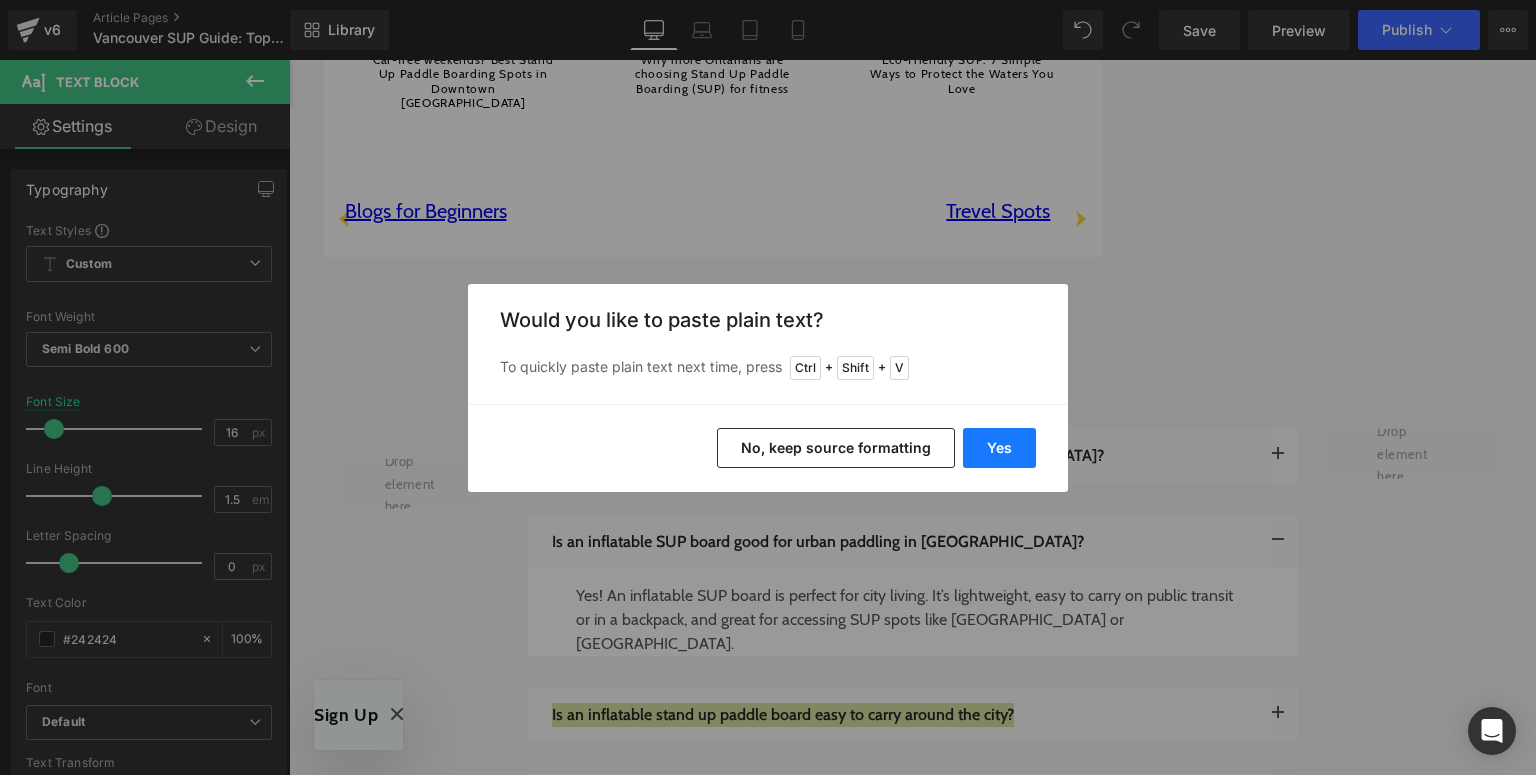 click on "Yes" at bounding box center (999, 448) 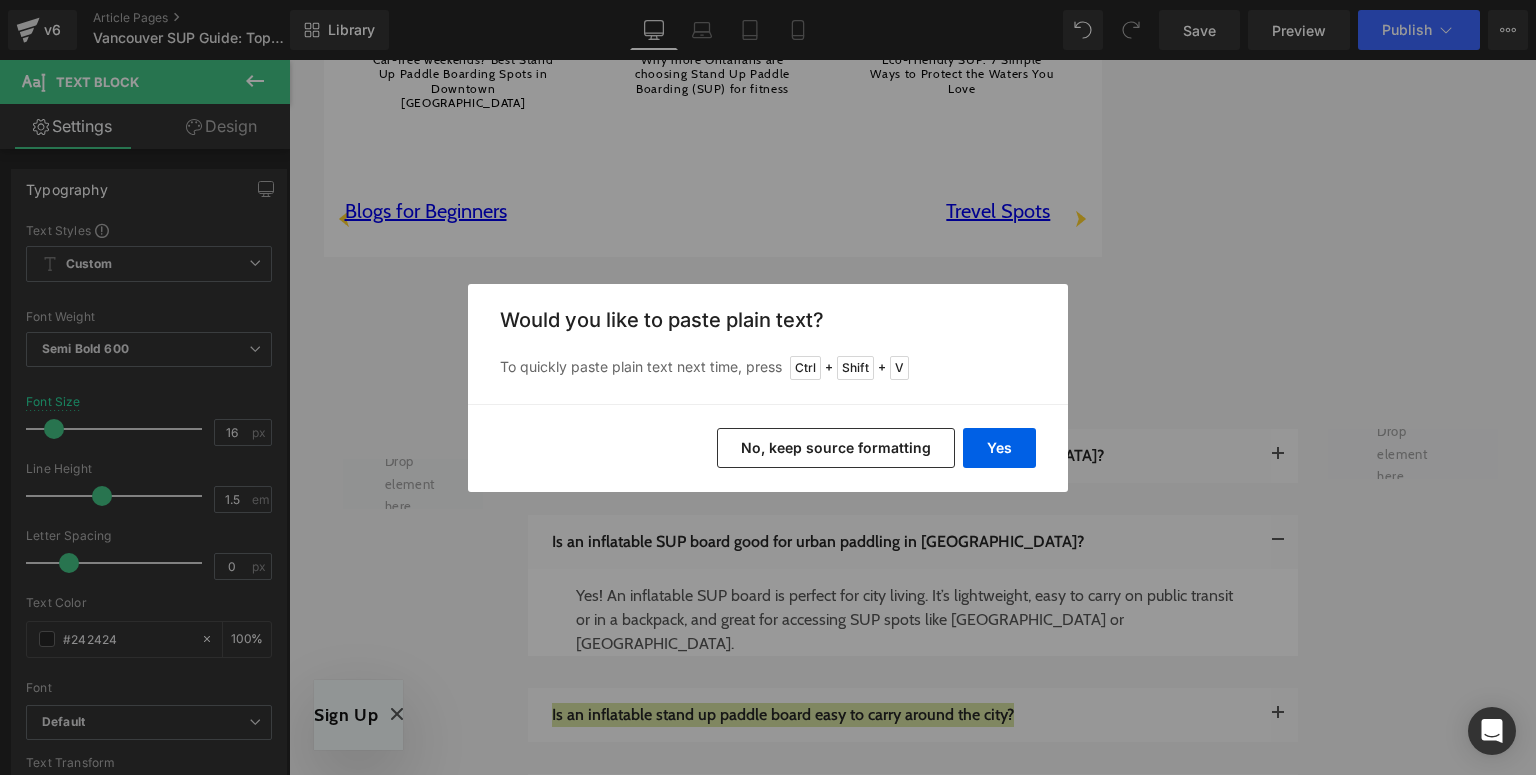 type 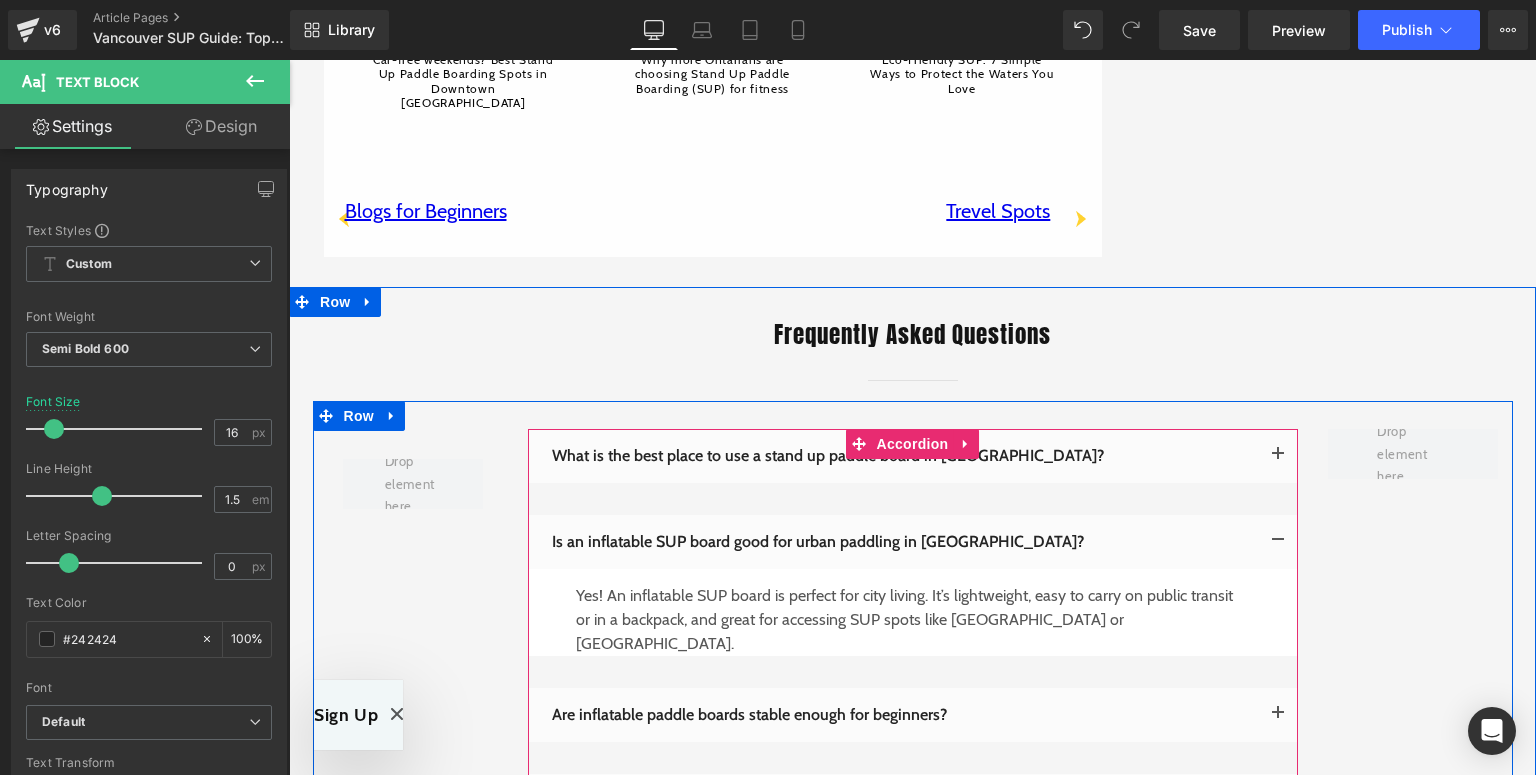 click at bounding box center [1278, 715] 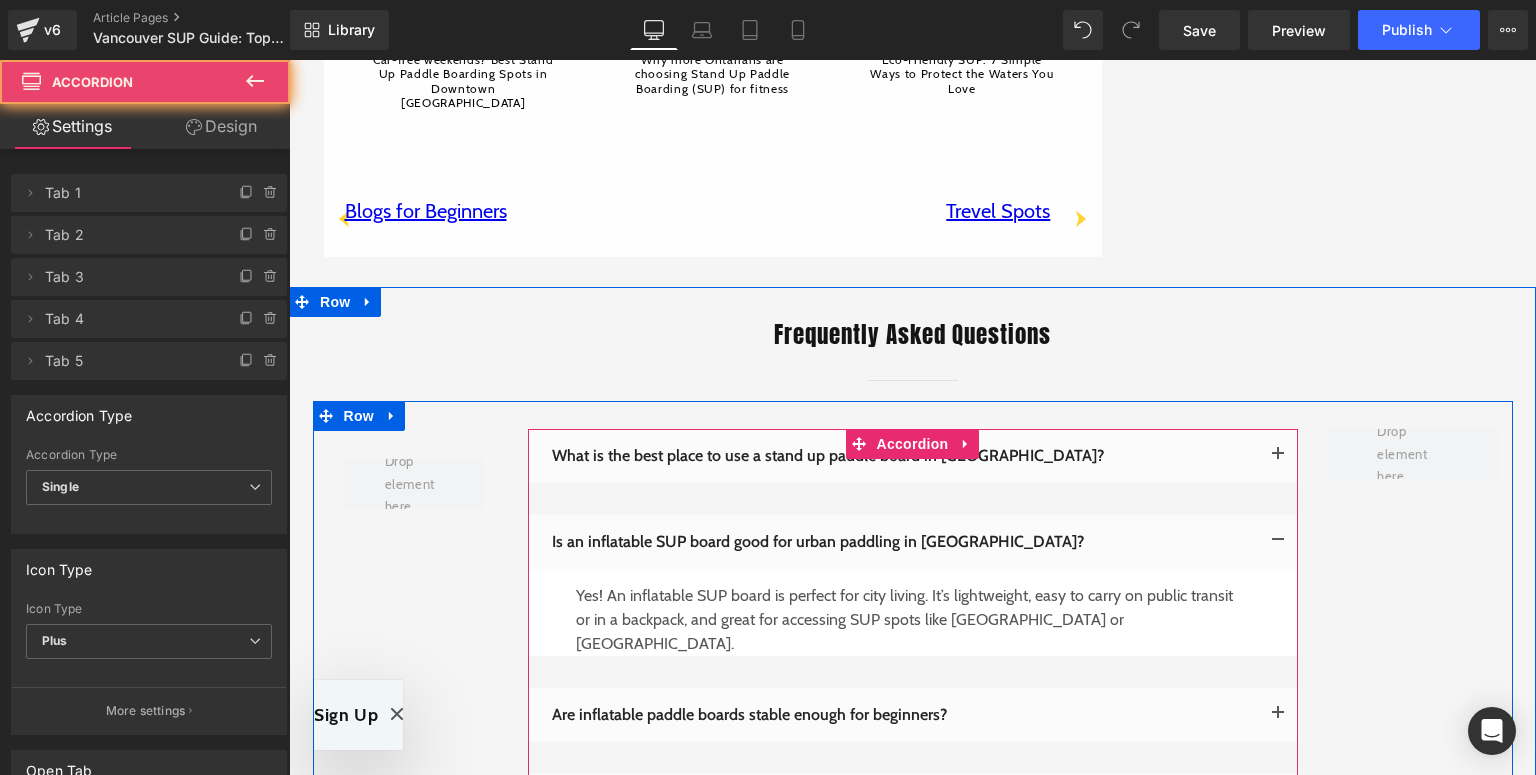 click at bounding box center [1278, 715] 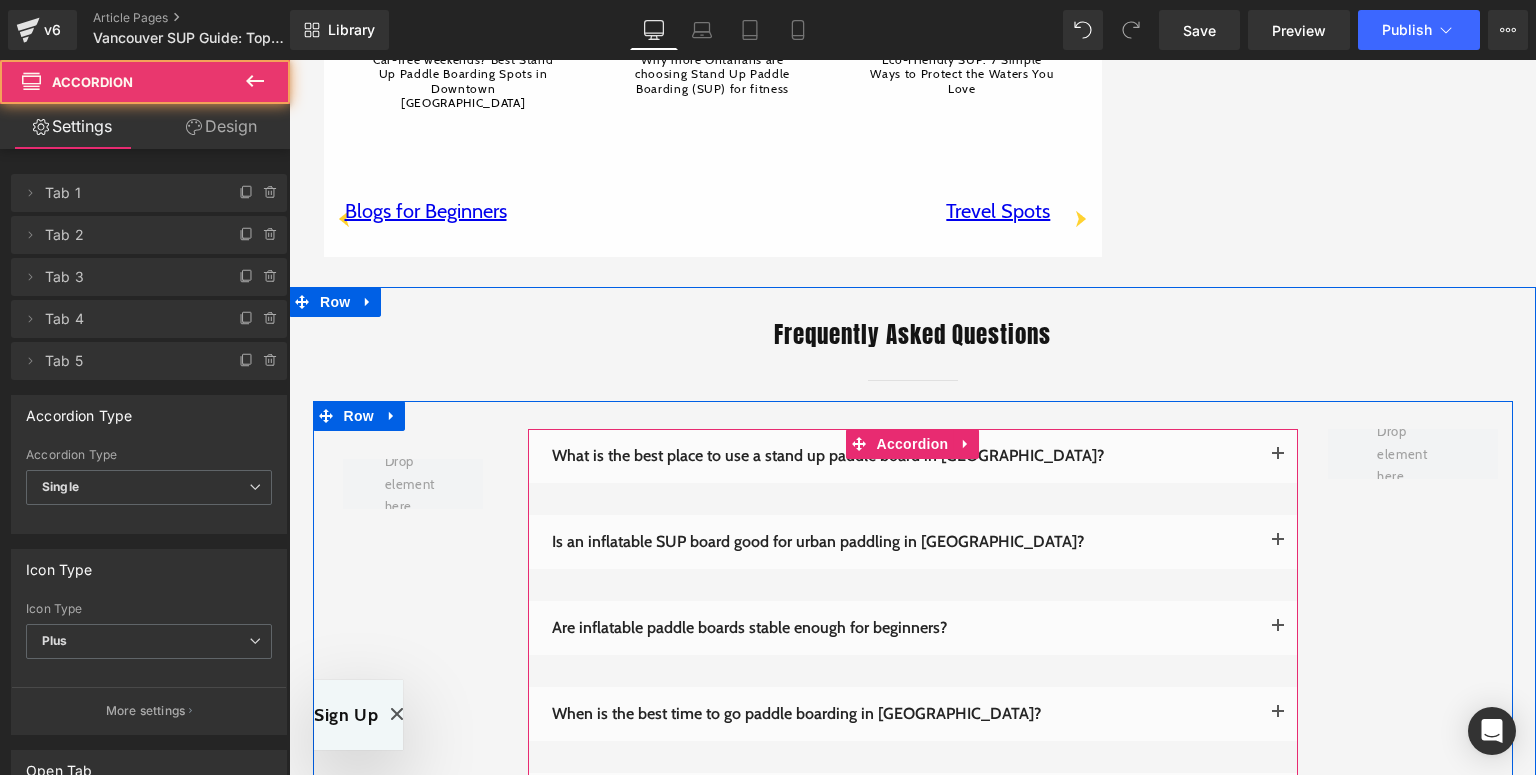 click at bounding box center (1278, 628) 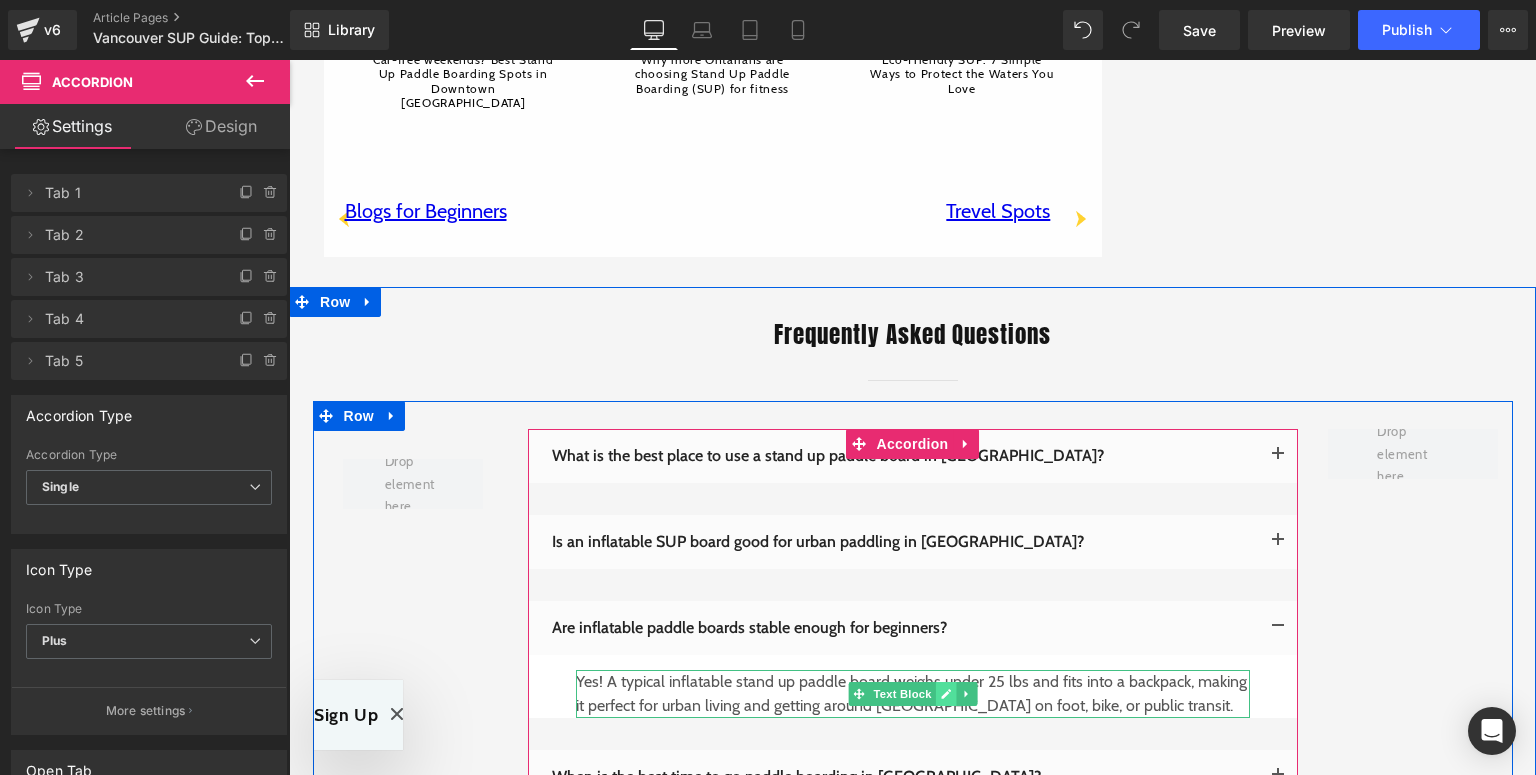 click at bounding box center (945, 694) 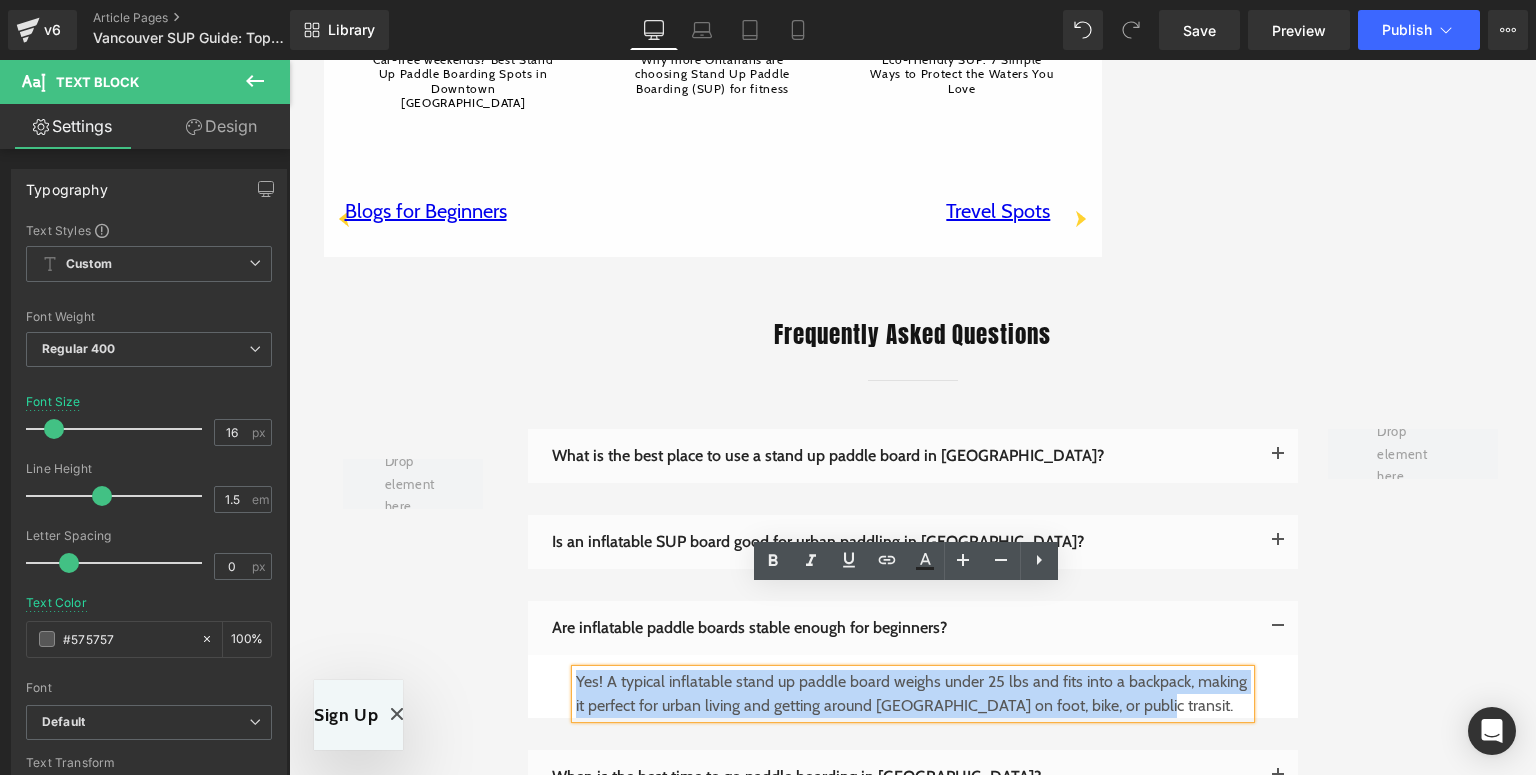 drag, startPoint x: 1140, startPoint y: 625, endPoint x: 571, endPoint y: 598, distance: 569.64026 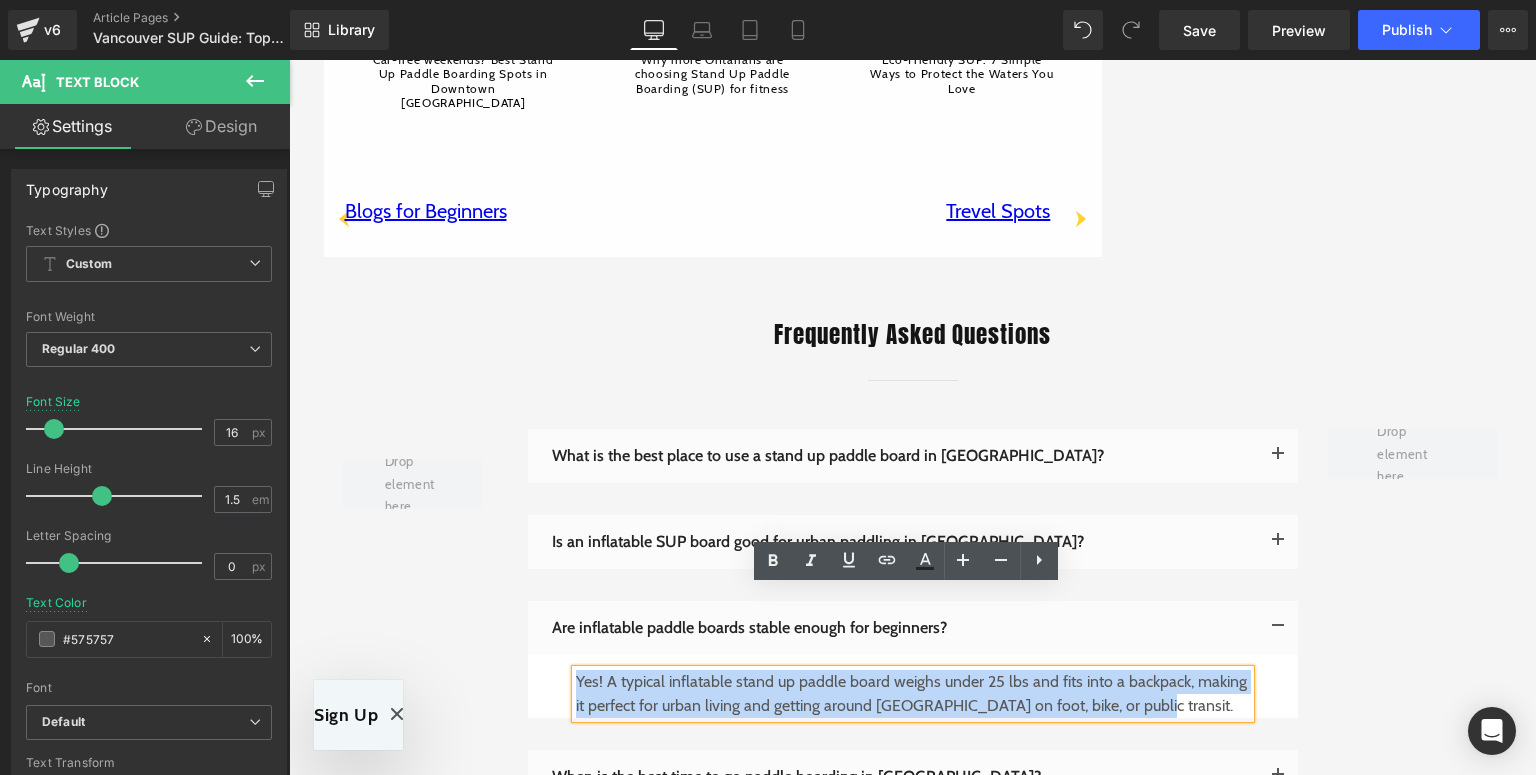 click on "Yes! A typical inflatable stand up paddle board weighs under 25 lbs and fits into a backpack, making it perfect for urban living and getting around [GEOGRAPHIC_DATA] on foot, bike, or public transit." at bounding box center [913, 694] 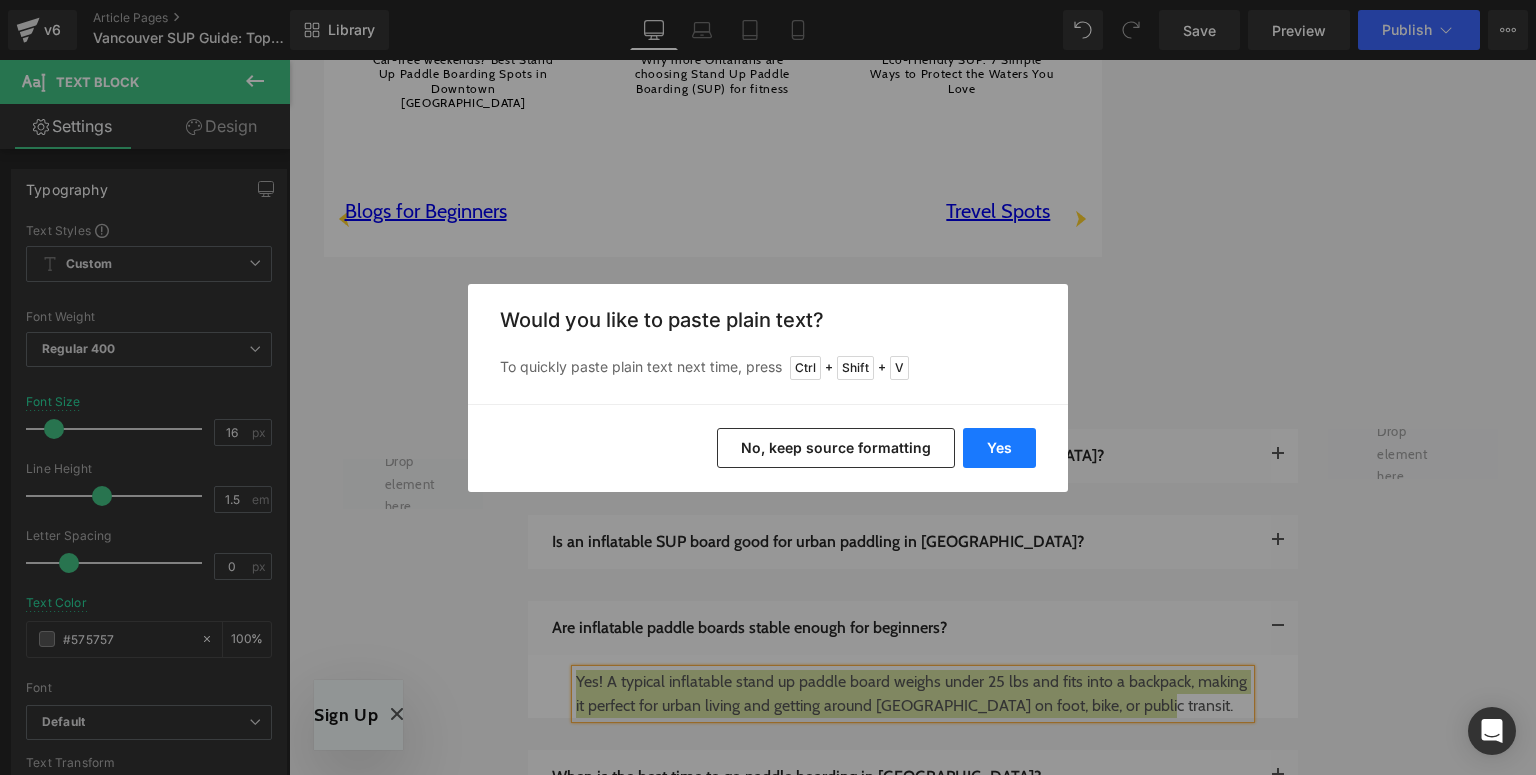 click on "Yes" at bounding box center [999, 448] 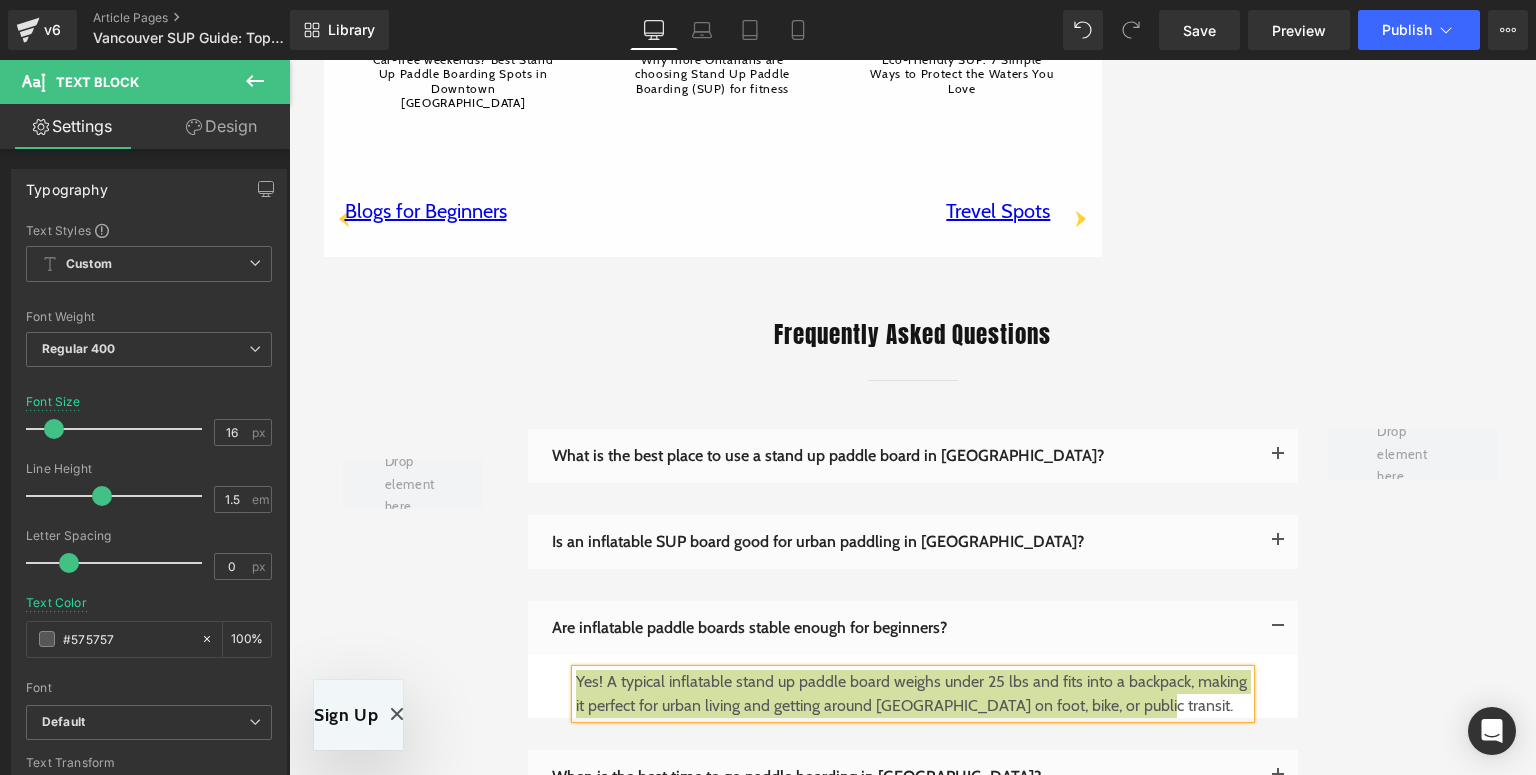 type 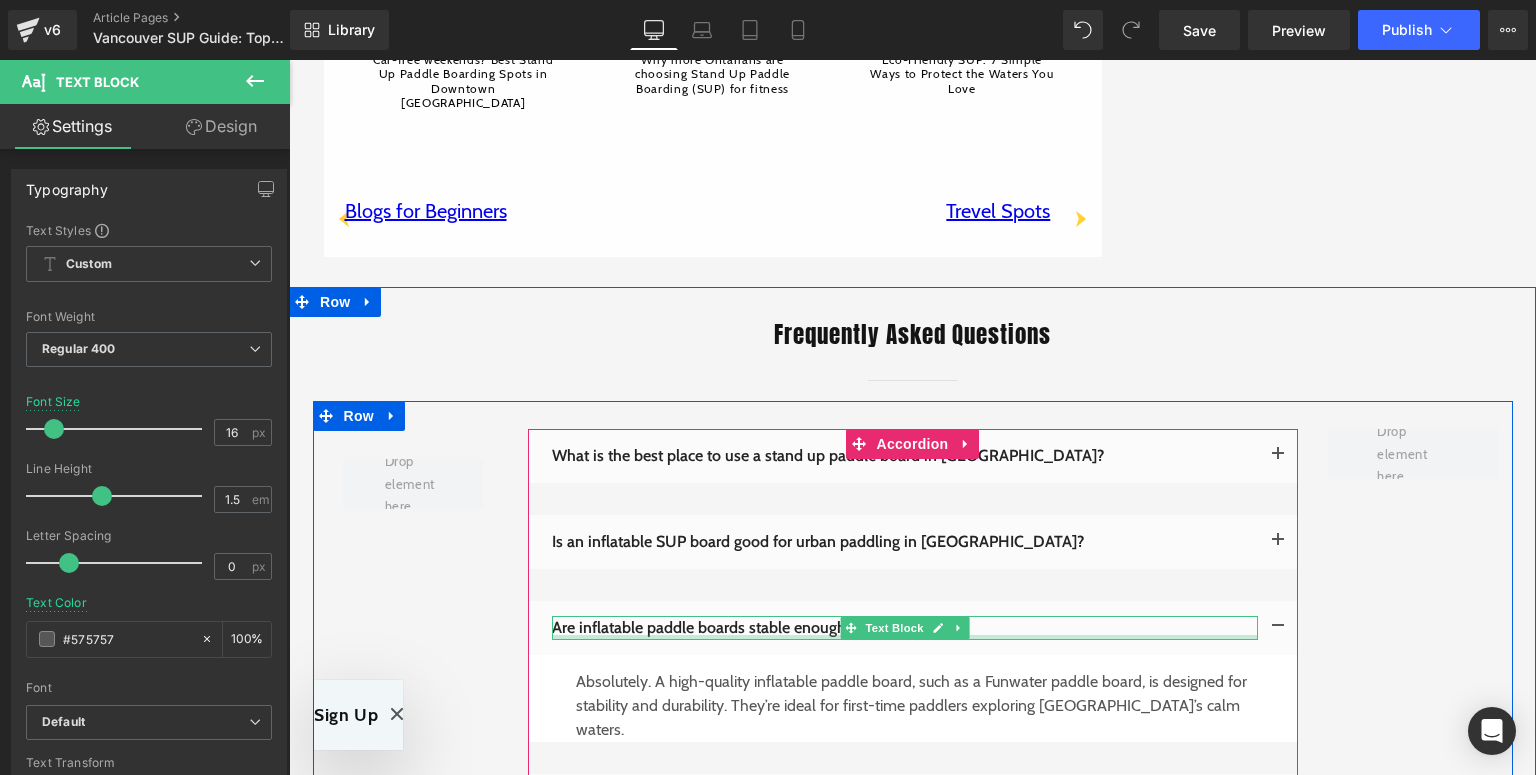 scroll, scrollTop: 4320, scrollLeft: 0, axis: vertical 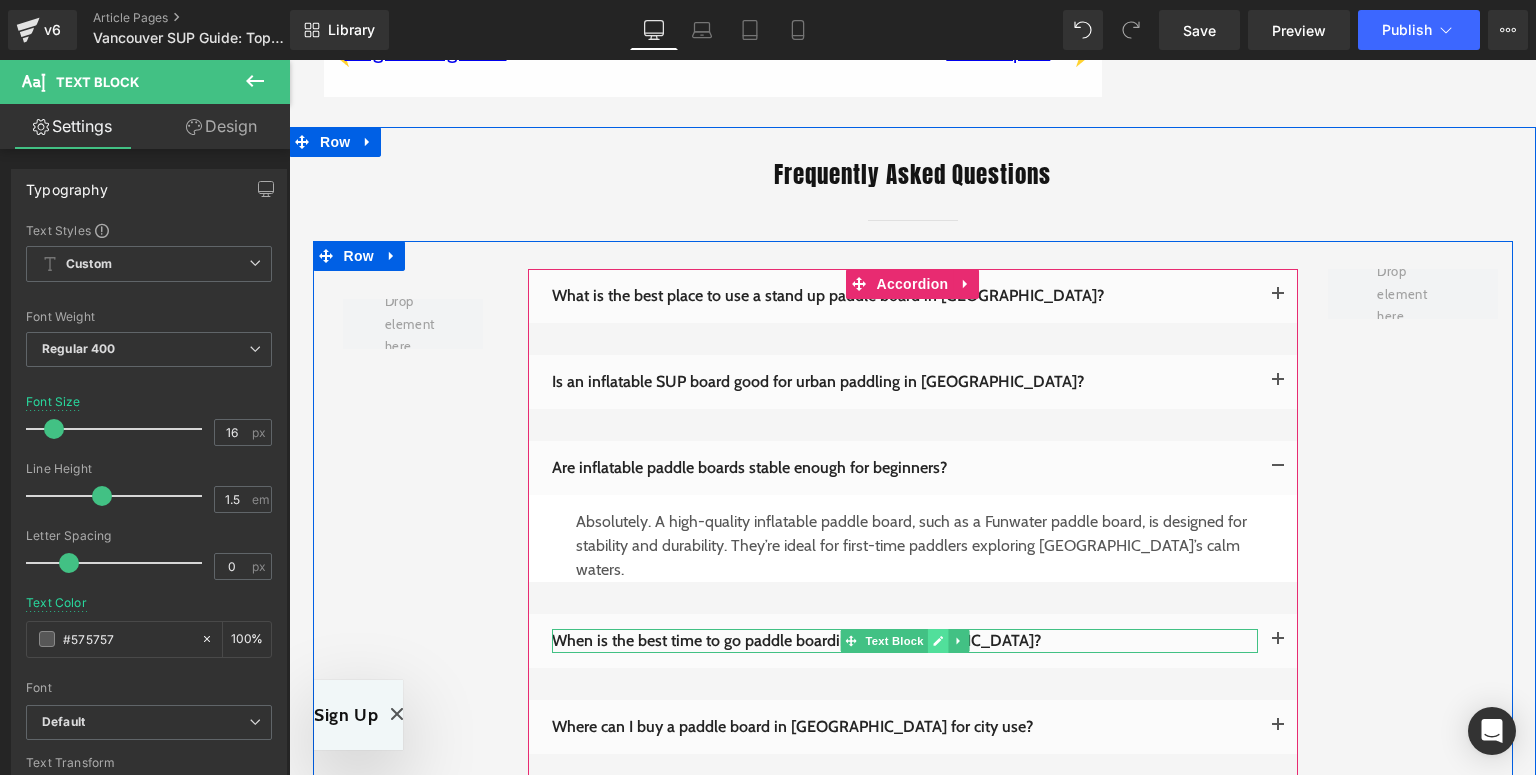 drag, startPoint x: 928, startPoint y: 532, endPoint x: 1076, endPoint y: 571, distance: 153.05228 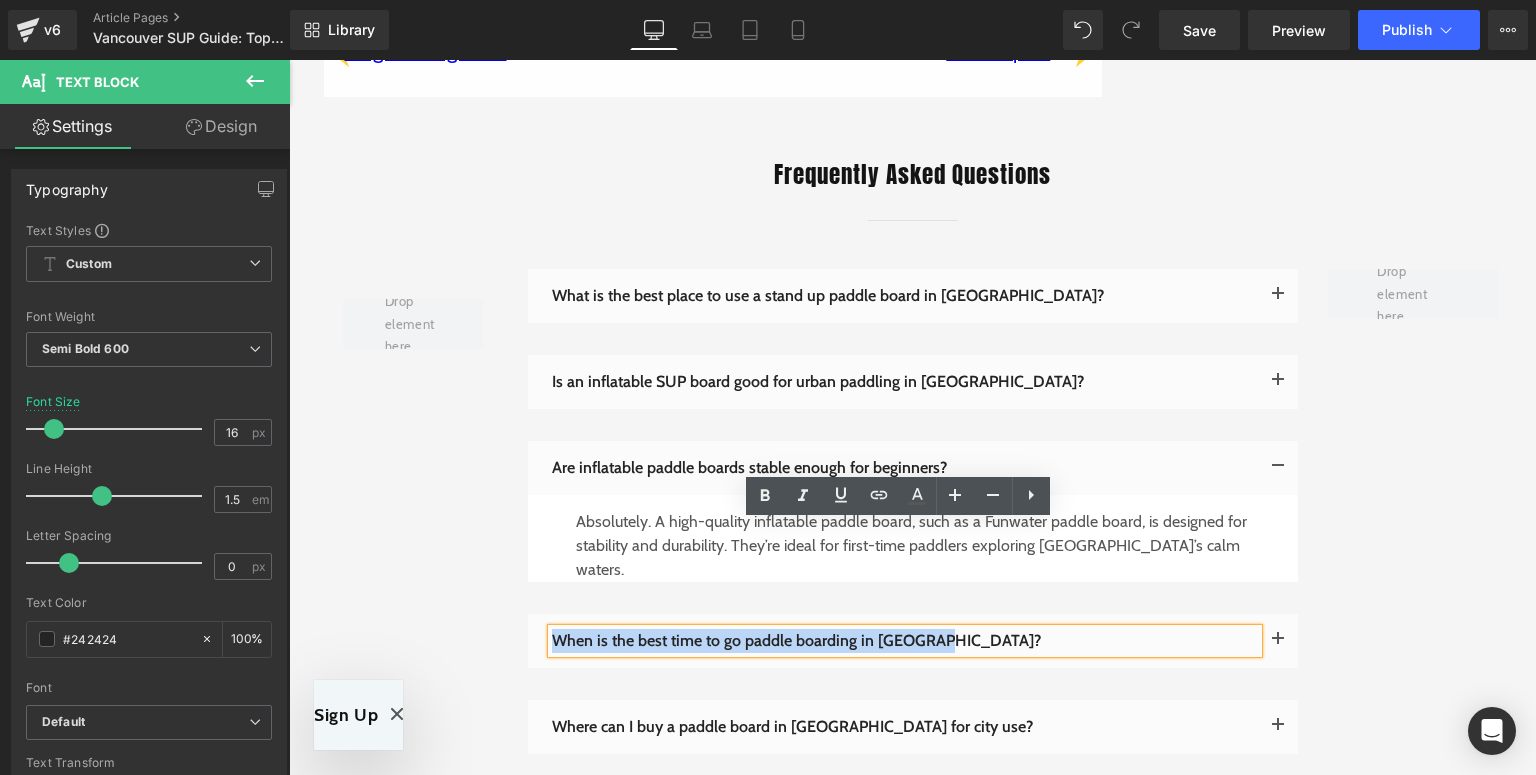 drag, startPoint x: 947, startPoint y: 540, endPoint x: 549, endPoint y: 538, distance: 398.00504 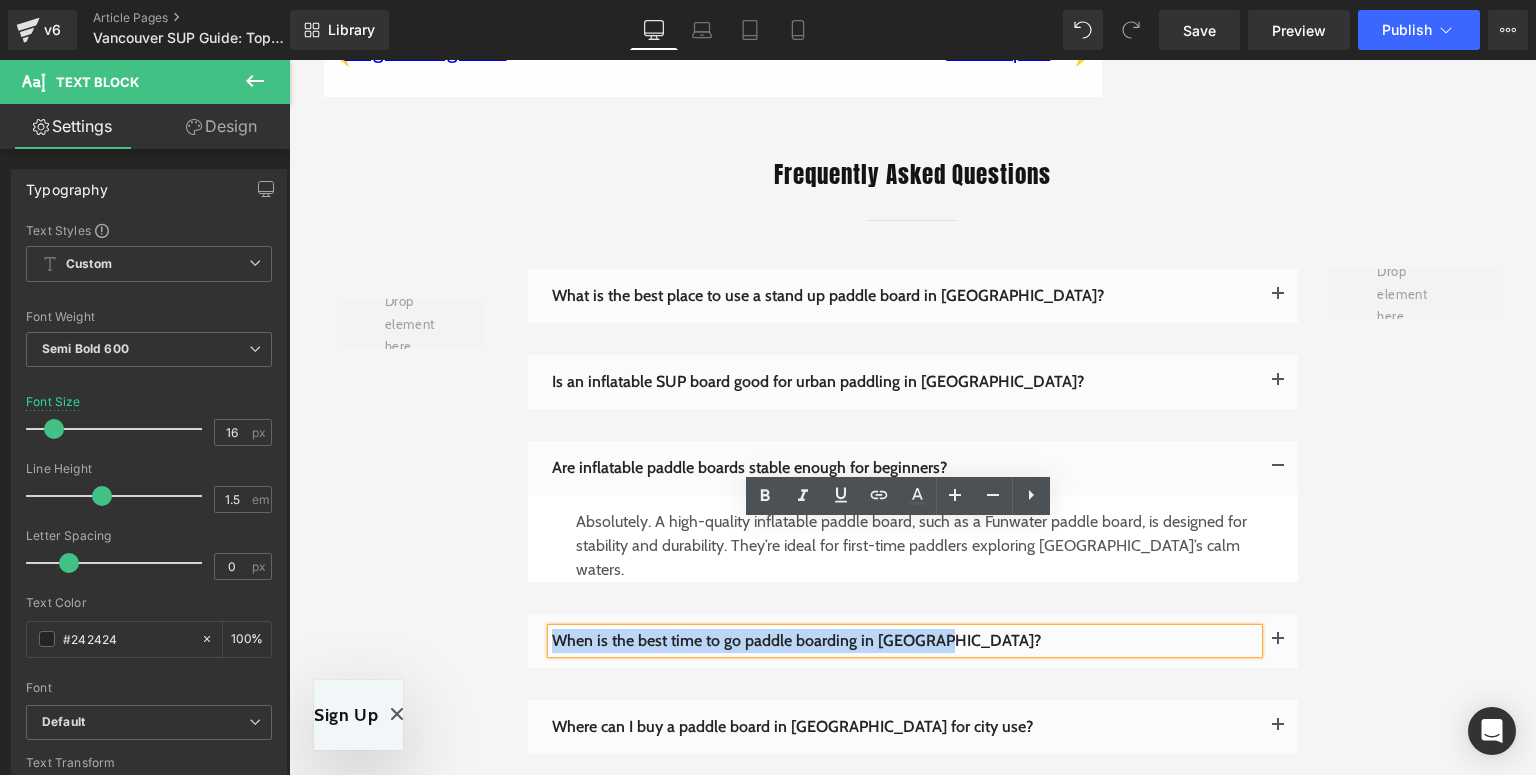click on "When is the best time to go paddle boarding in [GEOGRAPHIC_DATA]?" at bounding box center (905, 641) 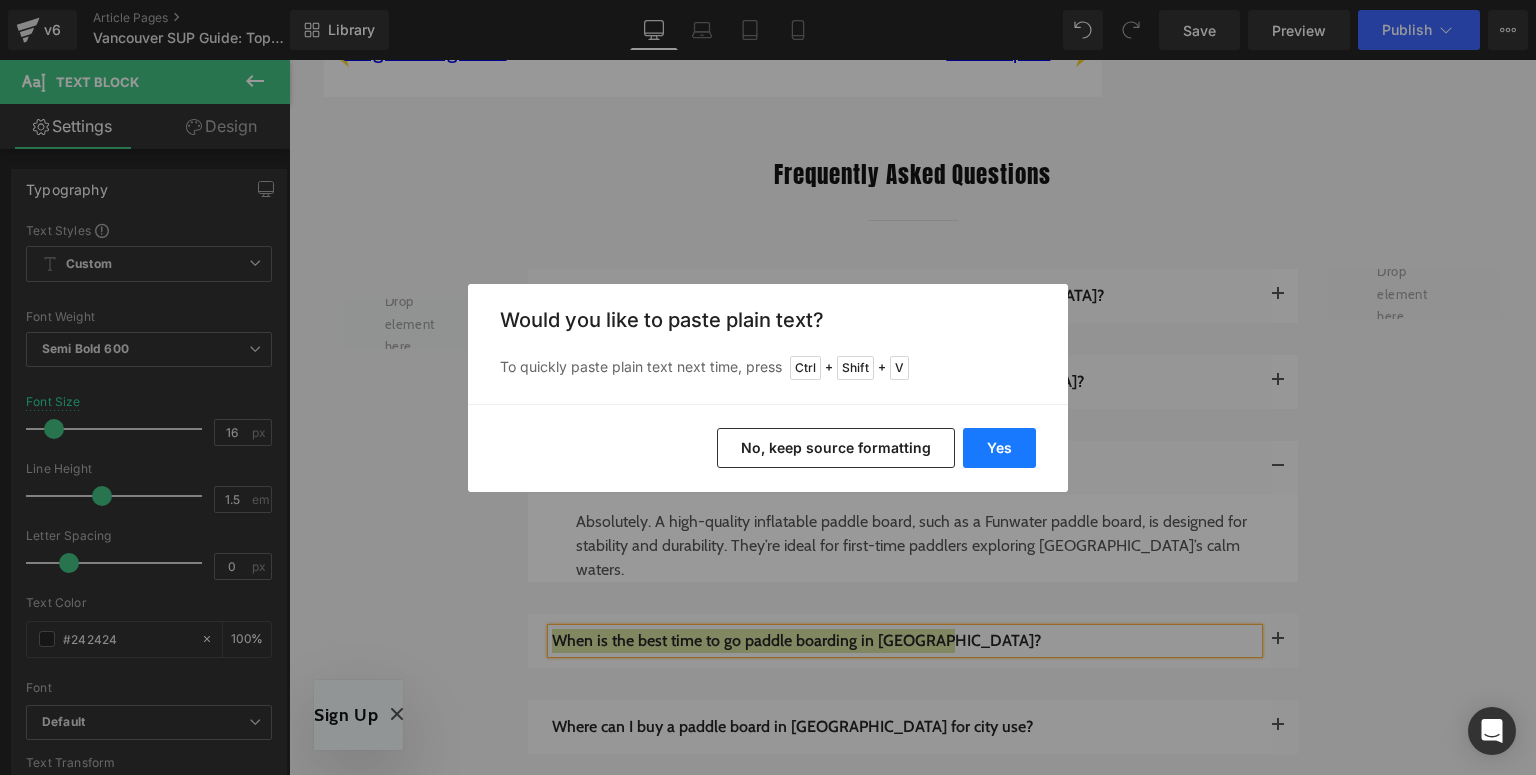 drag, startPoint x: 982, startPoint y: 451, endPoint x: 696, endPoint y: 392, distance: 292.02225 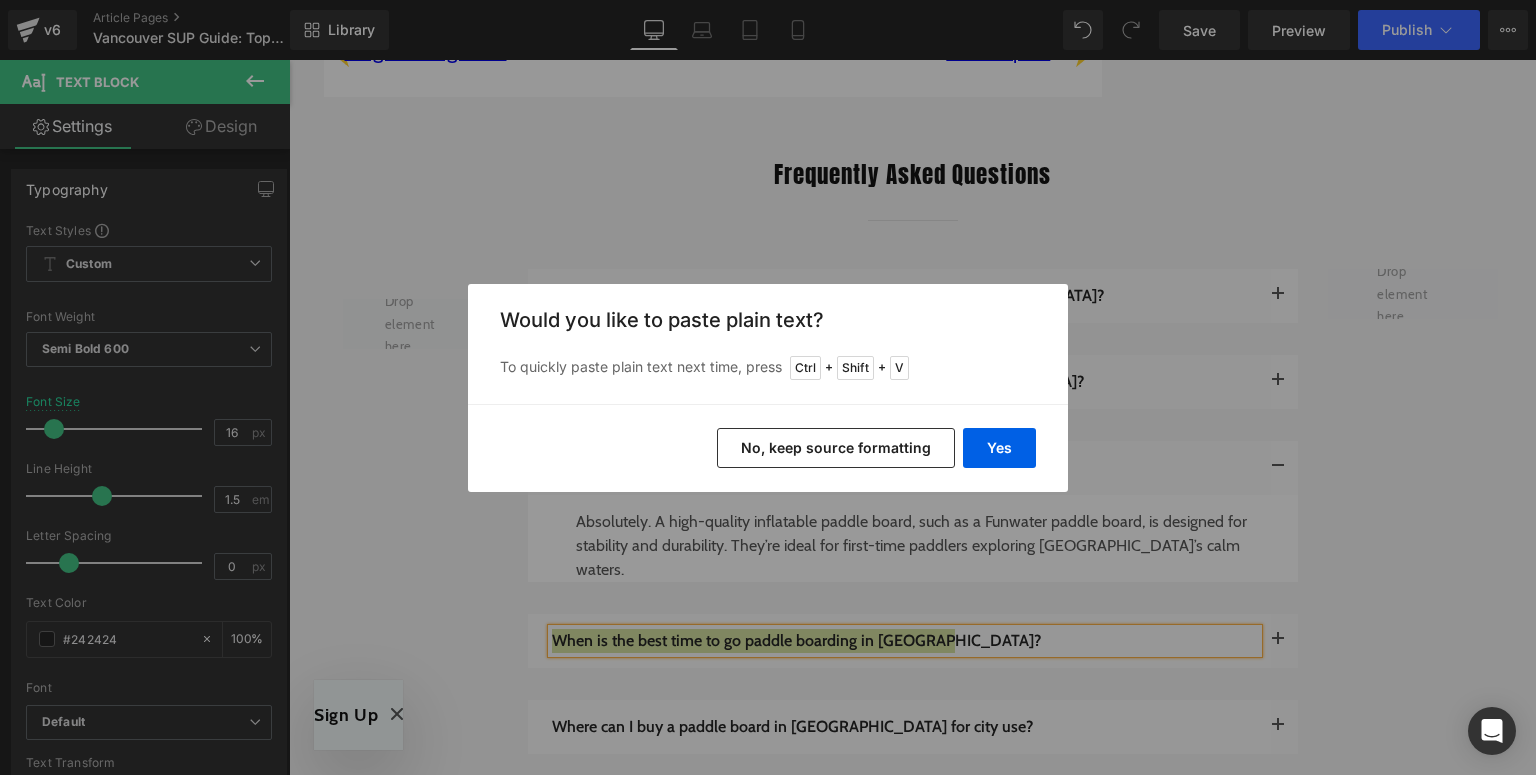 type 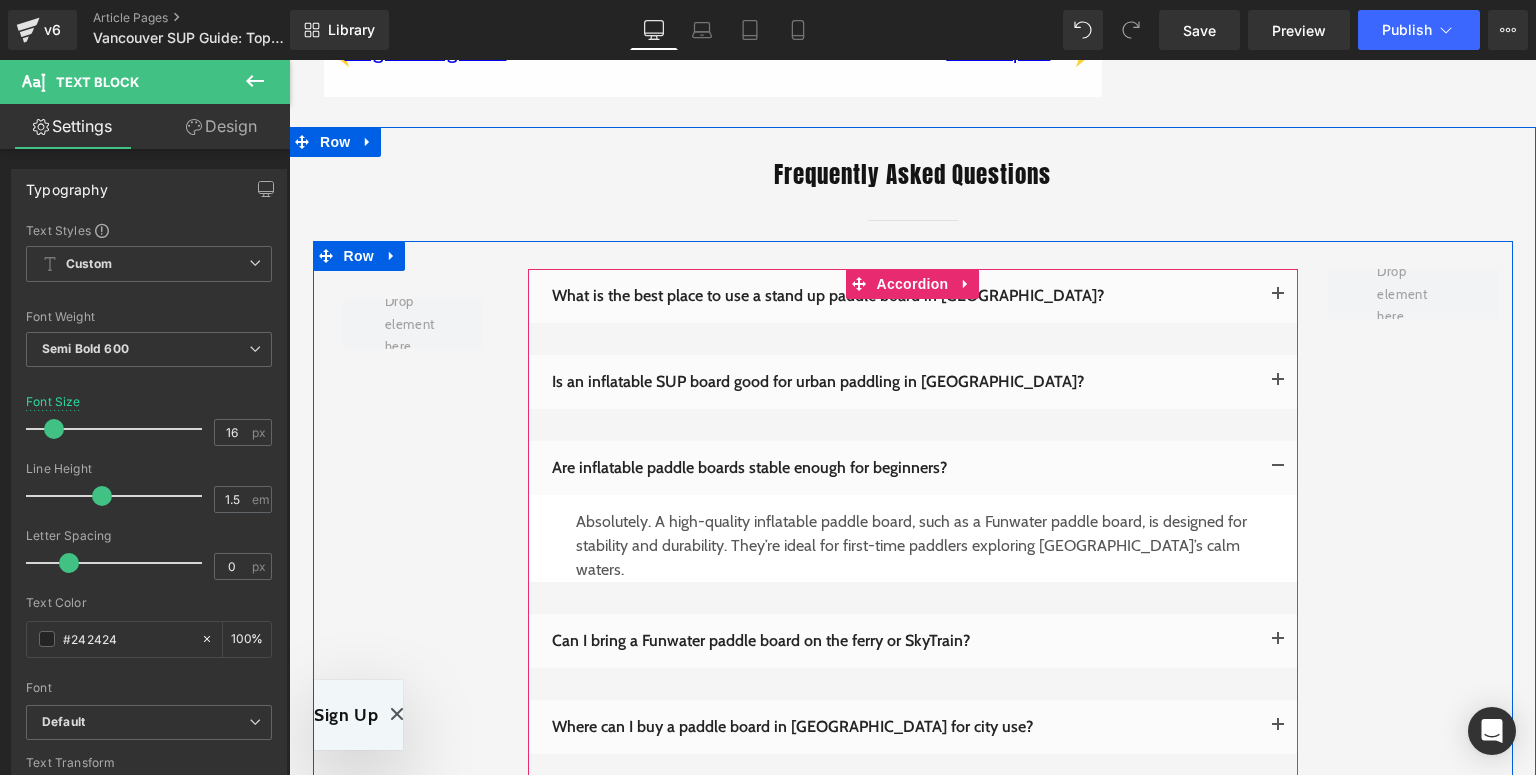 click at bounding box center [1278, 641] 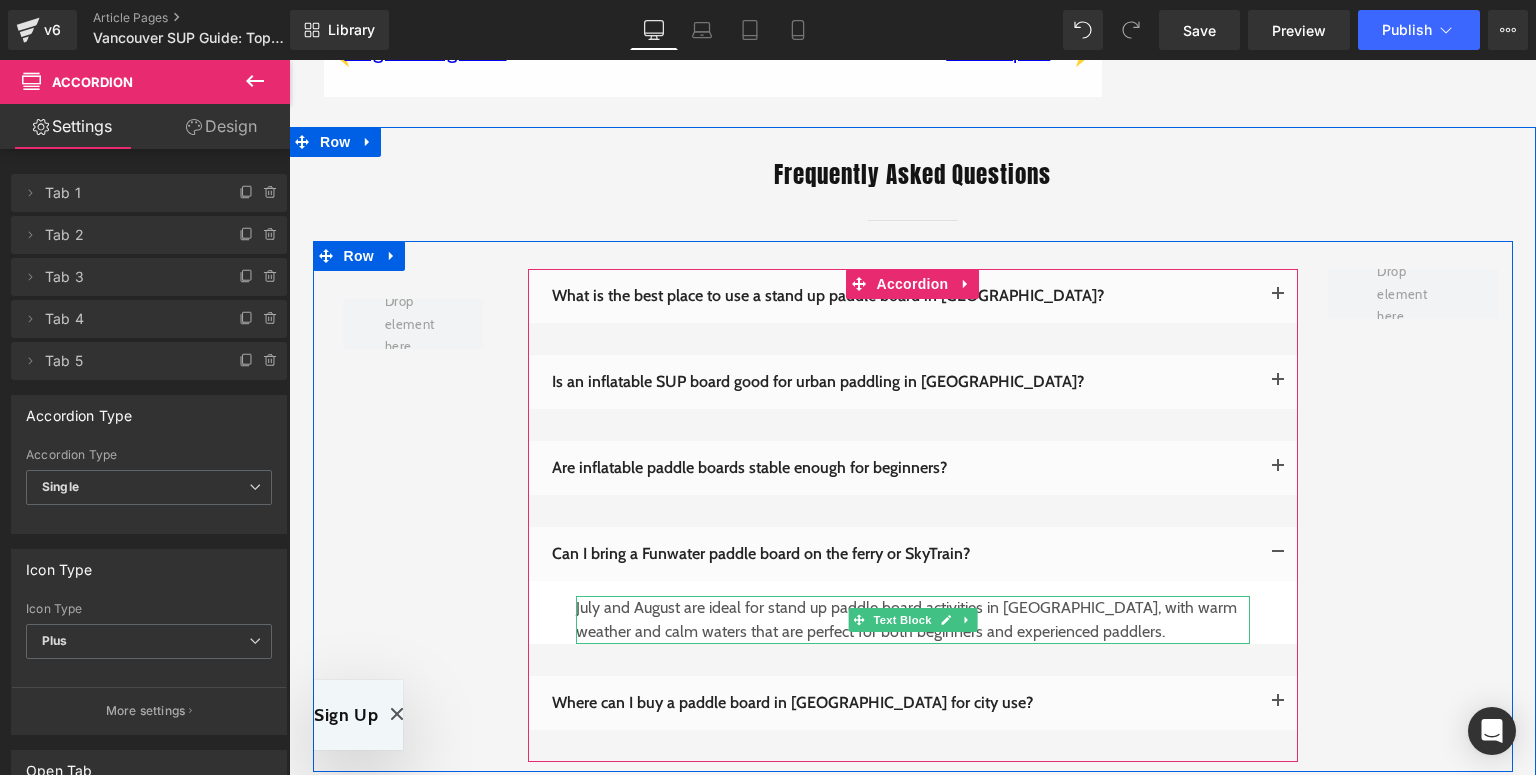 drag, startPoint x: 938, startPoint y: 536, endPoint x: 1064, endPoint y: 534, distance: 126.01587 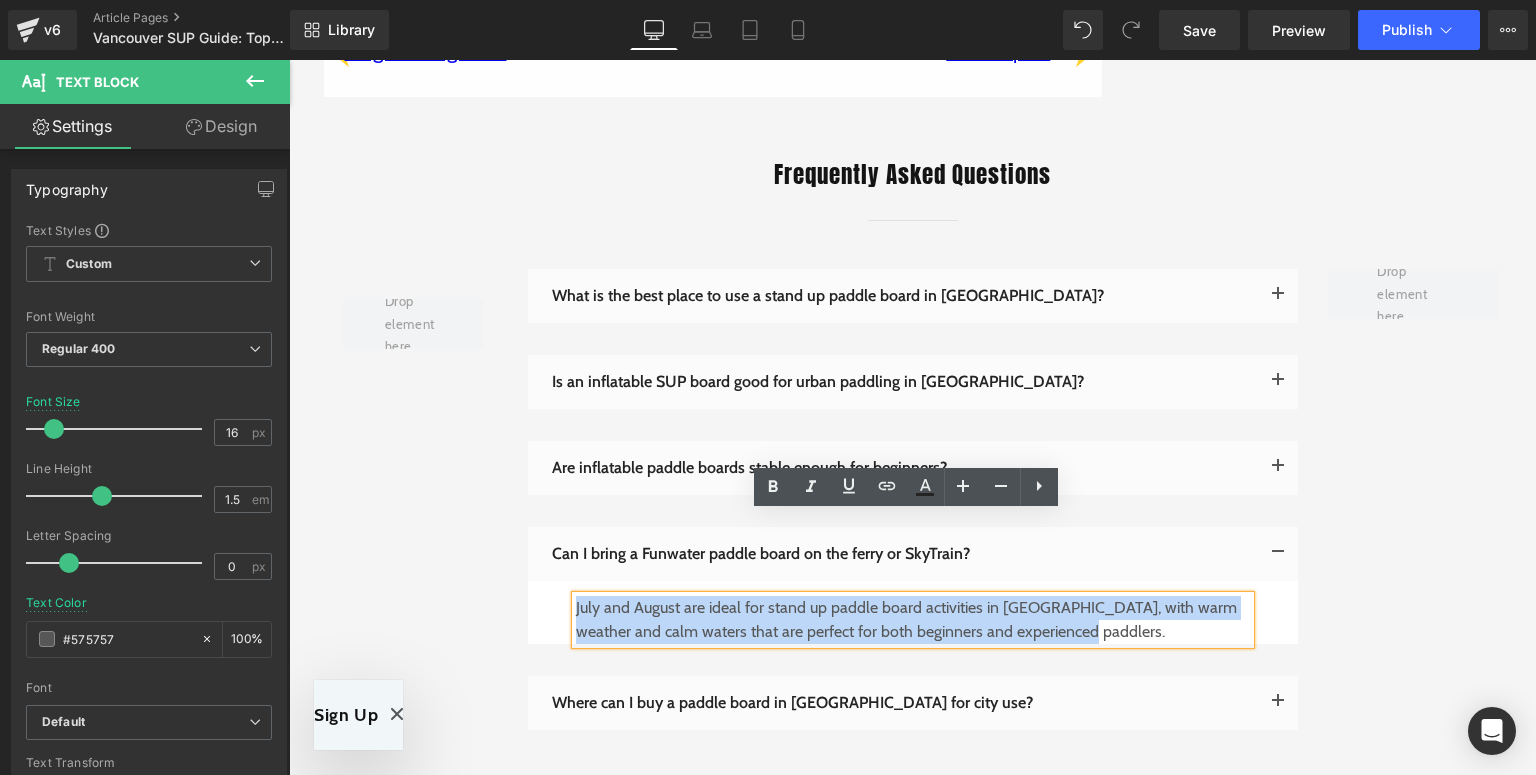 drag, startPoint x: 1092, startPoint y: 555, endPoint x: 570, endPoint y: 530, distance: 522.5983 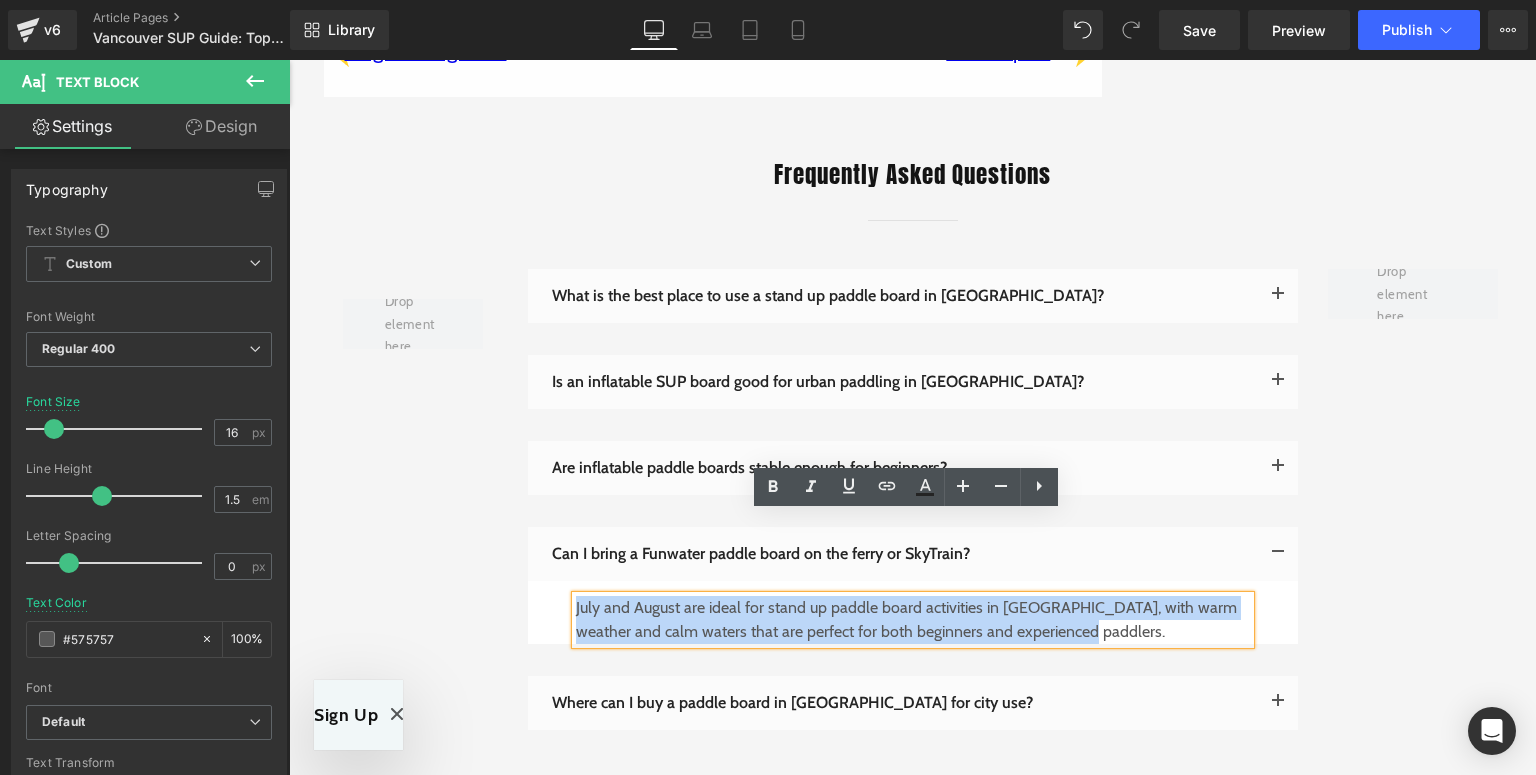 click on "July and August are ideal for stand up paddle board activities in [GEOGRAPHIC_DATA], with warm weather and calm waters that are perfect for both beginners and experienced paddlers." at bounding box center [913, 620] 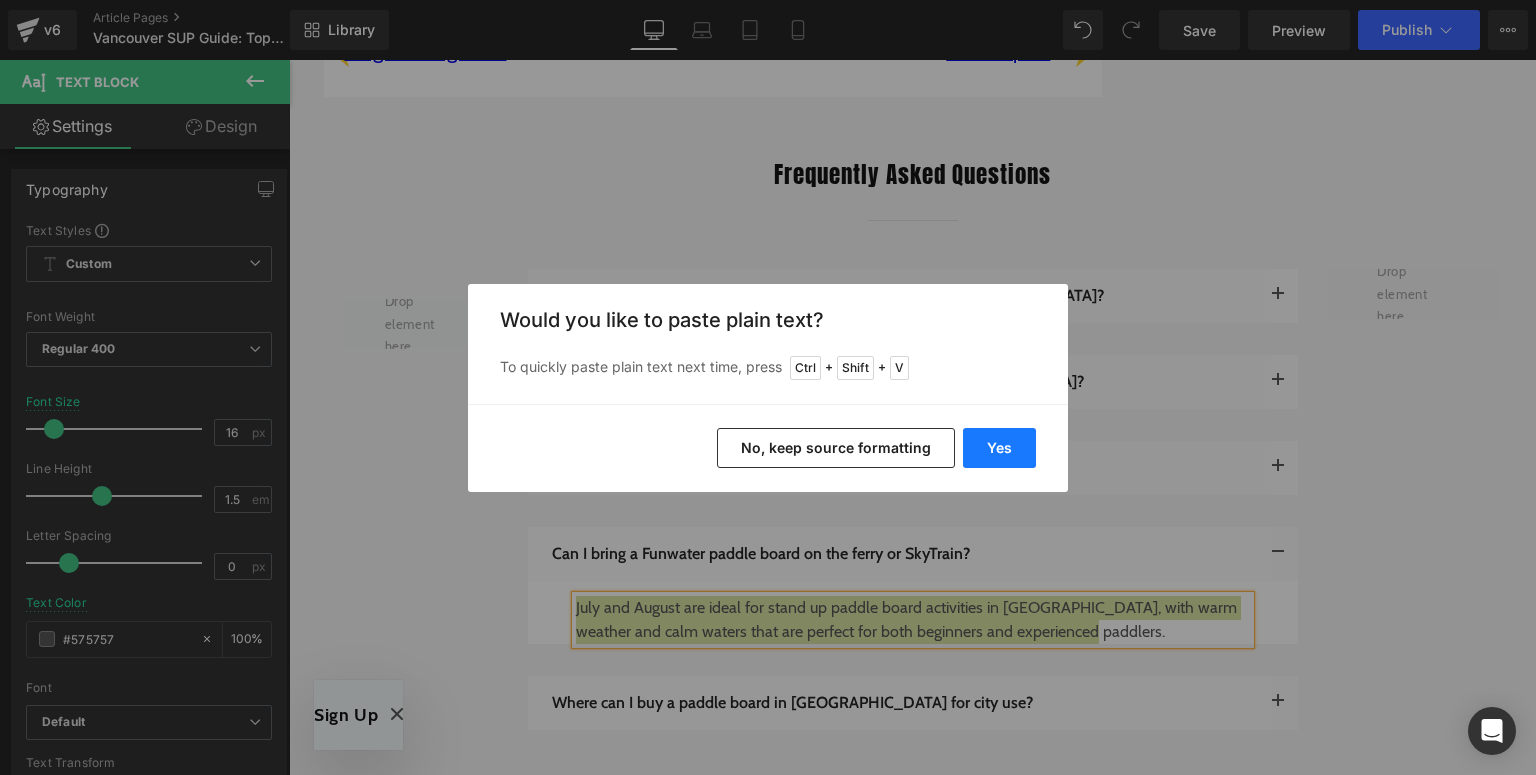 click on "Yes" at bounding box center (999, 448) 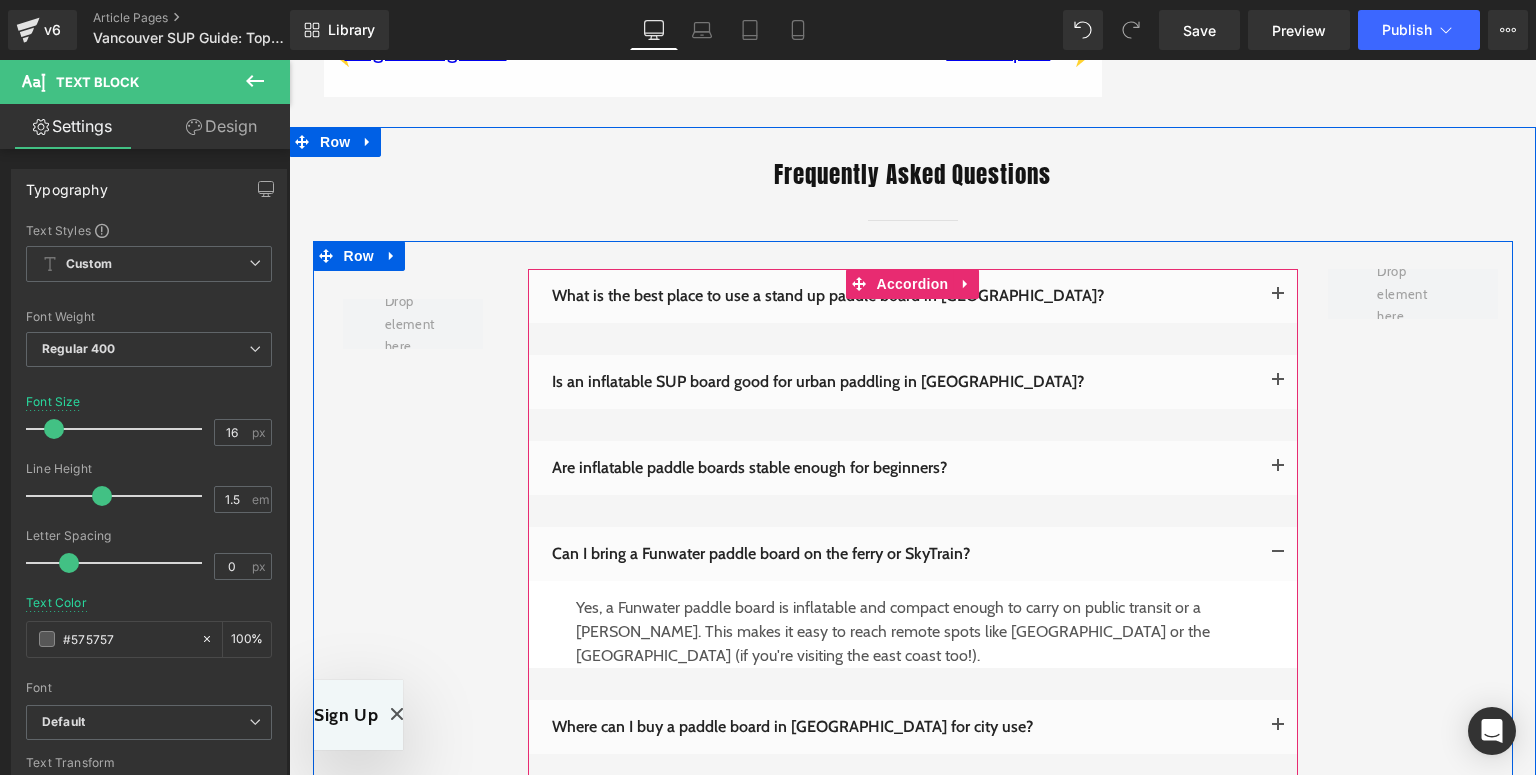 scroll, scrollTop: 4400, scrollLeft: 0, axis: vertical 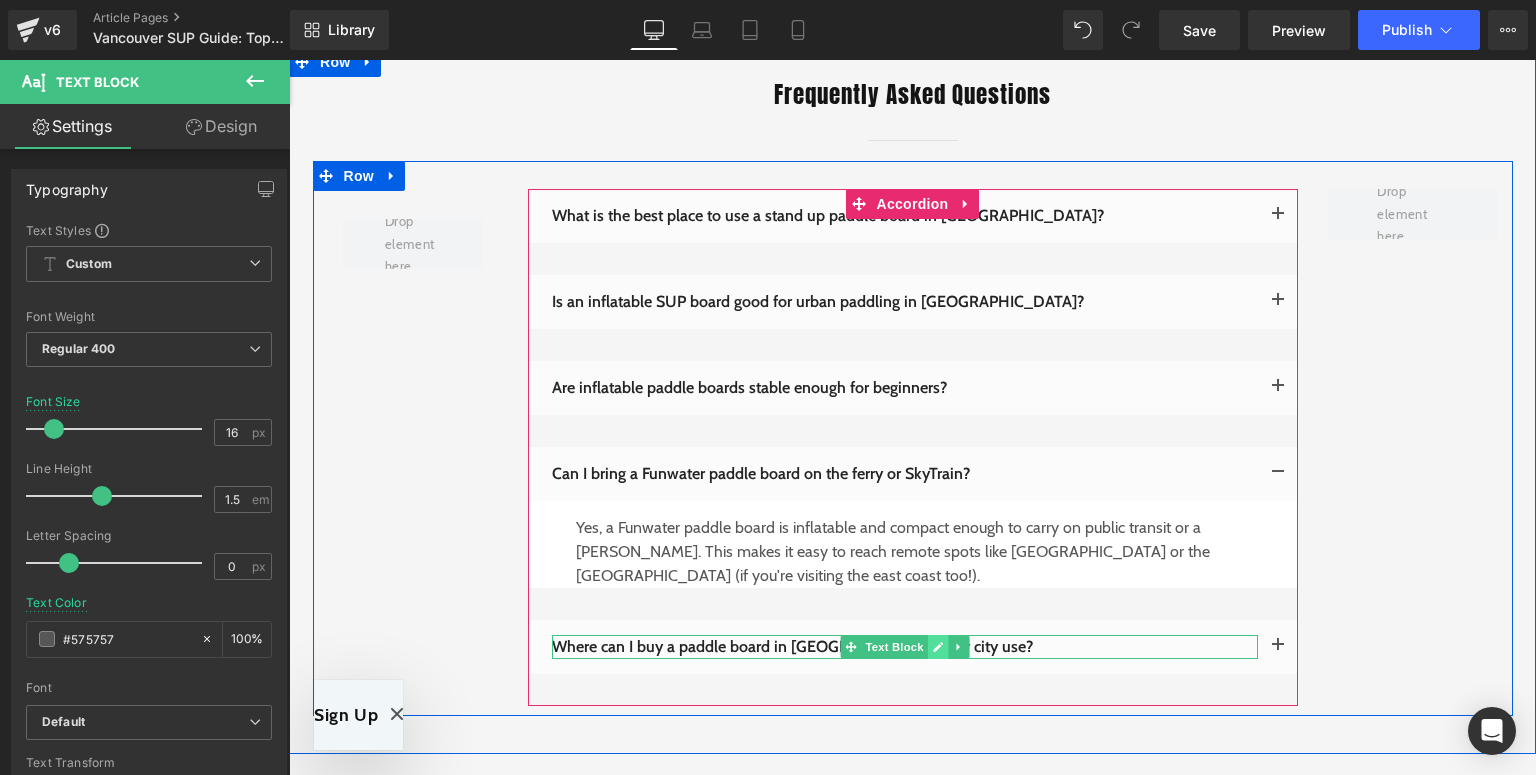 click 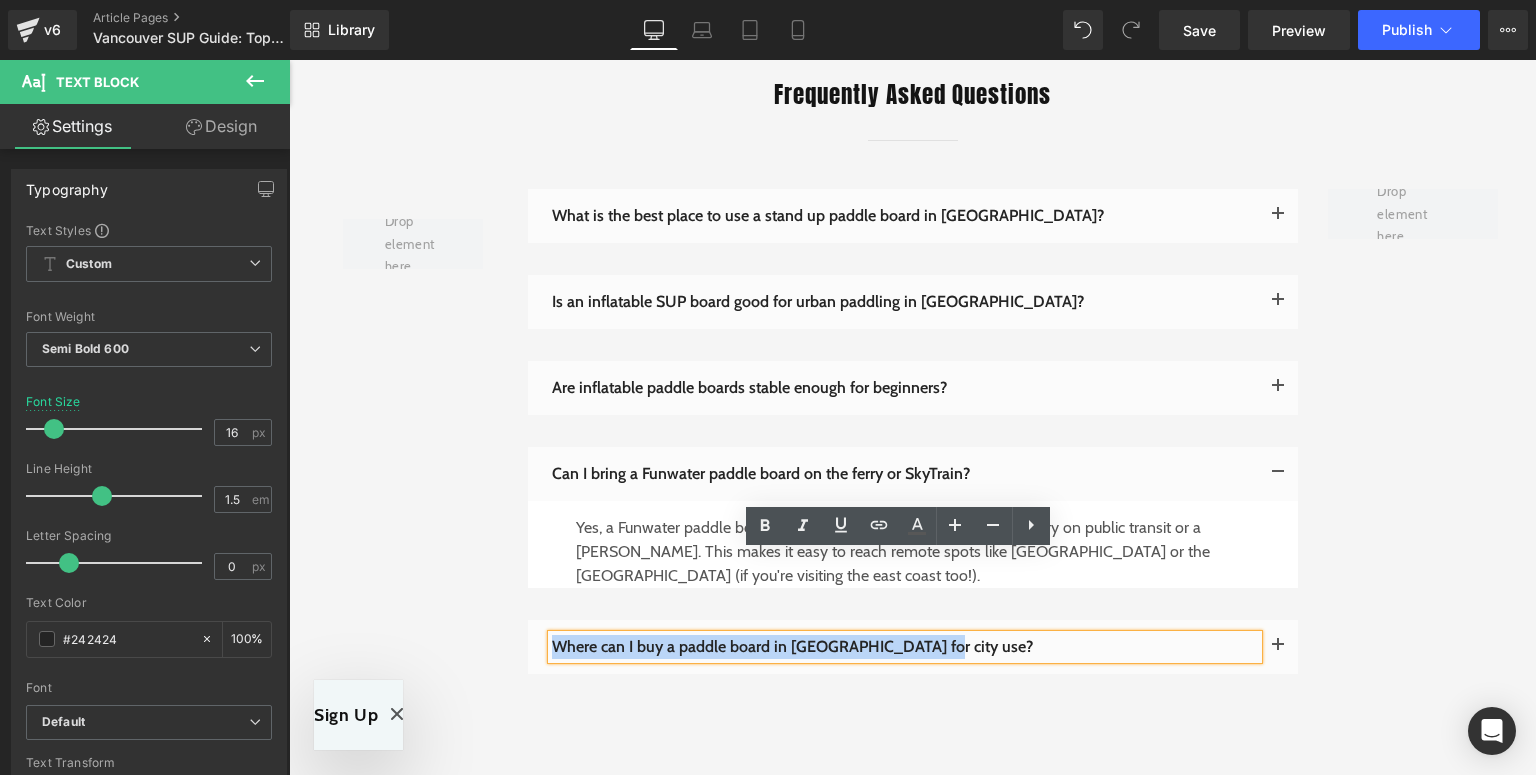 drag, startPoint x: 976, startPoint y: 562, endPoint x: 552, endPoint y: 568, distance: 424.04245 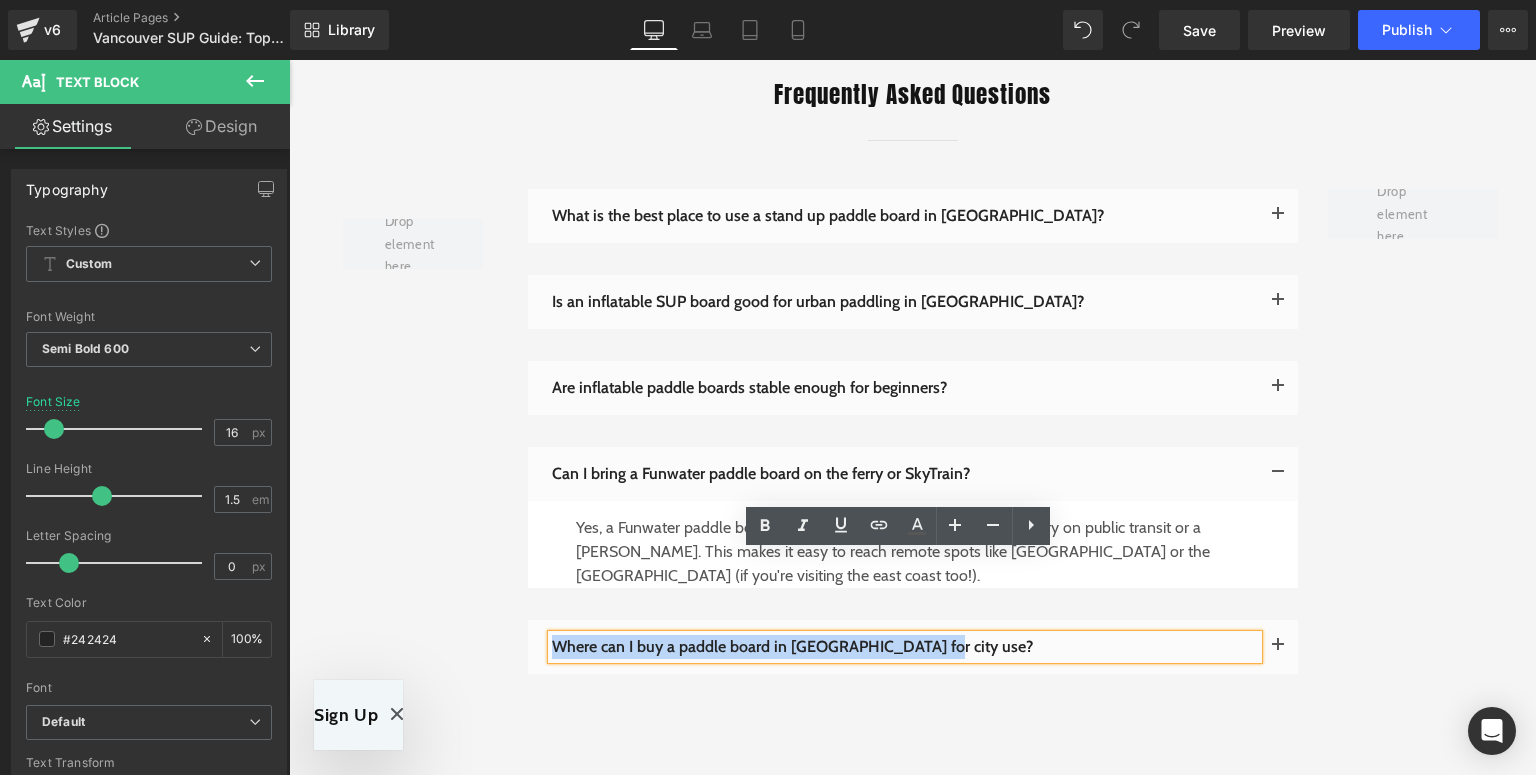 click on "Where can I buy a paddle board in [GEOGRAPHIC_DATA] for city use?" at bounding box center (905, 647) 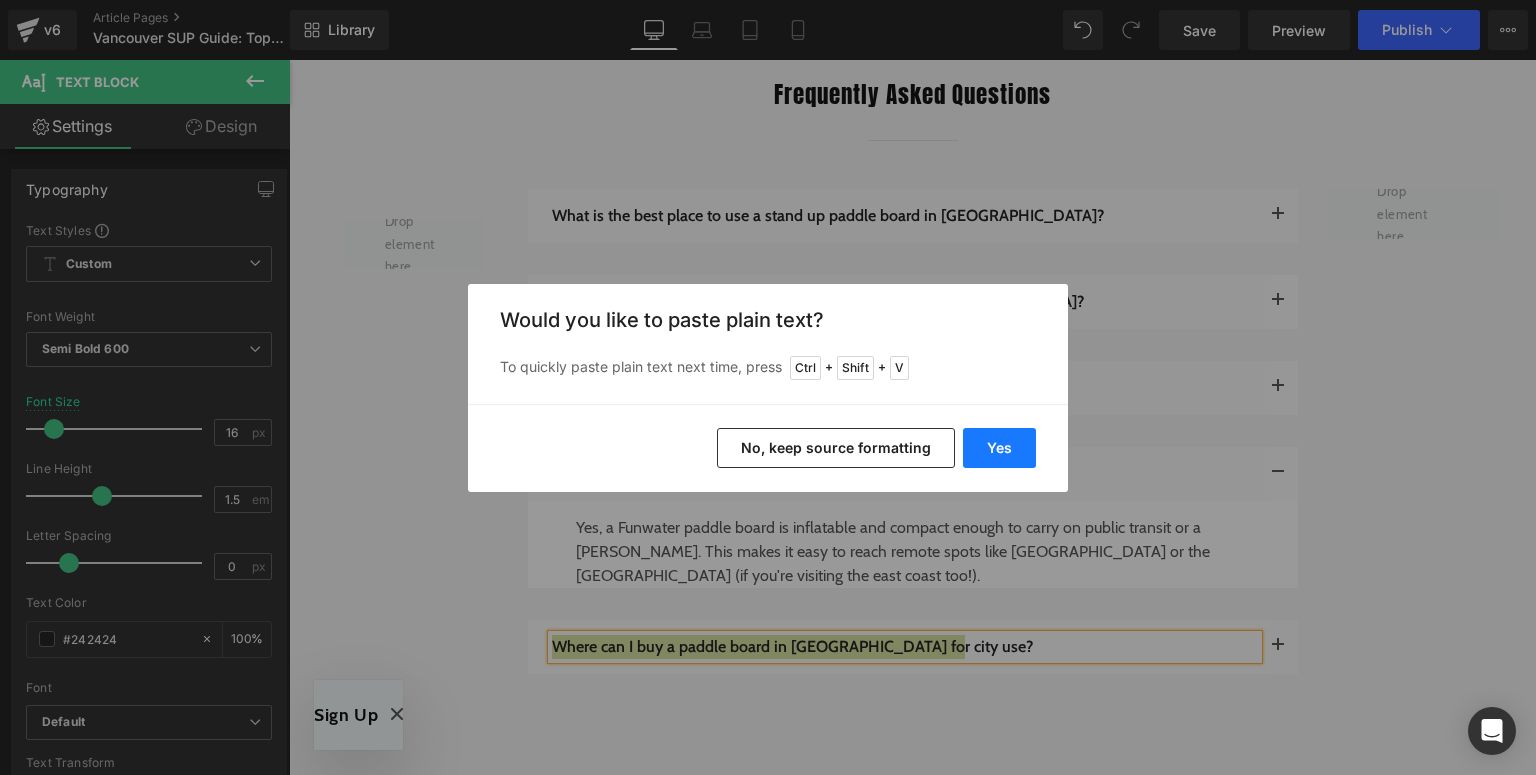 click on "Yes" at bounding box center (999, 448) 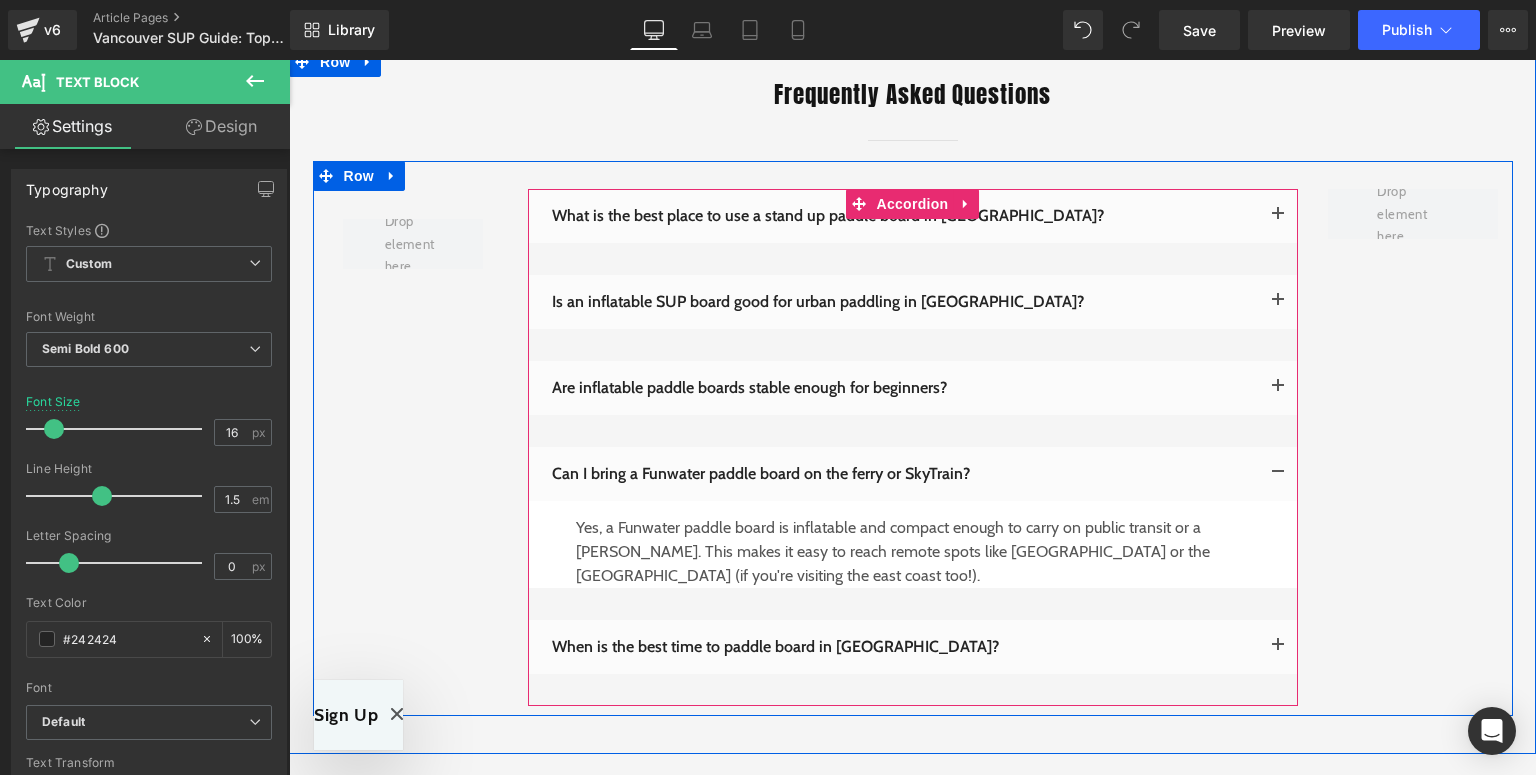 click at bounding box center [1278, 651] 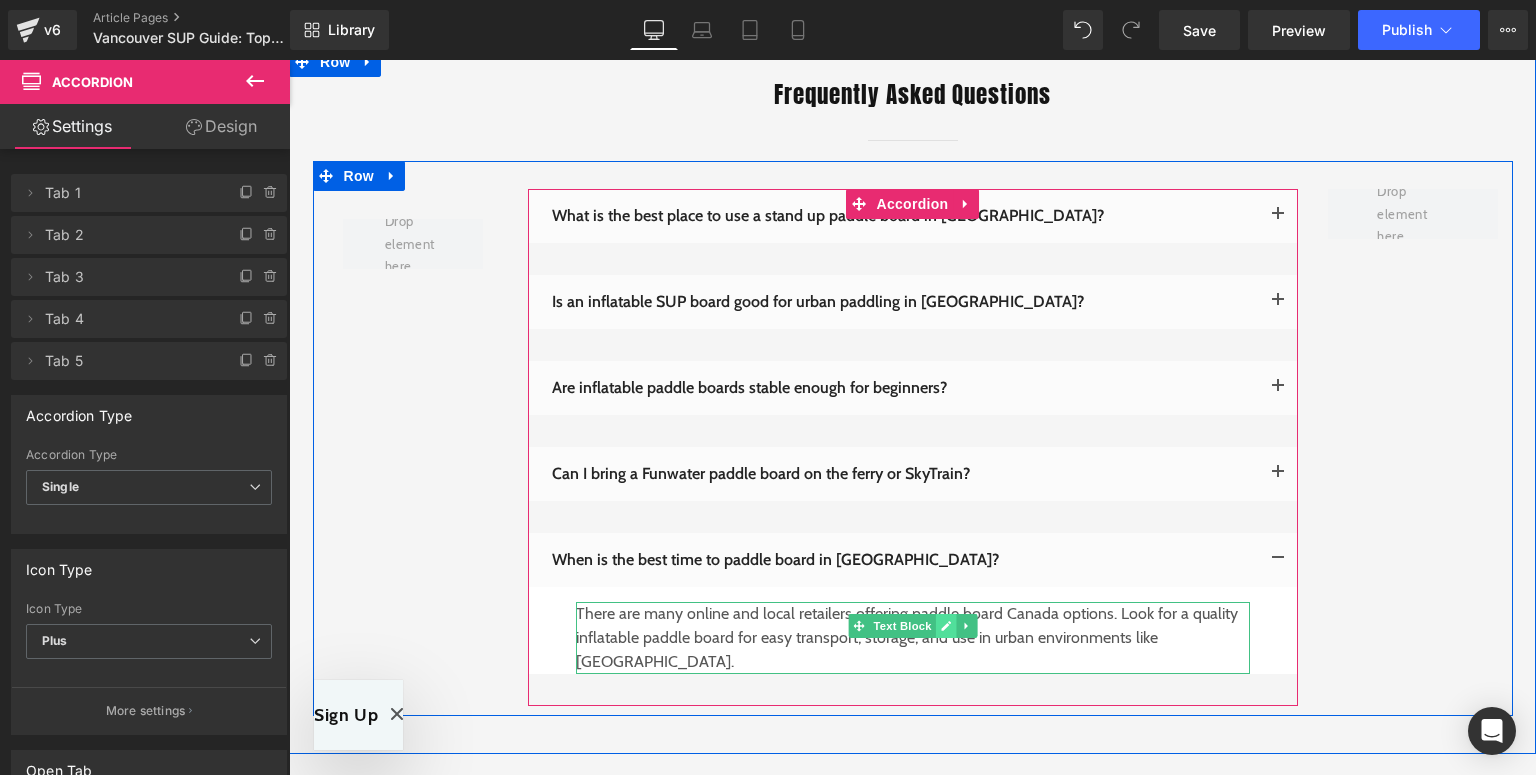 click 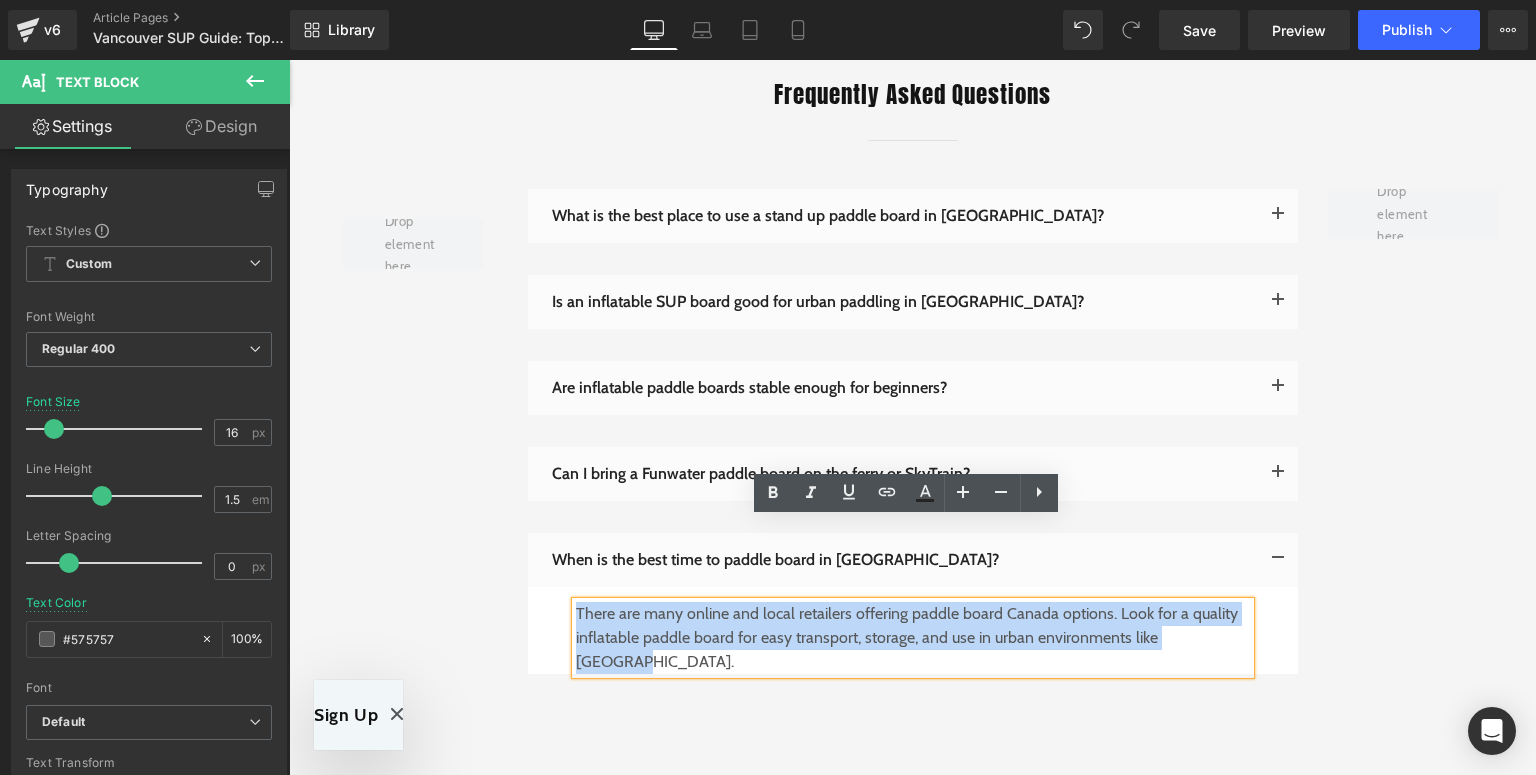 drag, startPoint x: 1215, startPoint y: 560, endPoint x: 569, endPoint y: 538, distance: 646.3745 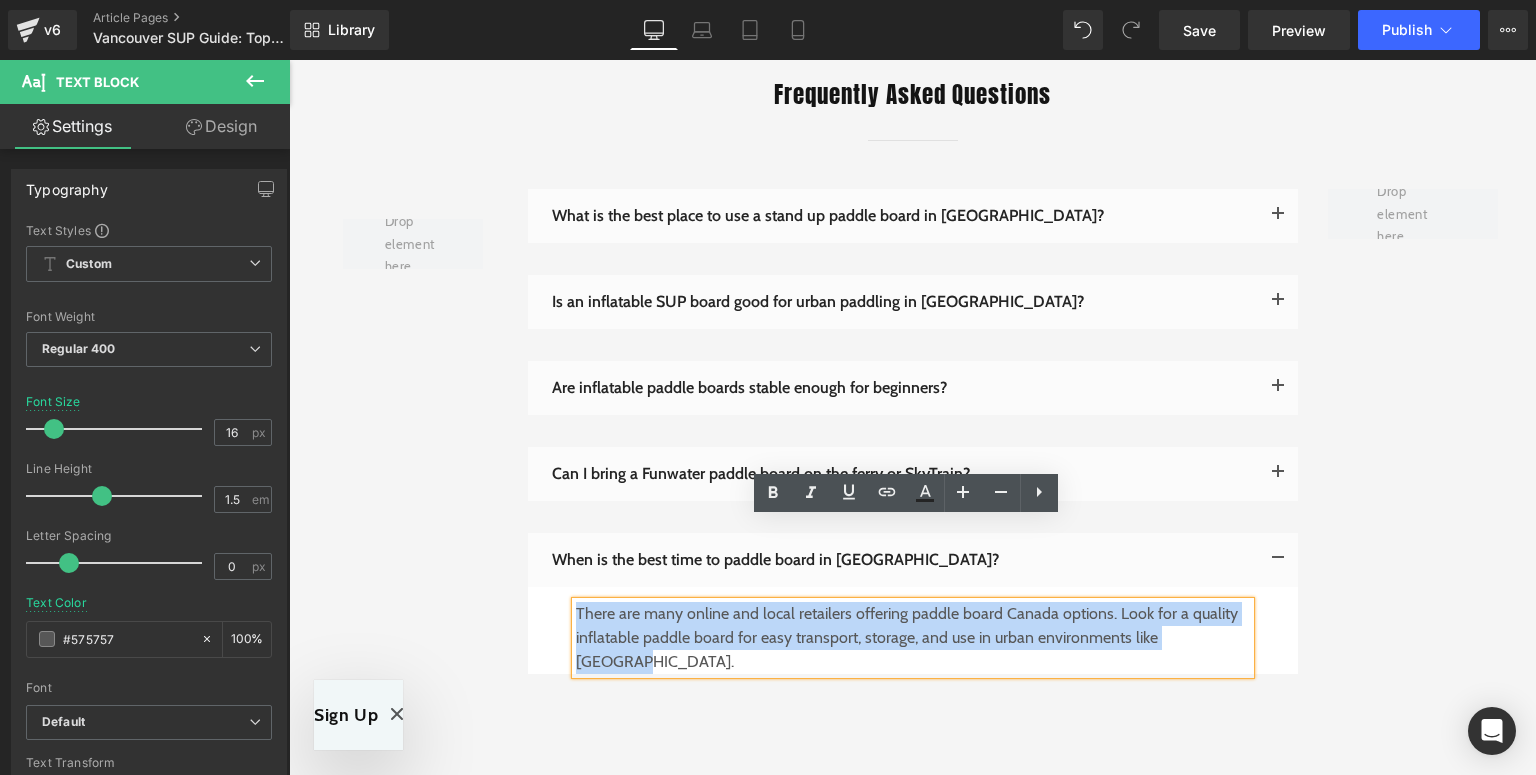 click on "There are many online and local retailers offering paddle board Canada options. Look for a quality inflatable paddle board for easy transport, storage, and use in urban environments like [GEOGRAPHIC_DATA]." at bounding box center [913, 638] 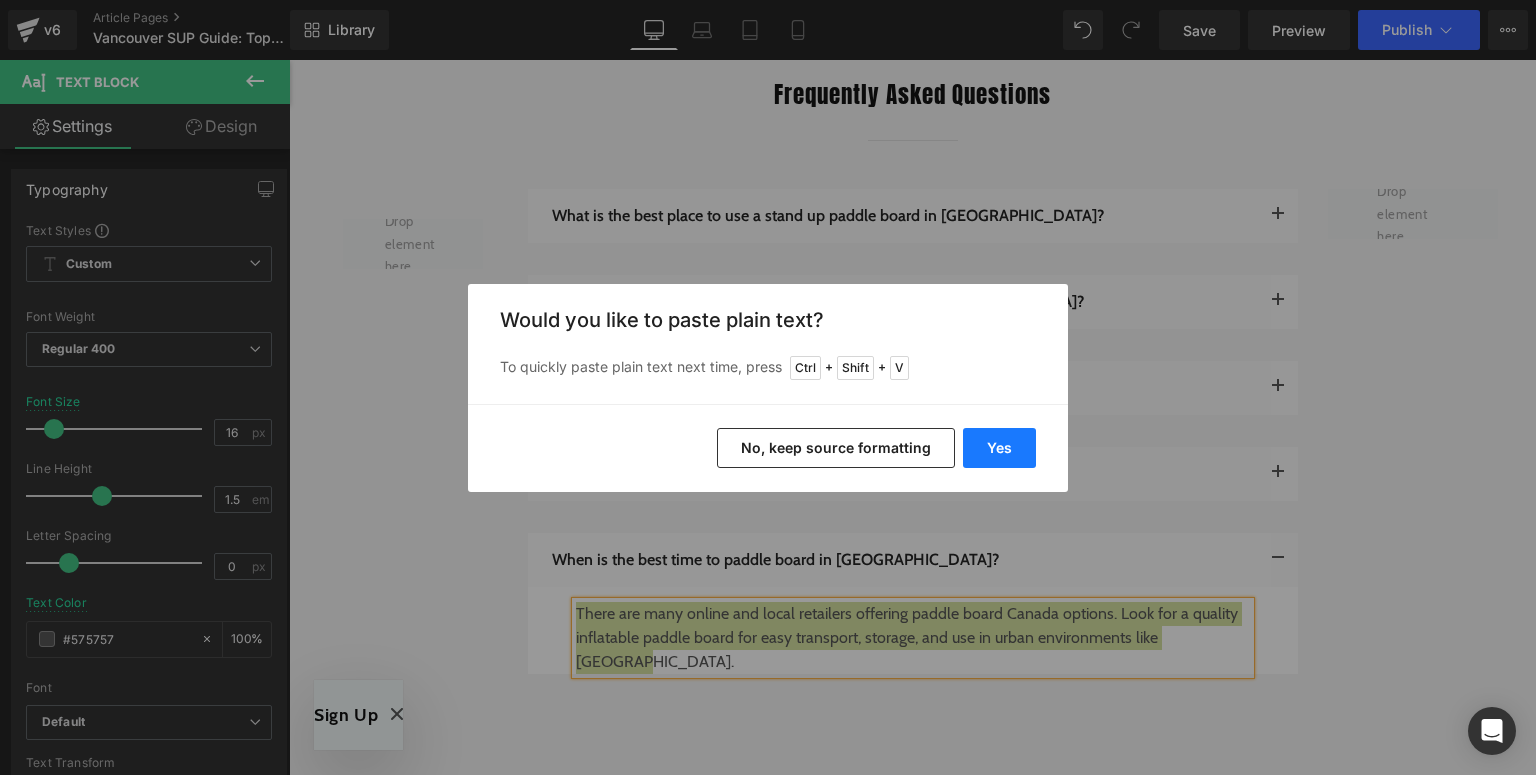 click on "Yes" at bounding box center (999, 448) 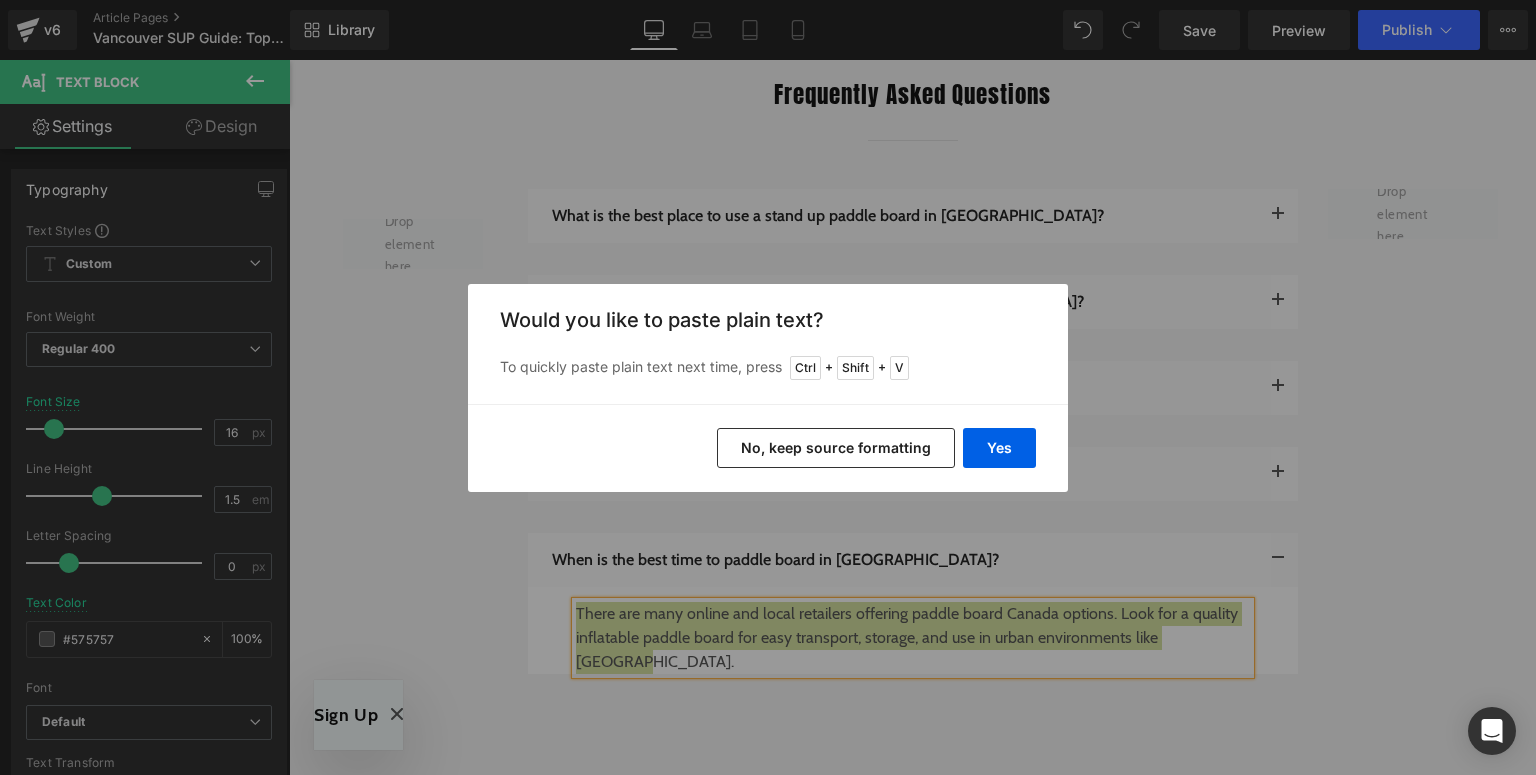 type 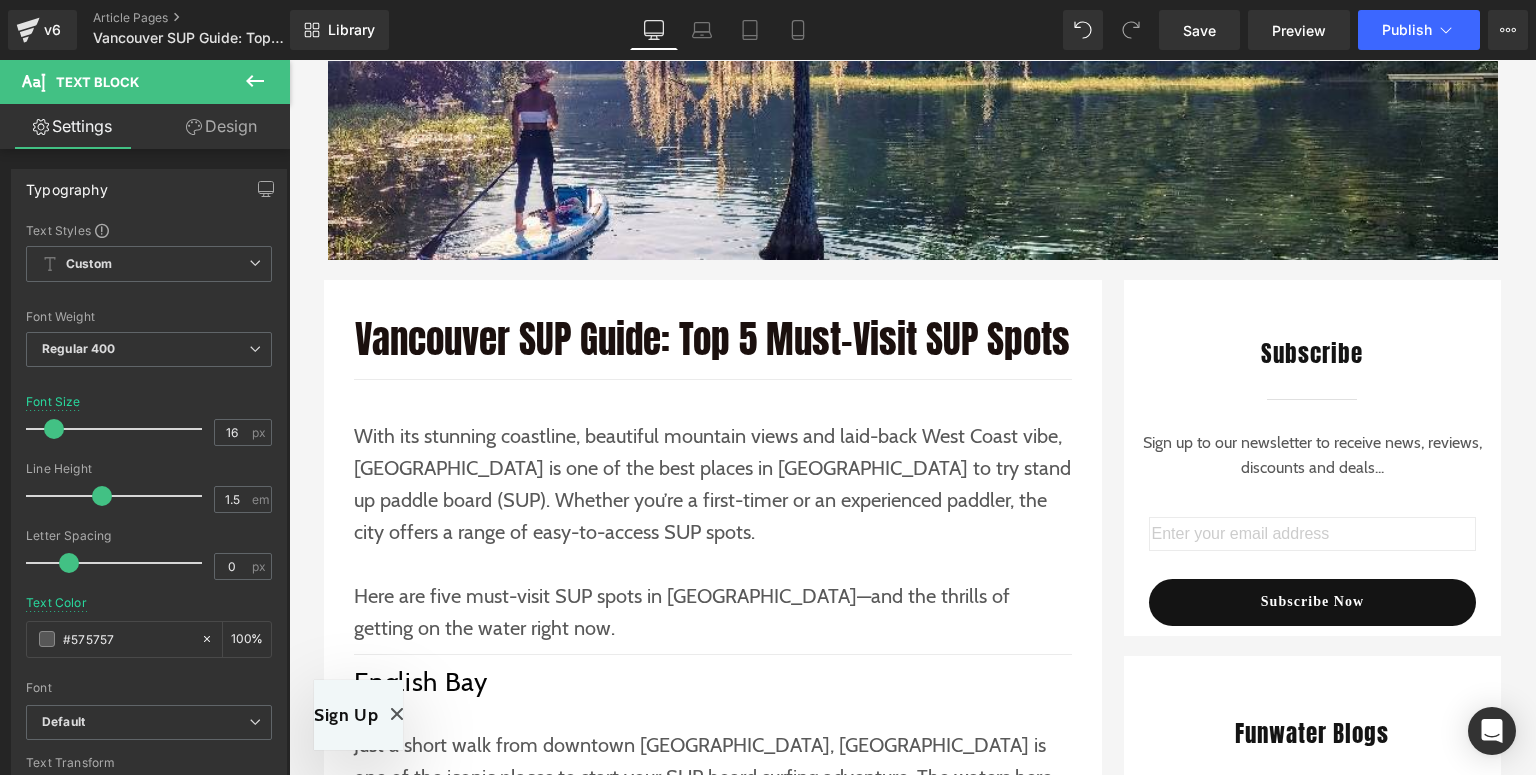 scroll, scrollTop: 480, scrollLeft: 0, axis: vertical 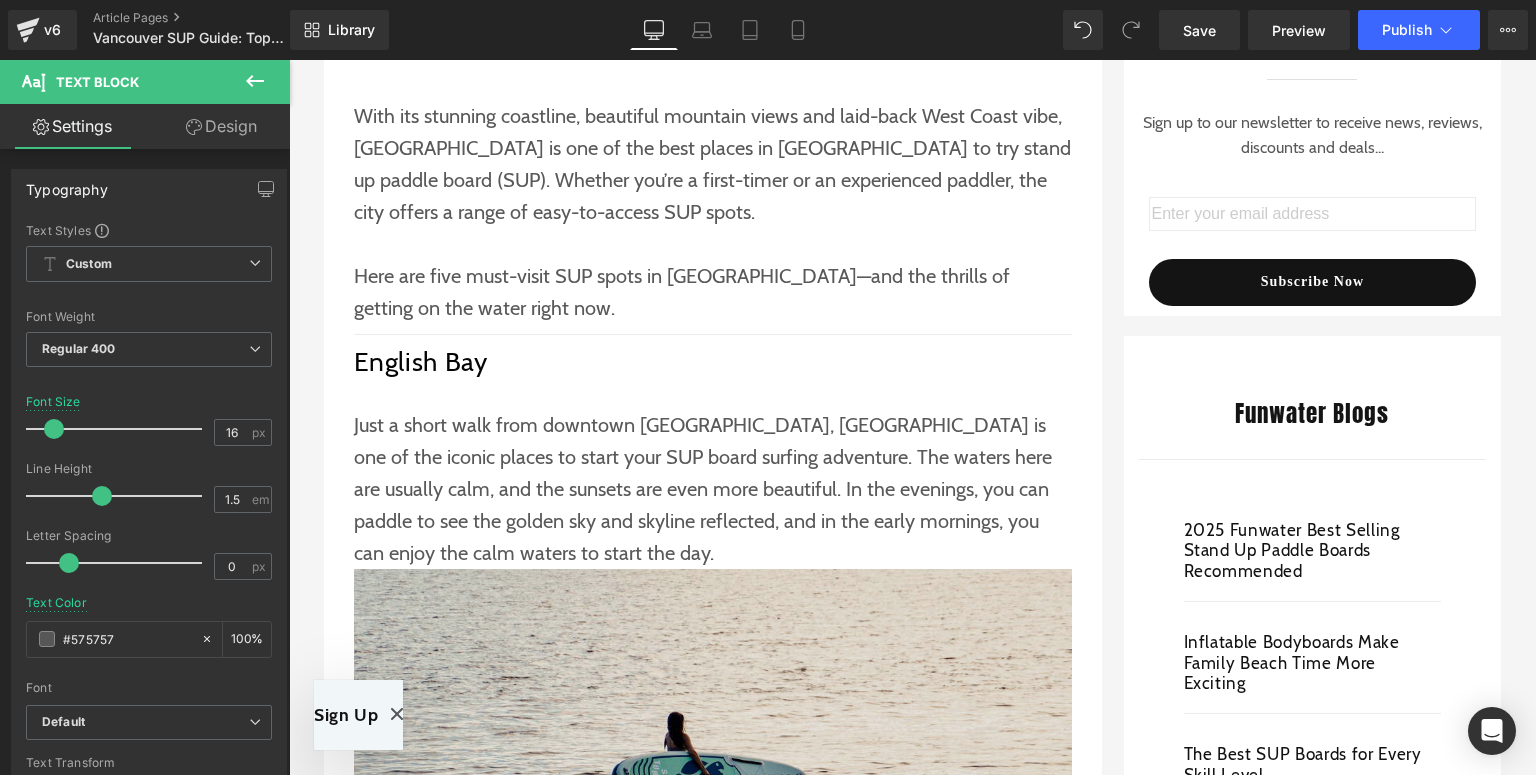 click at bounding box center (713, 809) 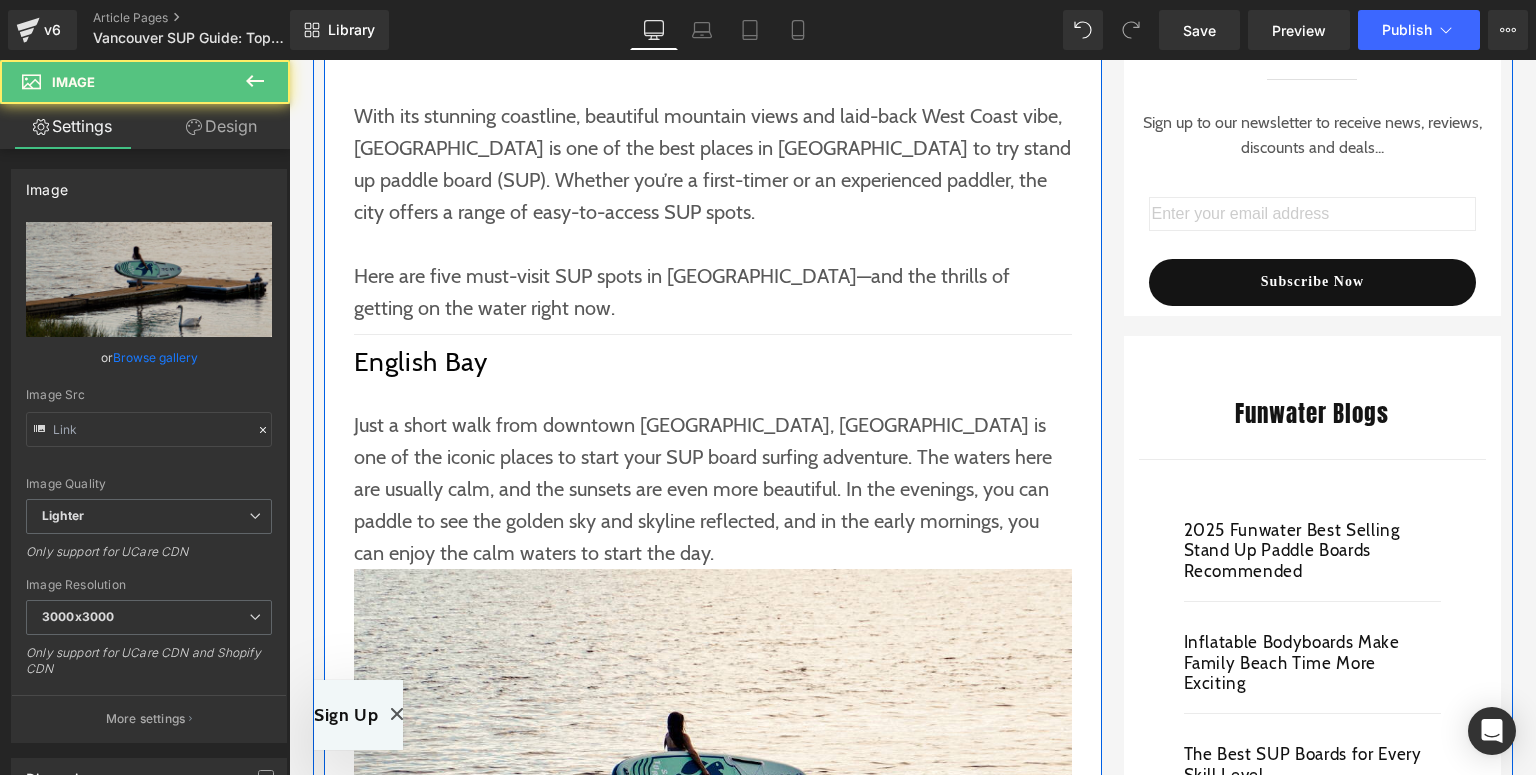 type on "[URL][DOMAIN_NAME]" 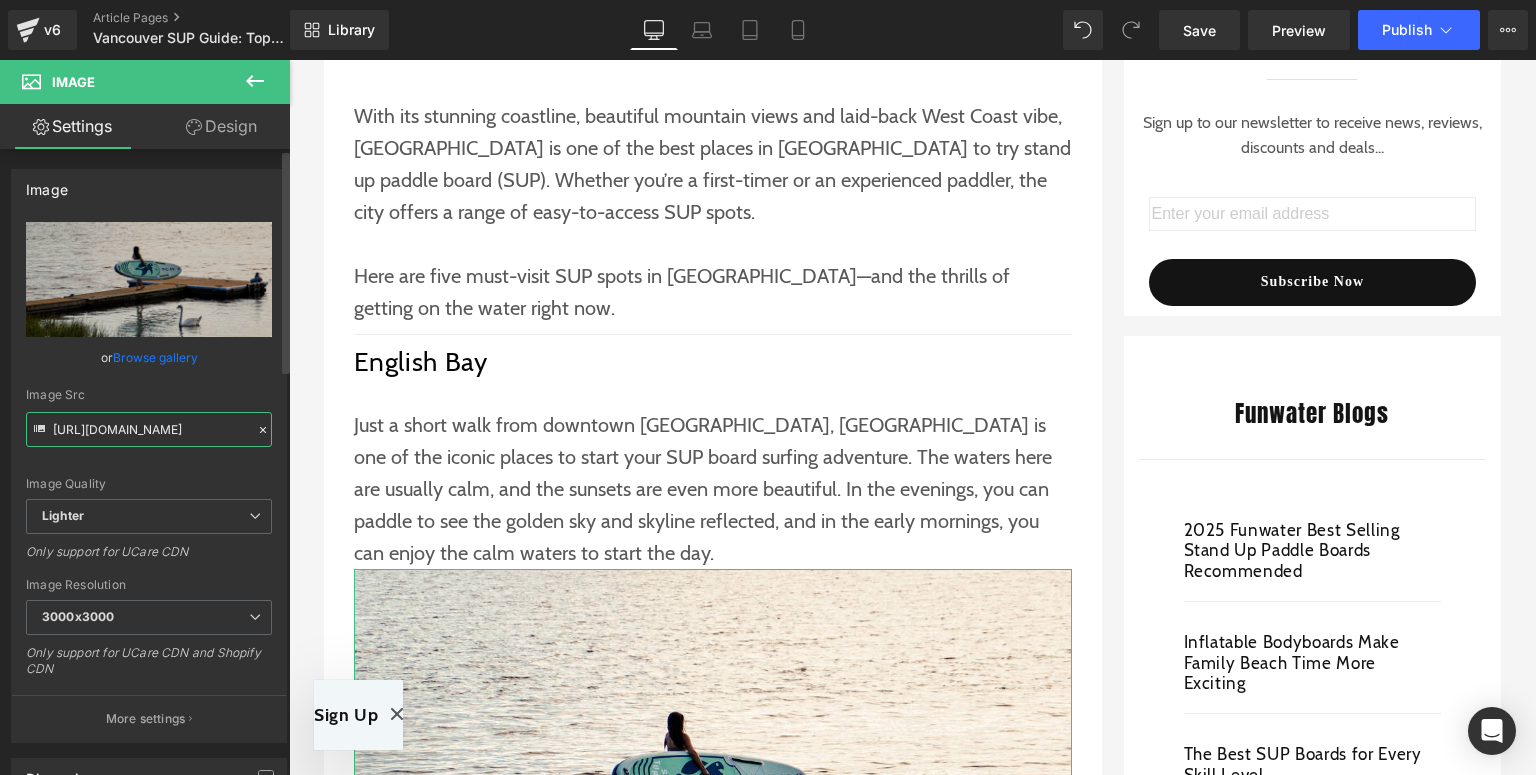 click on "[URL][DOMAIN_NAME]" at bounding box center (149, 429) 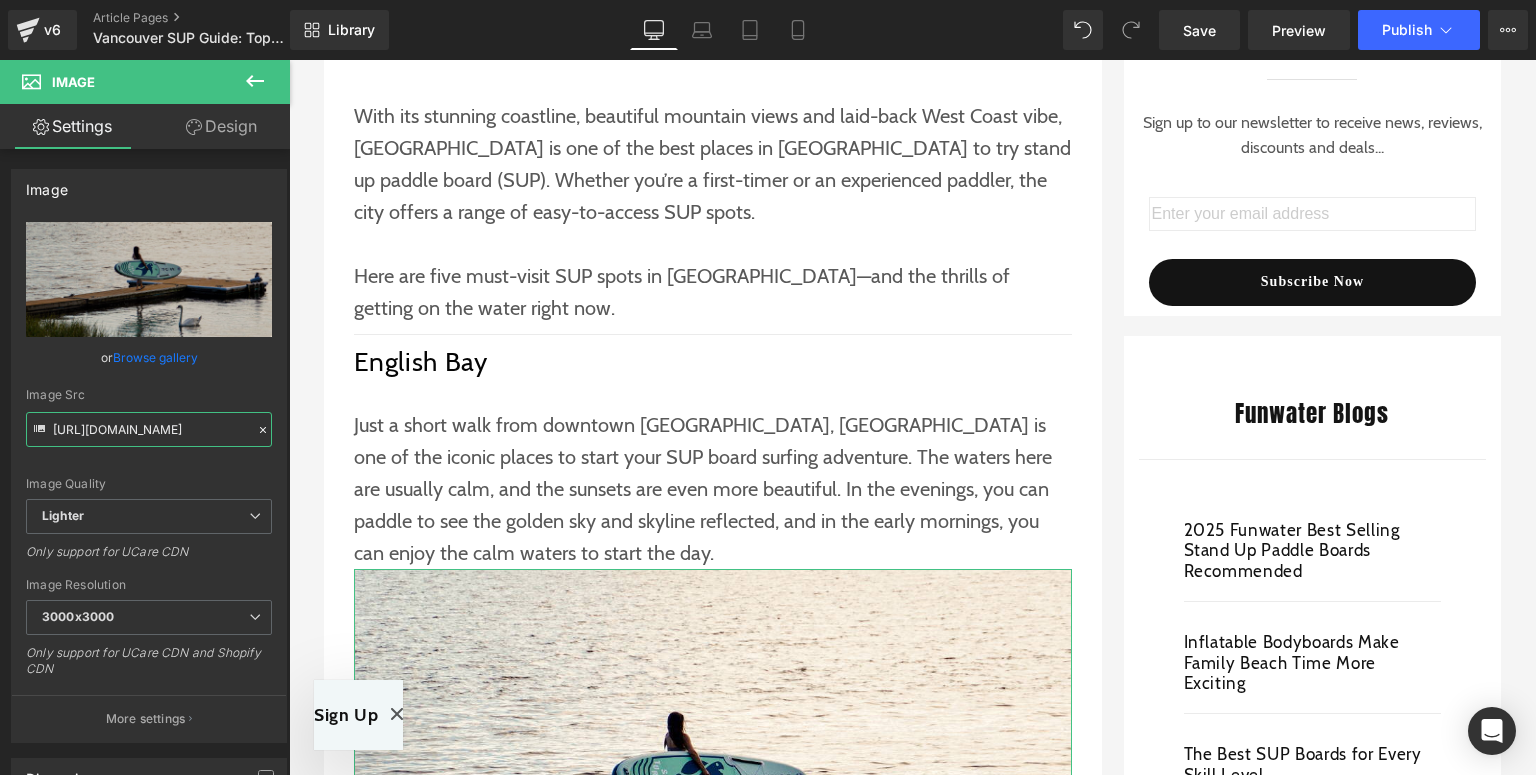 scroll, scrollTop: 0, scrollLeft: 731, axis: horizontal 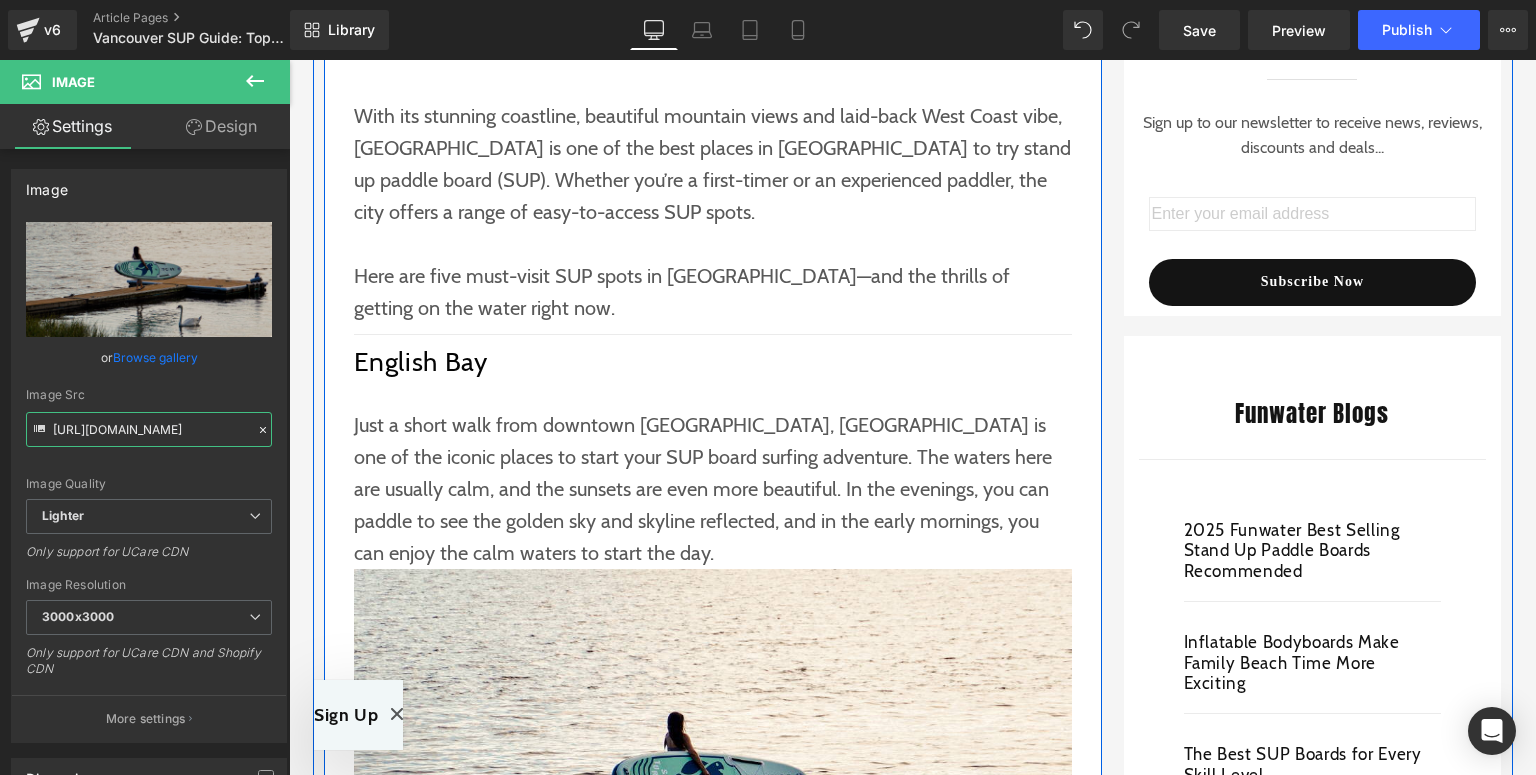 drag, startPoint x: 341, startPoint y: 489, endPoint x: 328, endPoint y: 428, distance: 62.369865 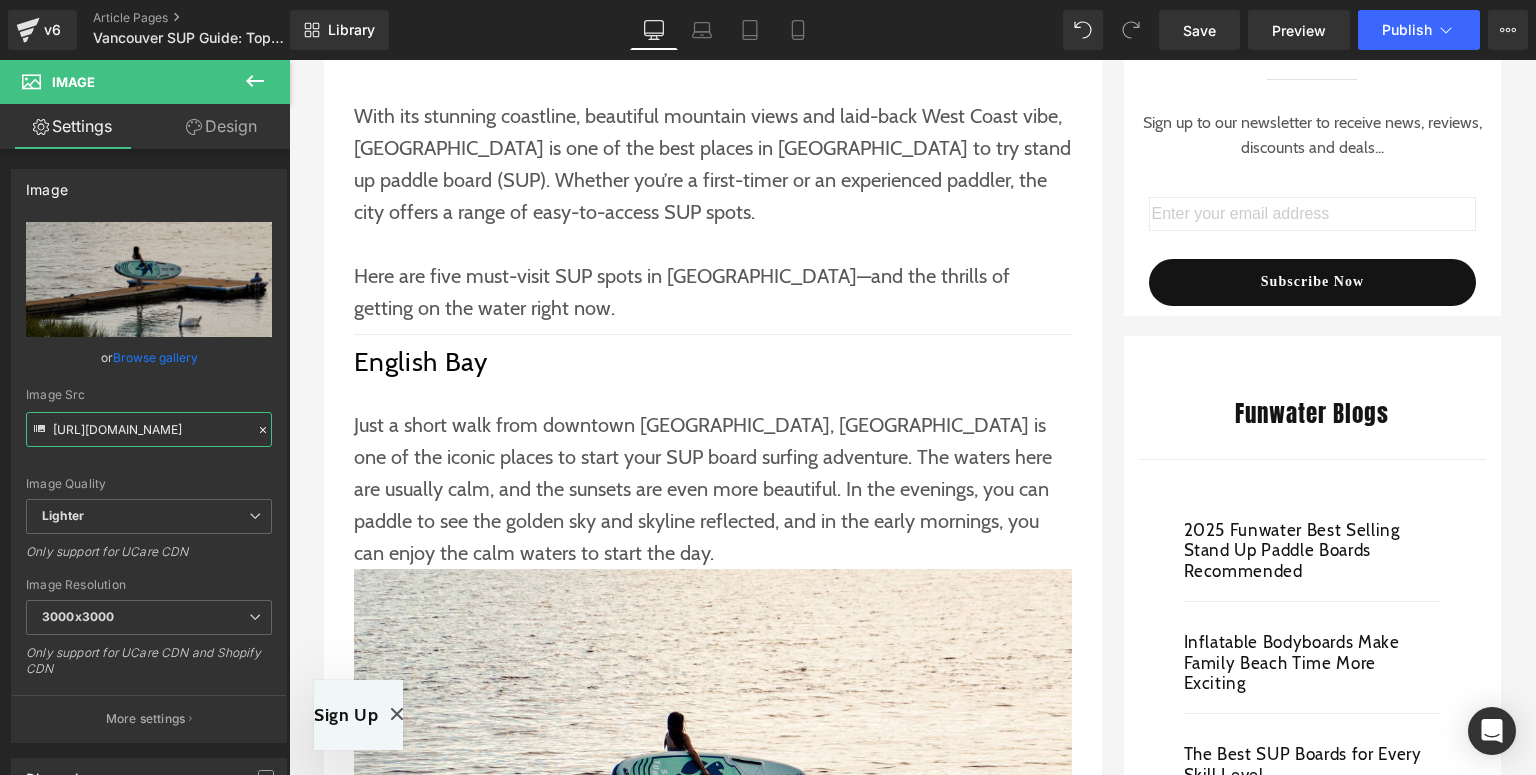 scroll, scrollTop: 0, scrollLeft: 0, axis: both 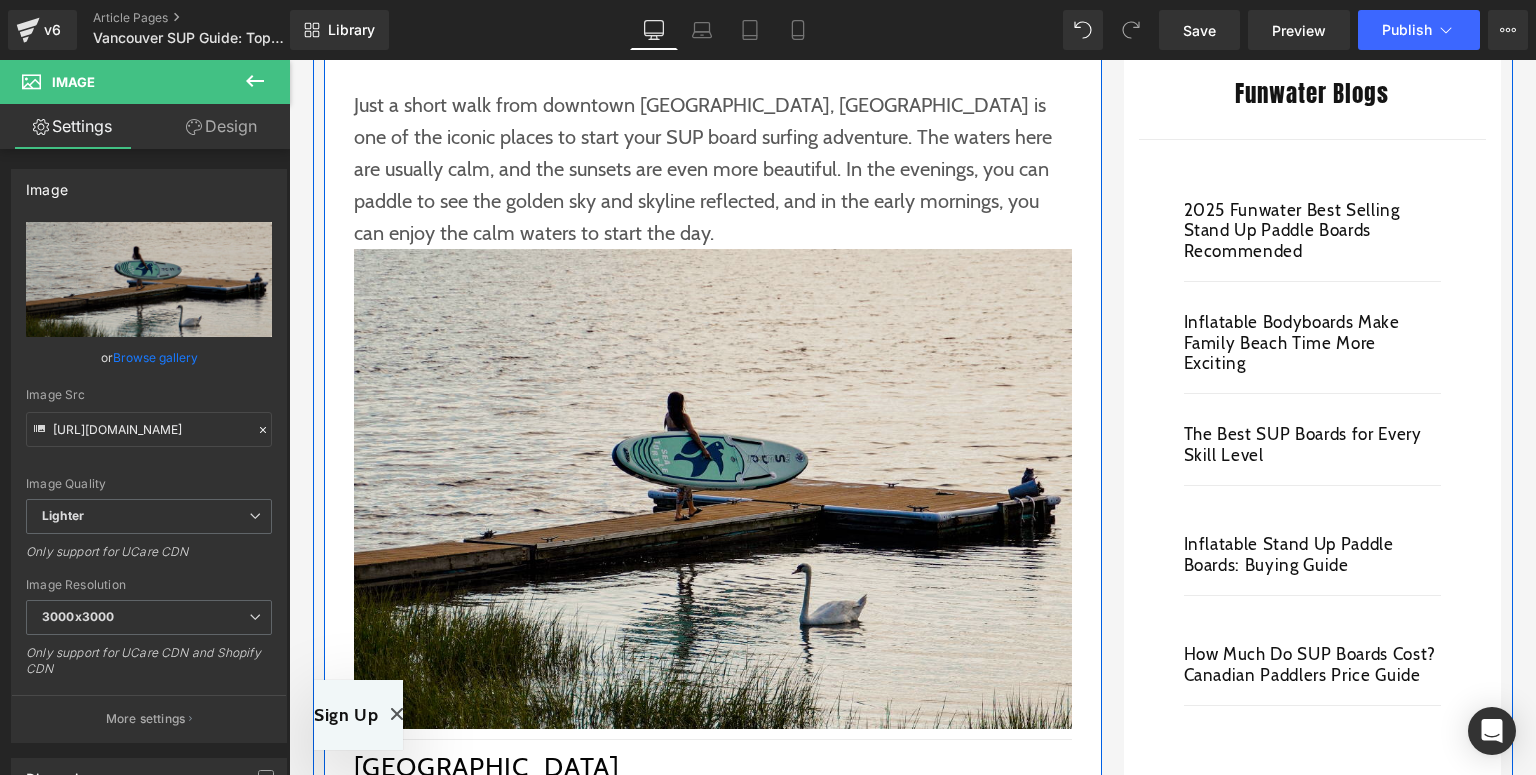 click at bounding box center [713, 489] 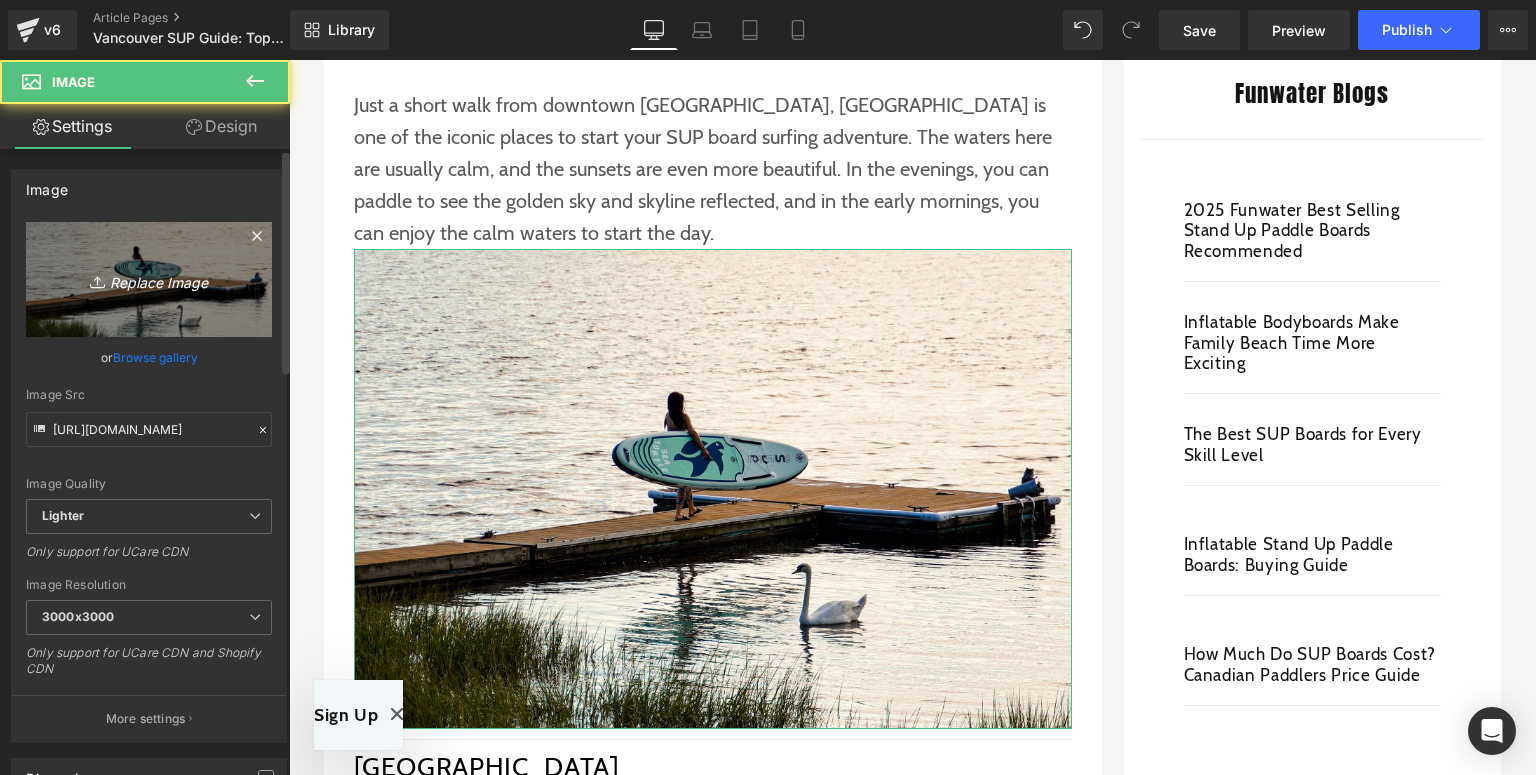click on "Replace Image" at bounding box center [149, 279] 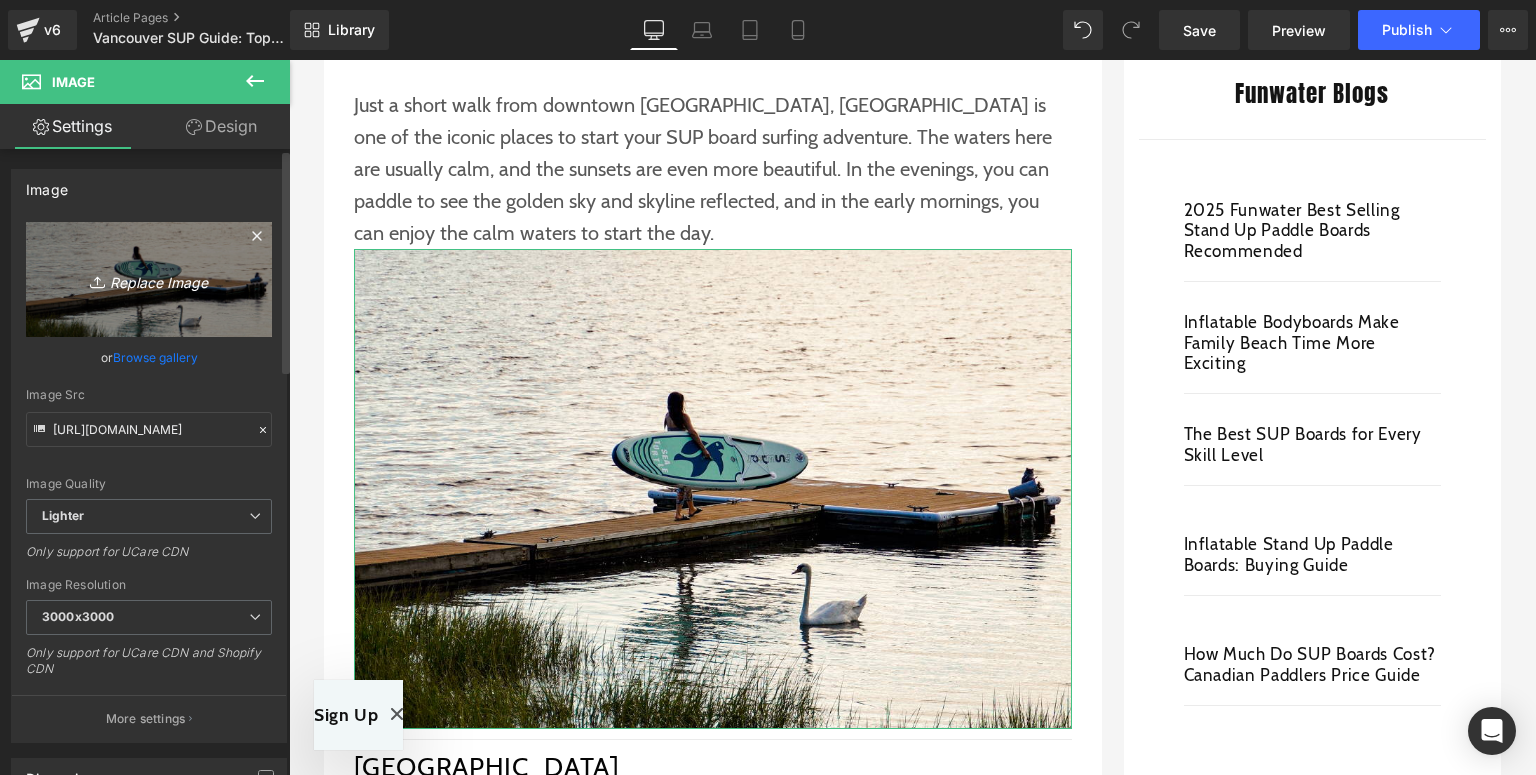 type on "C:\fakepath\blow up paddleboarding in [GEOGRAPHIC_DATA] (1).jpg" 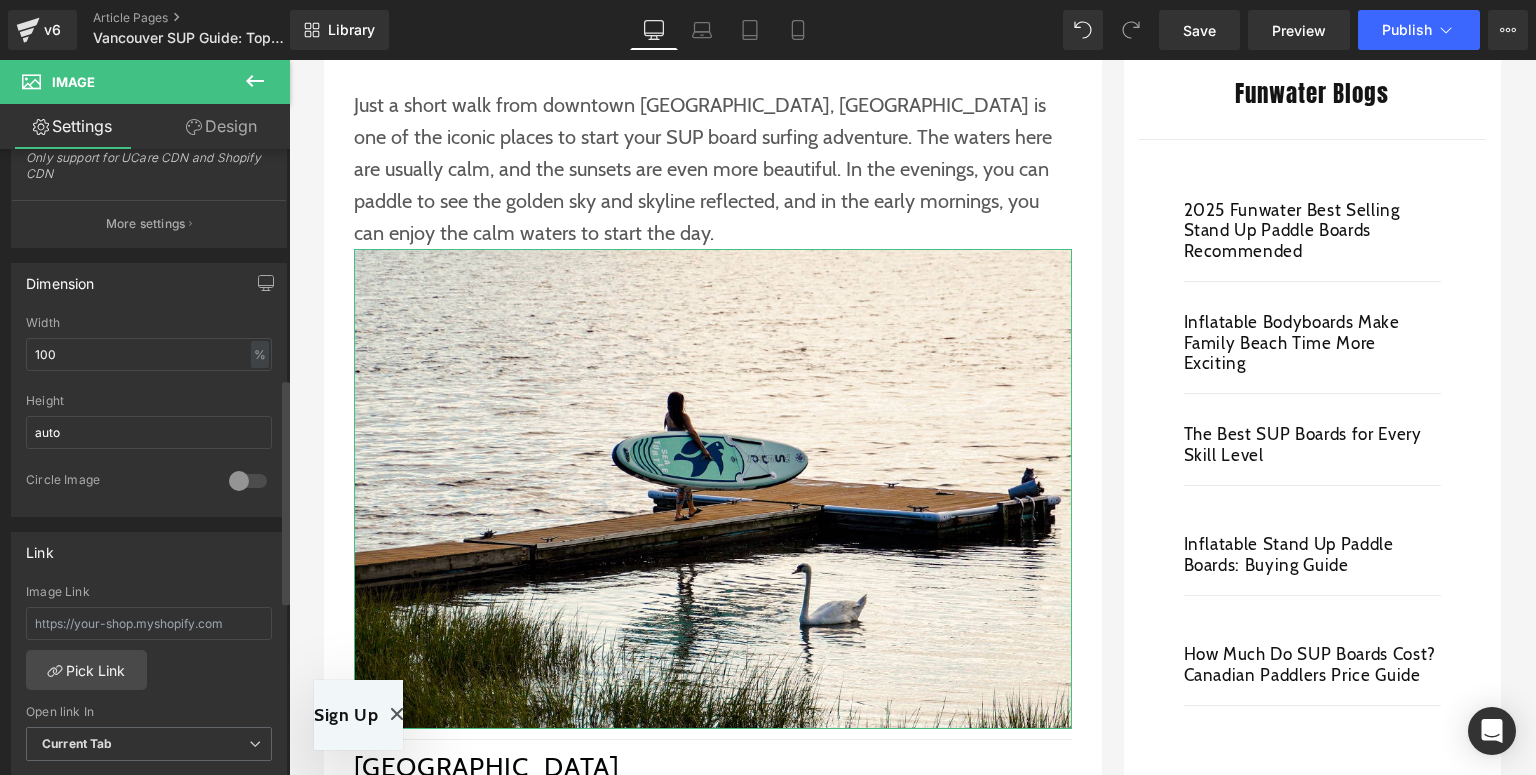 scroll, scrollTop: 640, scrollLeft: 0, axis: vertical 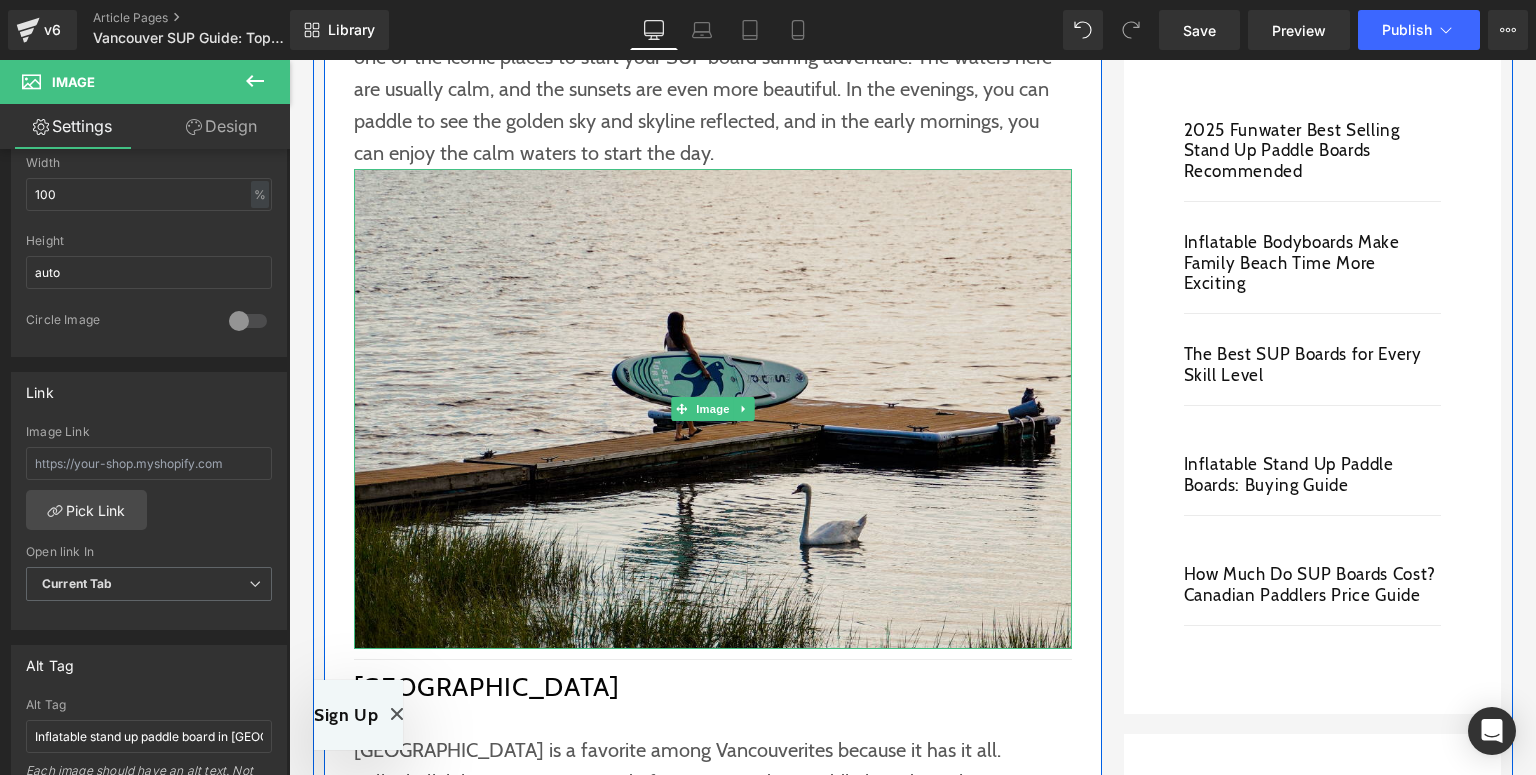 type 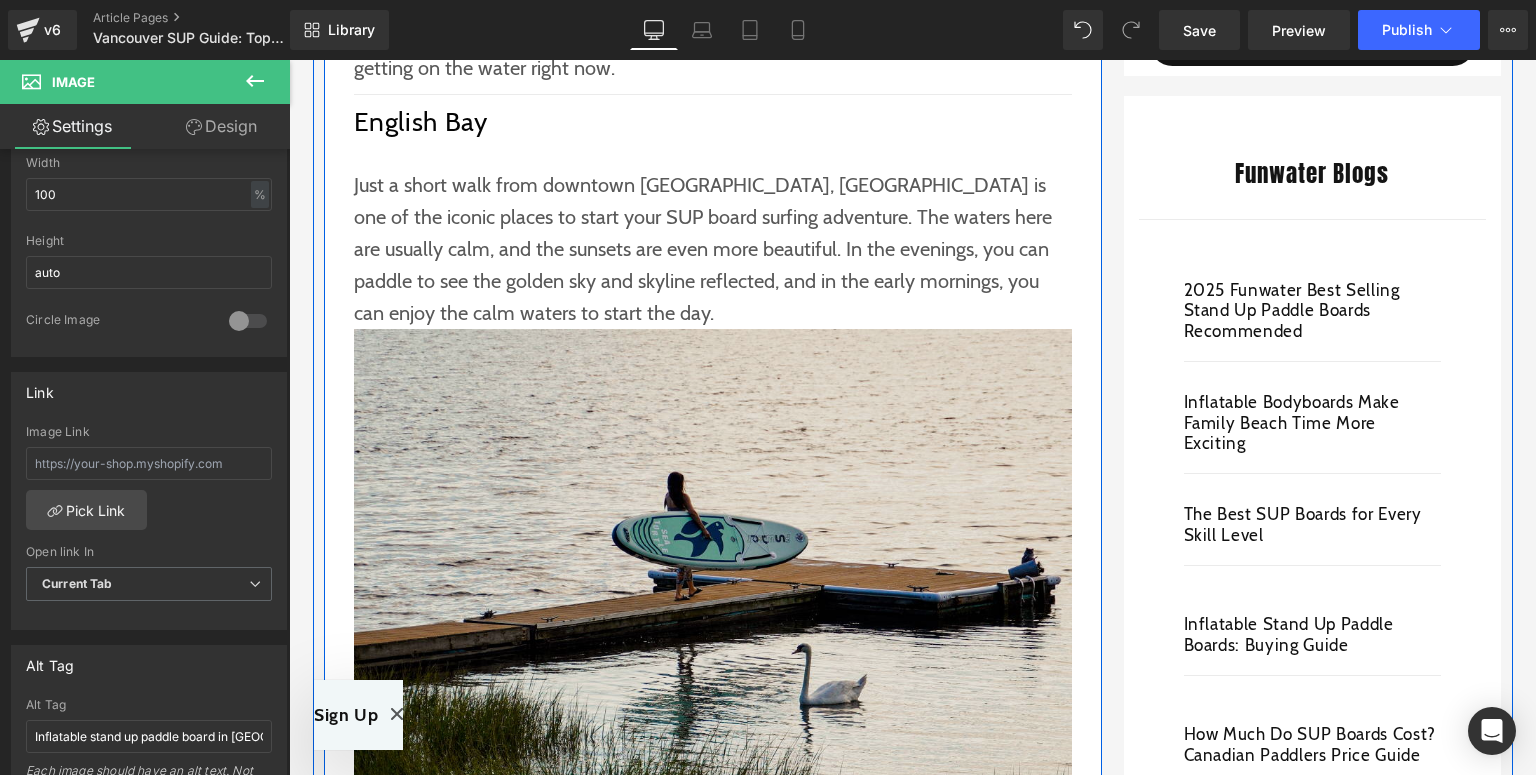 type on "[URL][DOMAIN_NAME][DATE]" 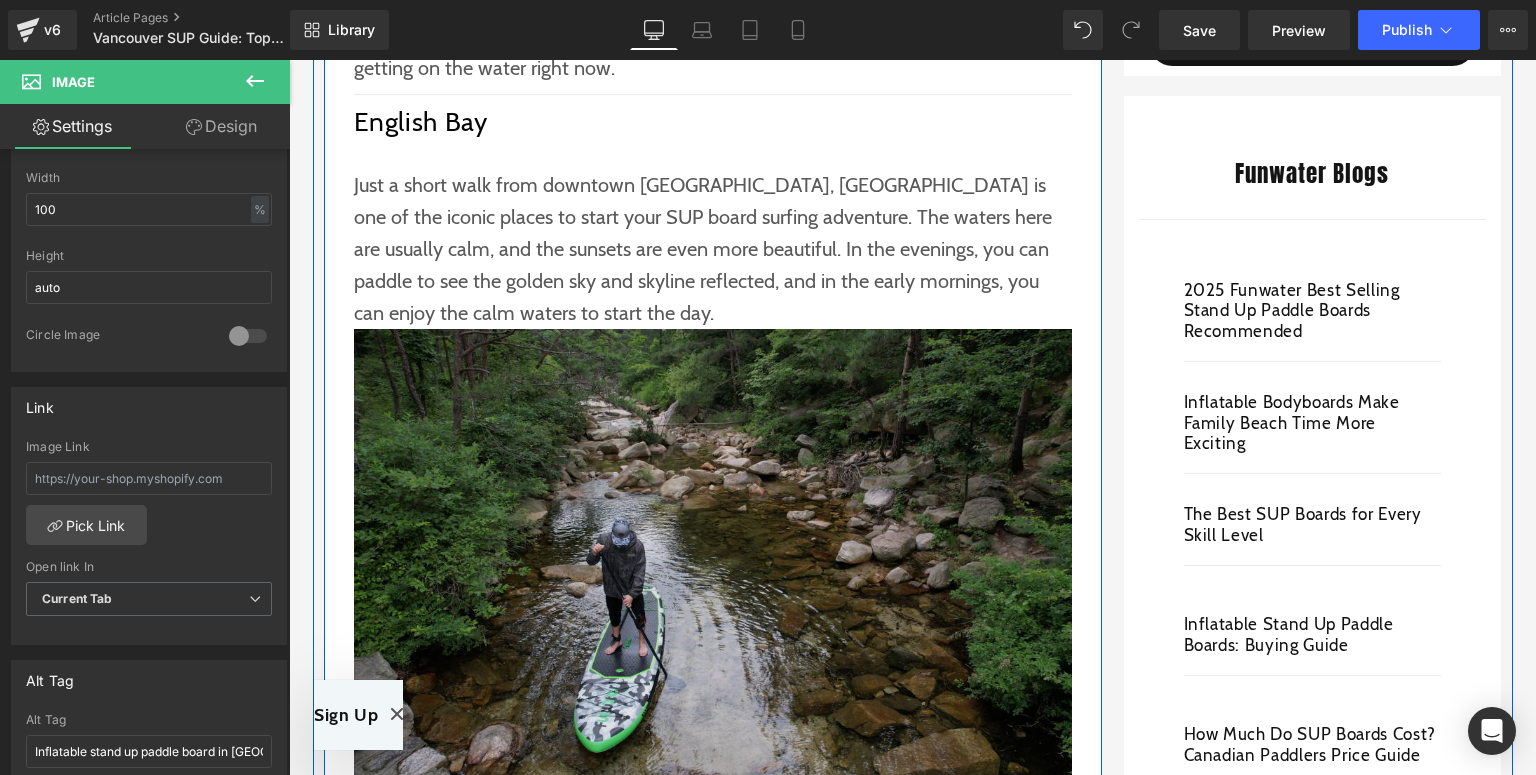 scroll, scrollTop: 655, scrollLeft: 0, axis: vertical 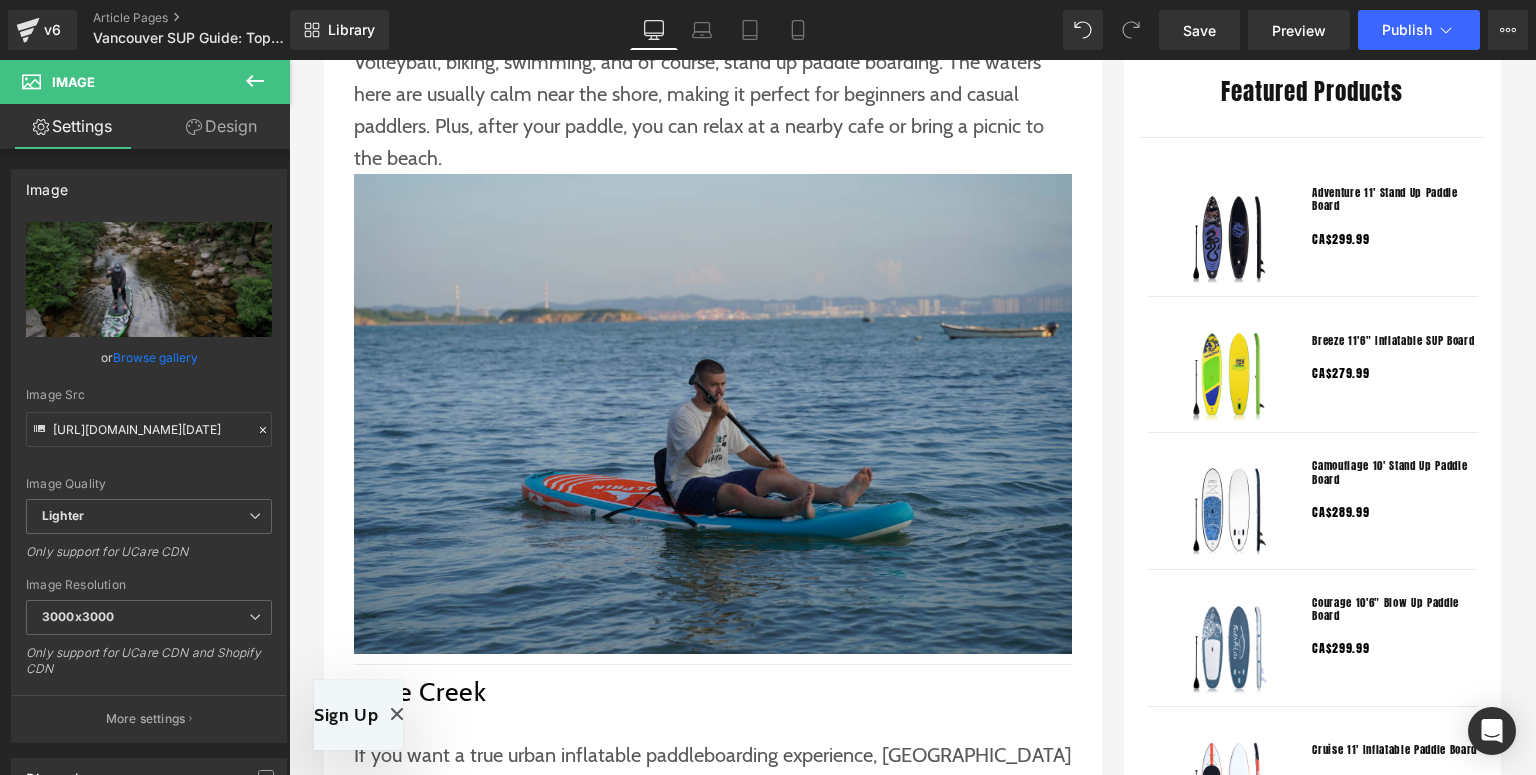 click at bounding box center (713, 414) 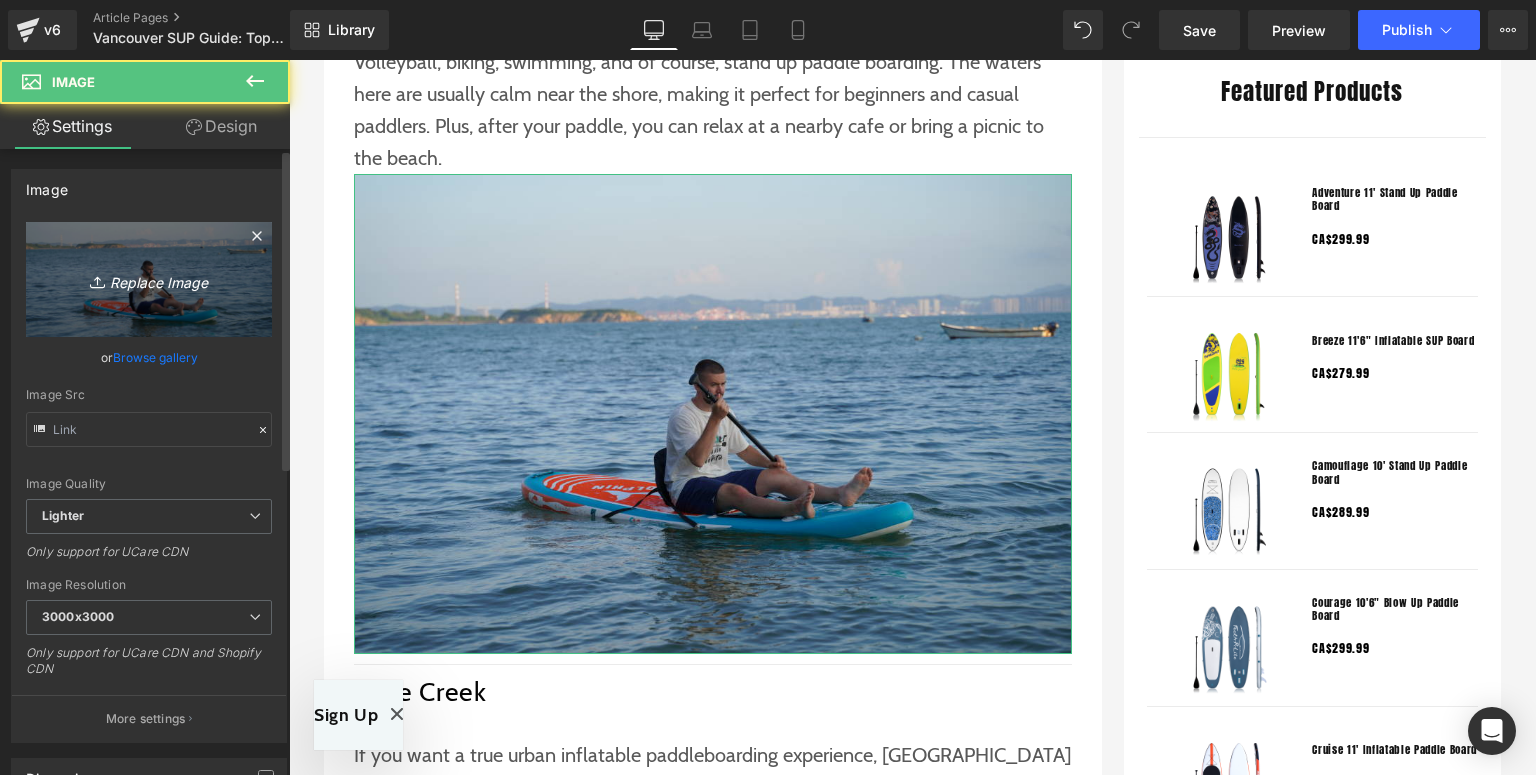 click on "Replace Image" at bounding box center [149, 279] 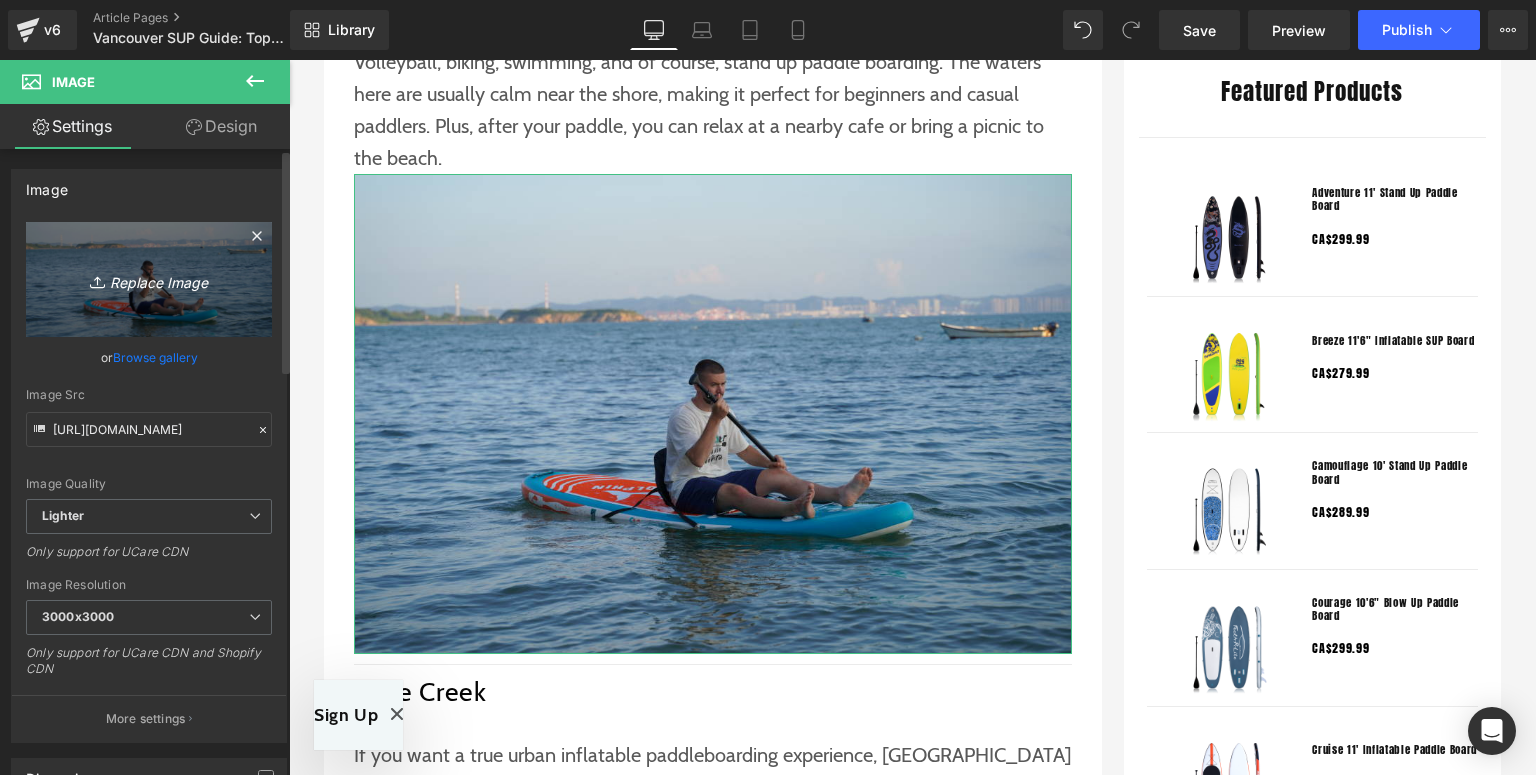type on "C:\fakepath\blow up paddleboarding in [GEOGRAPHIC_DATA] (2).jpg" 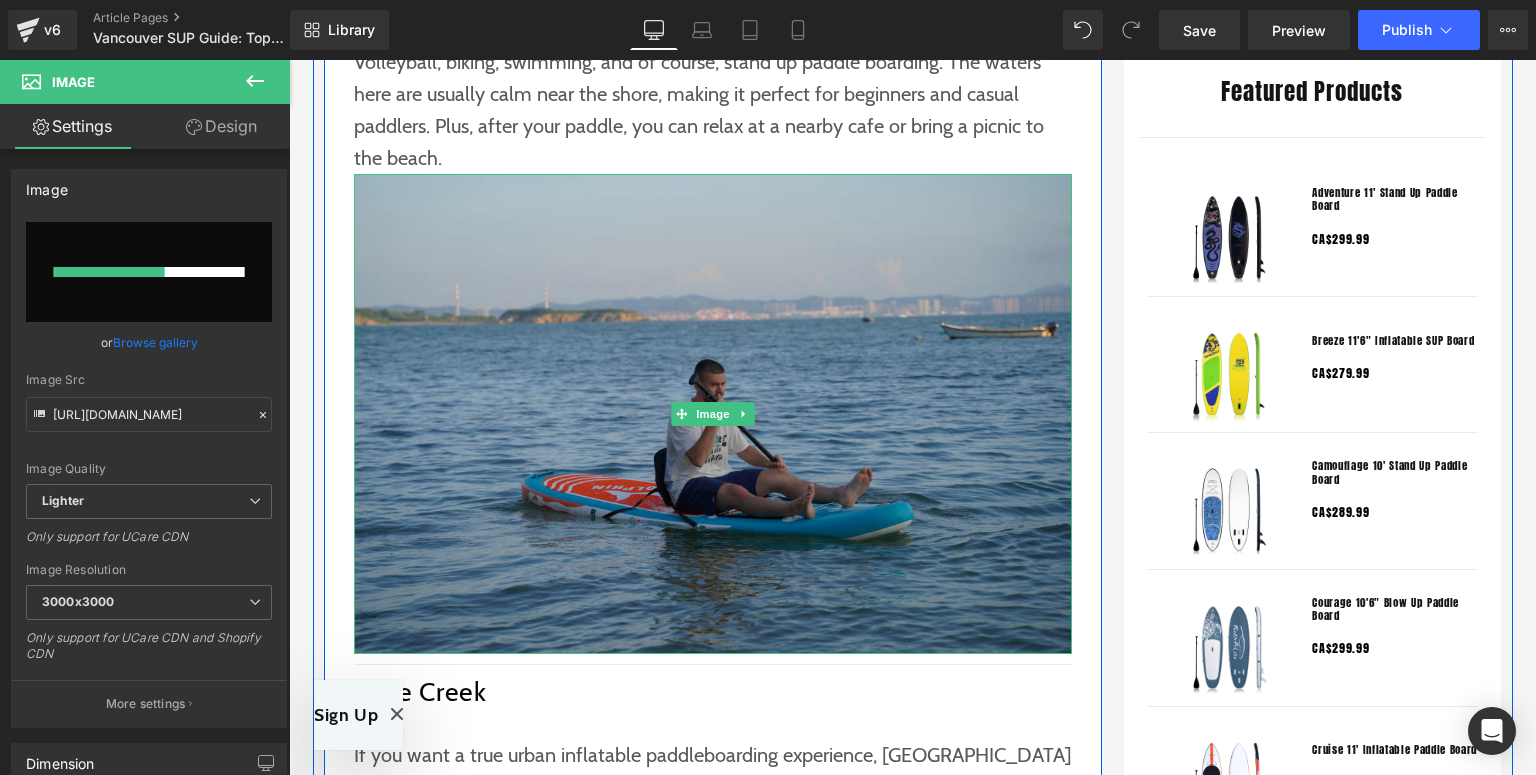 type 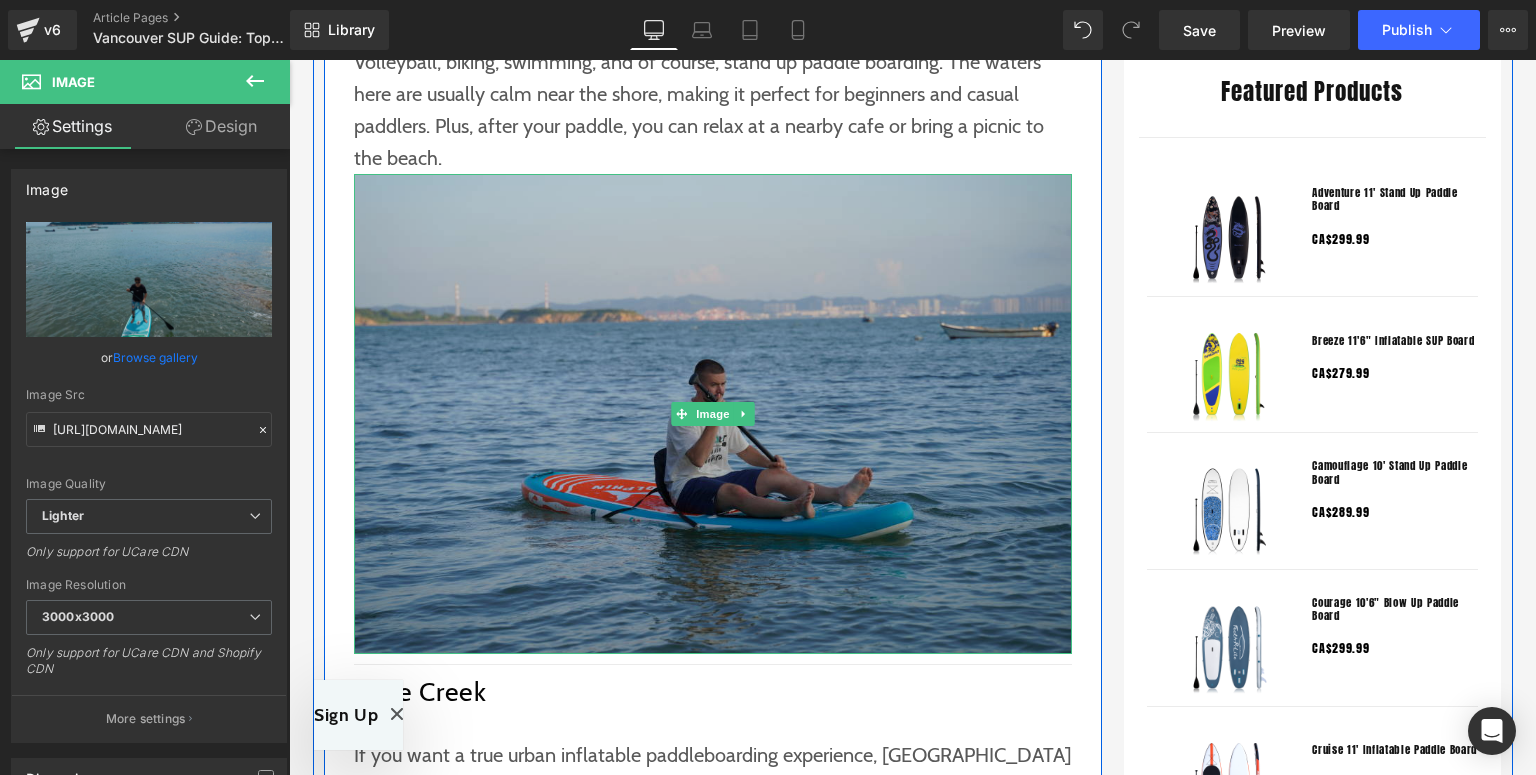 type on "[URL][DOMAIN_NAME][DATE]" 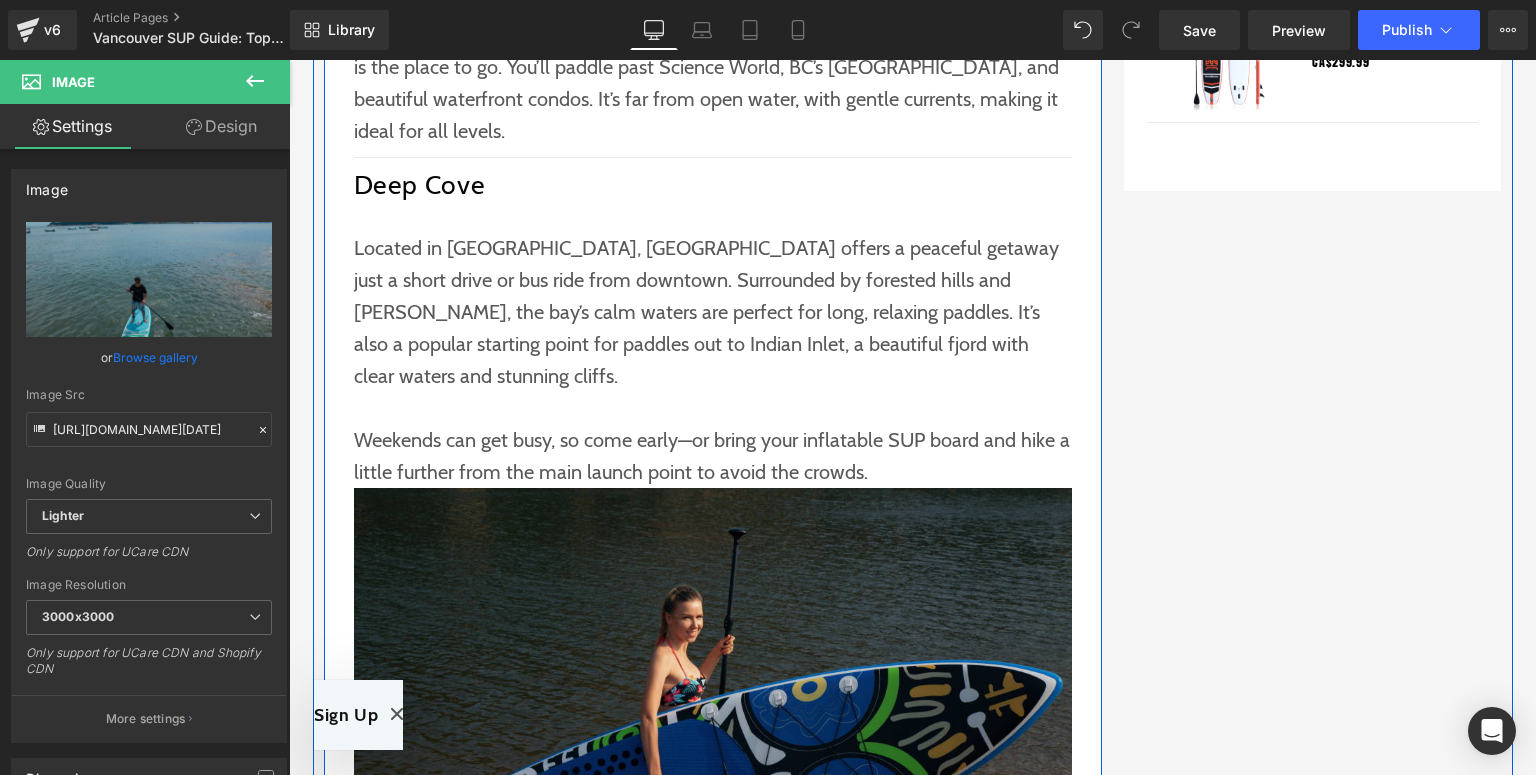 scroll, scrollTop: 2640, scrollLeft: 0, axis: vertical 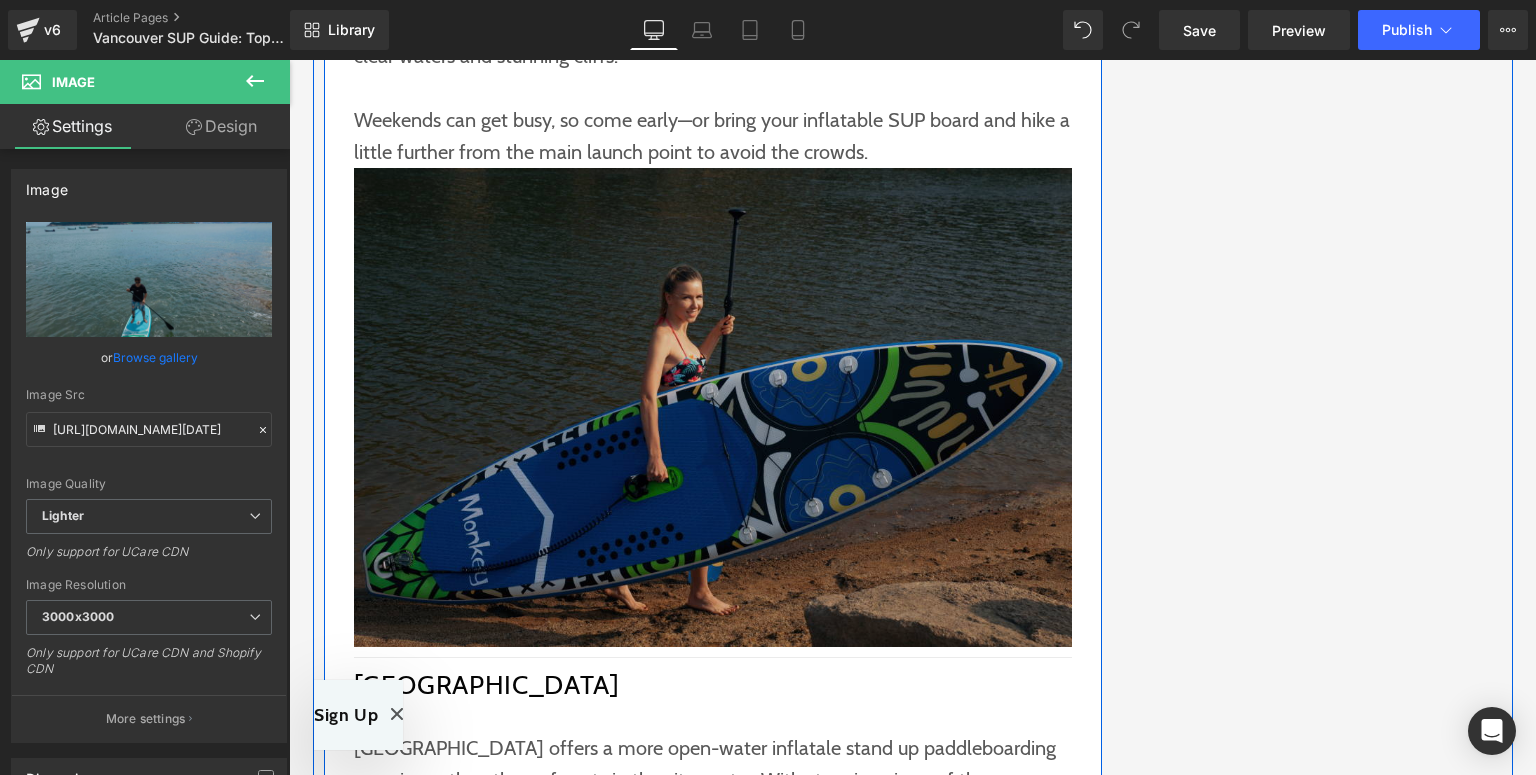 click at bounding box center [713, 408] 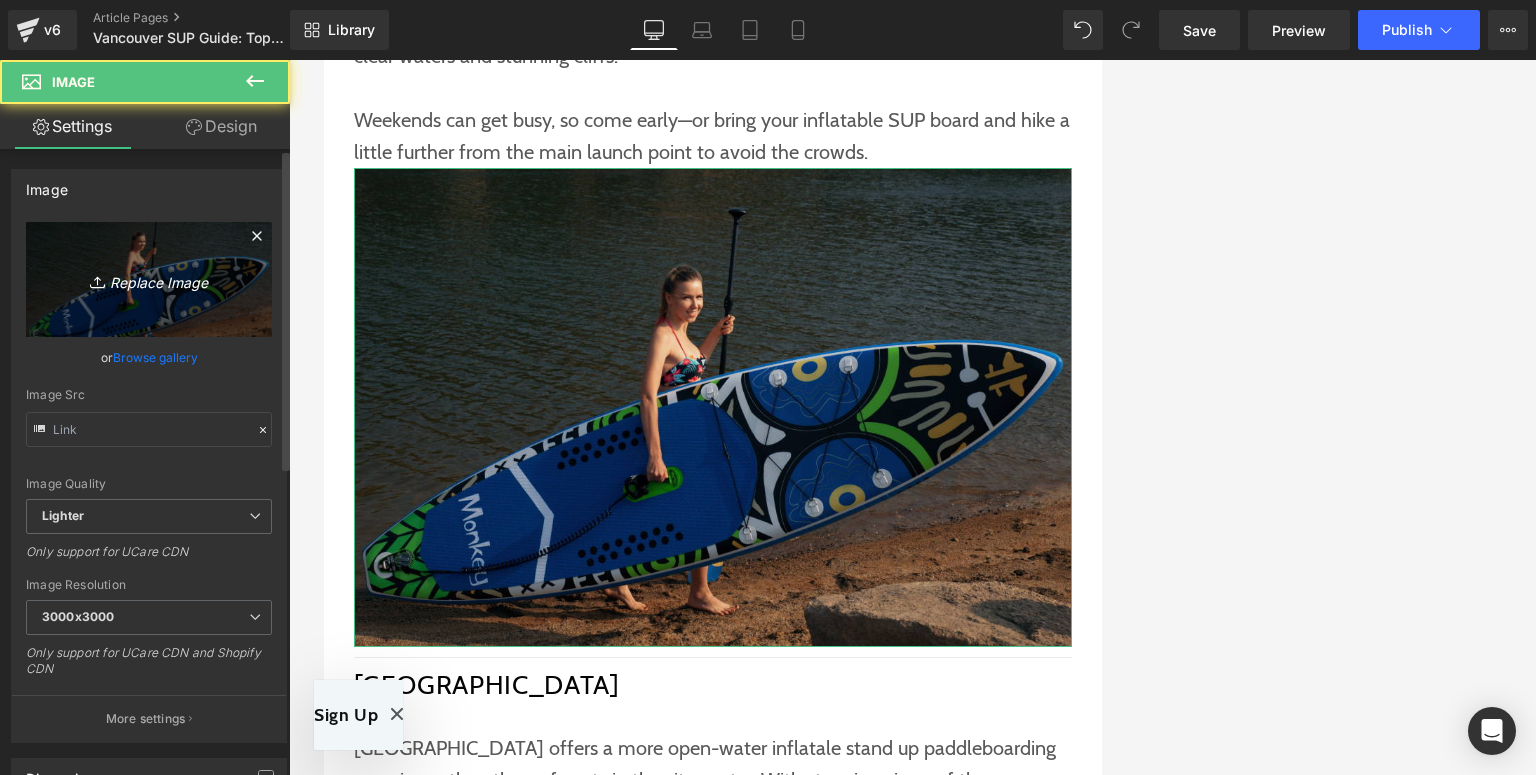type on "[URL][DOMAIN_NAME]" 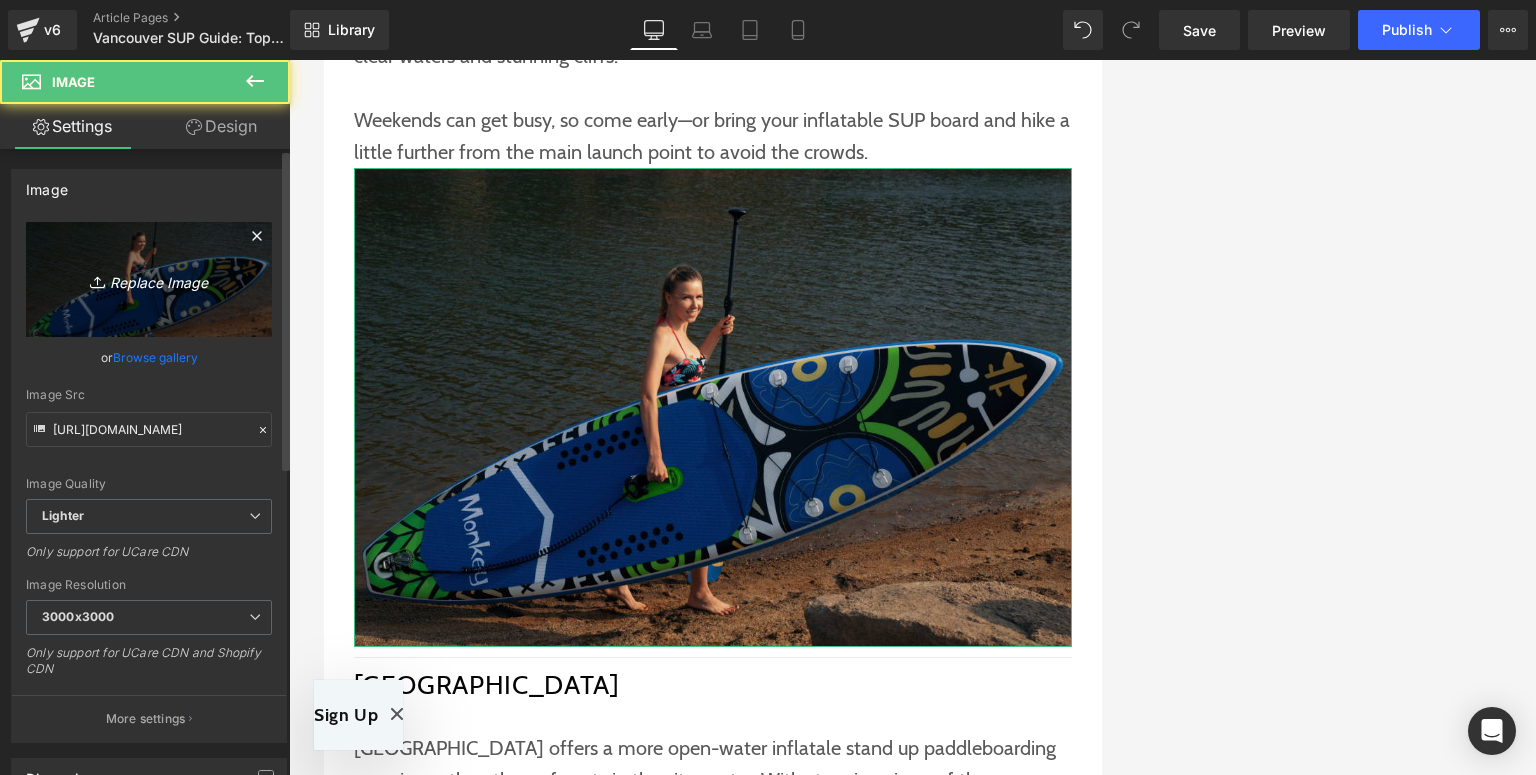 click on "Replace Image" at bounding box center (149, 279) 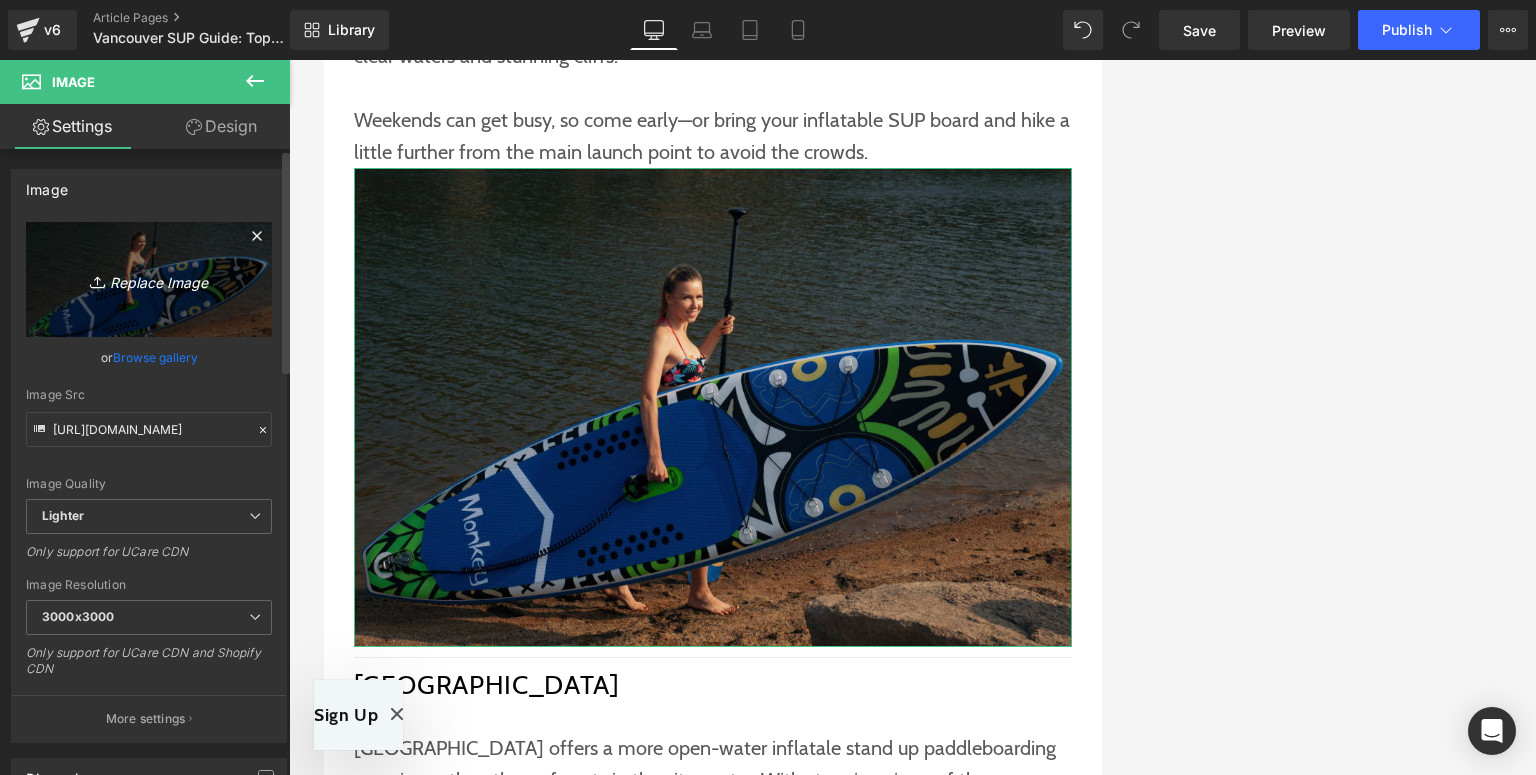 type on "C:\fakepath\Blow up paddleboarding in [GEOGRAPHIC_DATA]jpg" 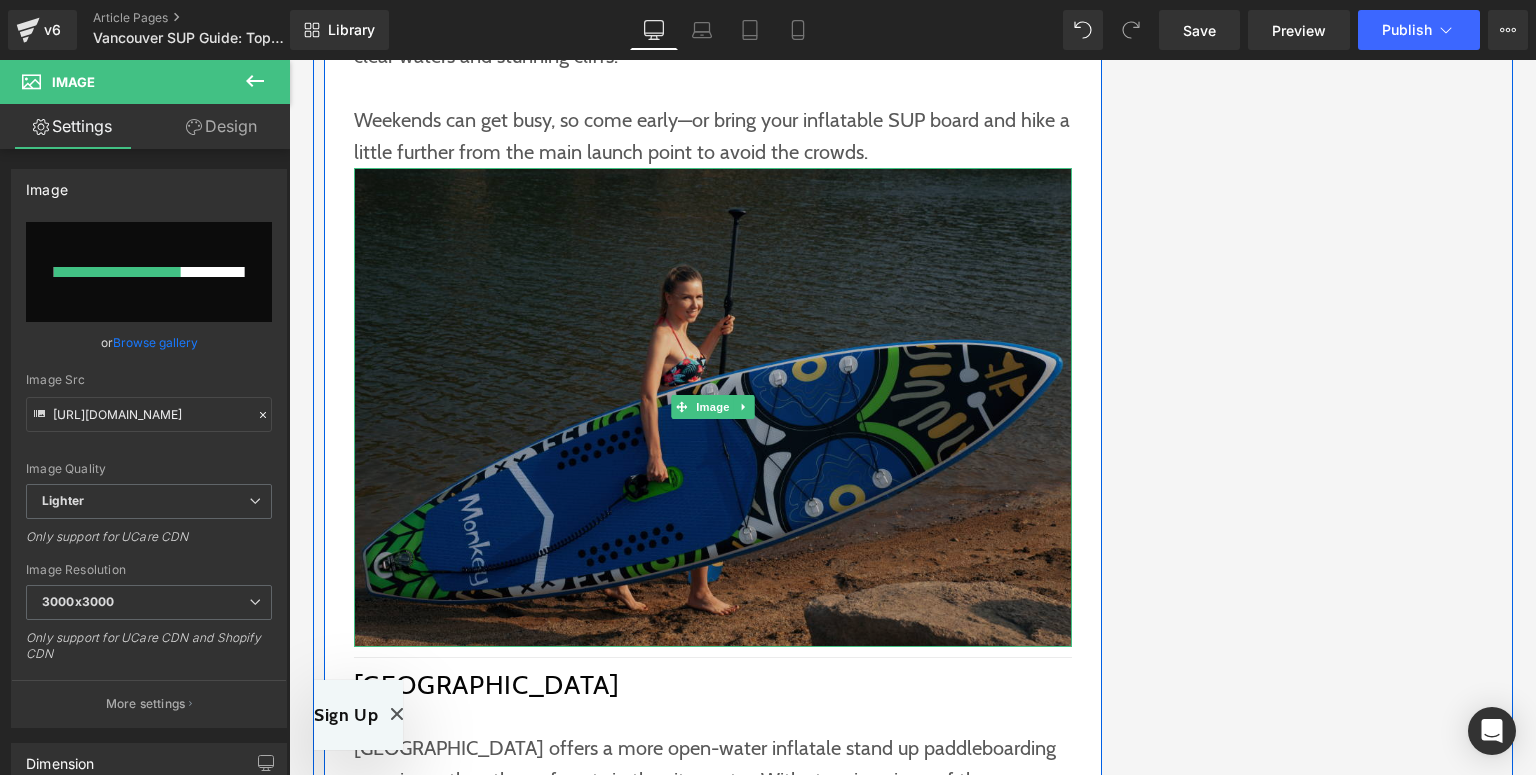 type 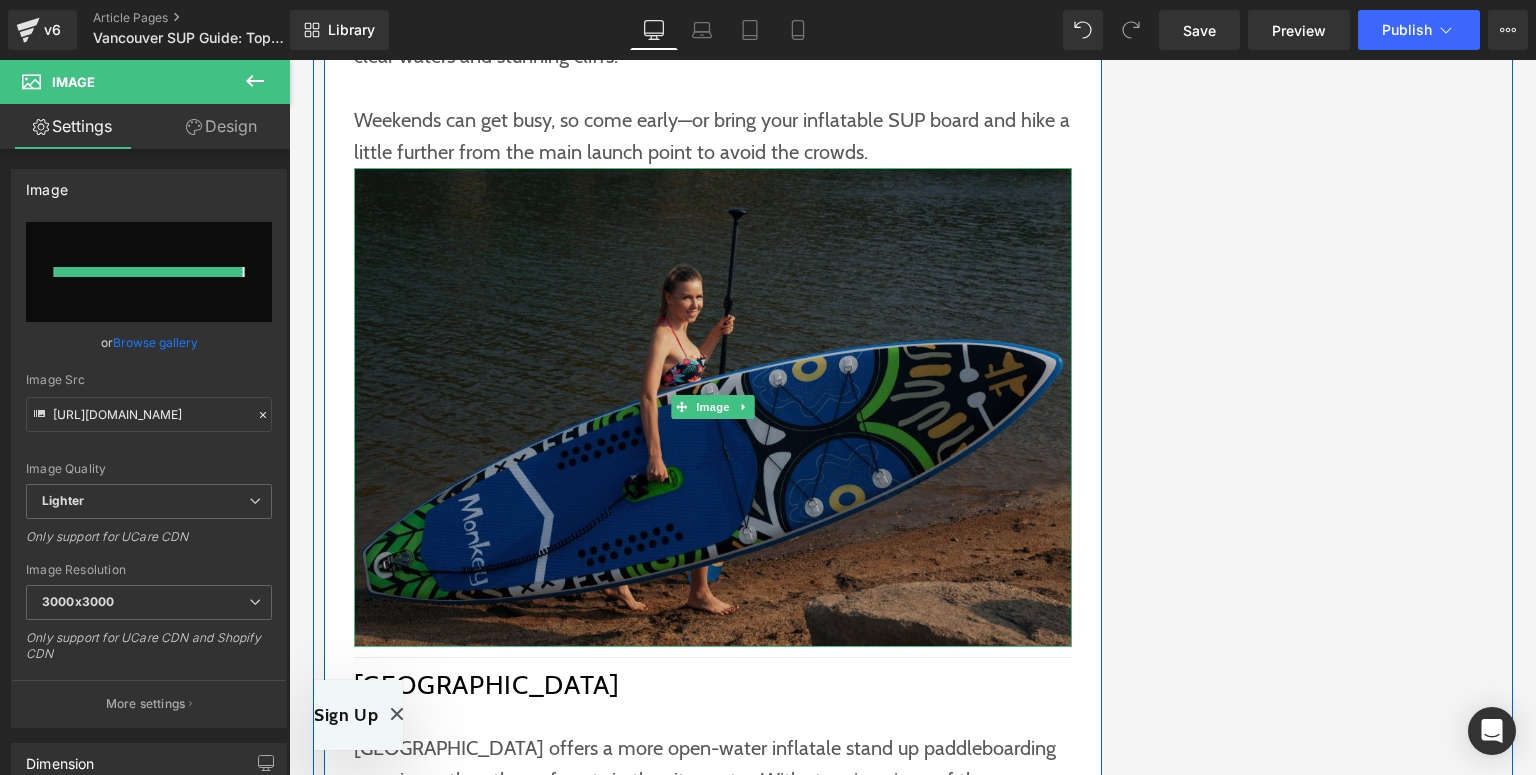 type on "[URL][DOMAIN_NAME][DATE]" 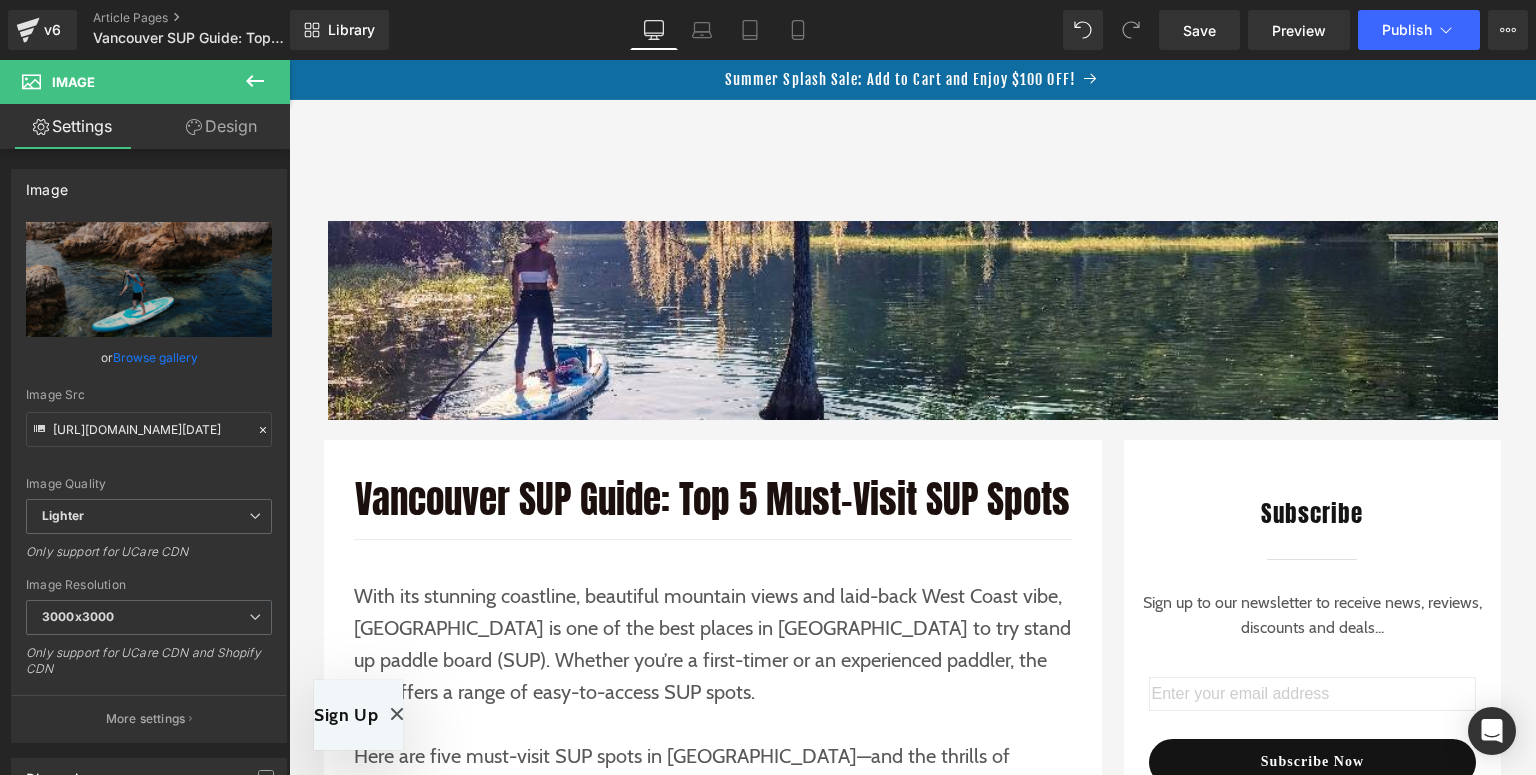 scroll, scrollTop: 240, scrollLeft: 0, axis: vertical 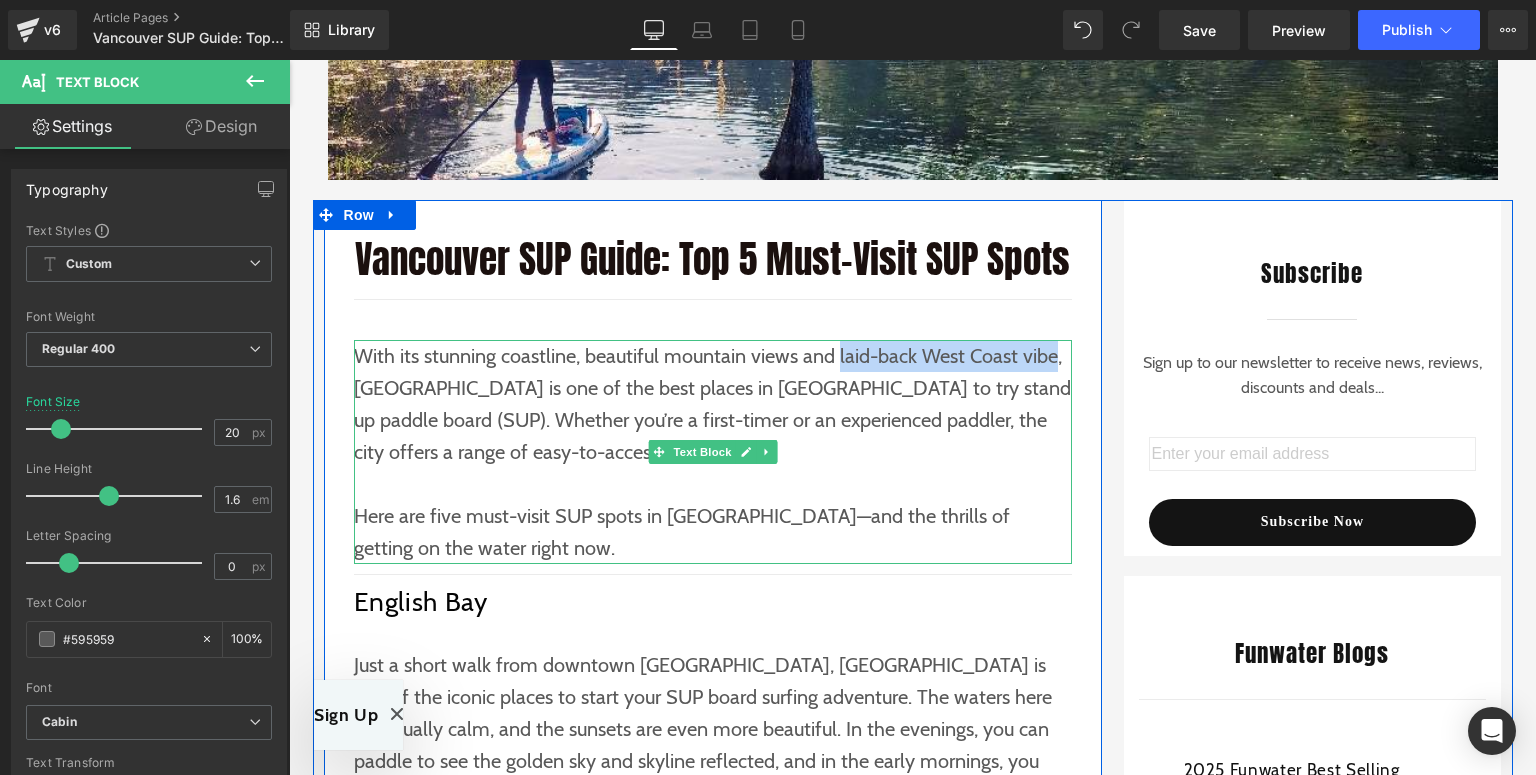 drag, startPoint x: 828, startPoint y: 360, endPoint x: 1040, endPoint y: 355, distance: 212.05896 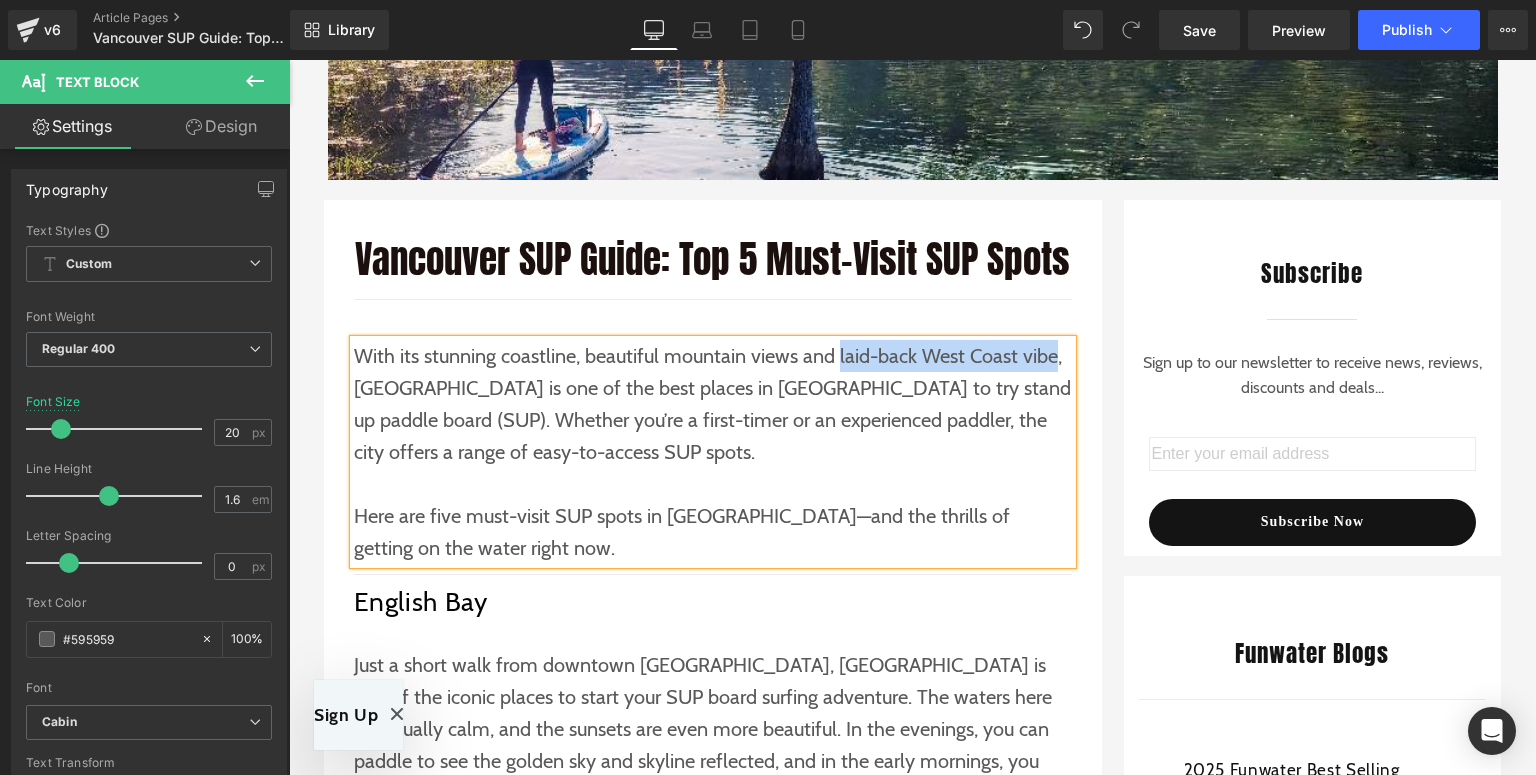 copy on "laid-back West Coast vibe" 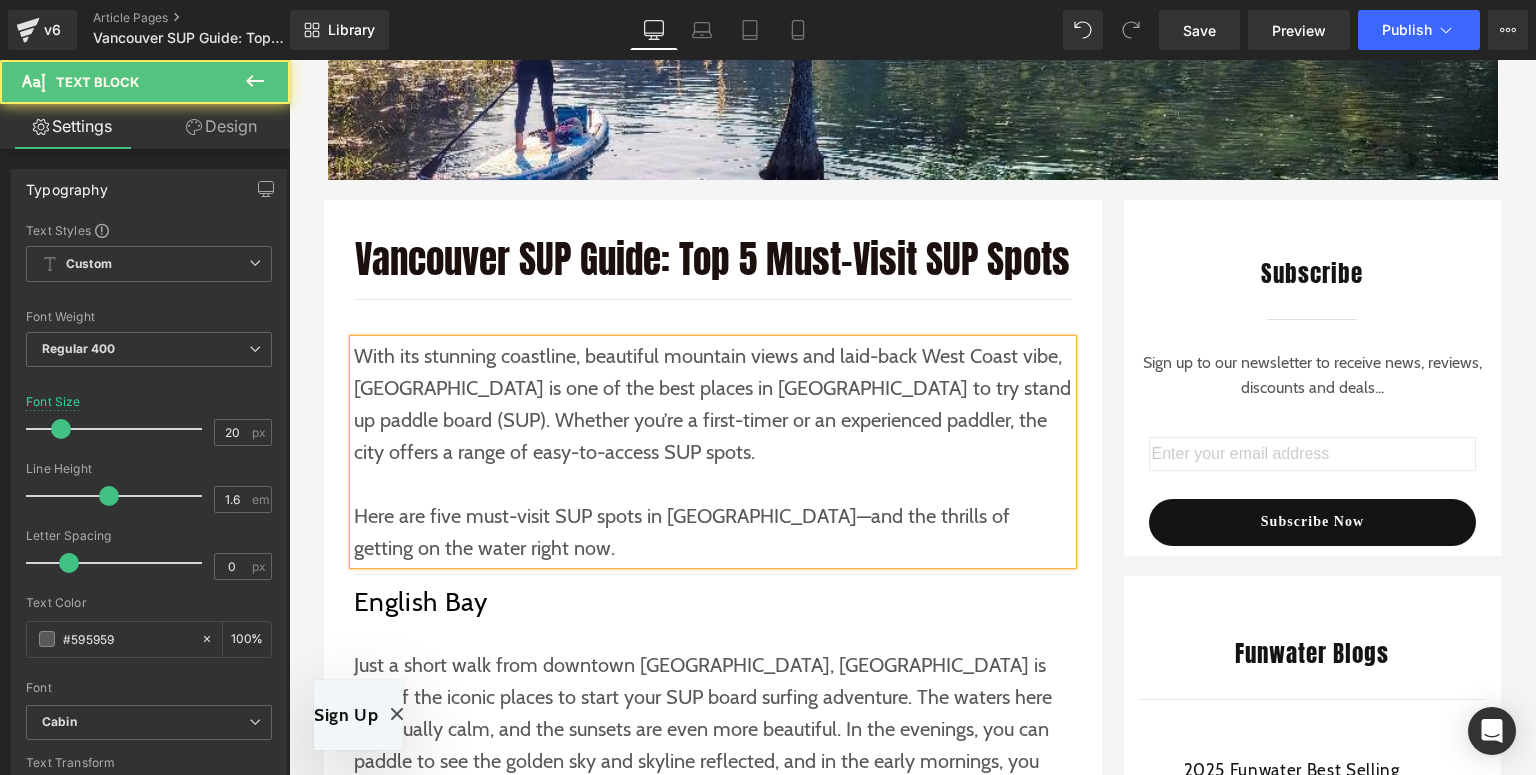 click at bounding box center [713, 484] 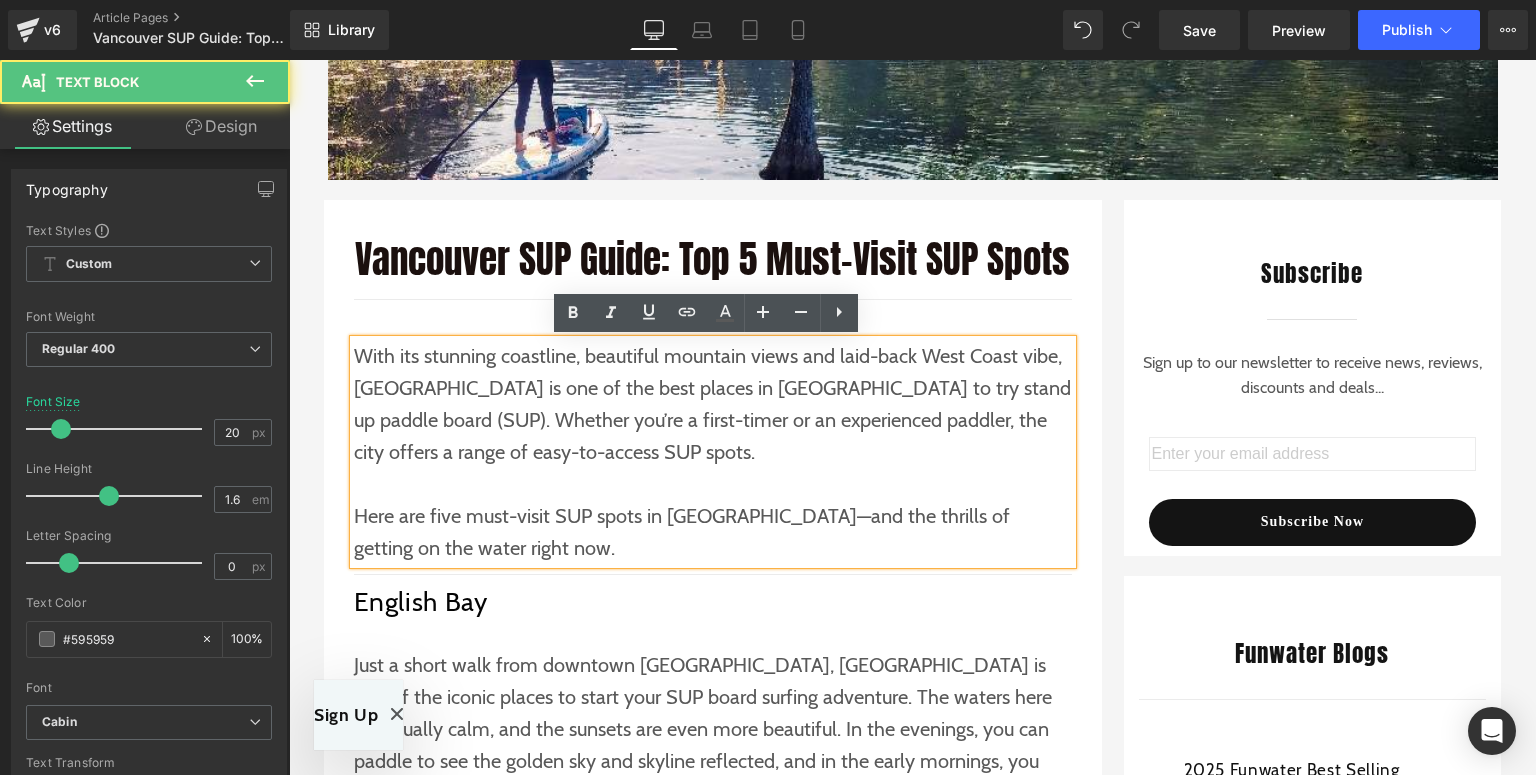 click on "With its stunning coastline, beautiful mountain views and laid-back West Coast vibe, [GEOGRAPHIC_DATA] is one of the best places in [GEOGRAPHIC_DATA] to try stand up paddle board (SUP). Whether you’re a first-timer or an experienced paddler, the city offers a range of easy-to-access SUP spots." at bounding box center (713, 404) 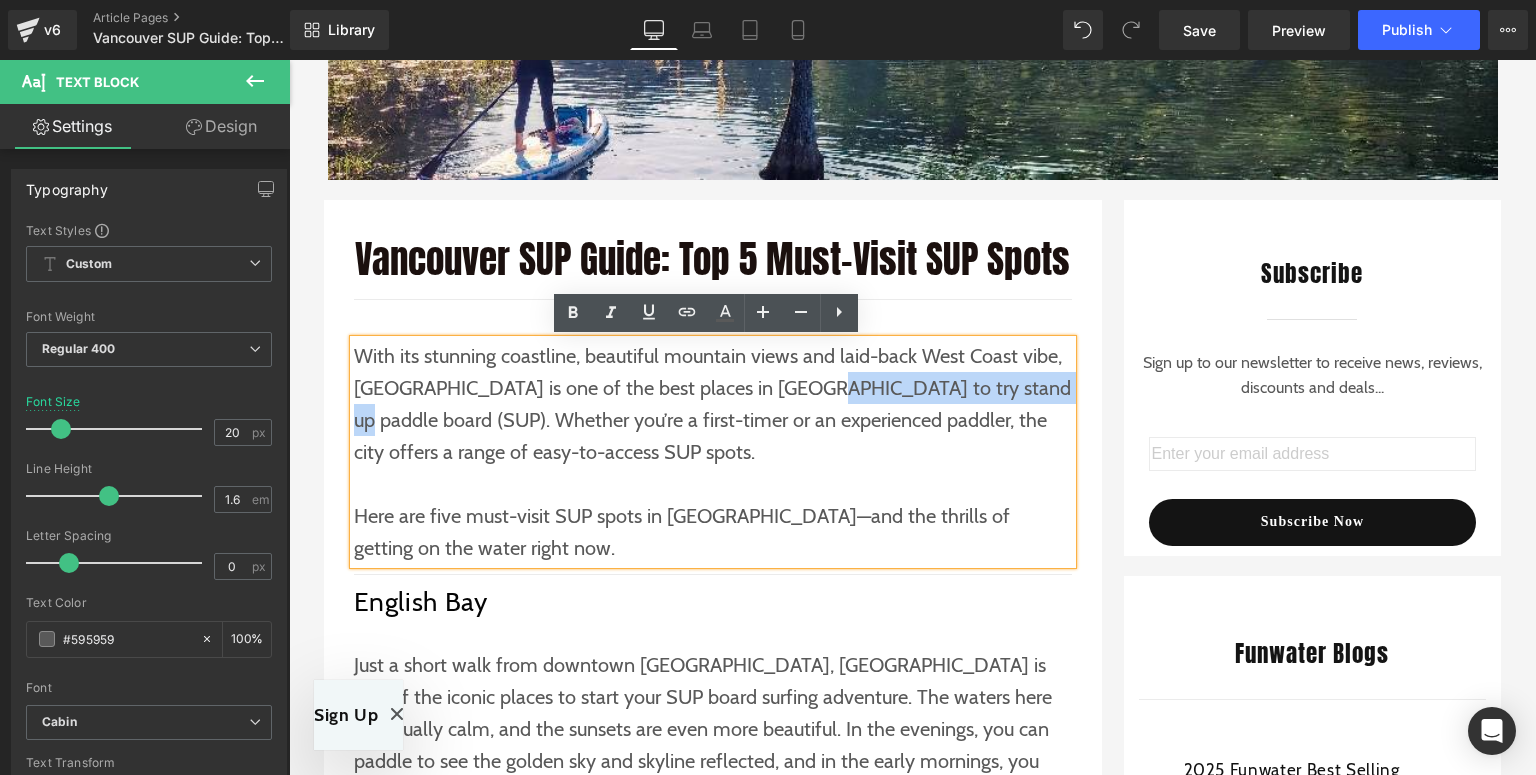 drag, startPoint x: 788, startPoint y: 390, endPoint x: 1031, endPoint y: 389, distance: 243.00206 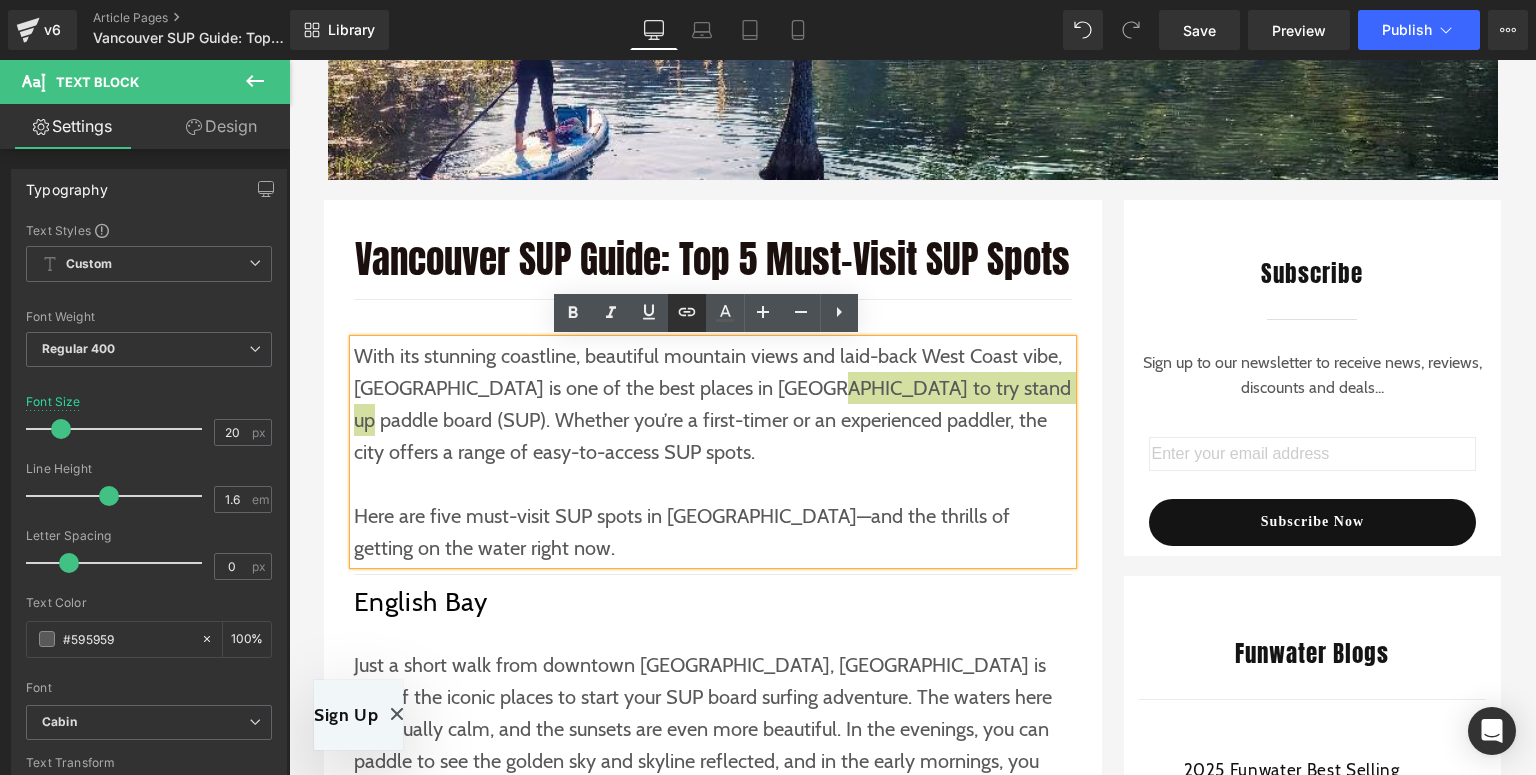 click 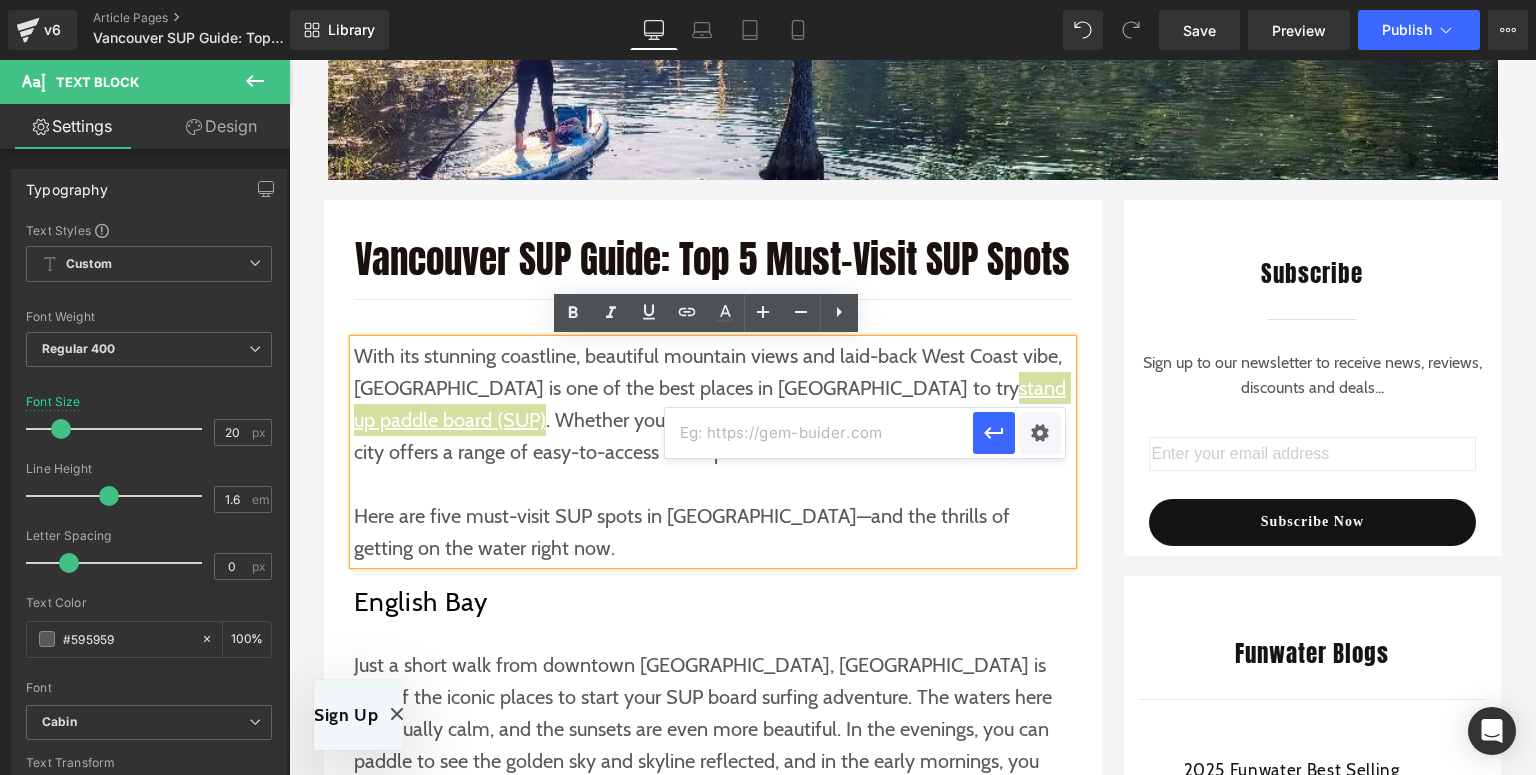 click at bounding box center (819, 433) 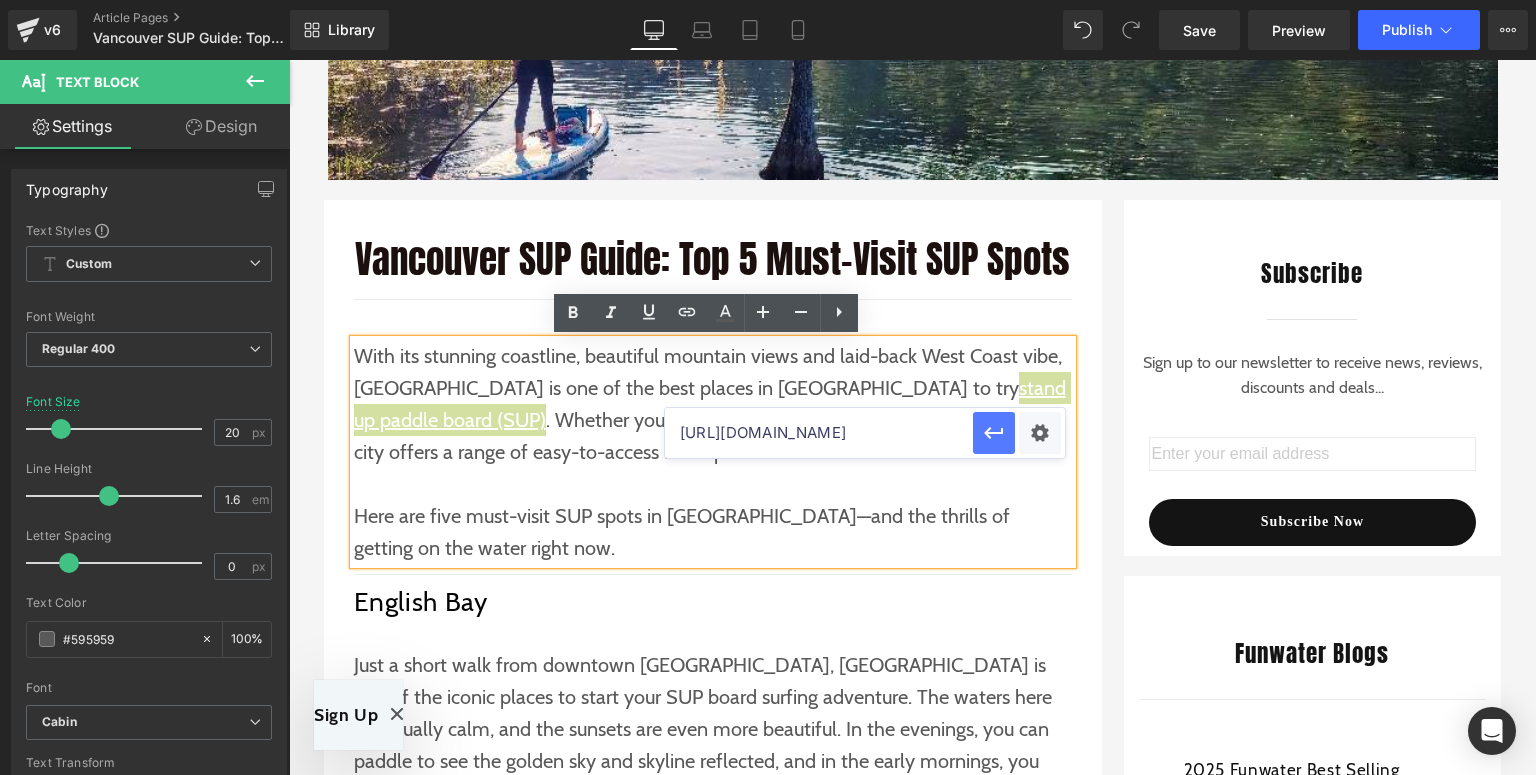 scroll, scrollTop: 0, scrollLeft: 24, axis: horizontal 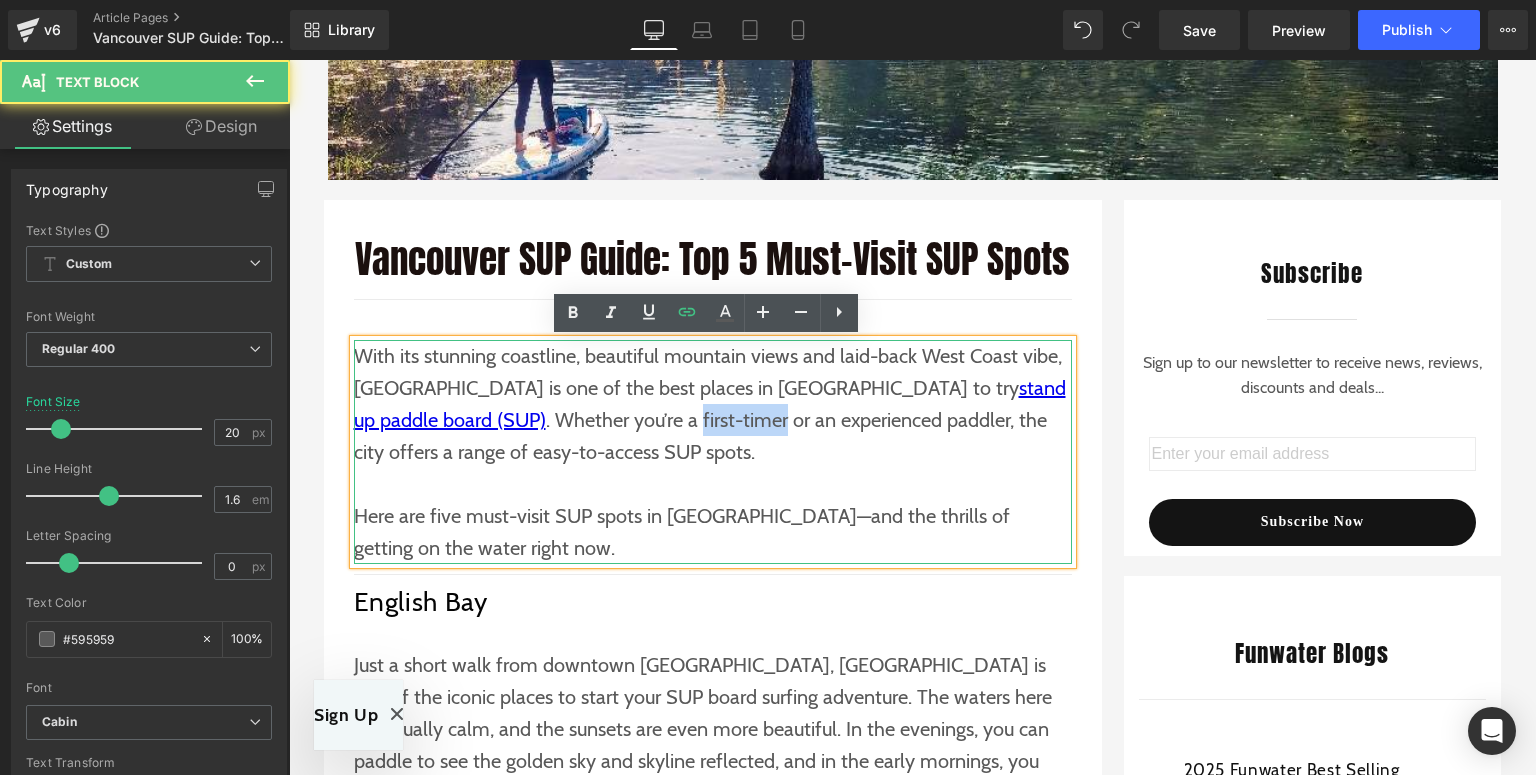 drag, startPoint x: 496, startPoint y: 419, endPoint x: 579, endPoint y: 419, distance: 83 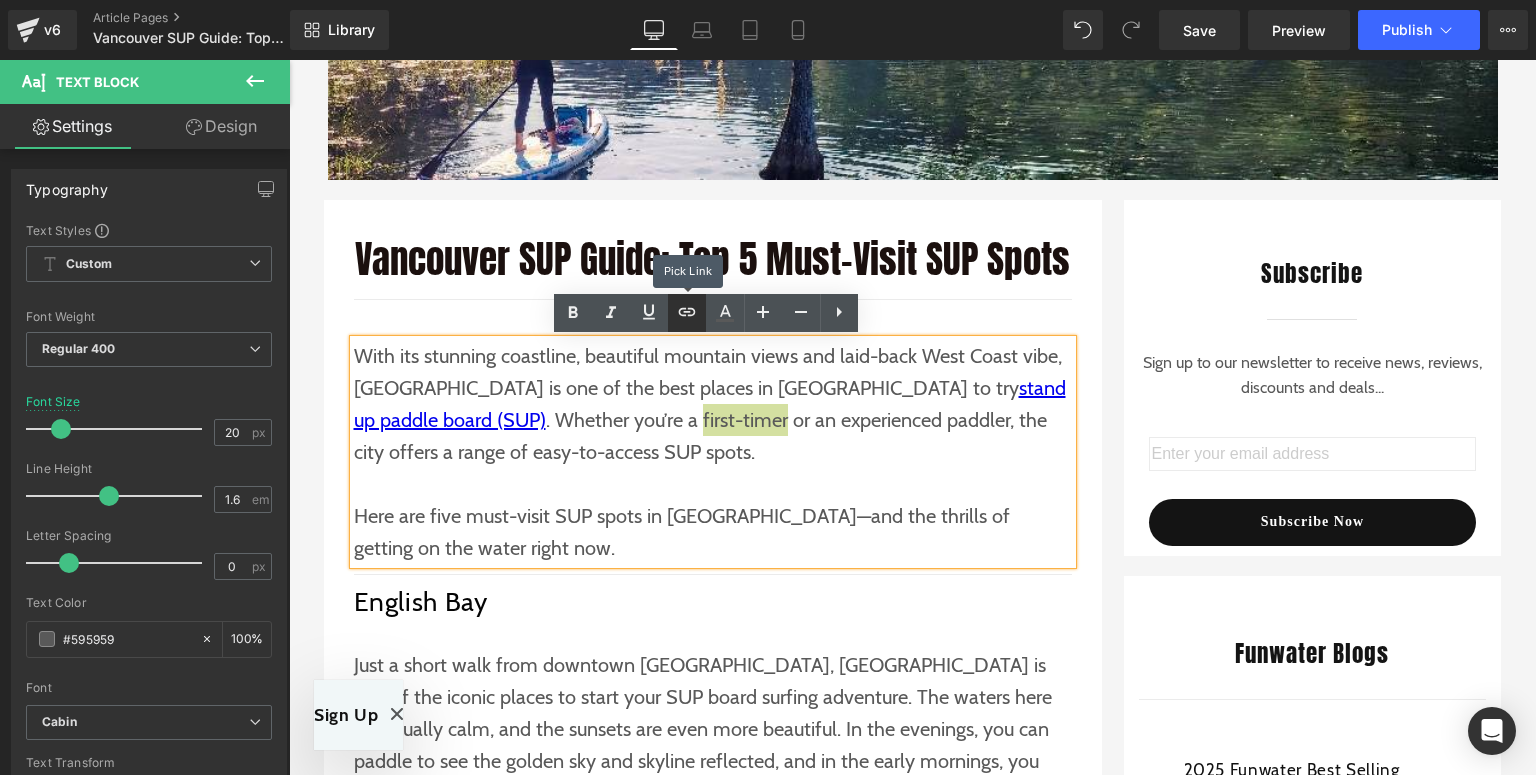 click at bounding box center (687, 313) 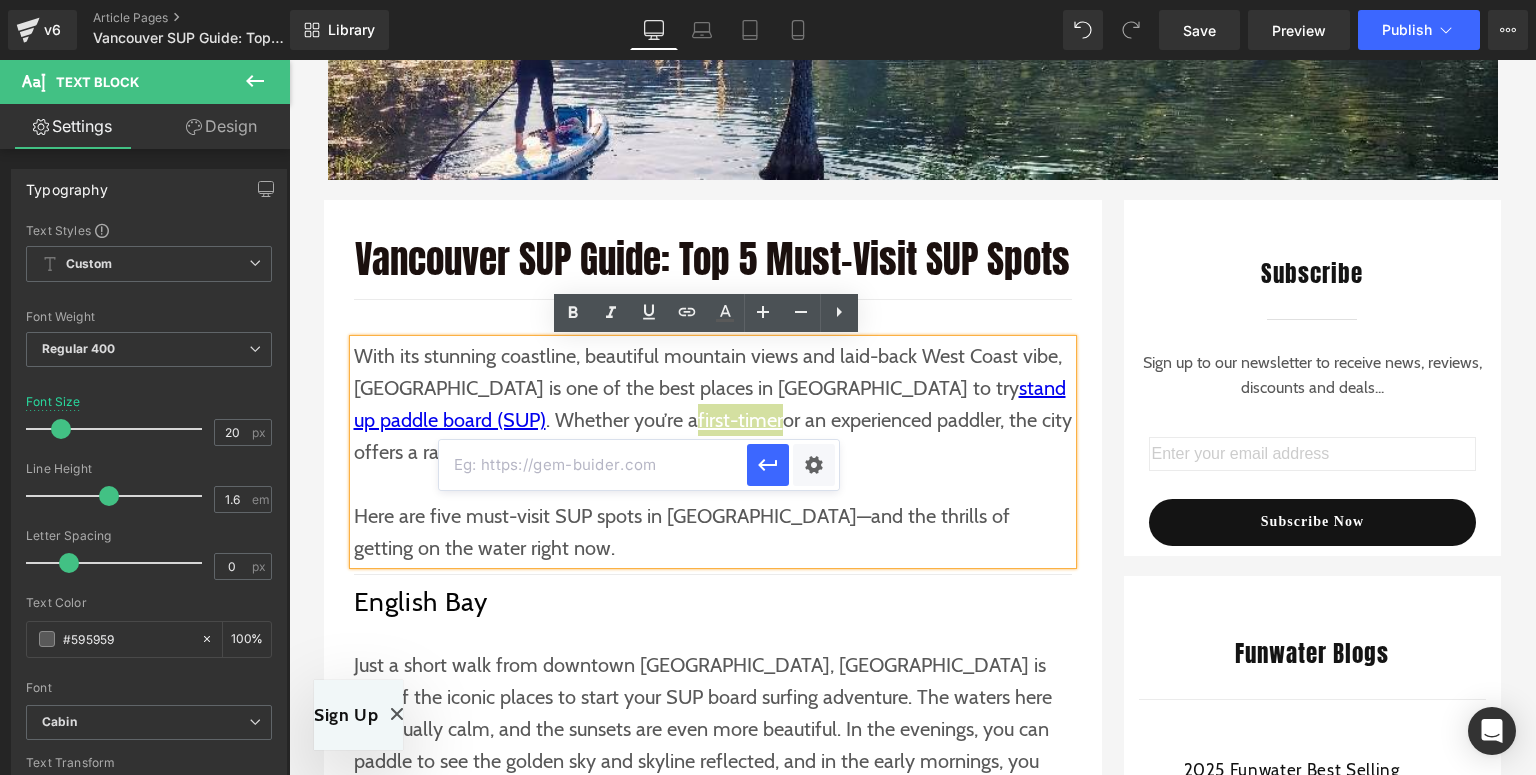 click at bounding box center (593, 465) 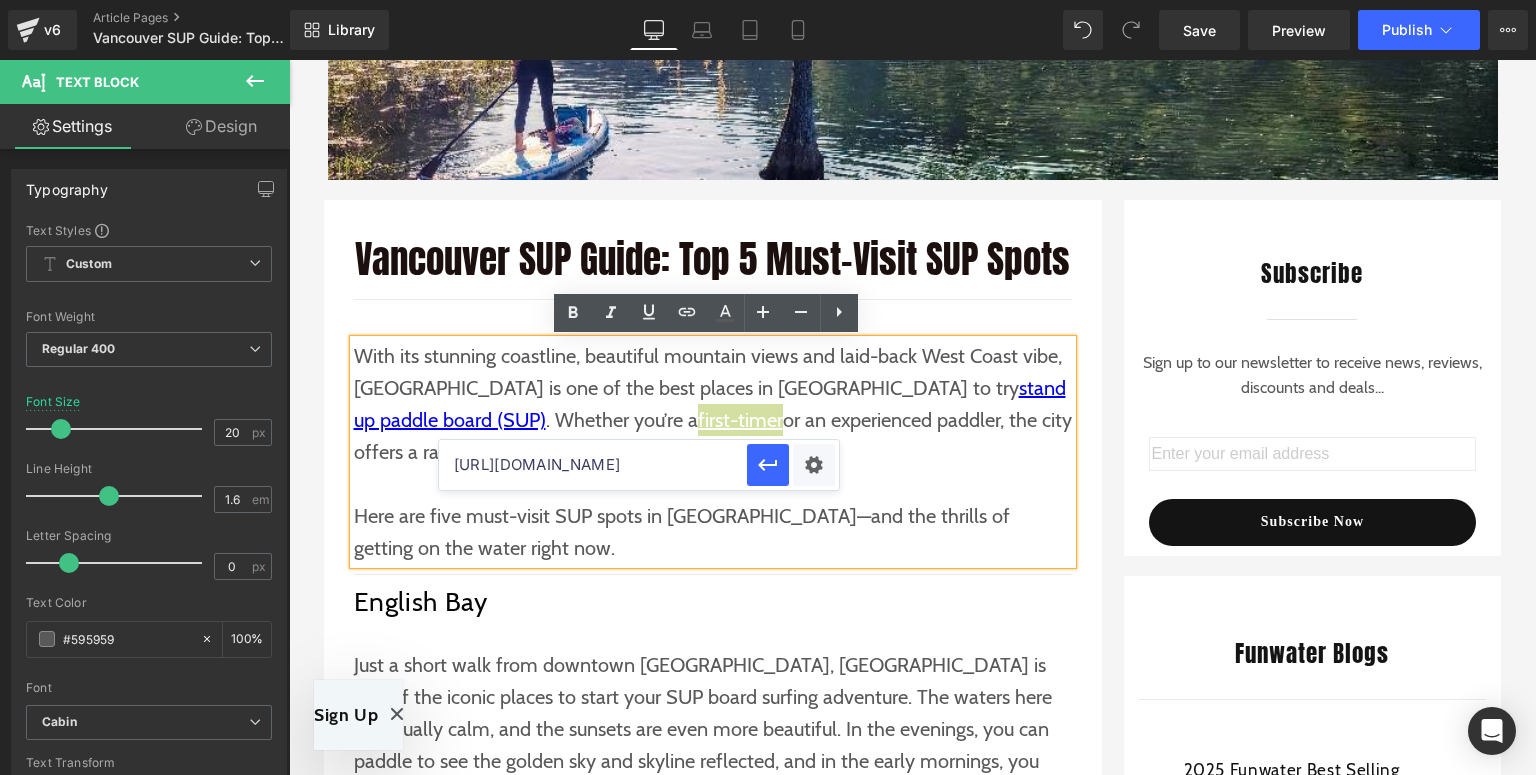 scroll, scrollTop: 0, scrollLeft: 172, axis: horizontal 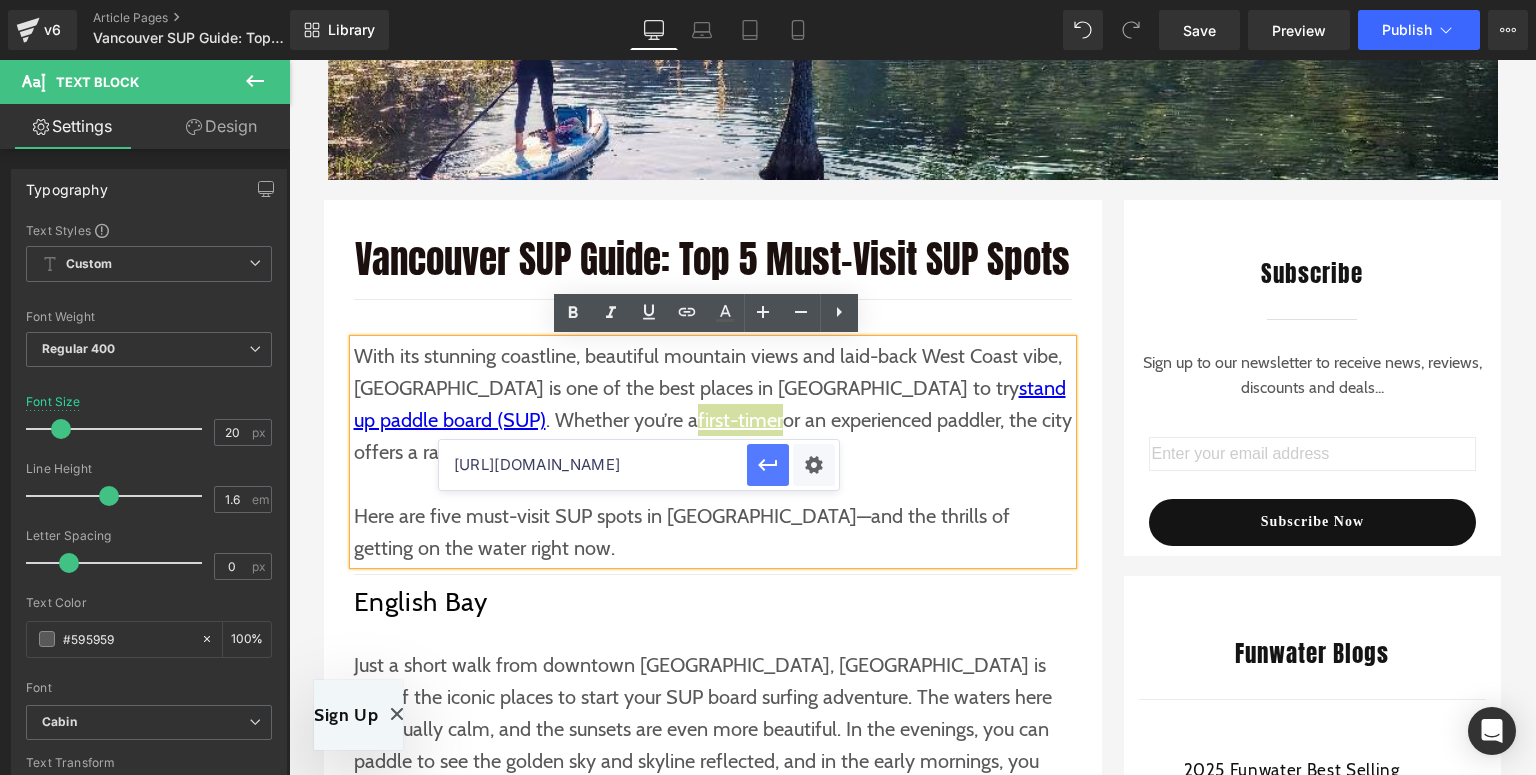 type on "[URL][DOMAIN_NAME]" 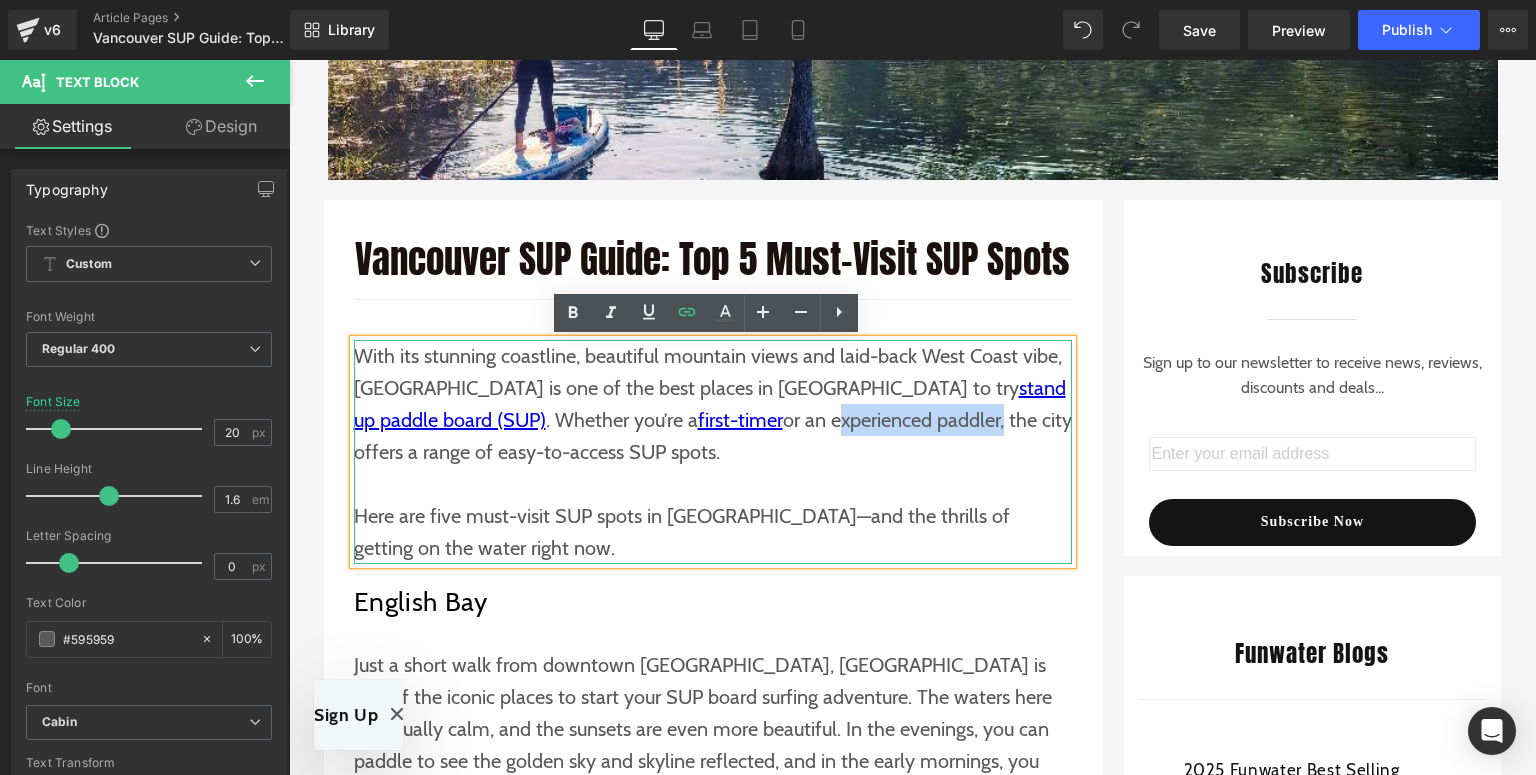 drag, startPoint x: 635, startPoint y: 419, endPoint x: 804, endPoint y: 423, distance: 169.04733 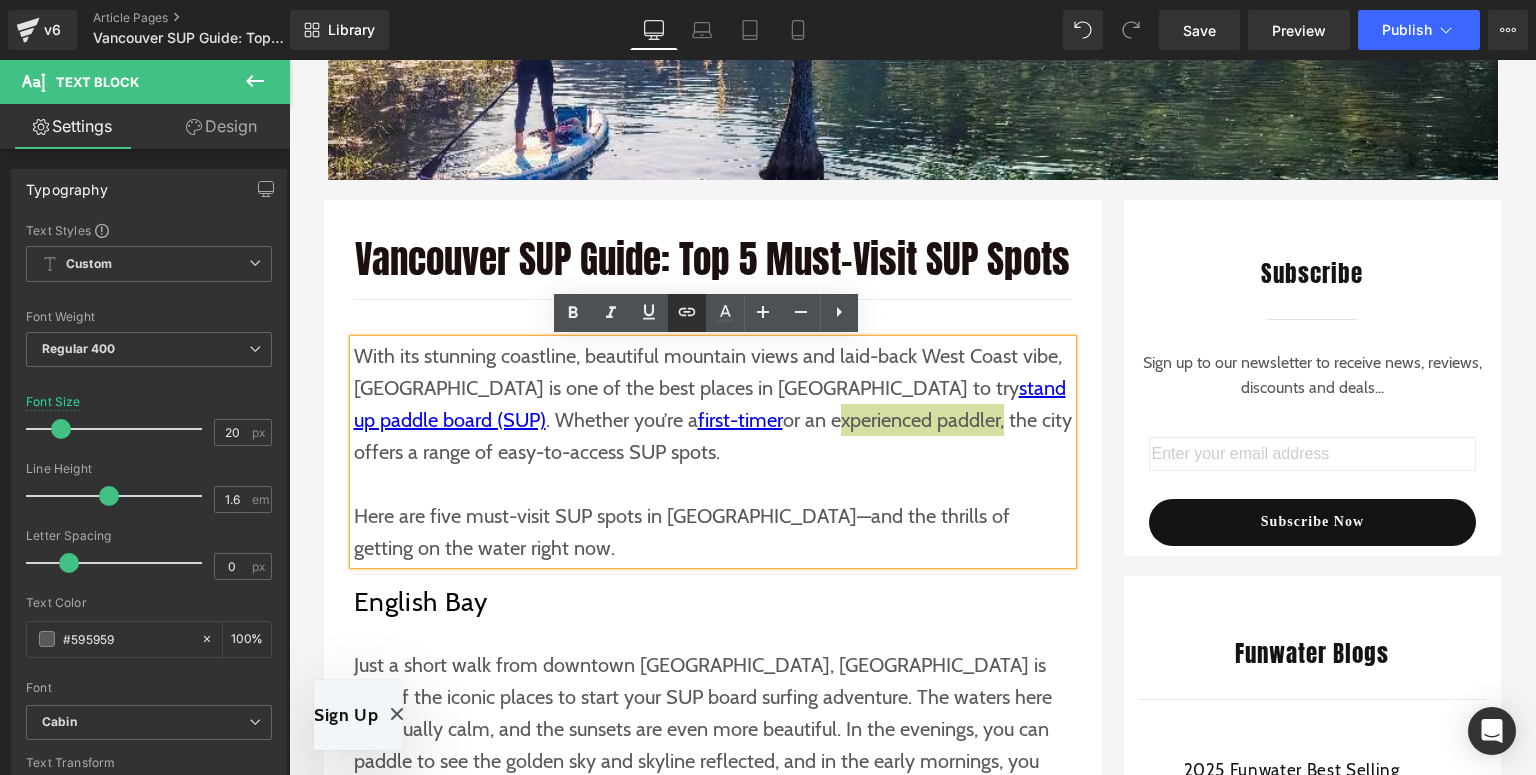 click 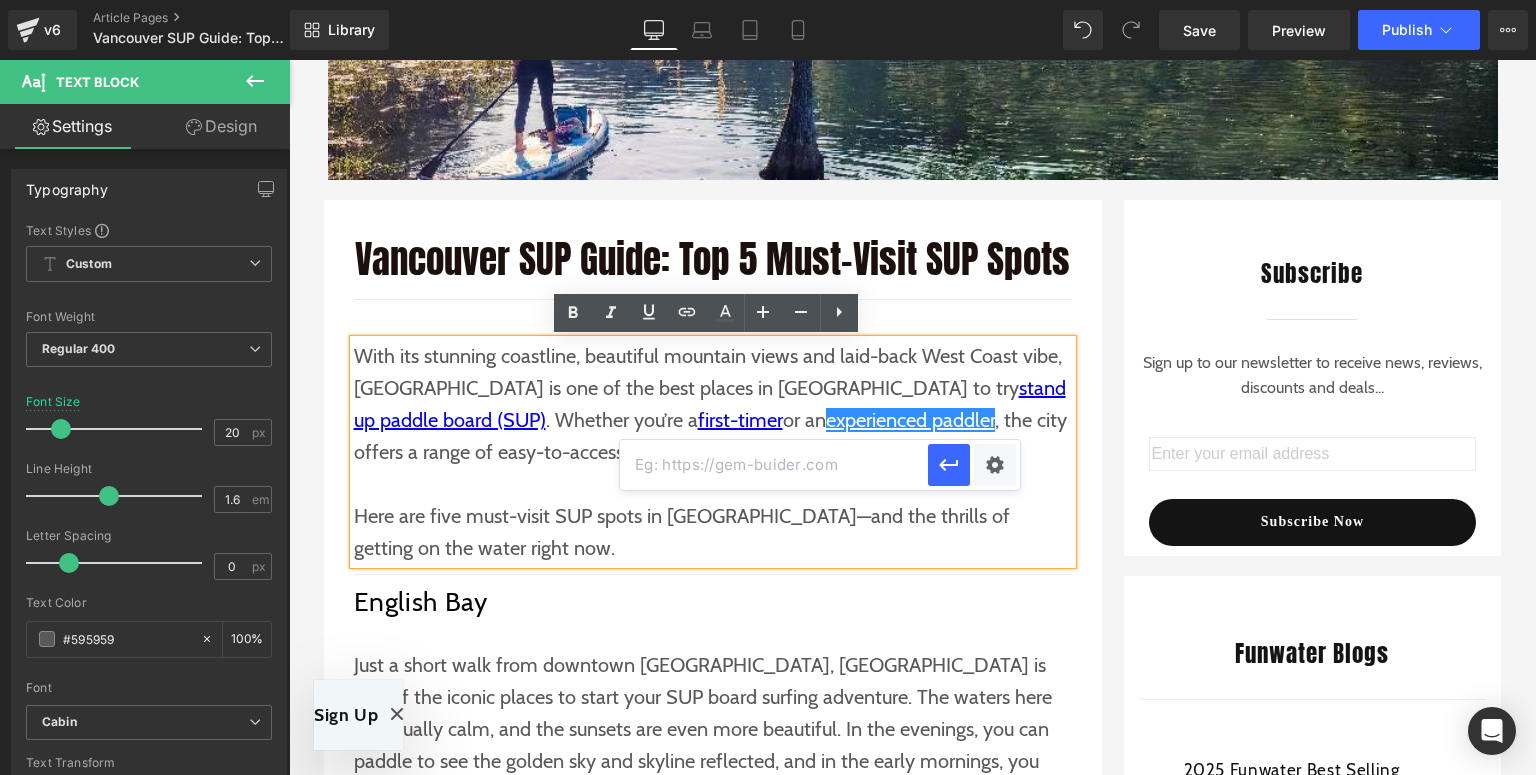 click at bounding box center [774, 465] 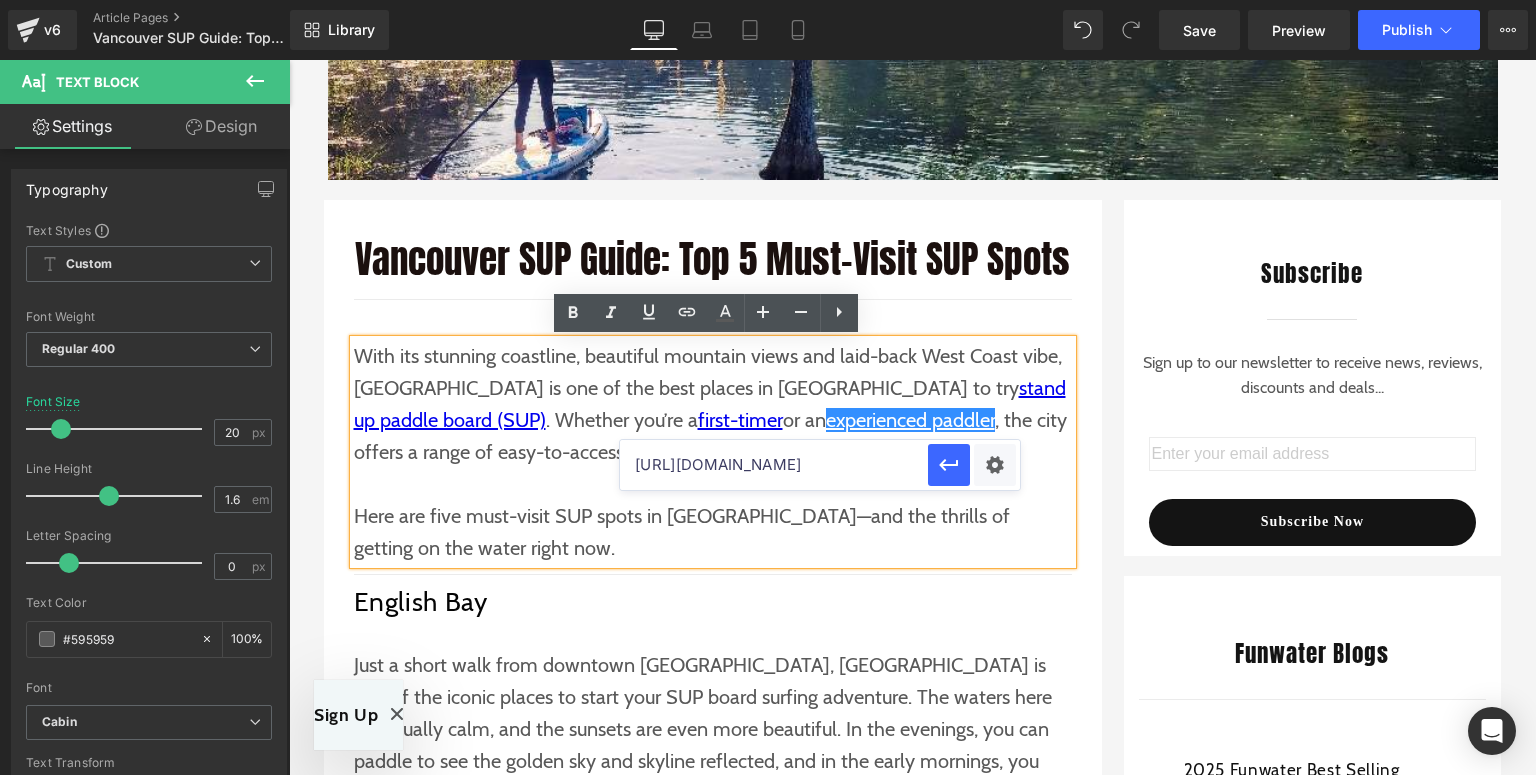 scroll, scrollTop: 0, scrollLeft: 203, axis: horizontal 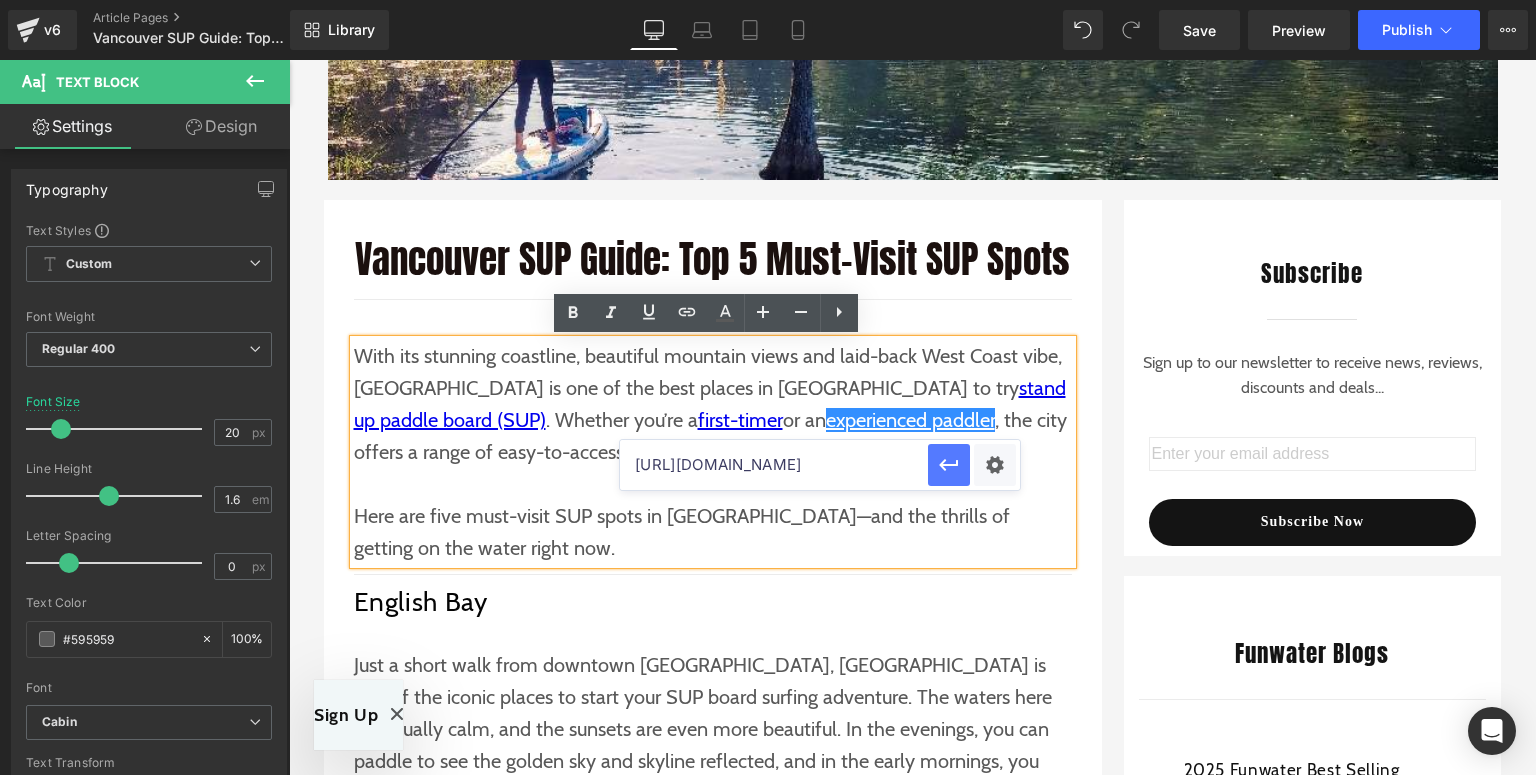 click 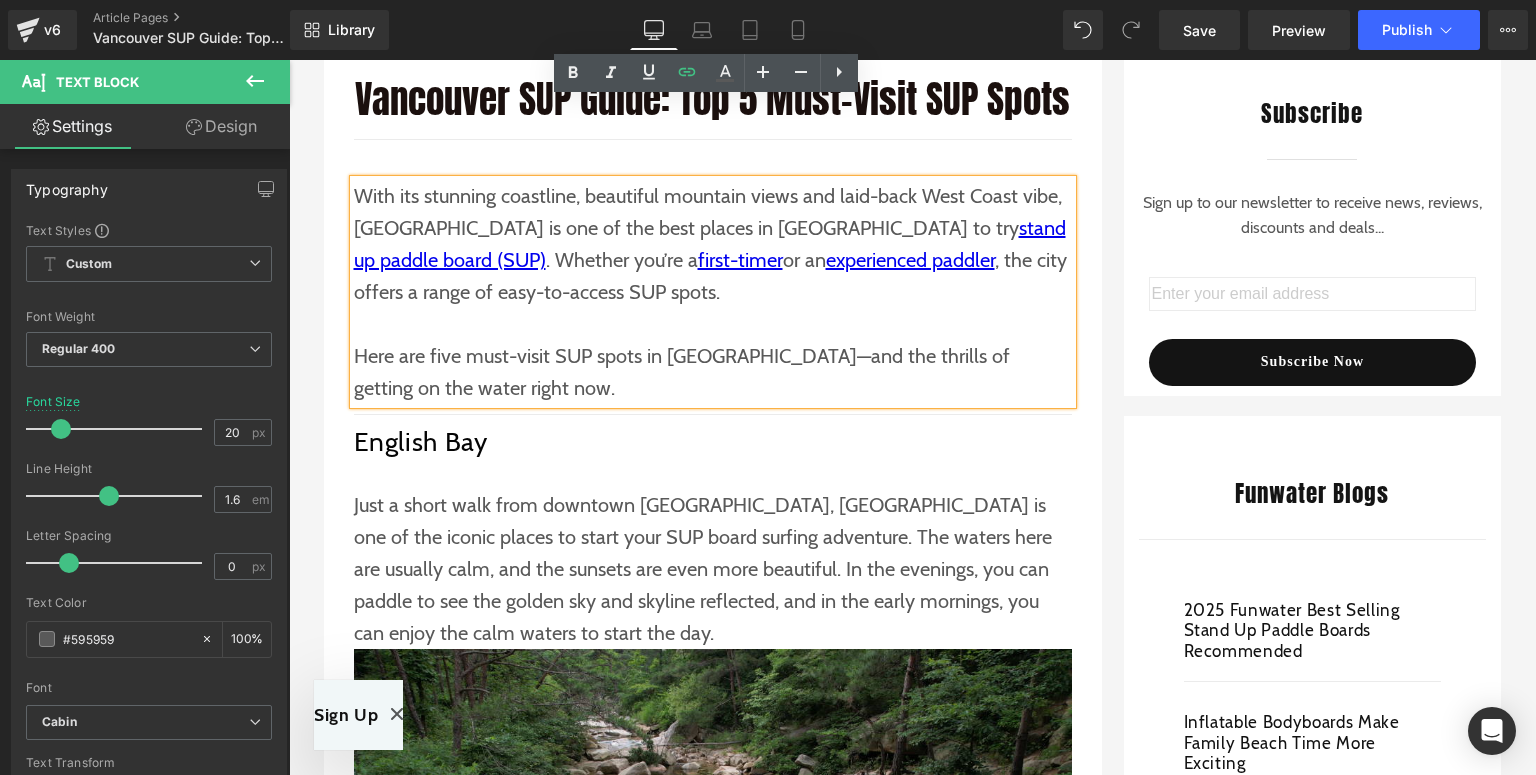 scroll, scrollTop: 480, scrollLeft: 0, axis: vertical 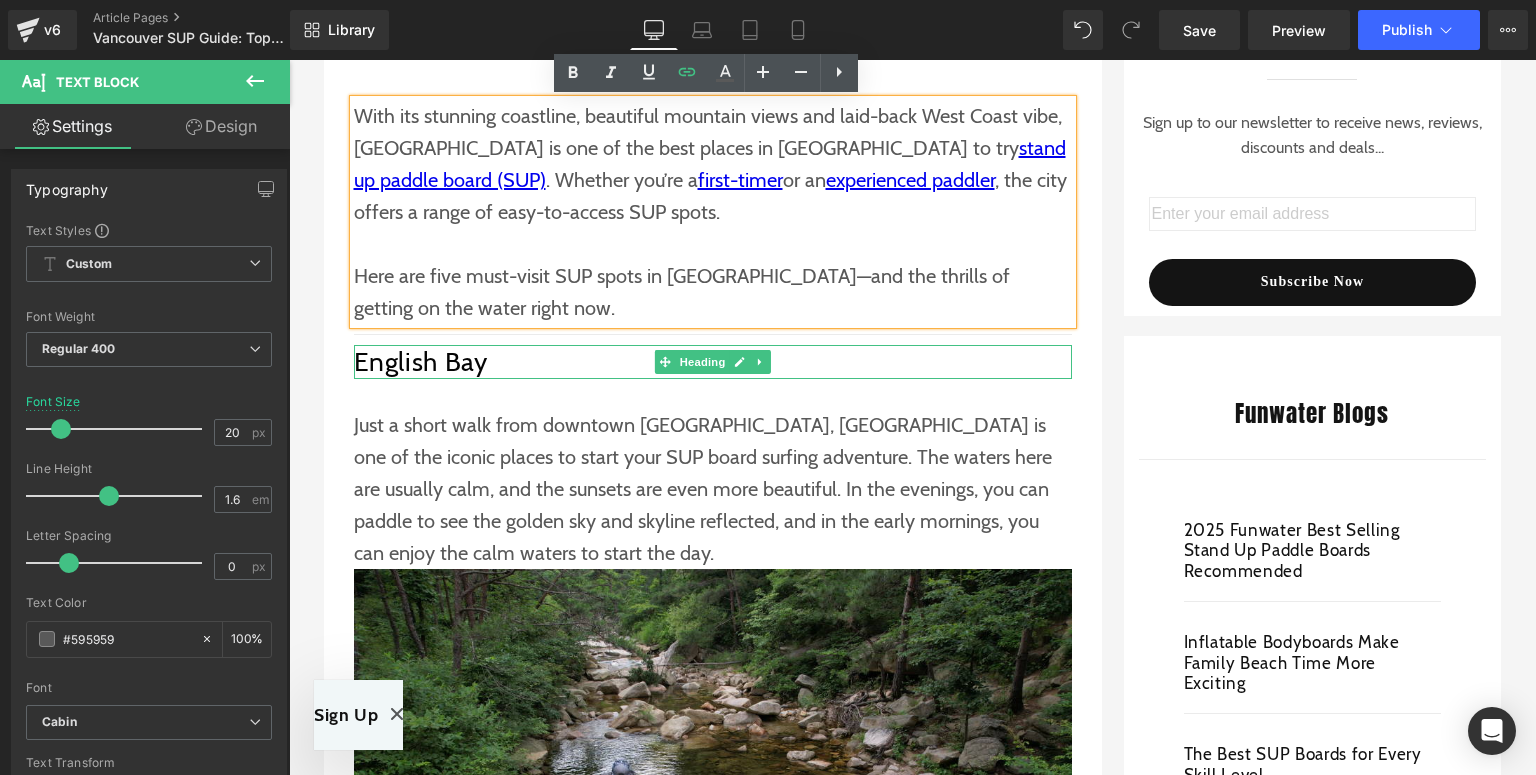 drag, startPoint x: 484, startPoint y: 361, endPoint x: 445, endPoint y: 364, distance: 39.115215 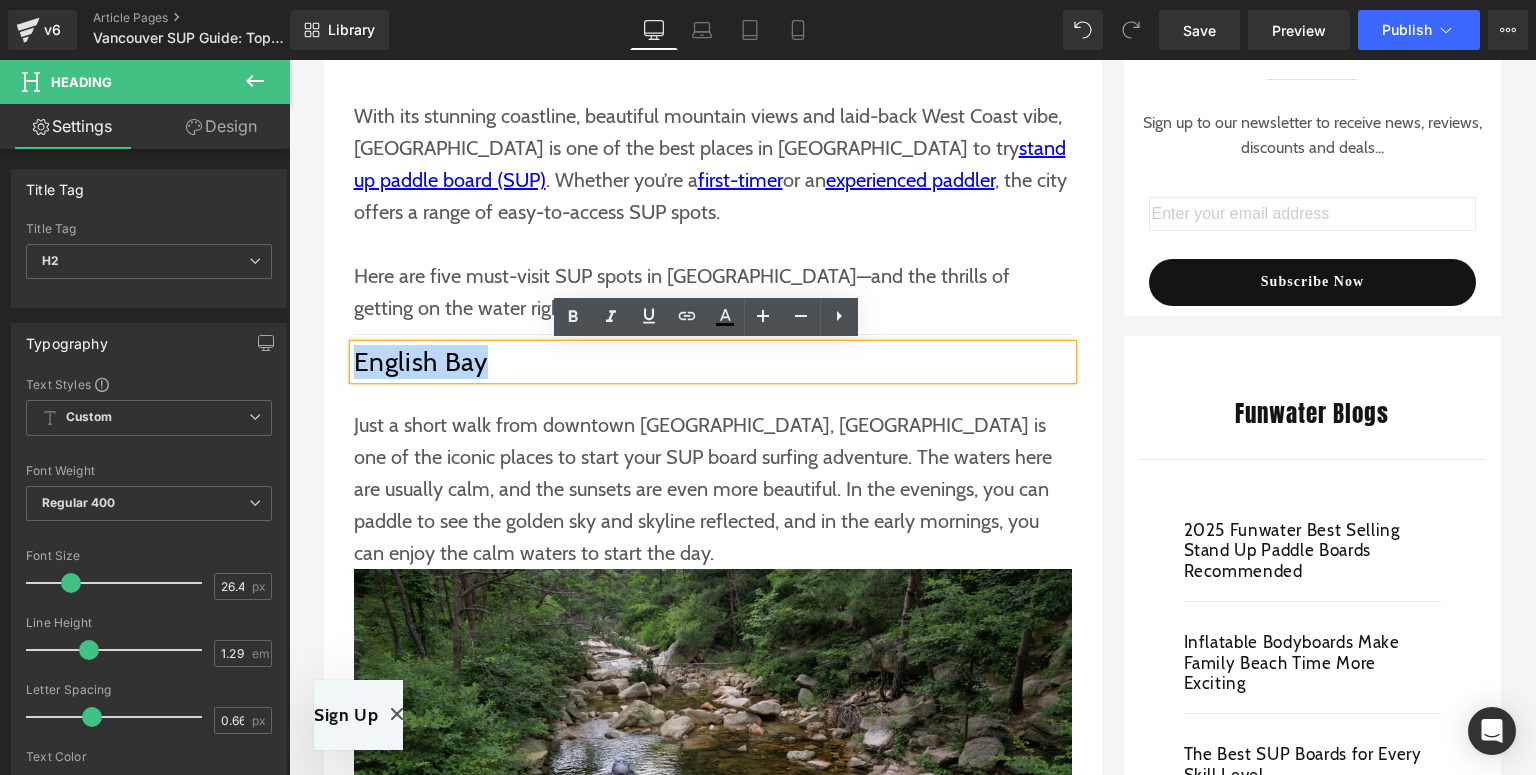 drag, startPoint x: 445, startPoint y: 364, endPoint x: 502, endPoint y: 332, distance: 65.36819 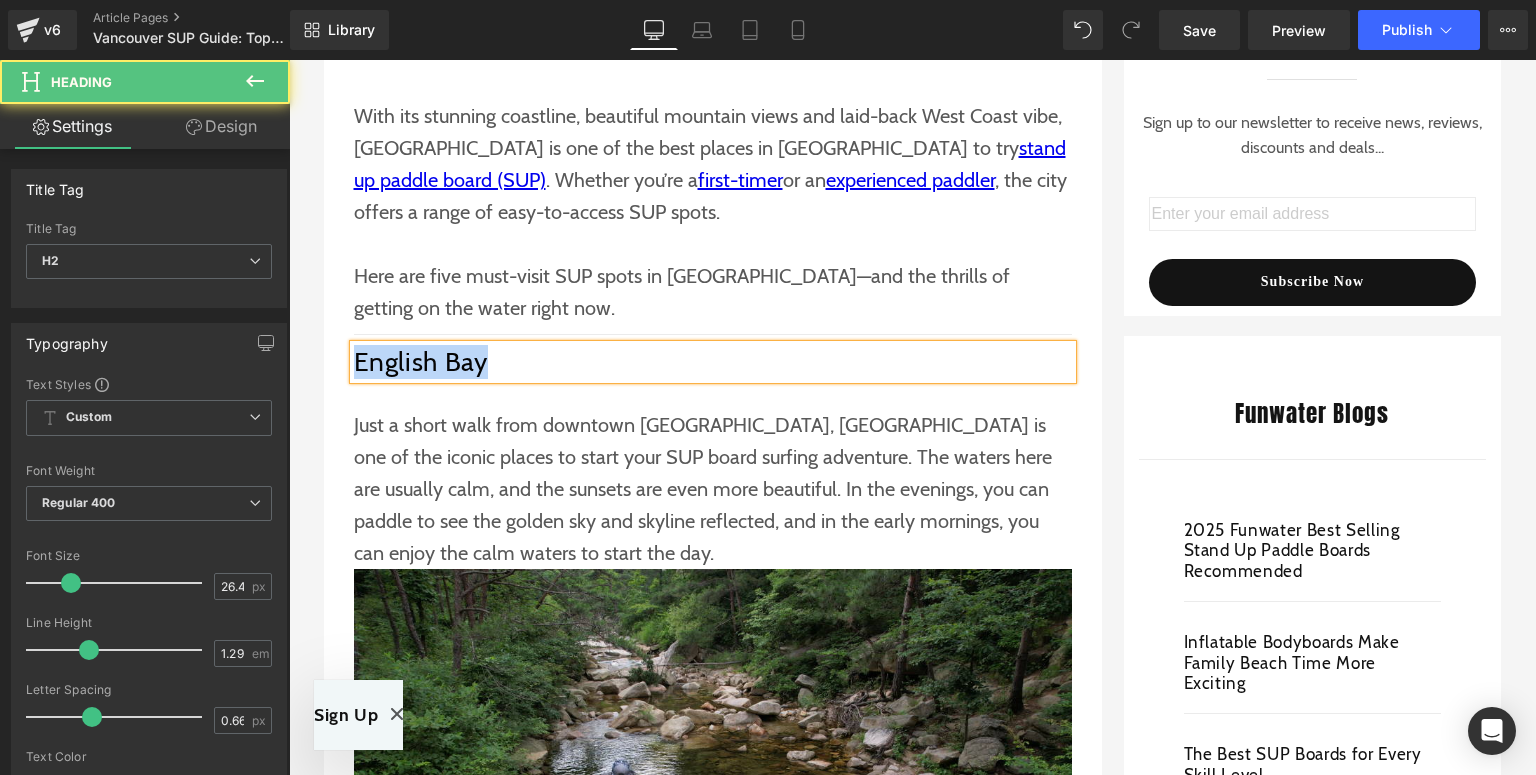 click on "English Bay" at bounding box center [713, 362] 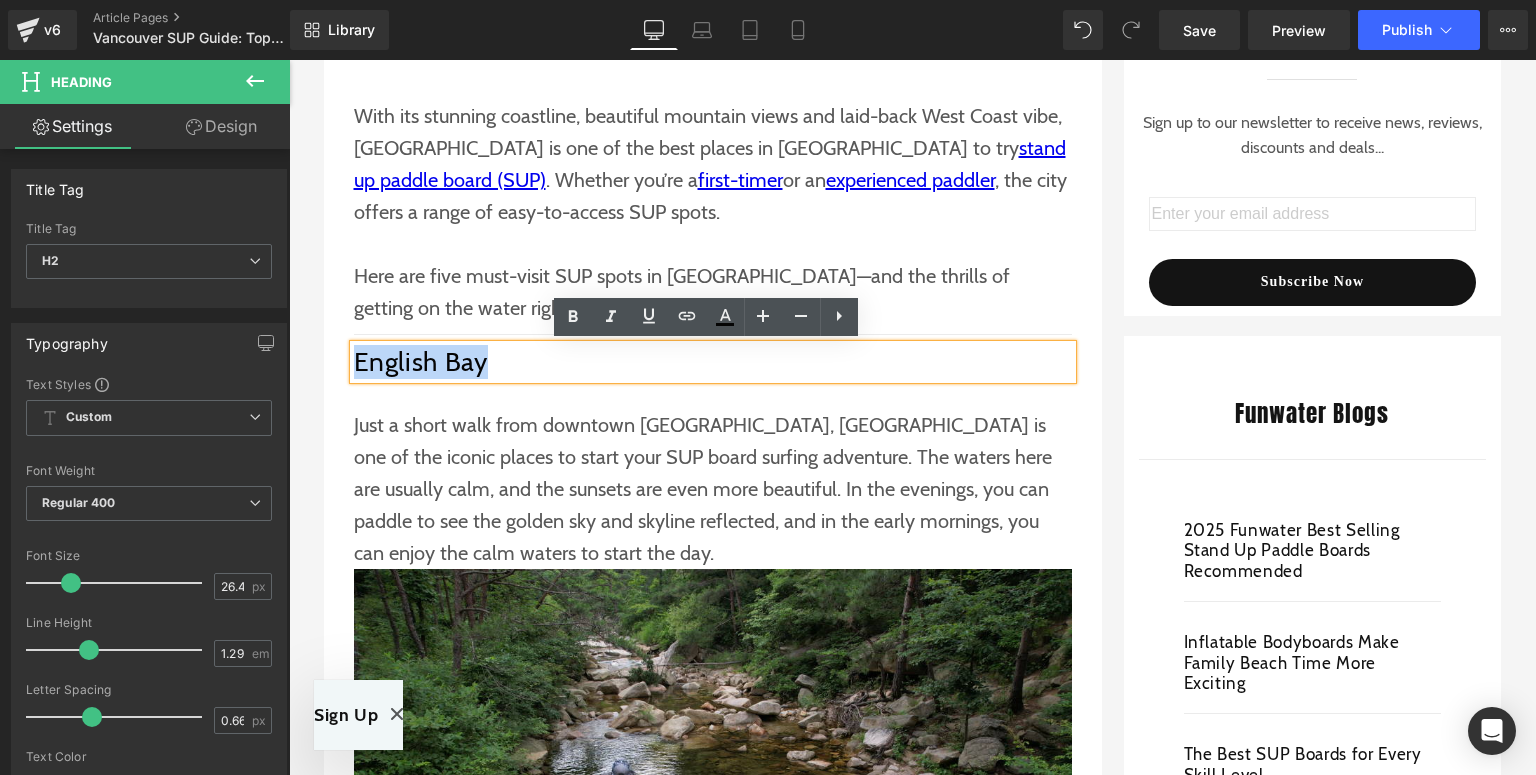 drag, startPoint x: 496, startPoint y: 360, endPoint x: 347, endPoint y: 362, distance: 149.01343 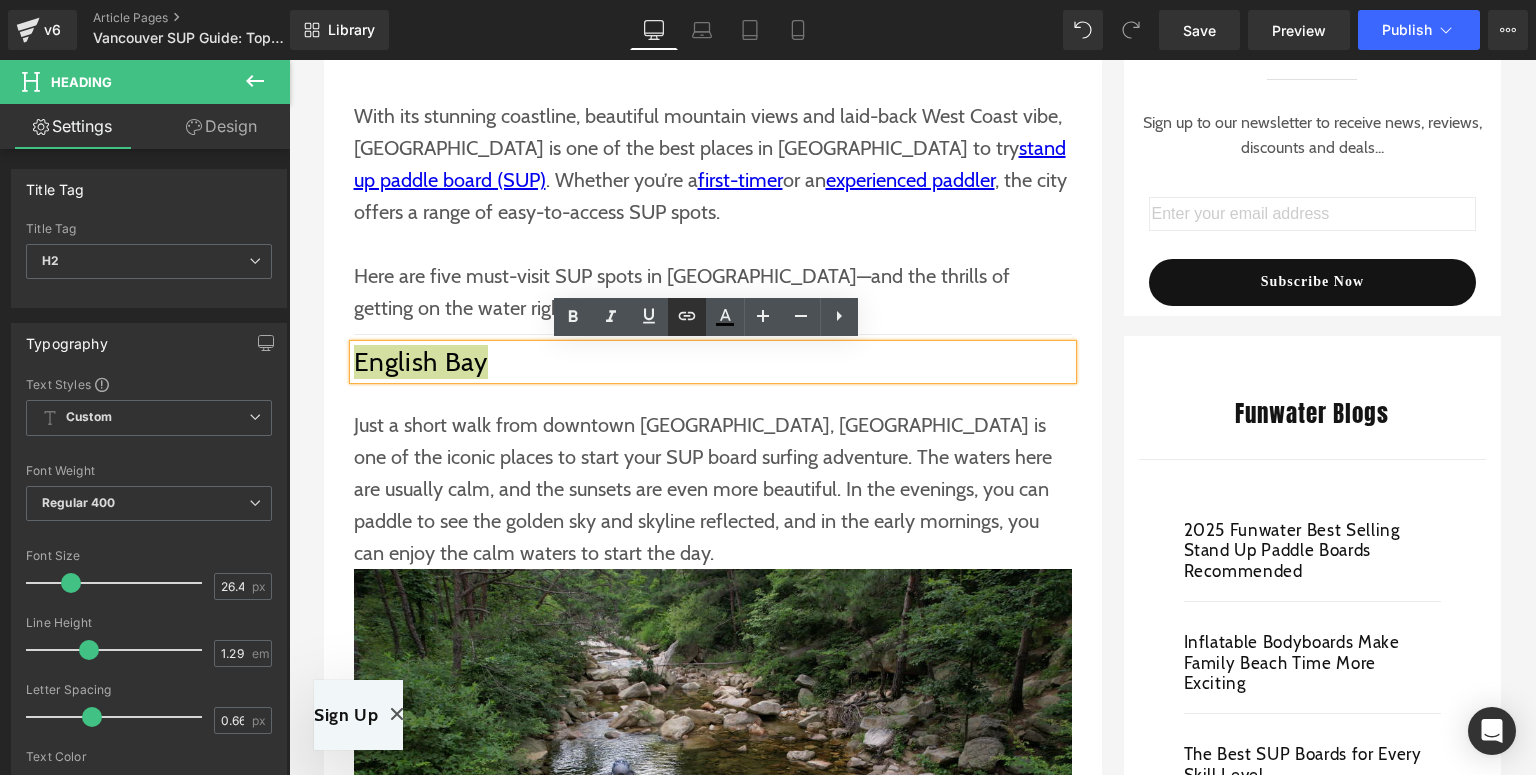 click 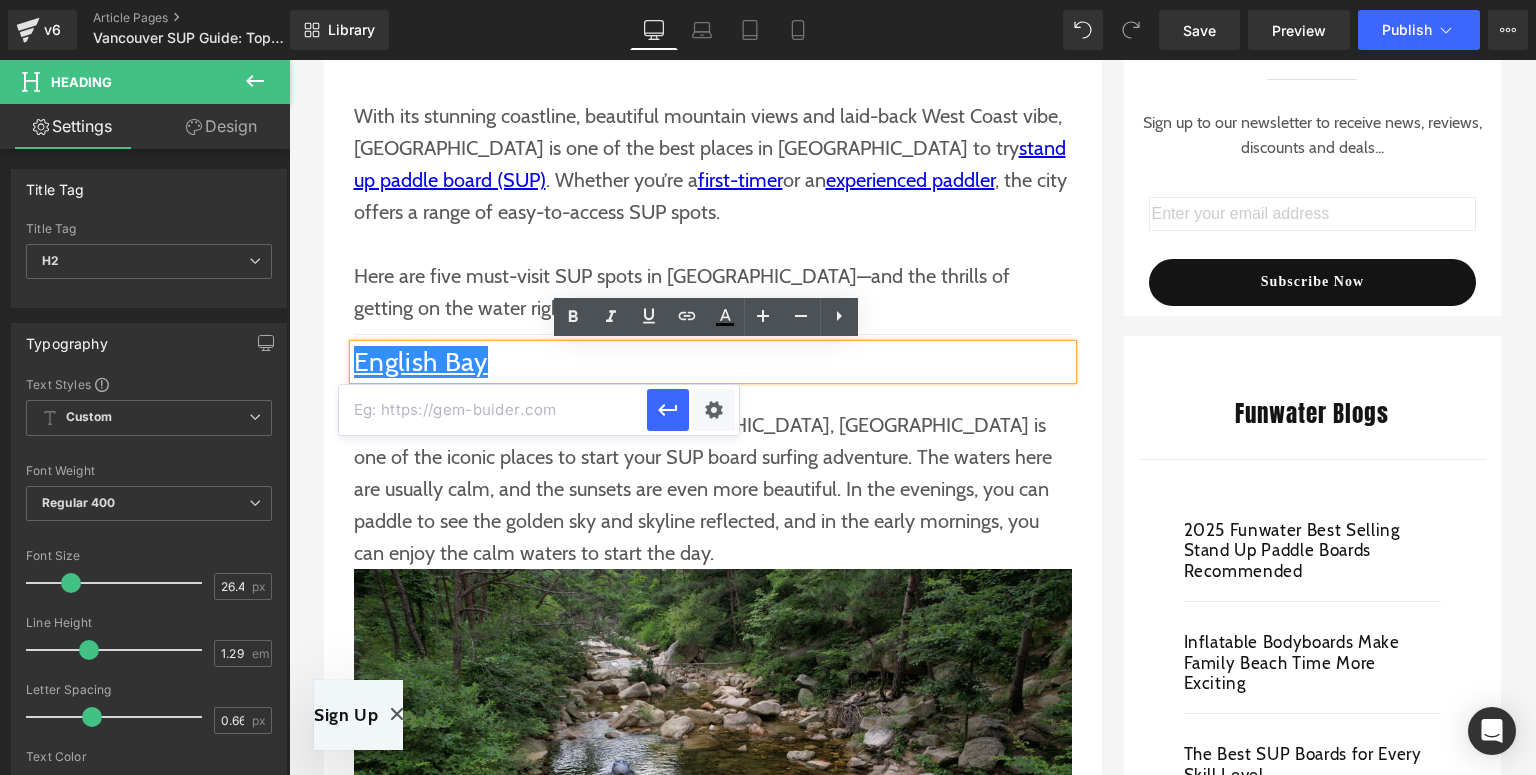 click at bounding box center (493, 410) 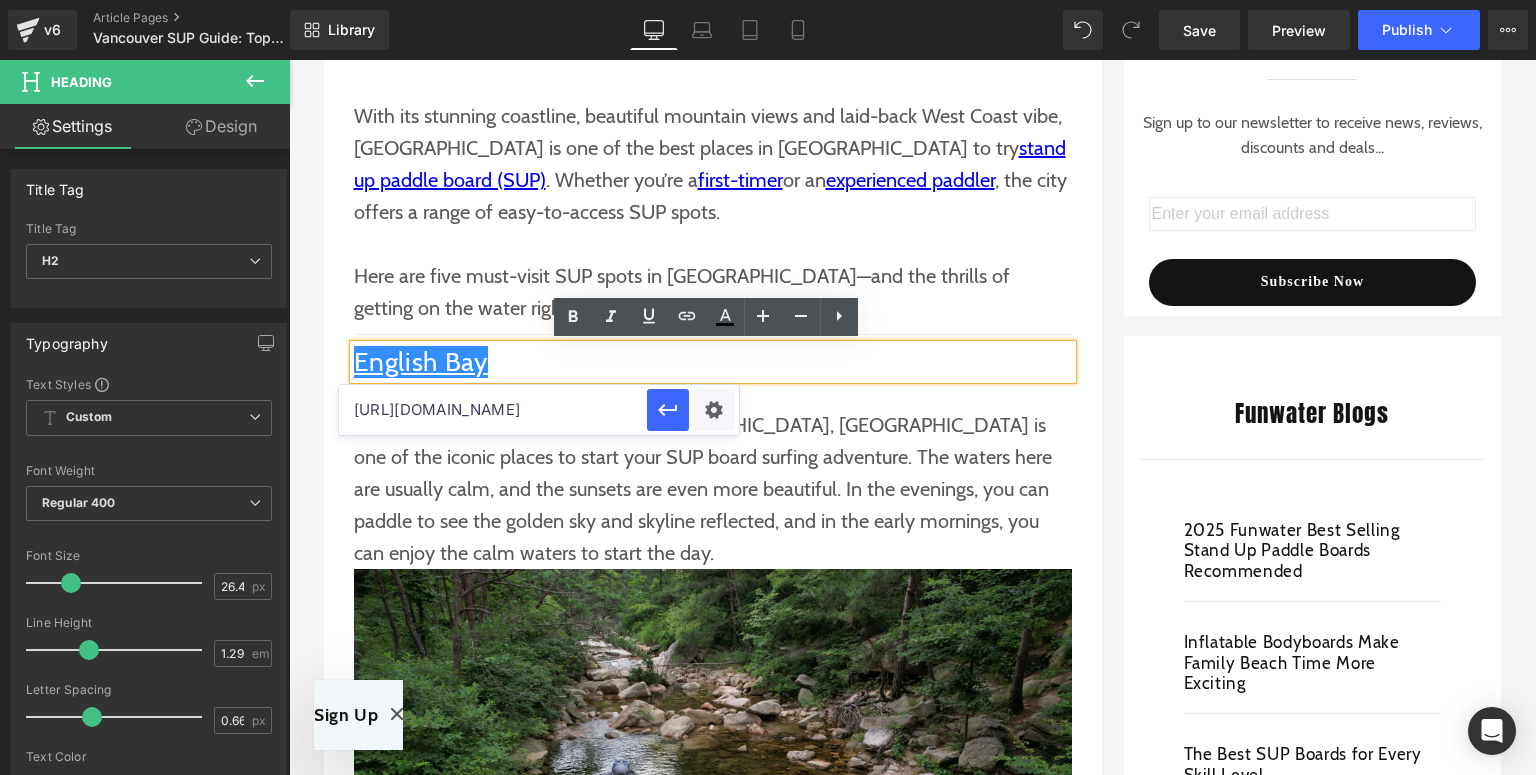 scroll, scrollTop: 0, scrollLeft: 115, axis: horizontal 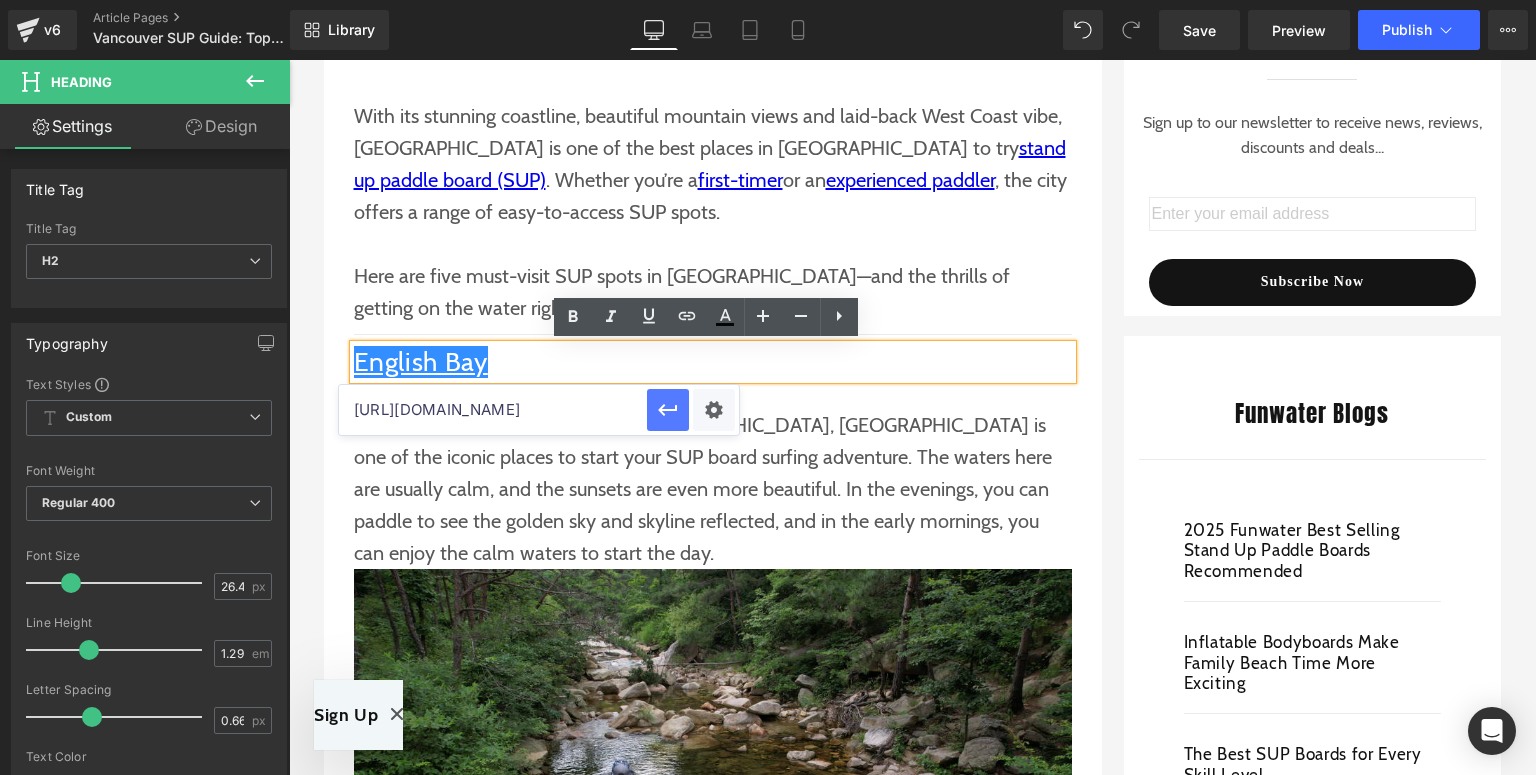 click at bounding box center [668, 410] 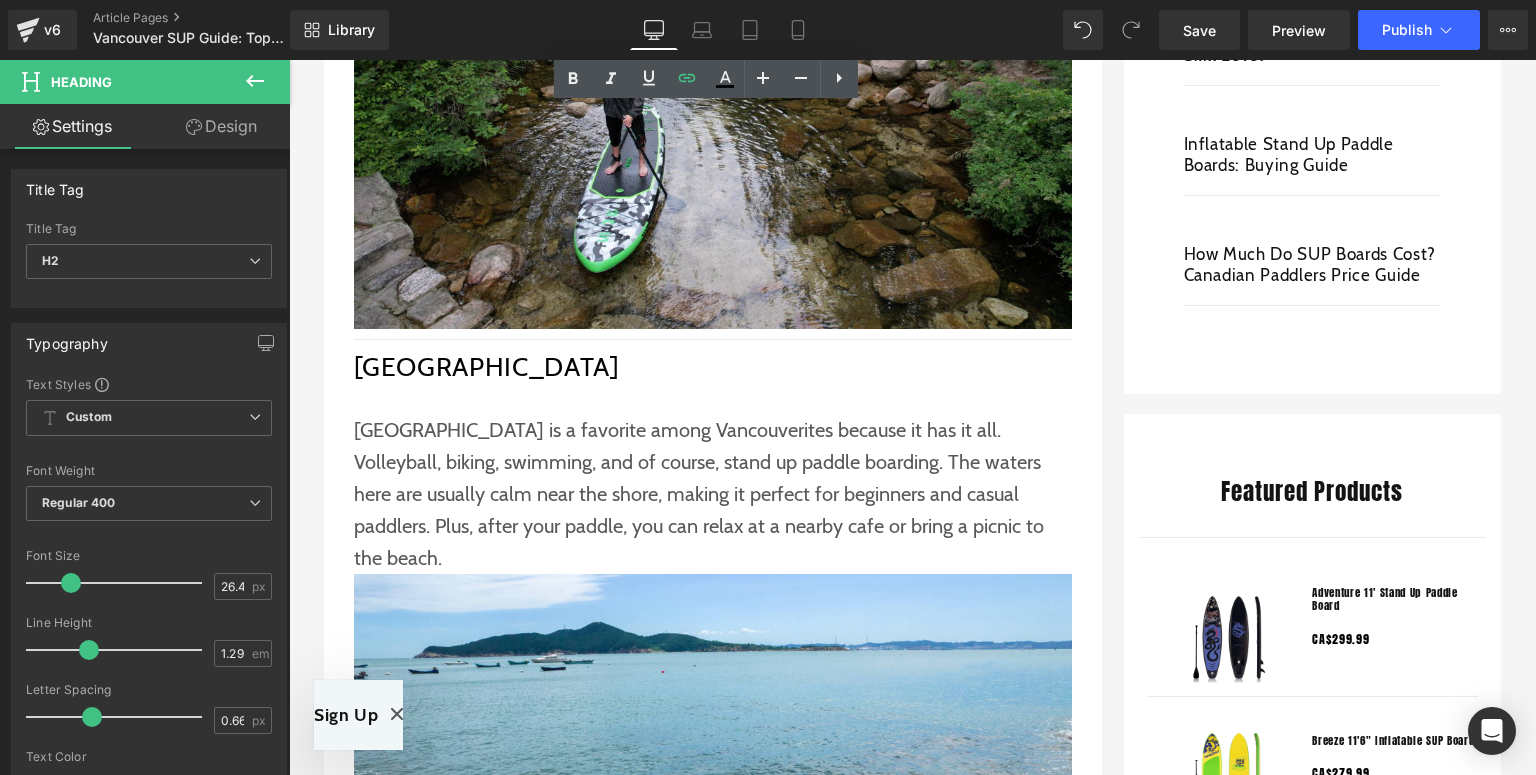scroll, scrollTop: 1280, scrollLeft: 0, axis: vertical 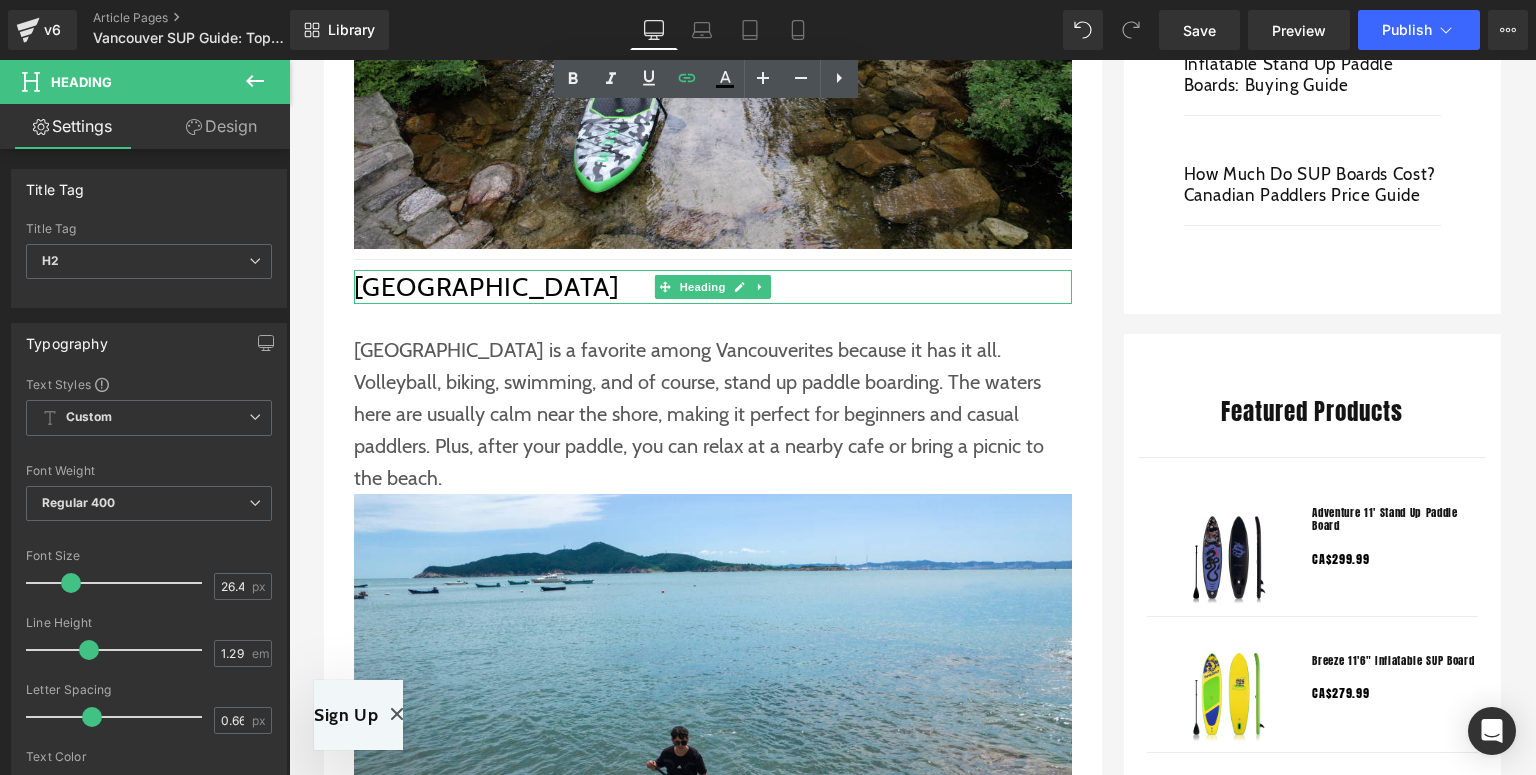 drag, startPoint x: 536, startPoint y: 288, endPoint x: 582, endPoint y: 280, distance: 46.69047 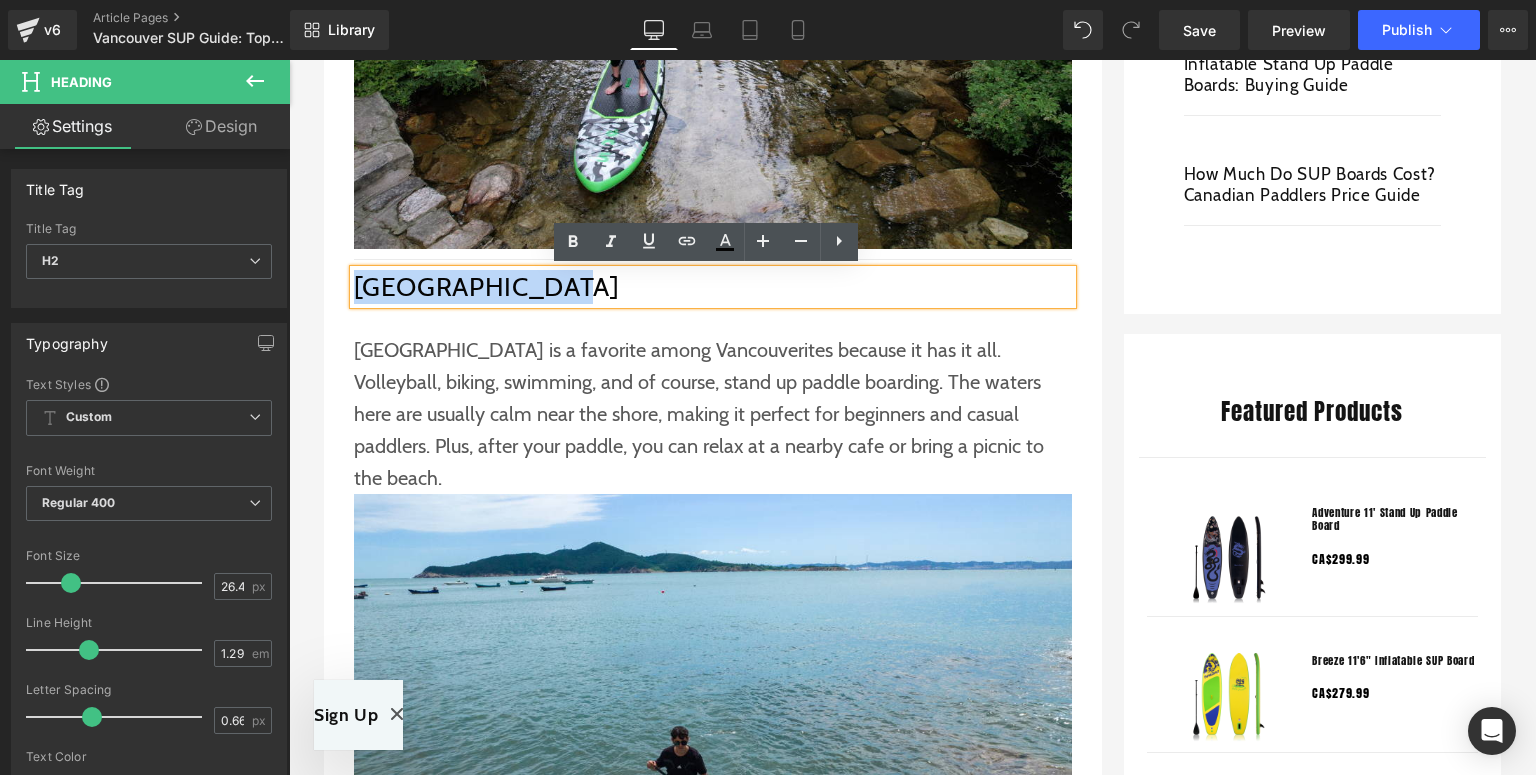 drag, startPoint x: 582, startPoint y: 280, endPoint x: 350, endPoint y: 284, distance: 232.03448 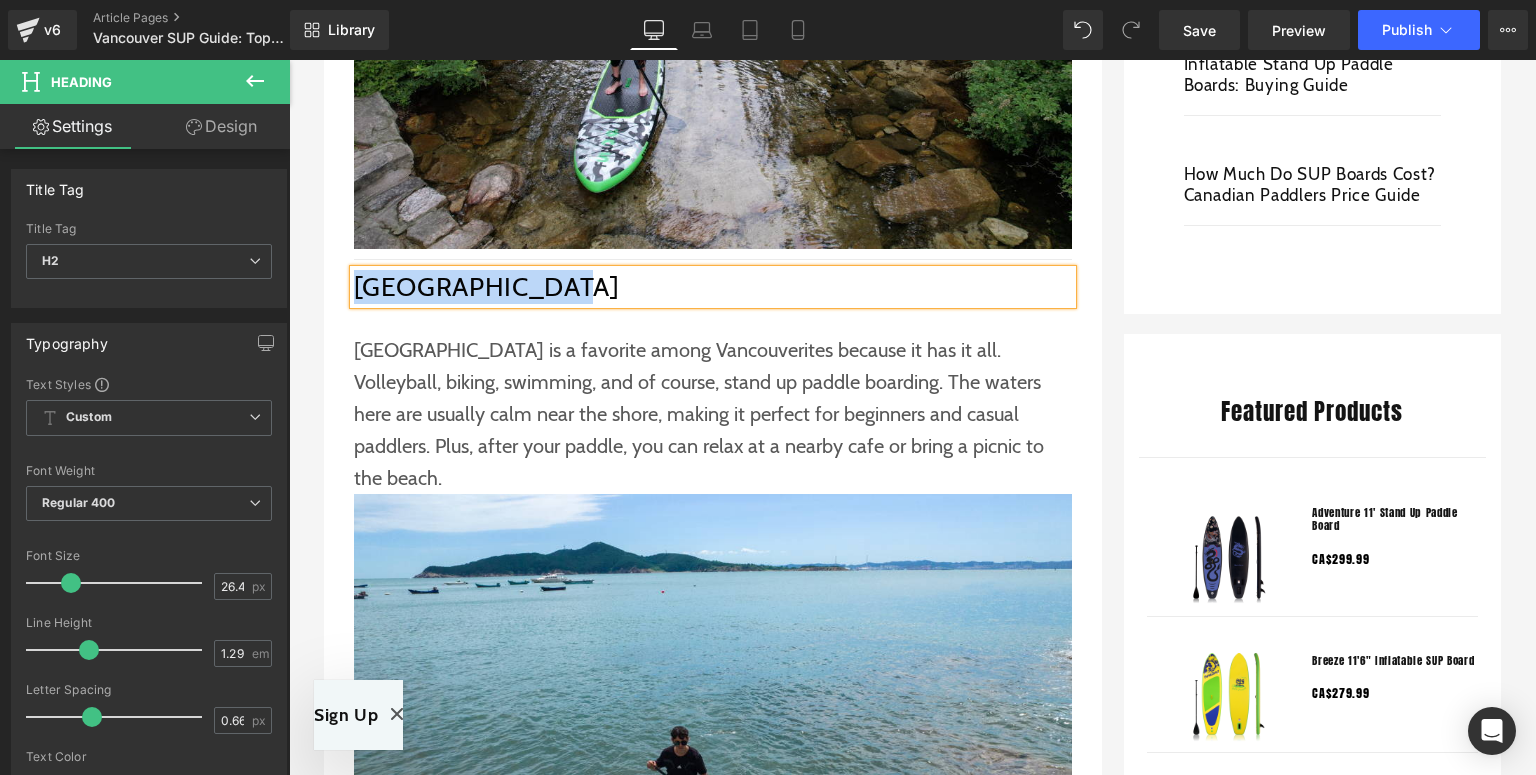 click on "[GEOGRAPHIC_DATA]" at bounding box center [713, 287] 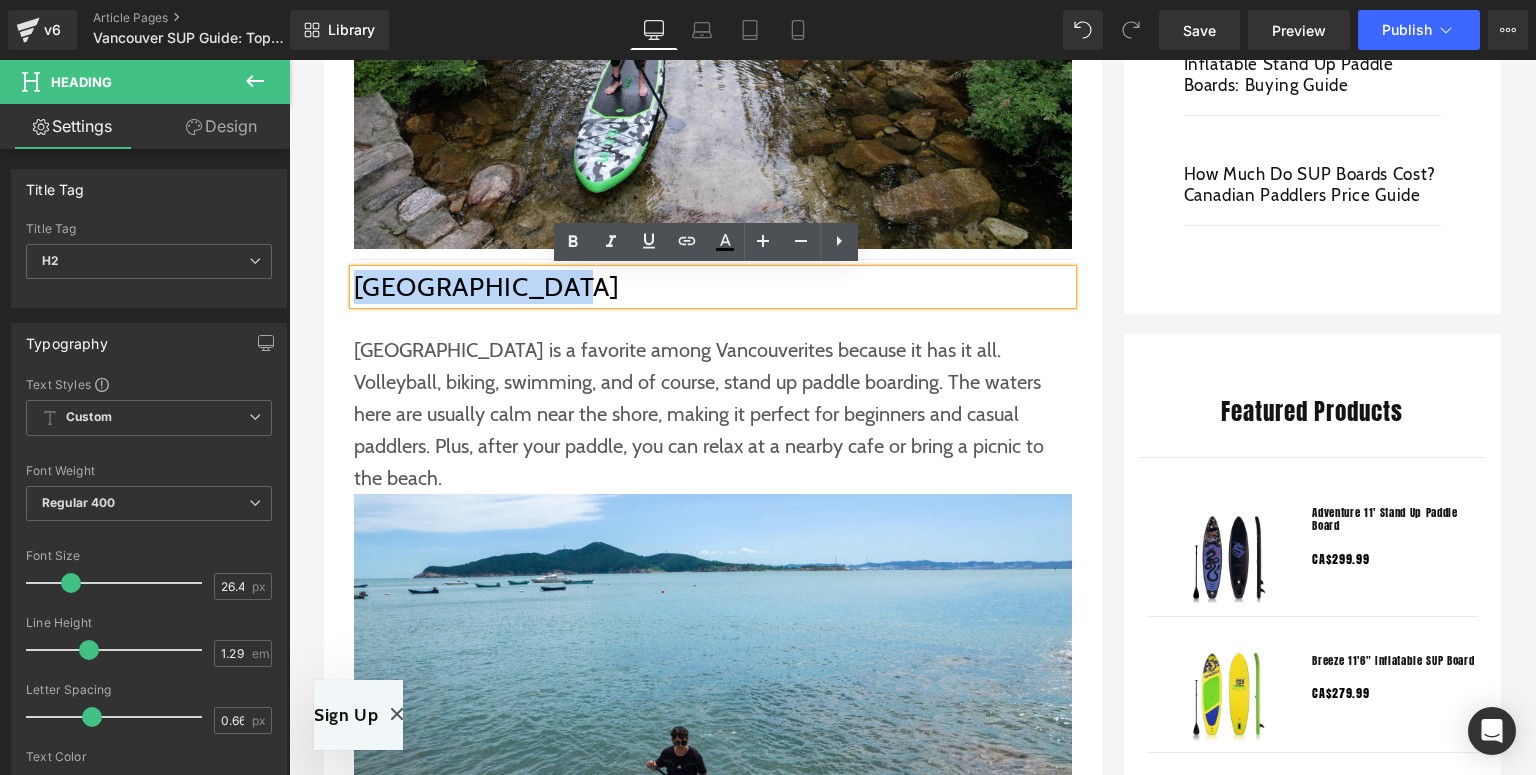 drag, startPoint x: 545, startPoint y: 285, endPoint x: 348, endPoint y: 288, distance: 197.02284 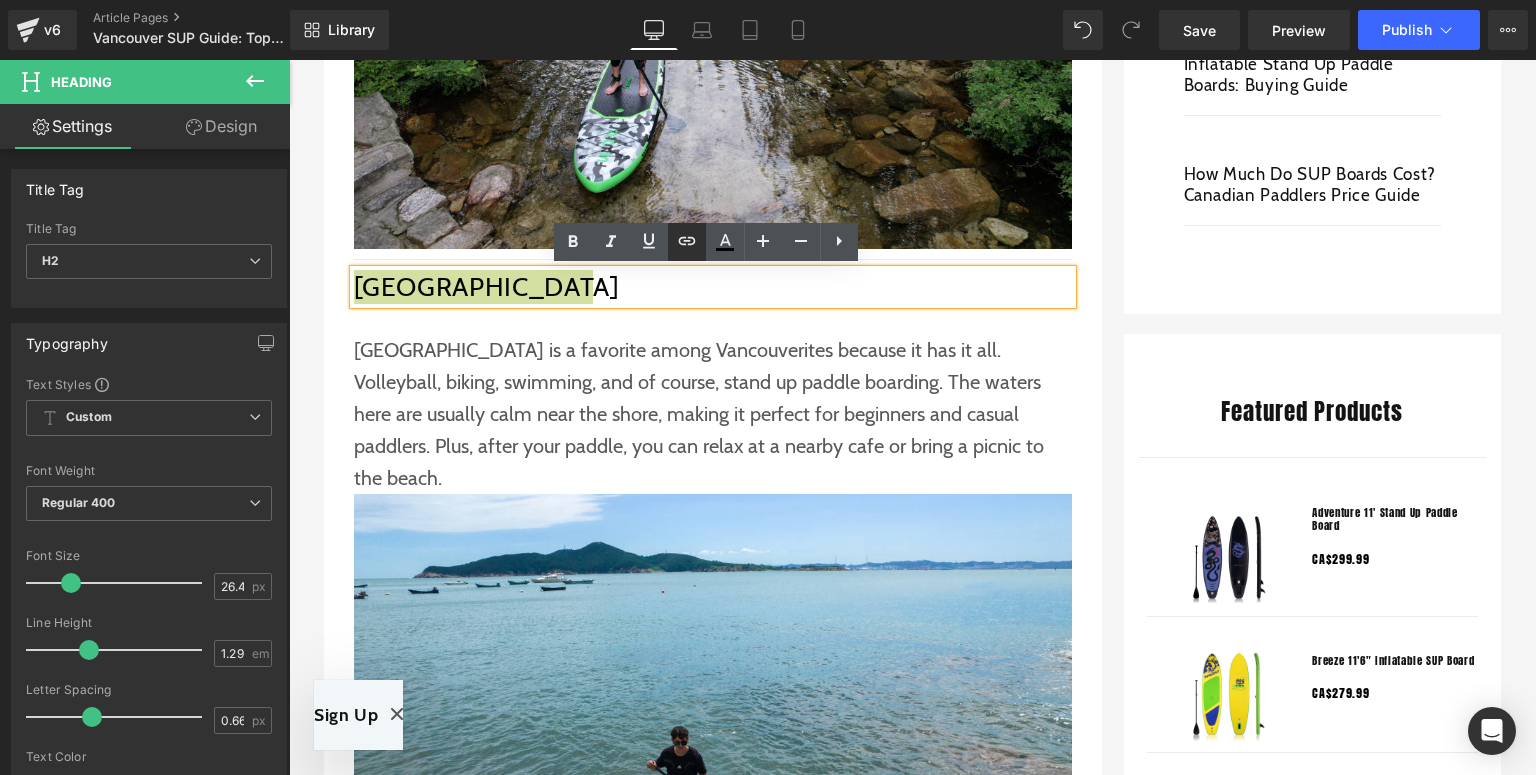 click 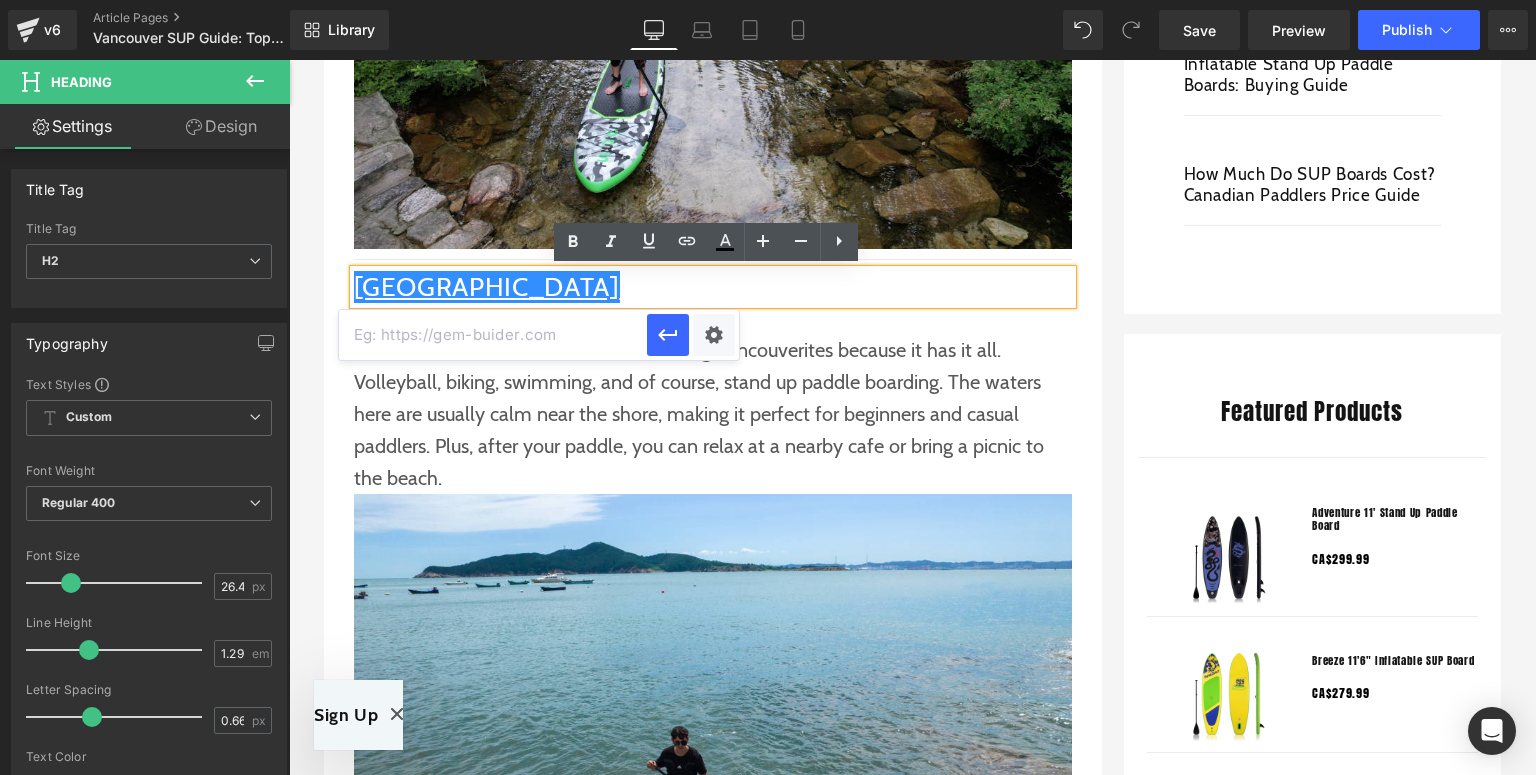 click at bounding box center (493, 335) 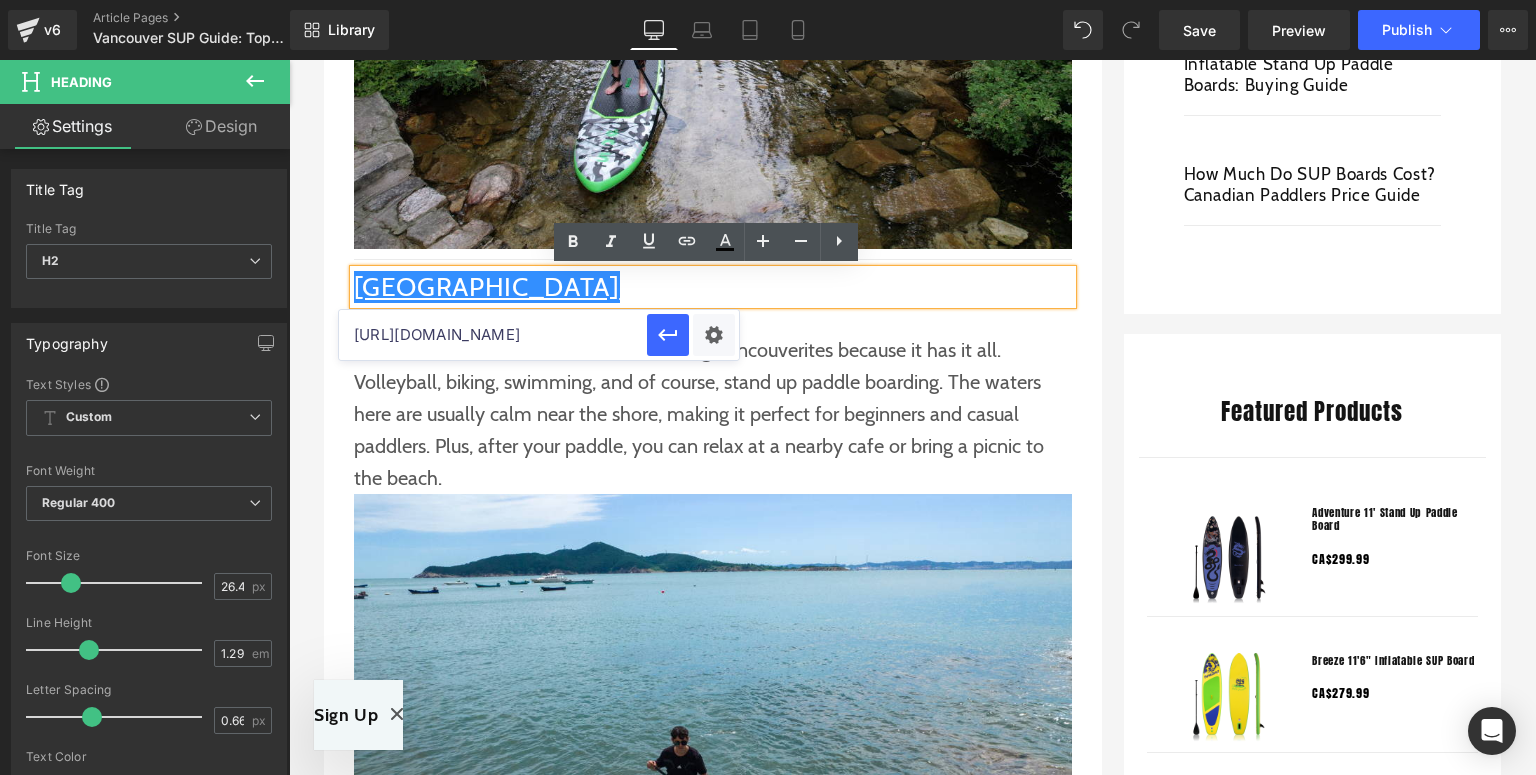 scroll, scrollTop: 0, scrollLeft: 53, axis: horizontal 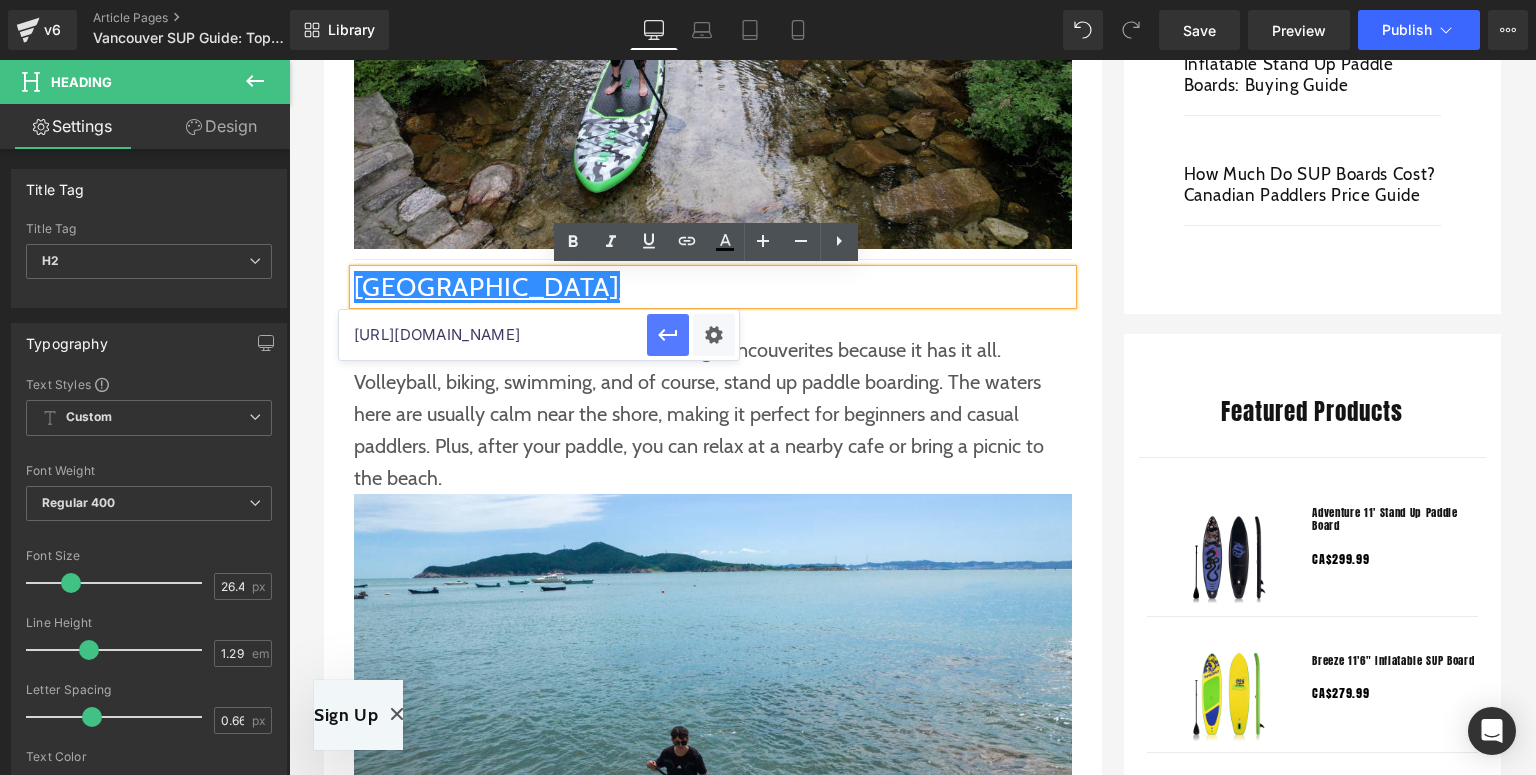 click at bounding box center [668, 335] 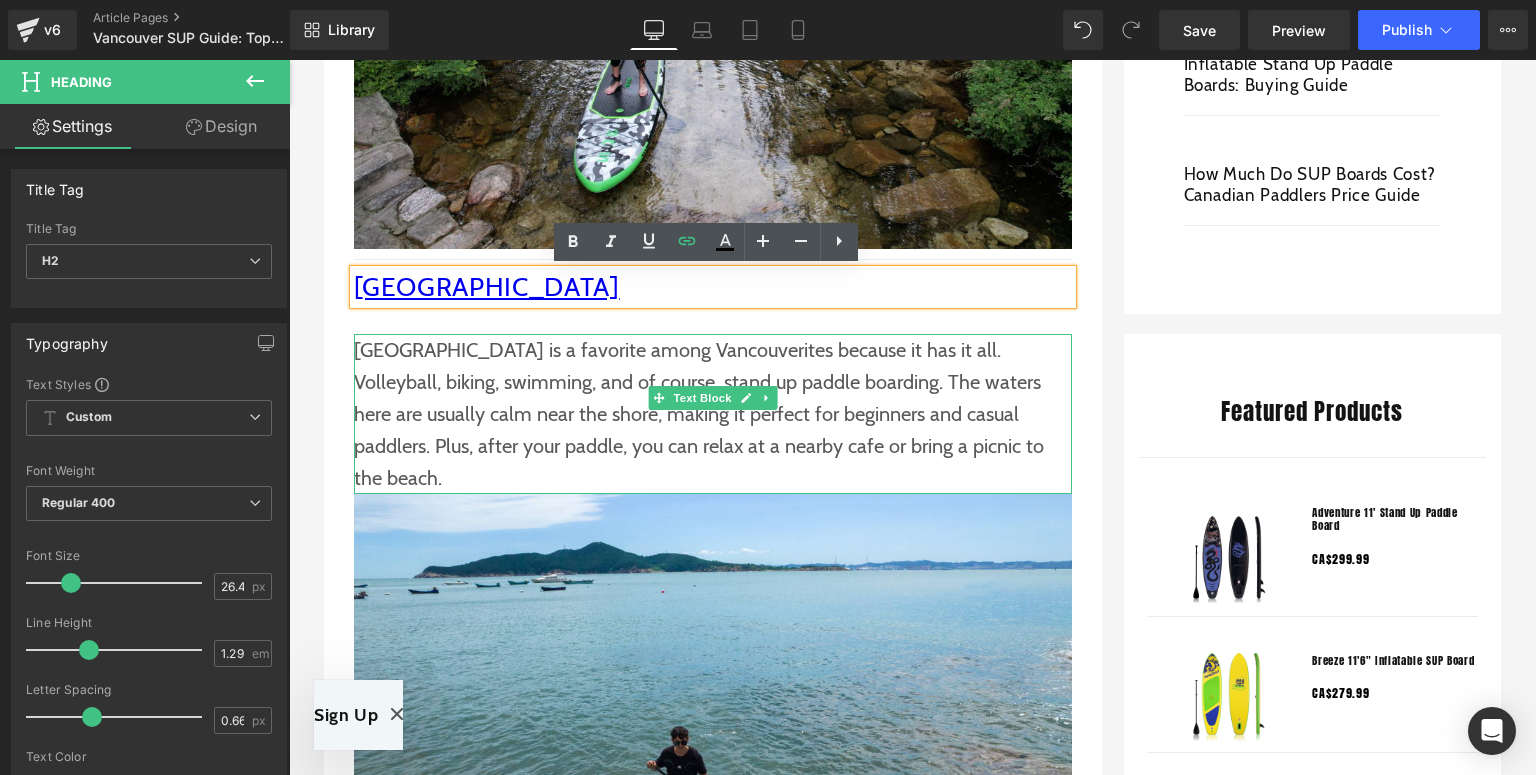 scroll, scrollTop: 1360, scrollLeft: 0, axis: vertical 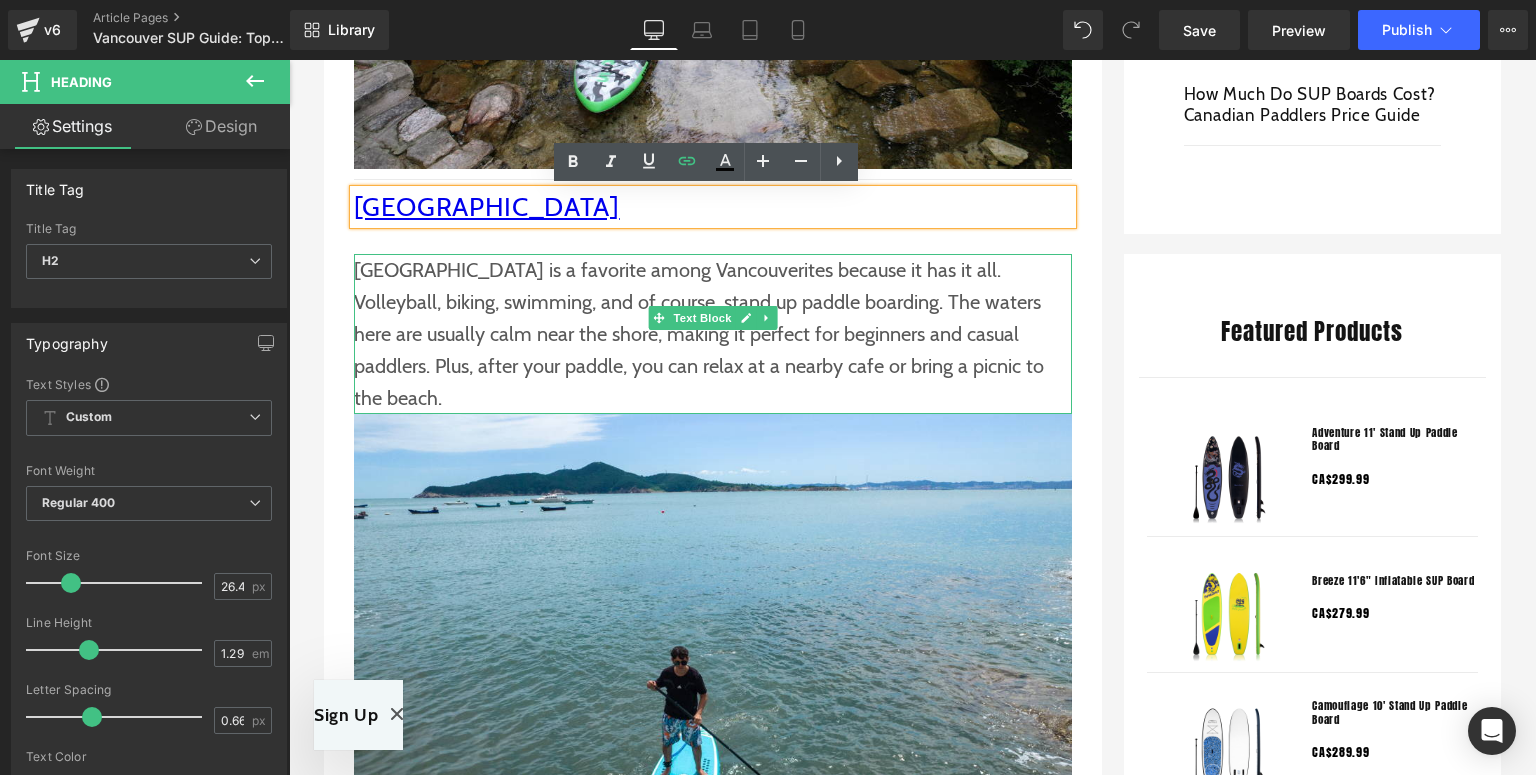 click on "[GEOGRAPHIC_DATA] is a favorite among Vancouverites because it has it all. Volleyball, biking, swimming, and of course, stand up paddle boarding. The waters here are usually calm near the shore, making it perfect for beginners and casual paddlers. Plus, after your paddle, you can relax at a nearby cafe or bring a picnic to the beach." at bounding box center (713, 334) 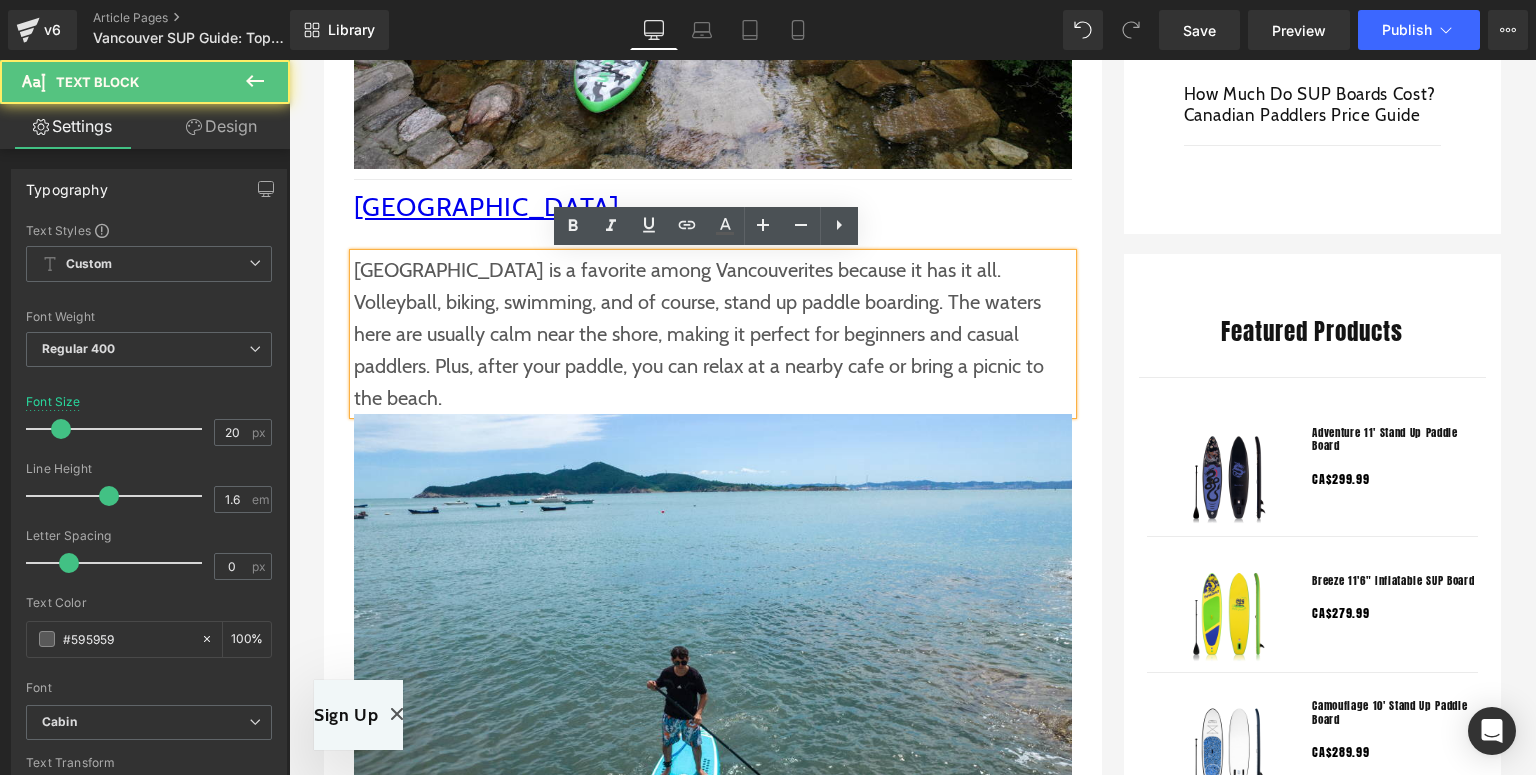 click on "[GEOGRAPHIC_DATA] is a favorite among Vancouverites because it has it all. Volleyball, biking, swimming, and of course, stand up paddle boarding. The waters here are usually calm near the shore, making it perfect for beginners and casual paddlers. Plus, after your paddle, you can relax at a nearby cafe or bring a picnic to the beach." at bounding box center [713, 334] 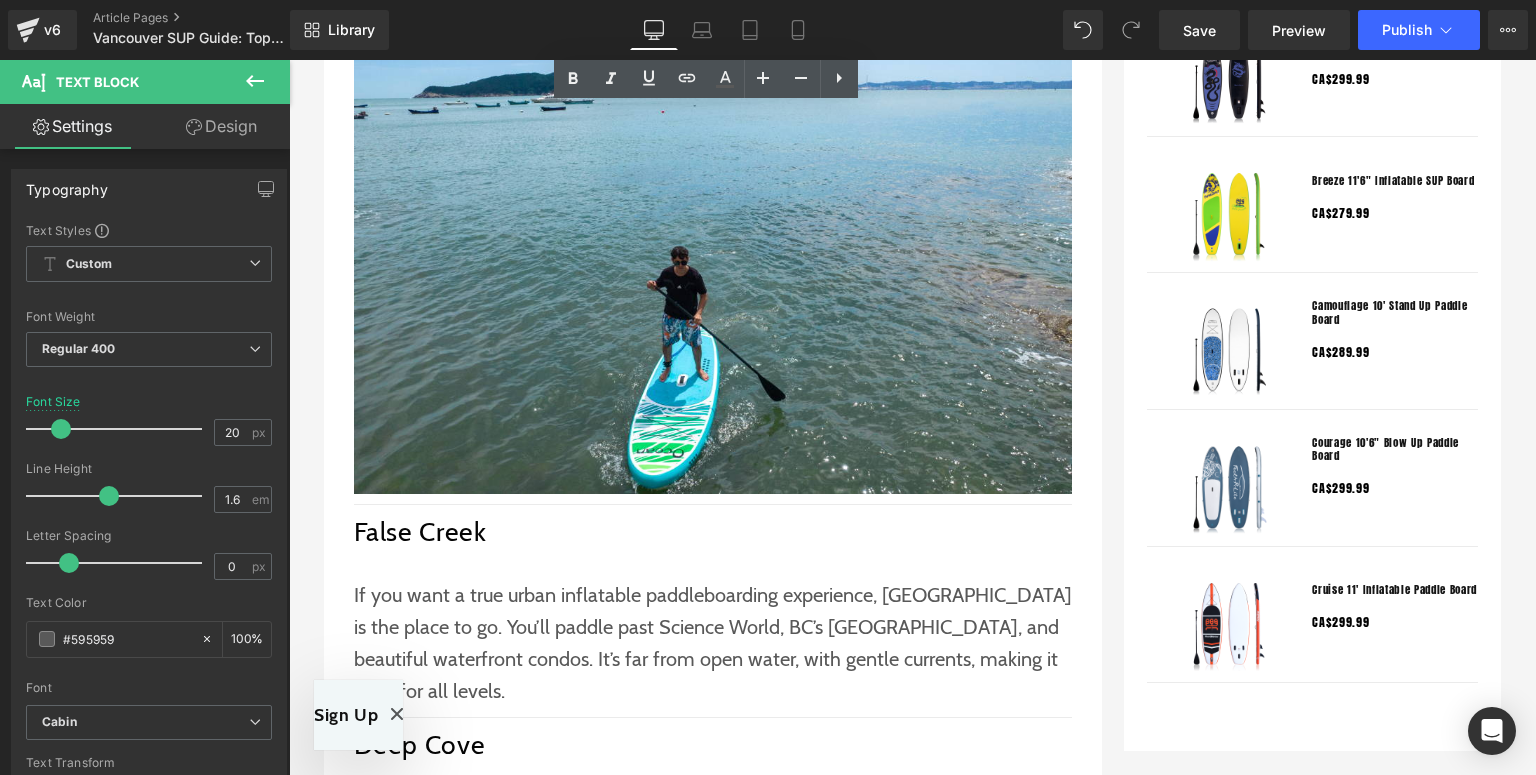 scroll, scrollTop: 1920, scrollLeft: 0, axis: vertical 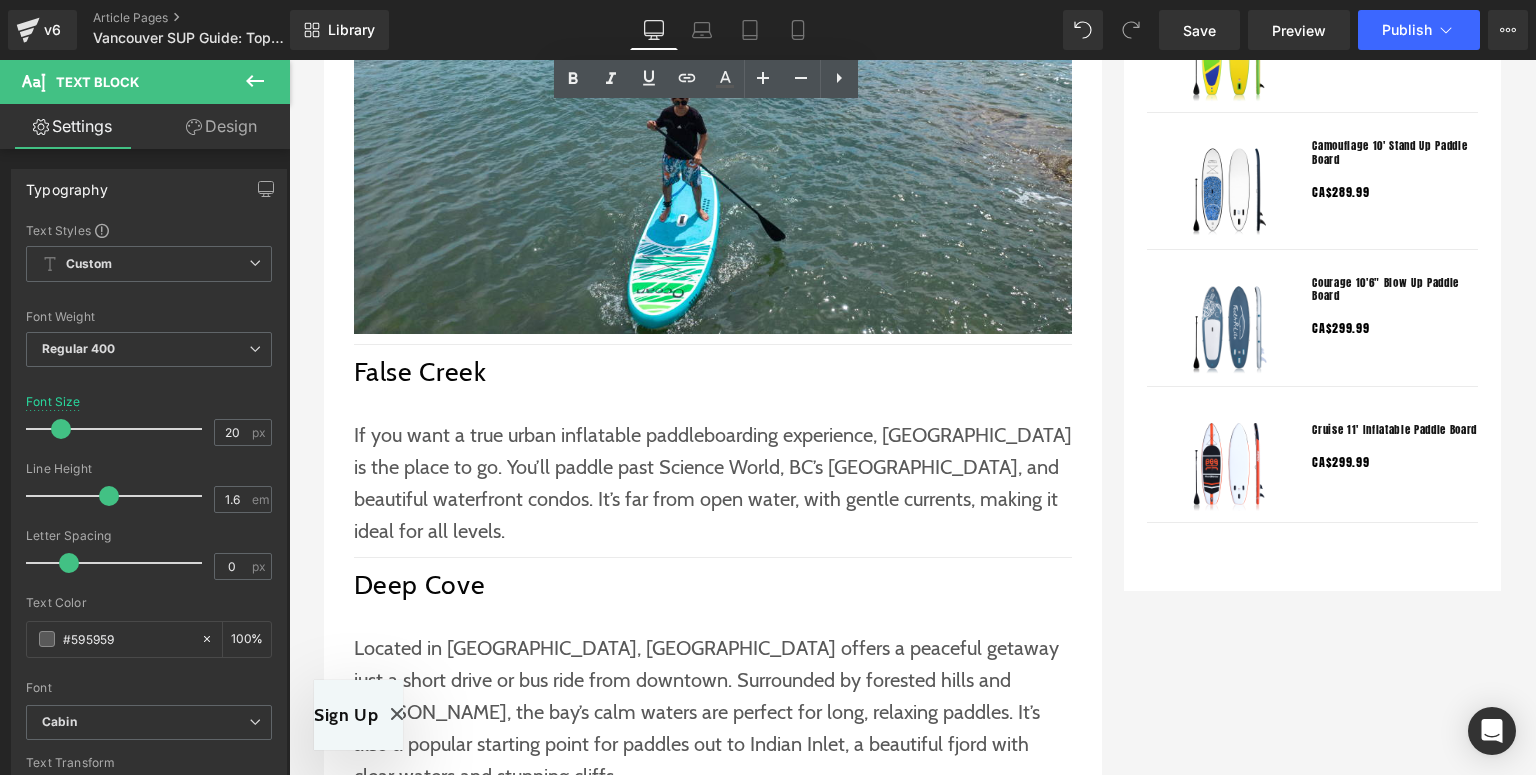 drag, startPoint x: 448, startPoint y: 343, endPoint x: 514, endPoint y: 328, distance: 67.68308 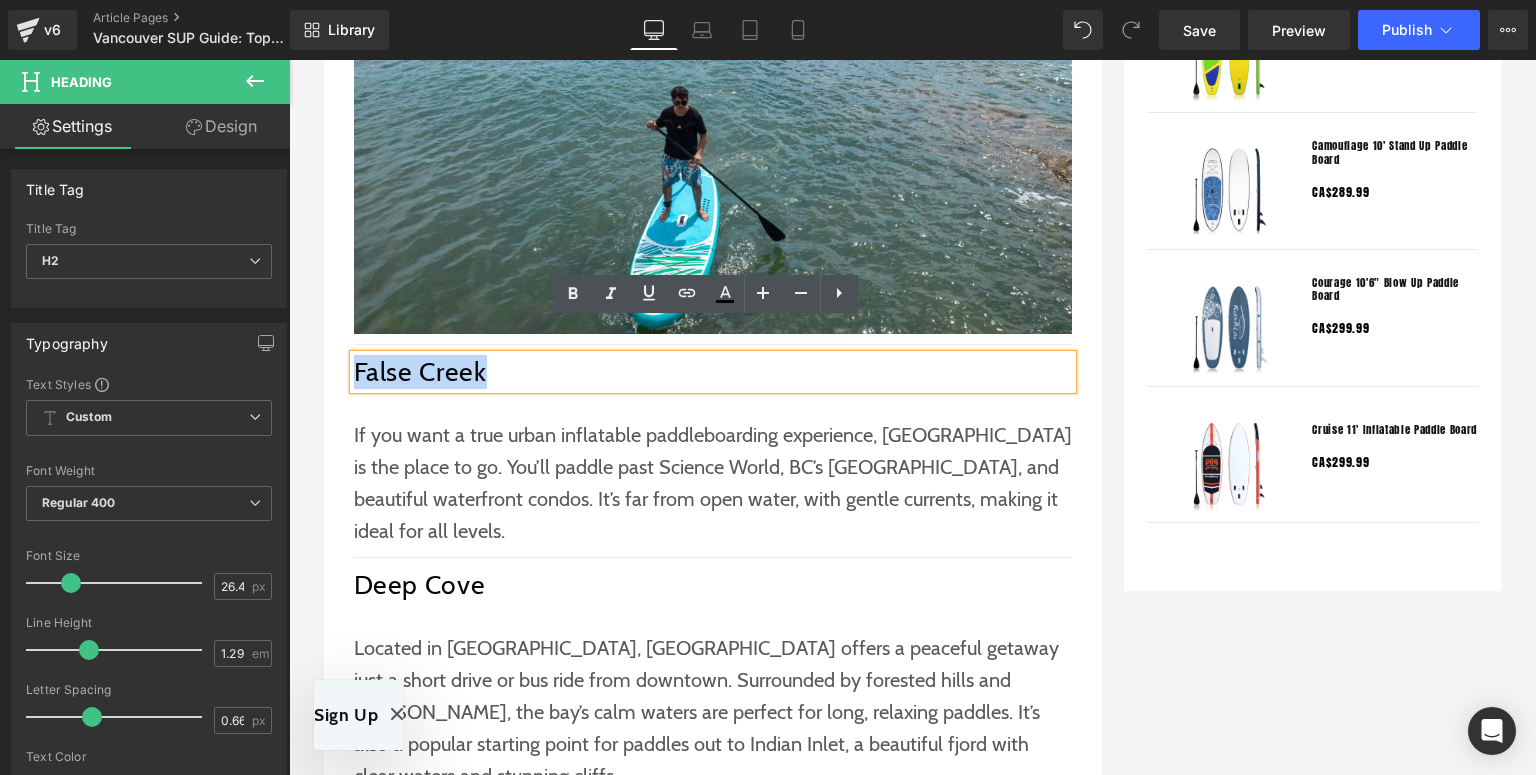 drag, startPoint x: 516, startPoint y: 333, endPoint x: 351, endPoint y: 344, distance: 165.36626 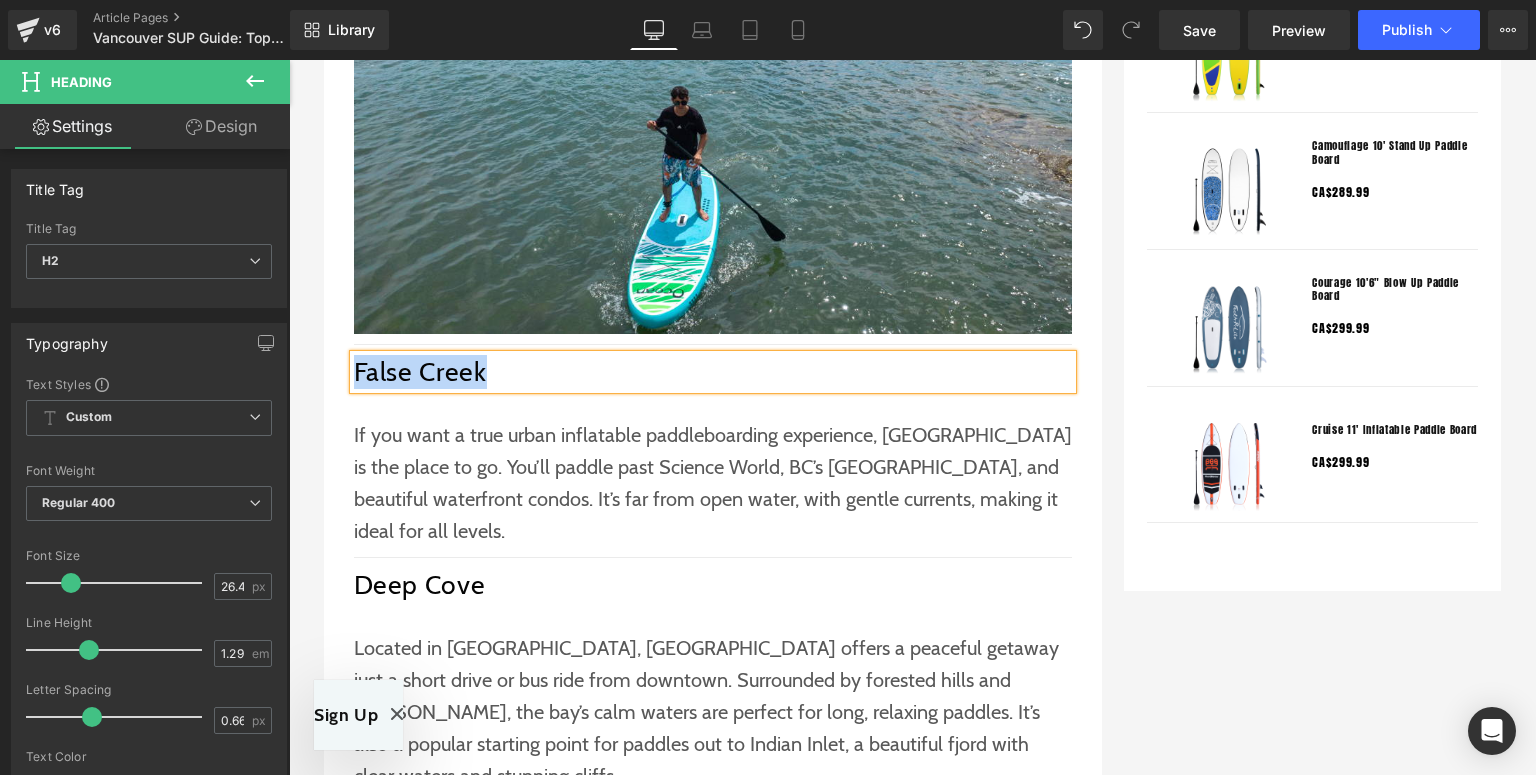 click on "False Creek" at bounding box center [713, 372] 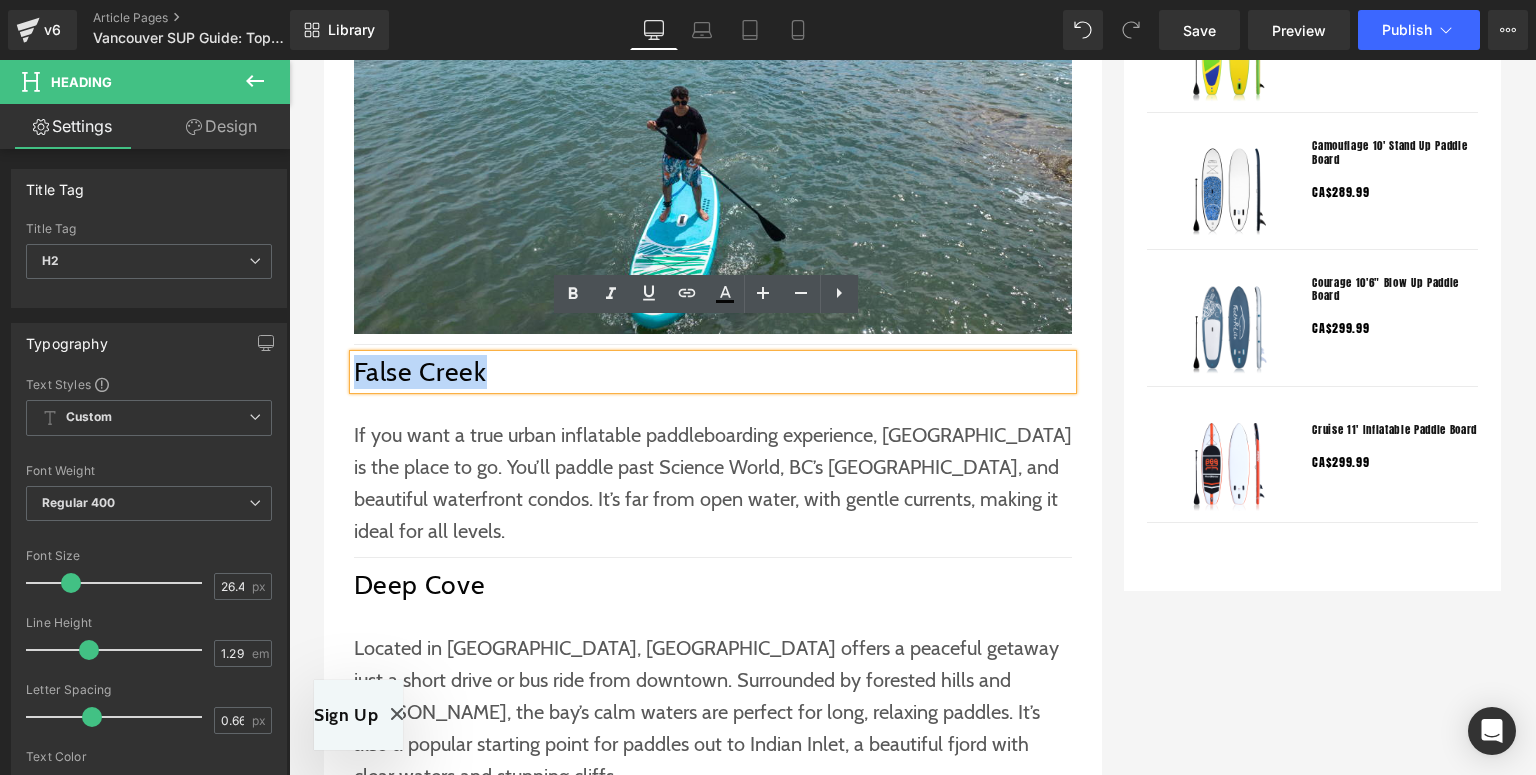 drag, startPoint x: 503, startPoint y: 343, endPoint x: 352, endPoint y: 347, distance: 151.05296 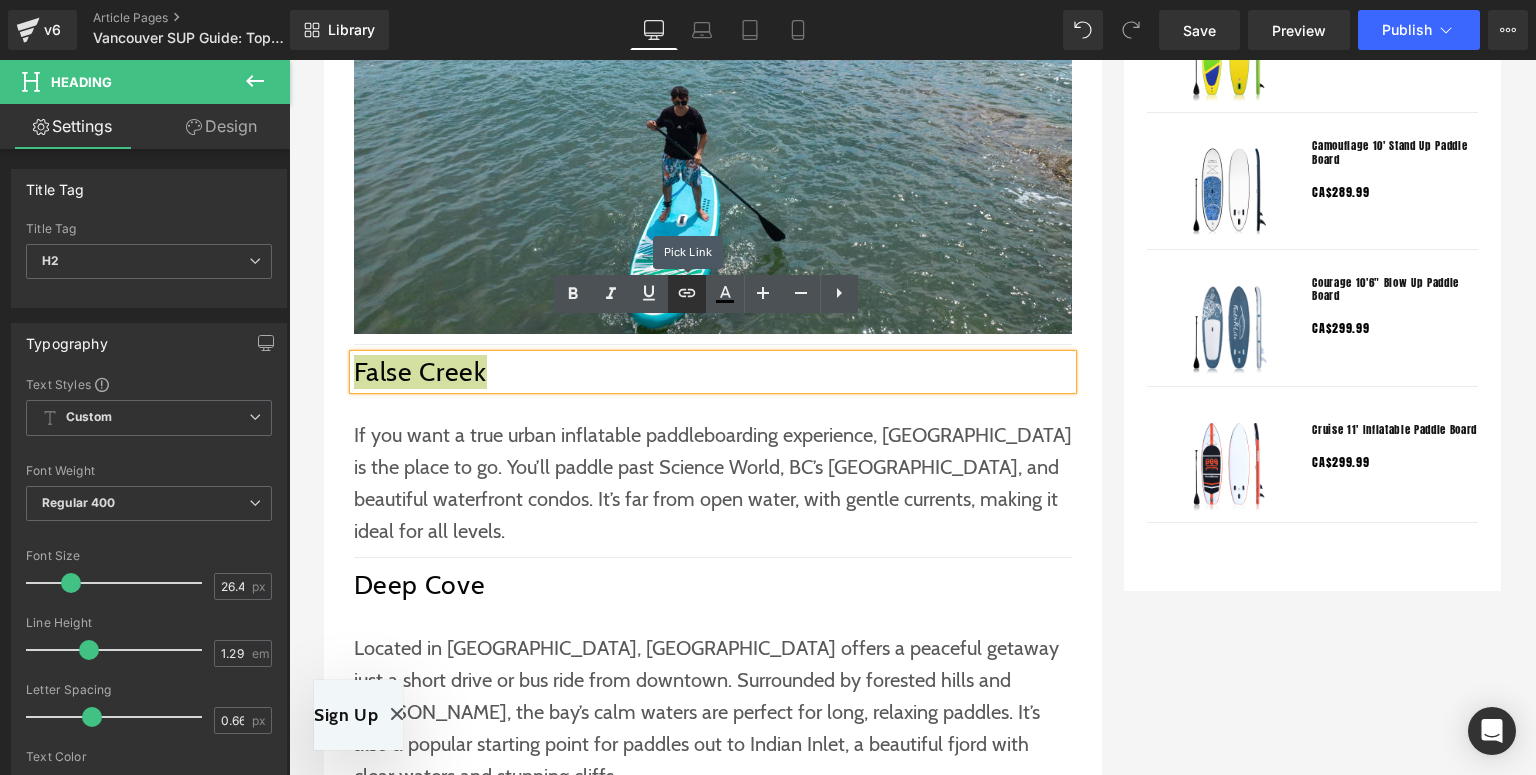 click 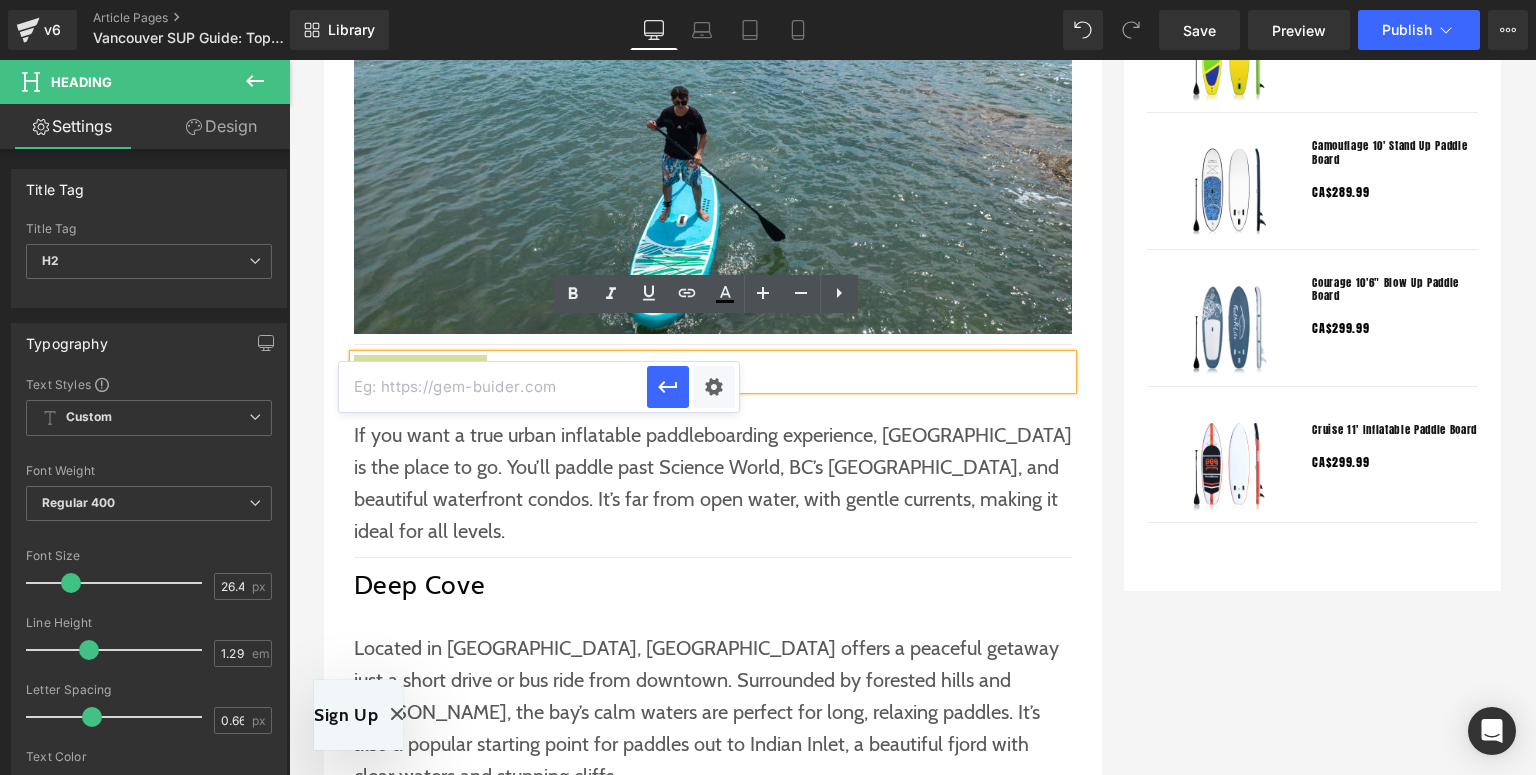 click at bounding box center [493, 387] 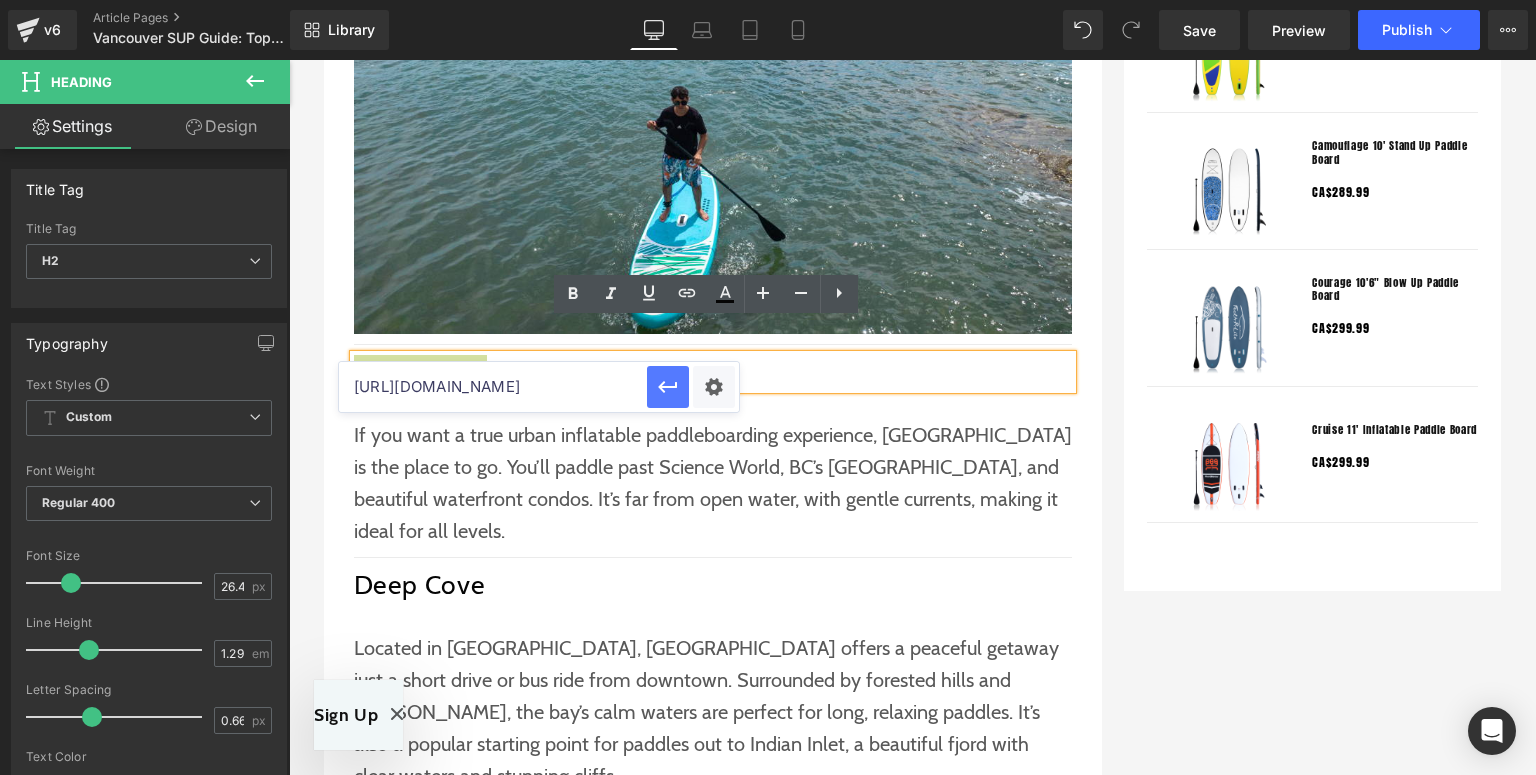 scroll, scrollTop: 0, scrollLeft: 27, axis: horizontal 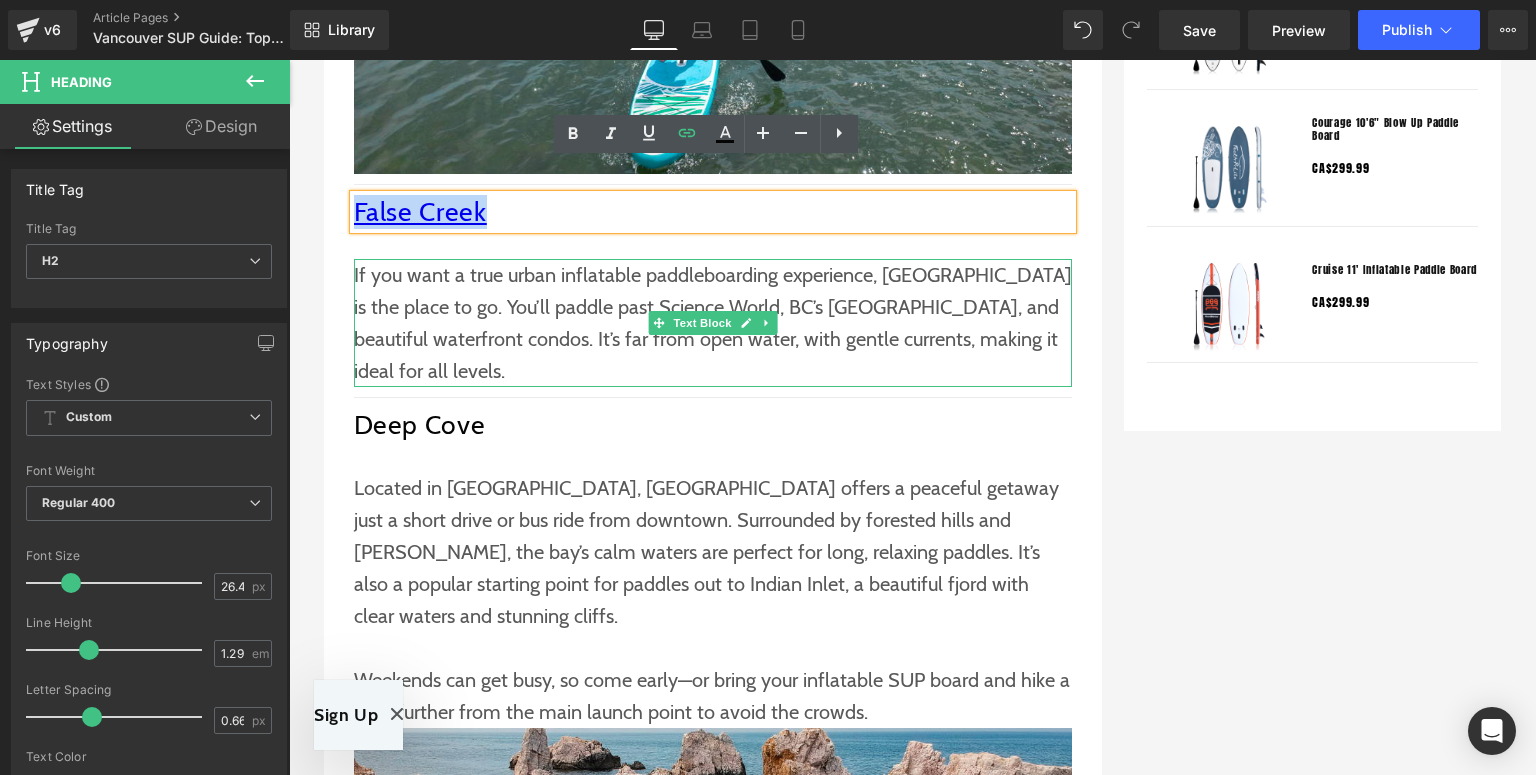 drag, startPoint x: 853, startPoint y: 280, endPoint x: 916, endPoint y: 272, distance: 63.505905 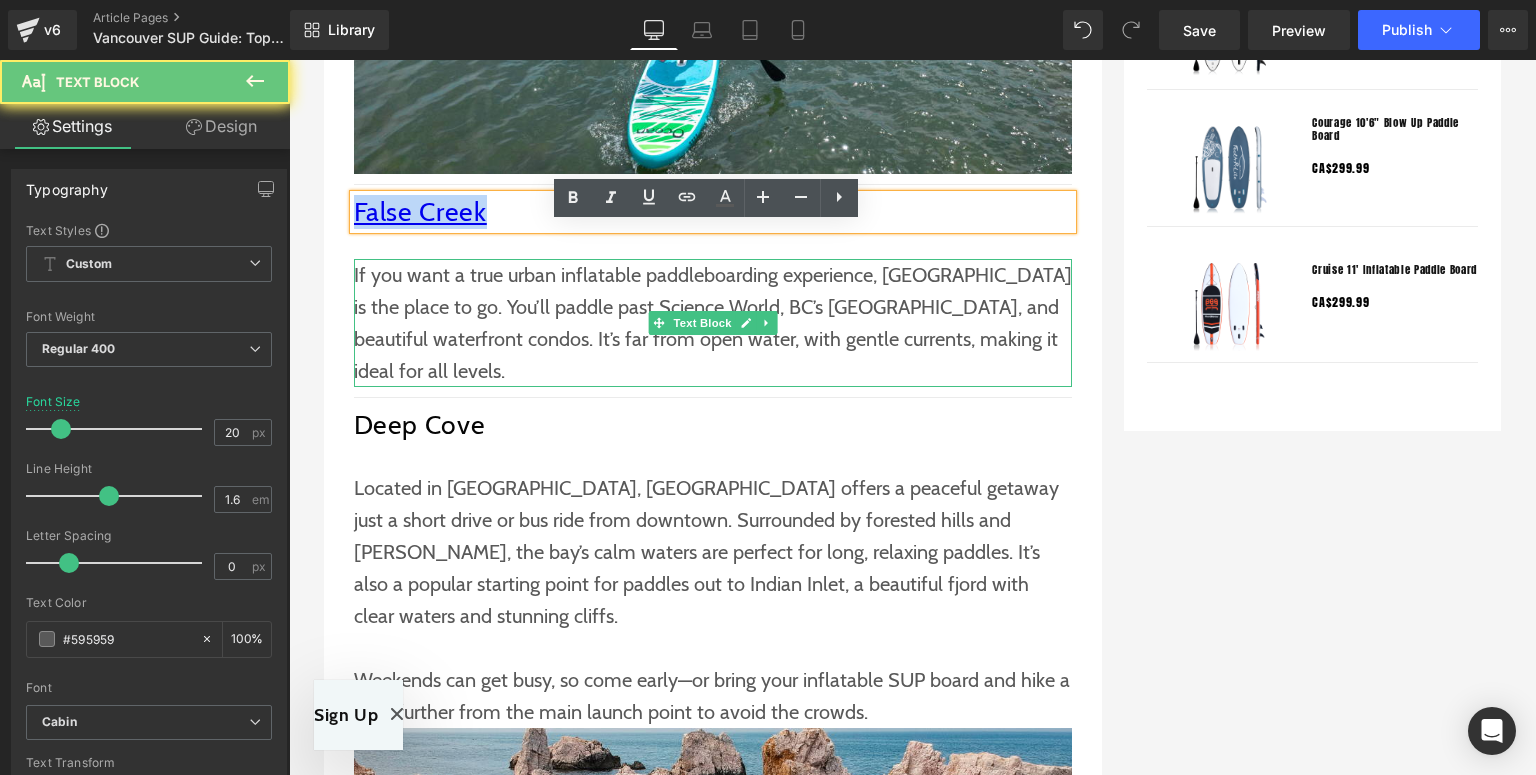 click on "If you want a true urban inflatable paddleboarding experience, [GEOGRAPHIC_DATA] is the place to go. You’ll paddle past Science World, BC’s [GEOGRAPHIC_DATA], and beautiful waterfront condos. It’s far from open water, with gentle currents, making it ideal for all levels." at bounding box center (713, 323) 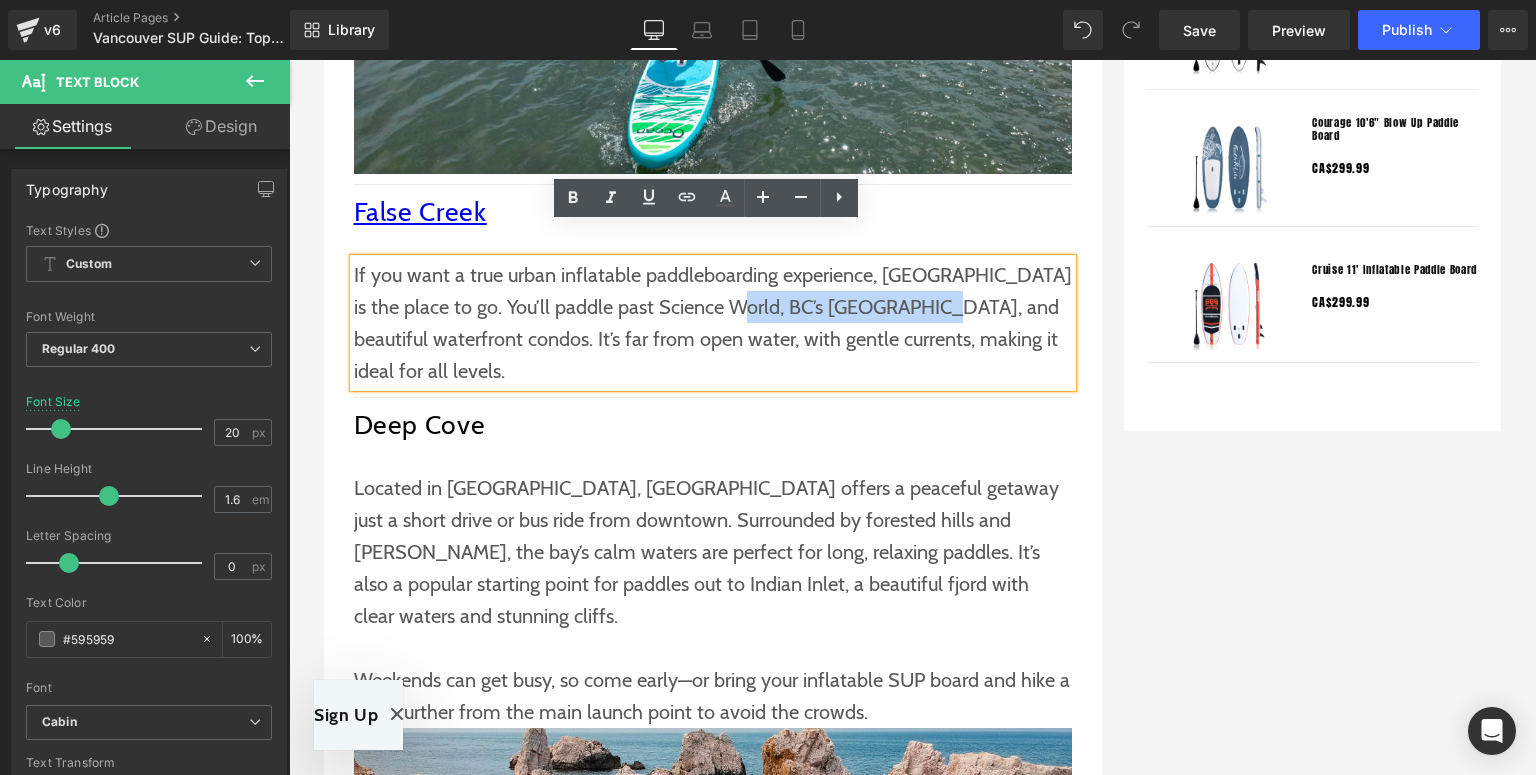drag, startPoint x: 914, startPoint y: 276, endPoint x: 733, endPoint y: 278, distance: 181.01105 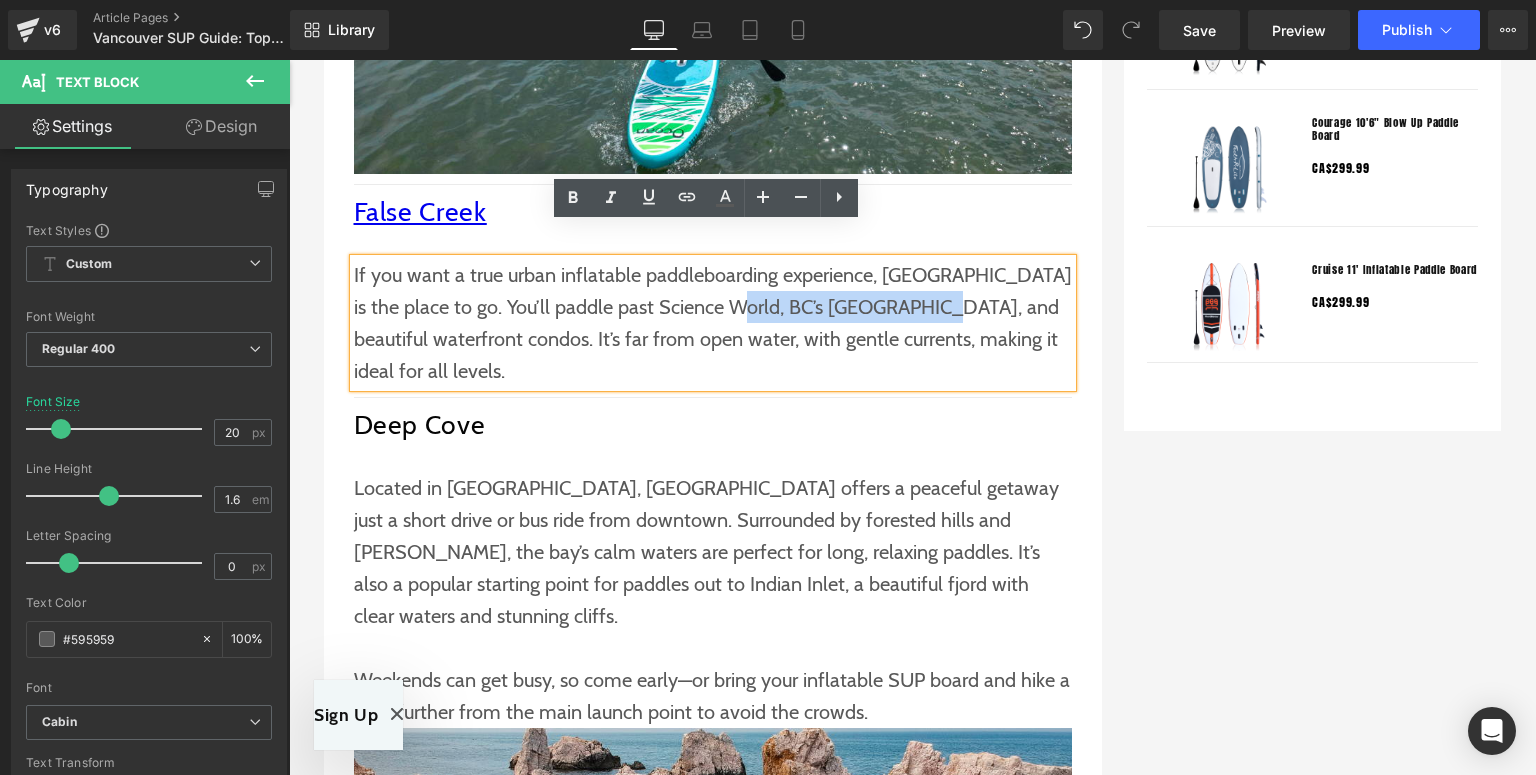 click on "If you want a true urban inflatable paddleboarding experience, [GEOGRAPHIC_DATA] is the place to go. You’ll paddle past Science World, BC’s [GEOGRAPHIC_DATA], and beautiful waterfront condos. It’s far from open water, with gentle currents, making it ideal for all levels." at bounding box center [713, 323] 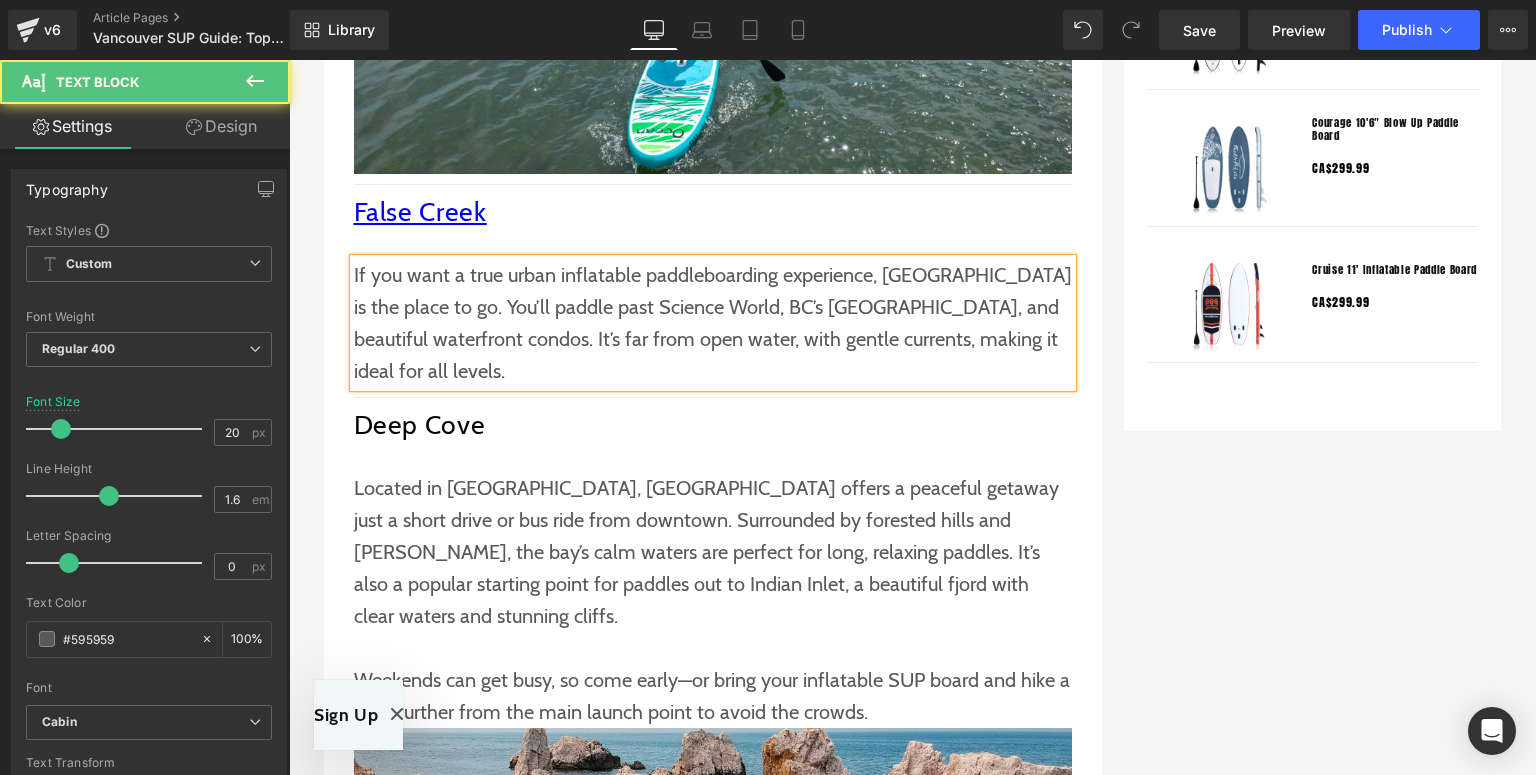 click on "If you want a true urban inflatable paddleboarding experience, [GEOGRAPHIC_DATA] is the place to go. You’ll paddle past Science World, BC’s [GEOGRAPHIC_DATA], and beautiful waterfront condos. It’s far from open water, with gentle currents, making it ideal for all levels." at bounding box center [713, 323] 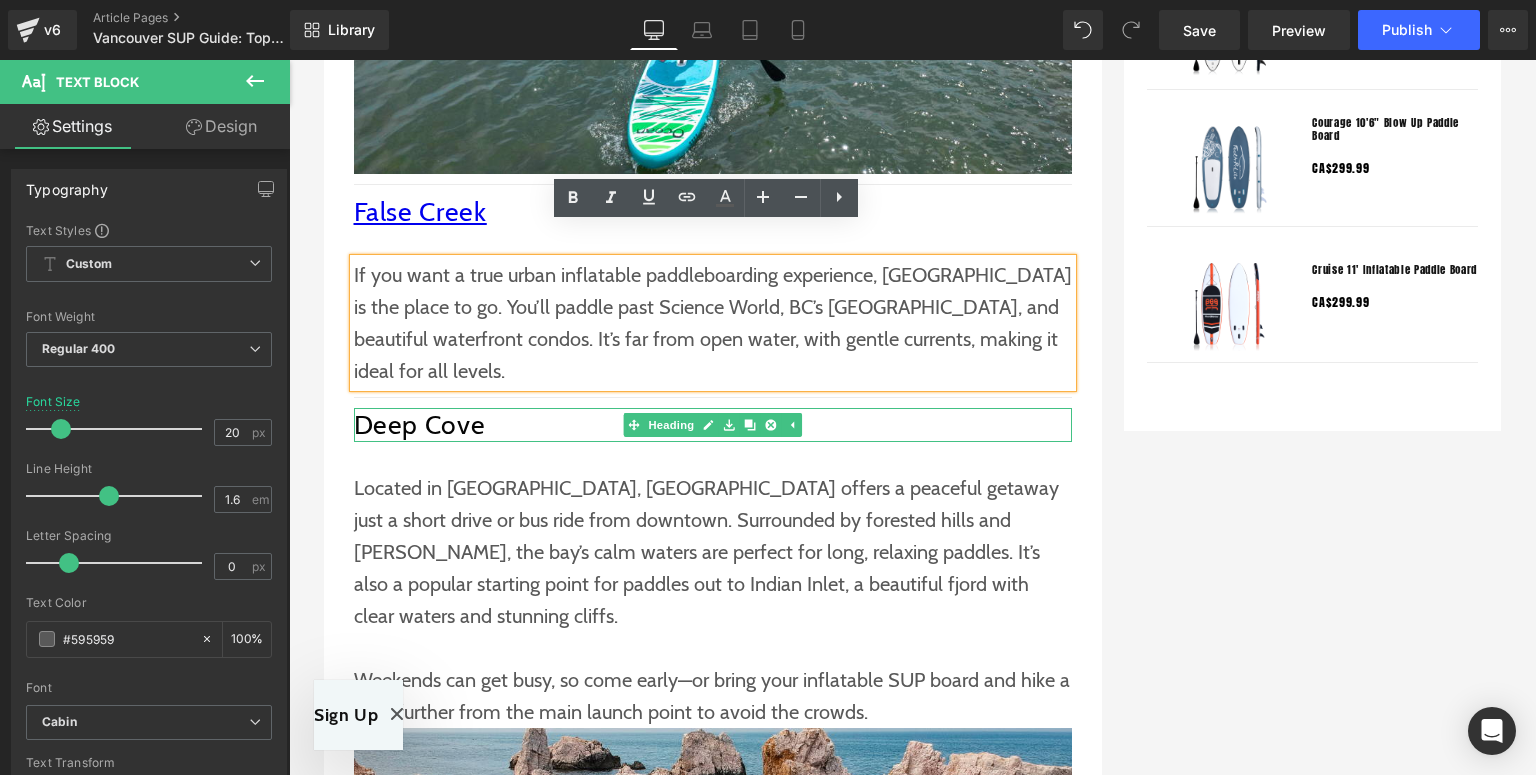 drag, startPoint x: 454, startPoint y: 396, endPoint x: 491, endPoint y: 390, distance: 37.48333 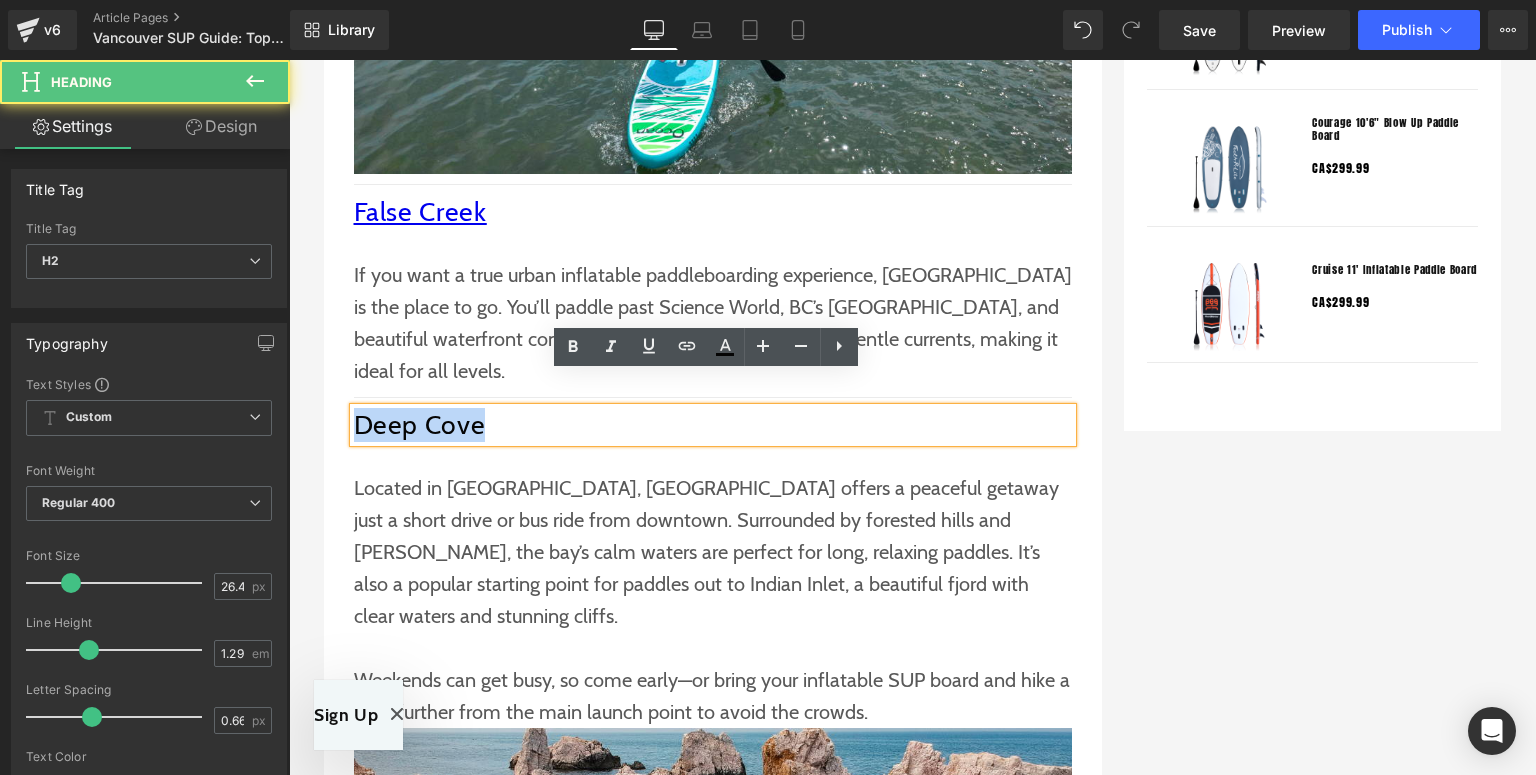 drag, startPoint x: 491, startPoint y: 390, endPoint x: 326, endPoint y: 390, distance: 165 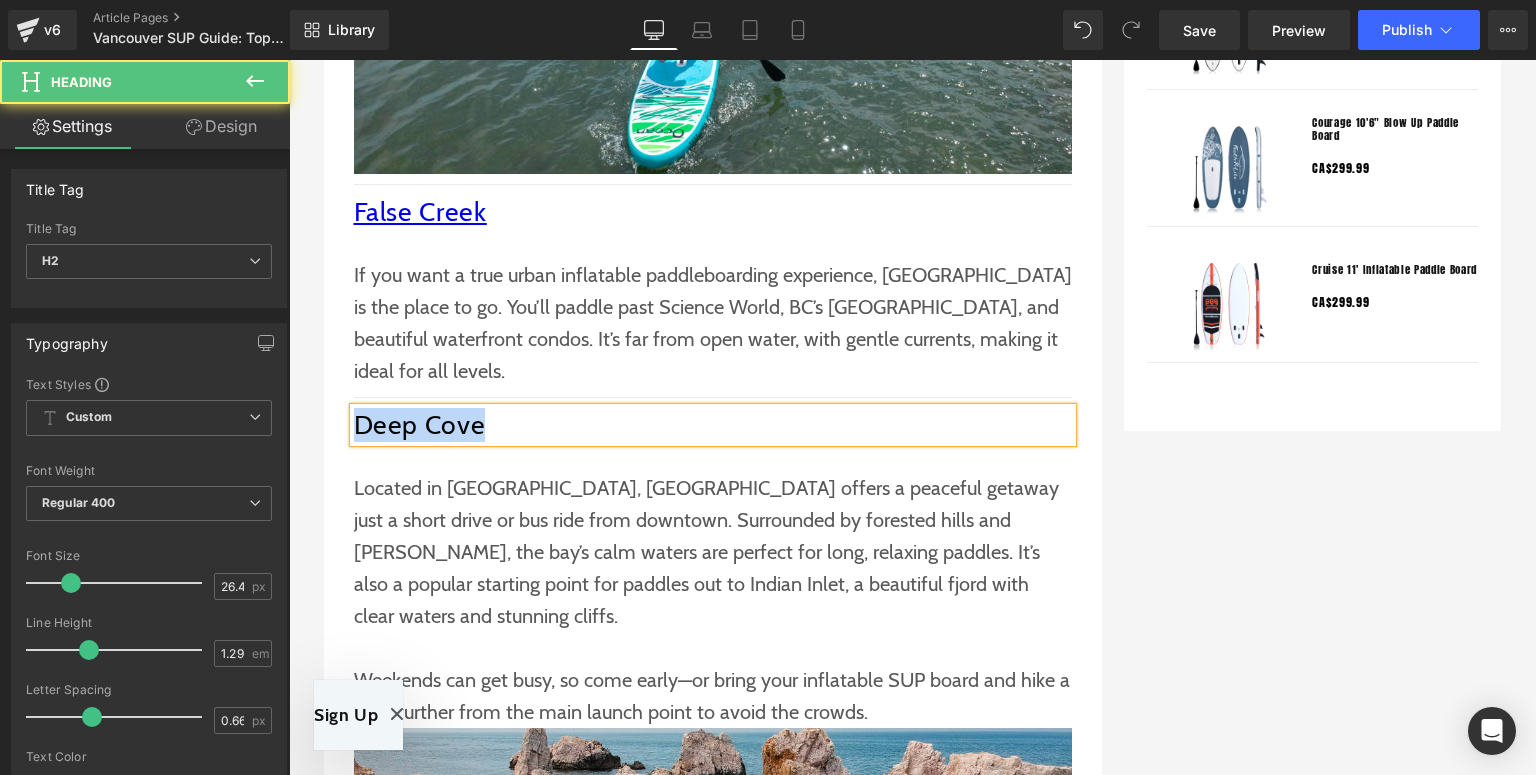 click on "Deep Cove" at bounding box center (713, 425) 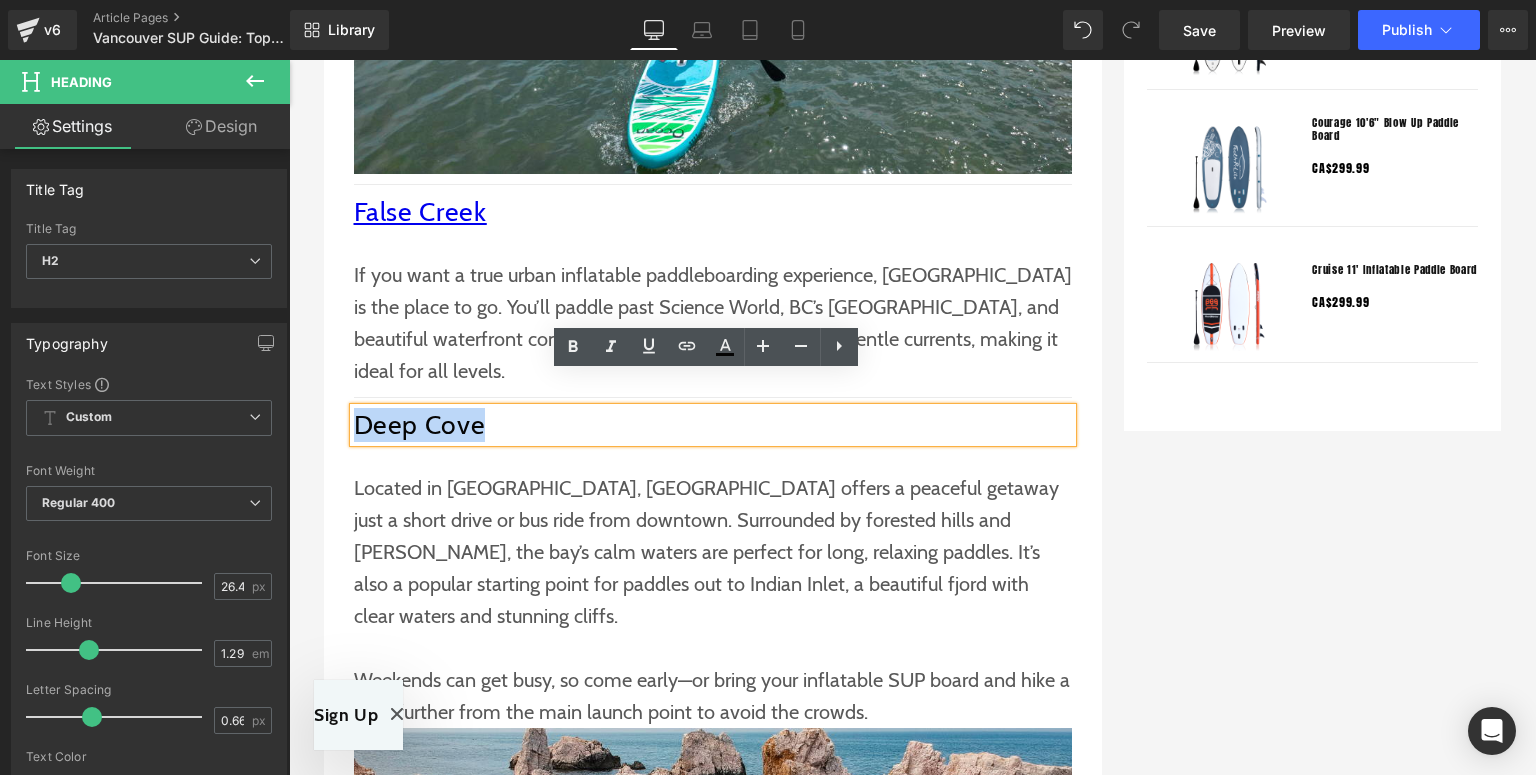 drag, startPoint x: 483, startPoint y: 392, endPoint x: 353, endPoint y: 388, distance: 130.06152 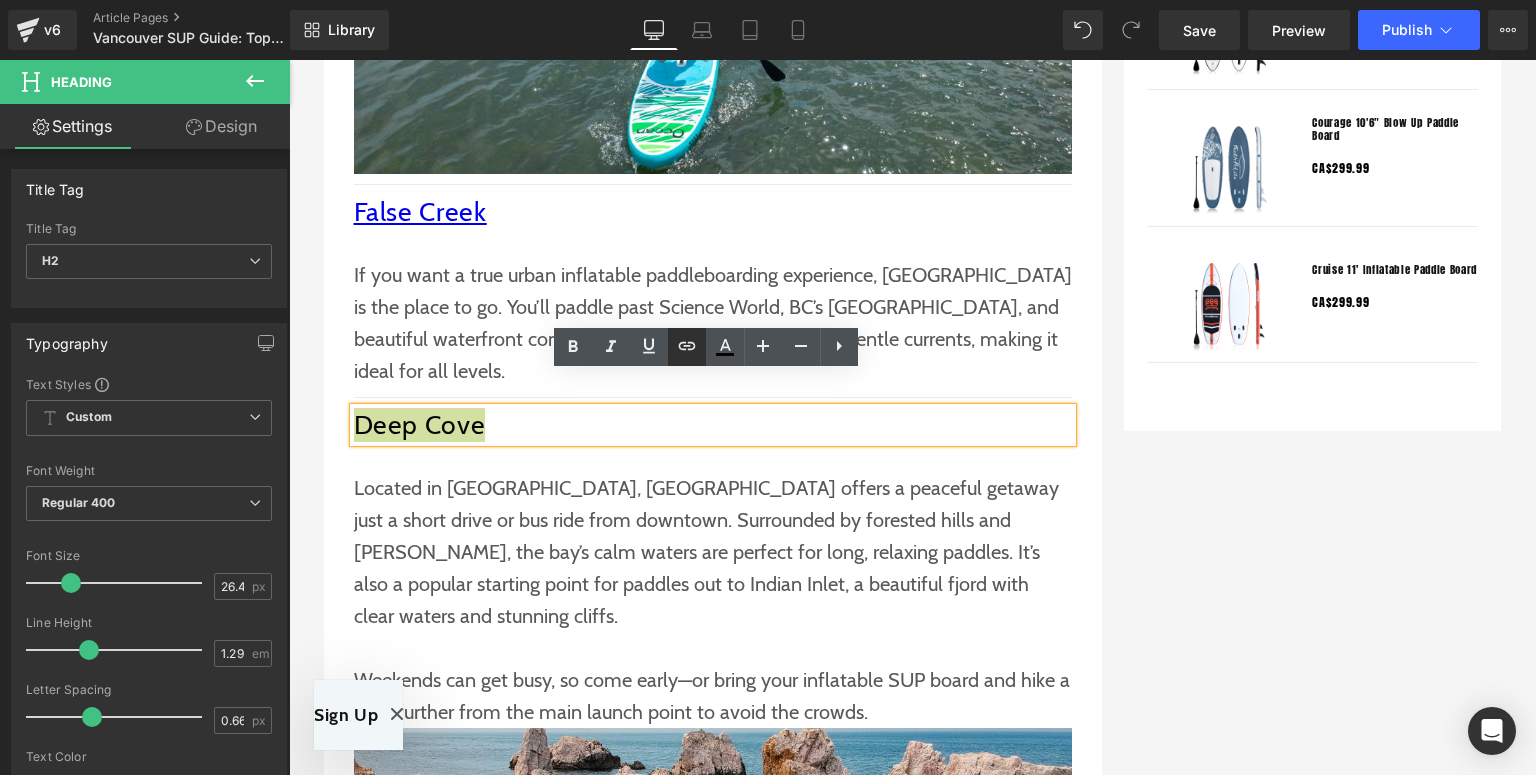 drag, startPoint x: 685, startPoint y: 344, endPoint x: 676, endPoint y: 351, distance: 11.401754 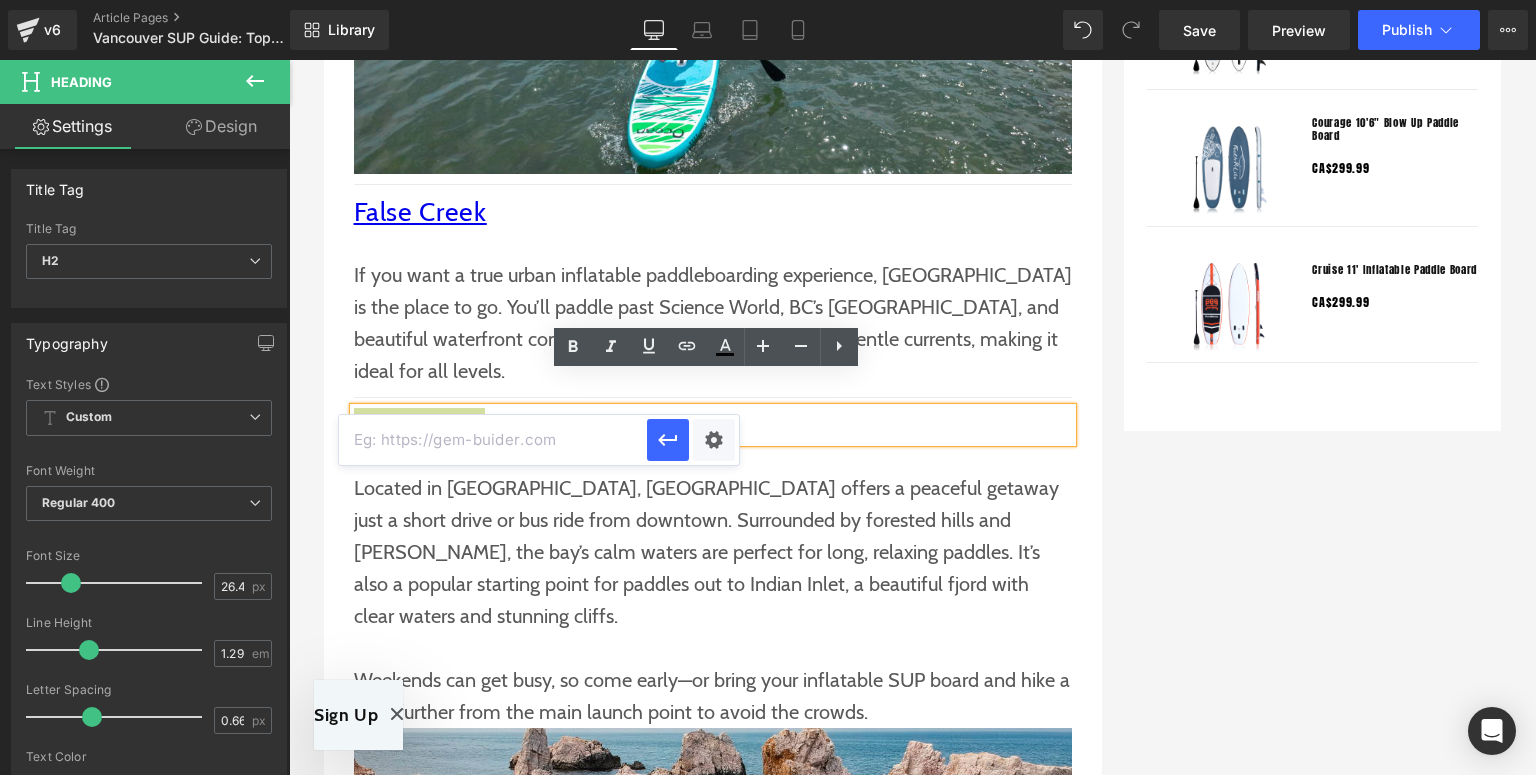 click at bounding box center (493, 440) 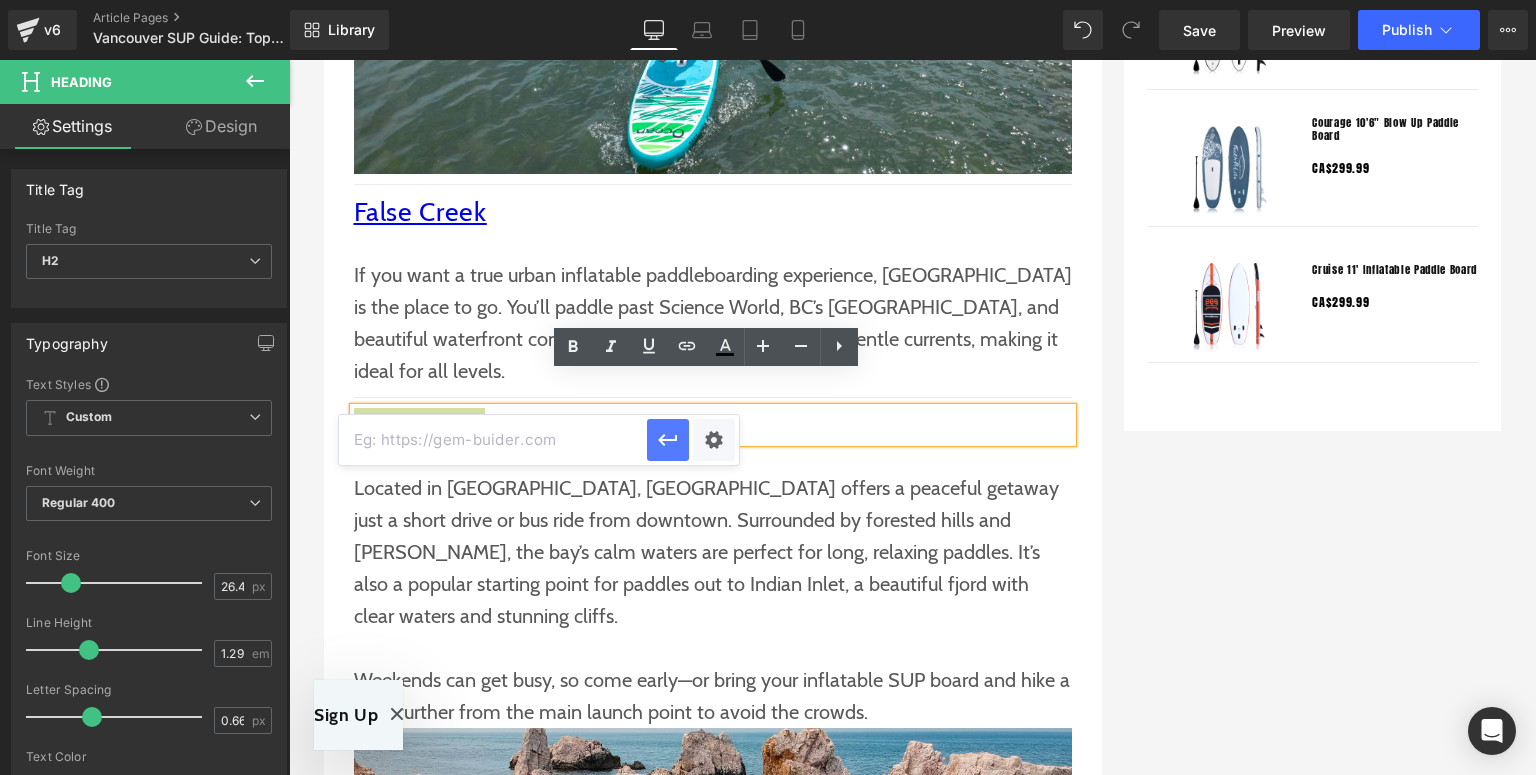 paste on "[URL][DOMAIN_NAME]" 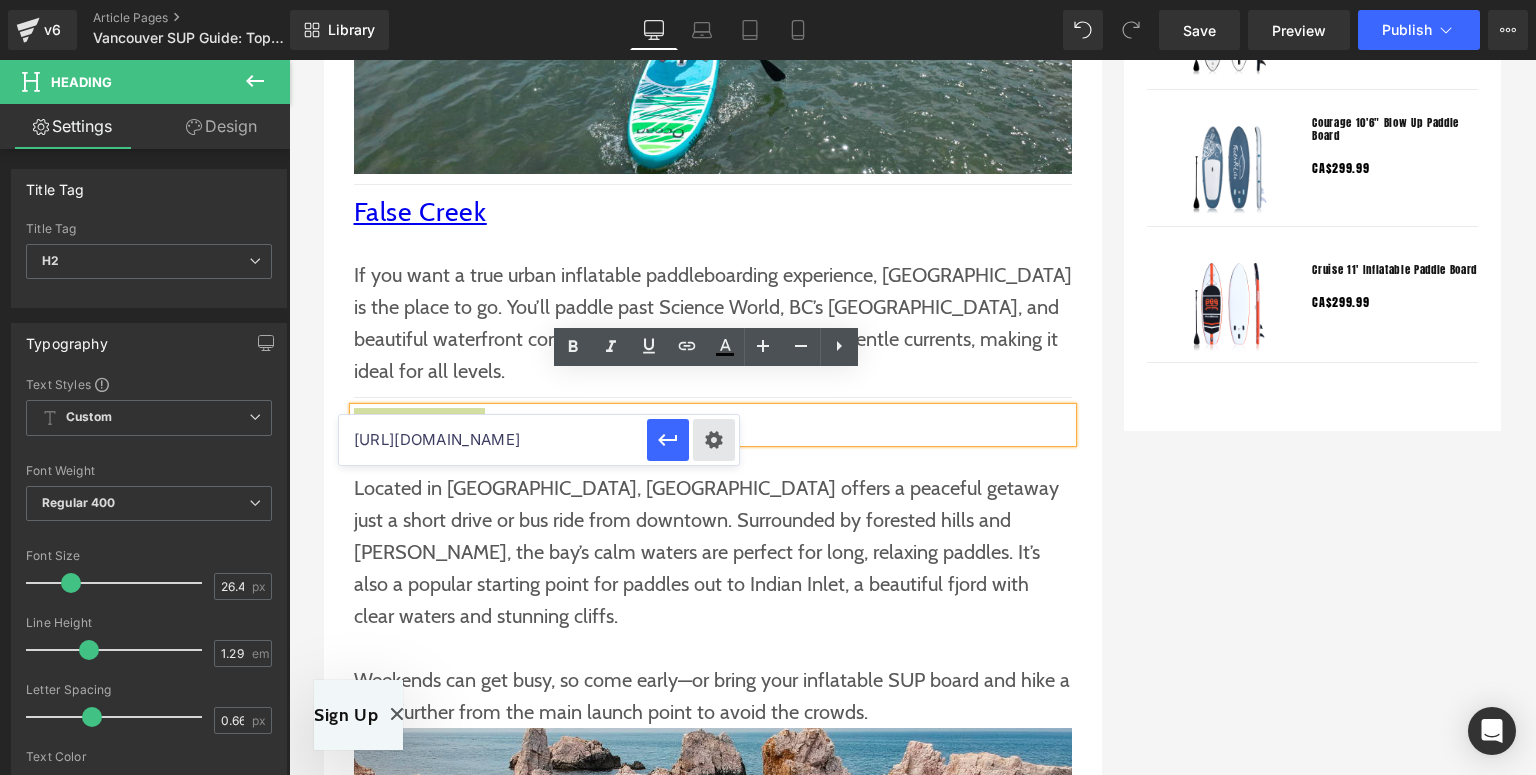 scroll, scrollTop: 0, scrollLeft: 160, axis: horizontal 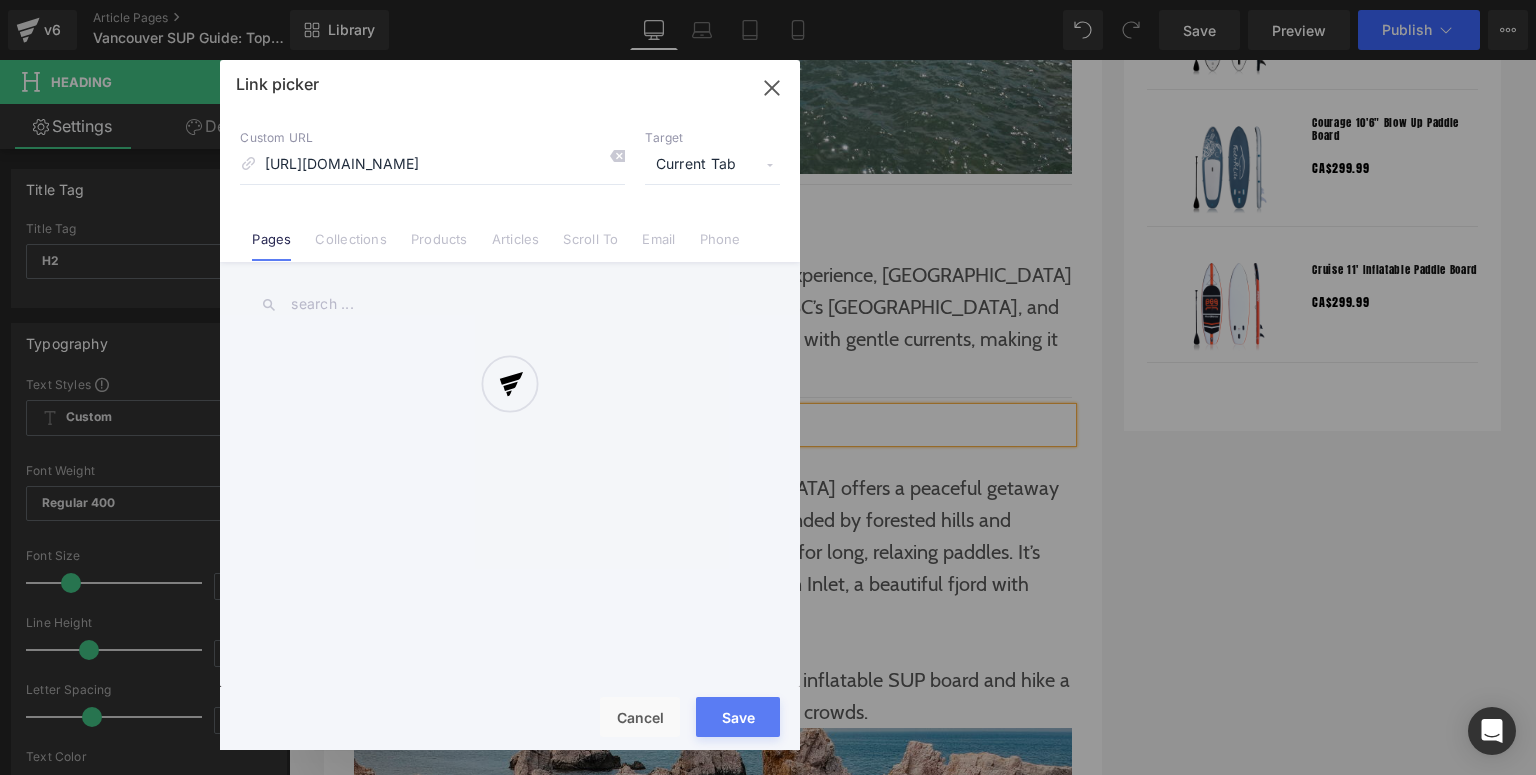 click at bounding box center (510, 405) 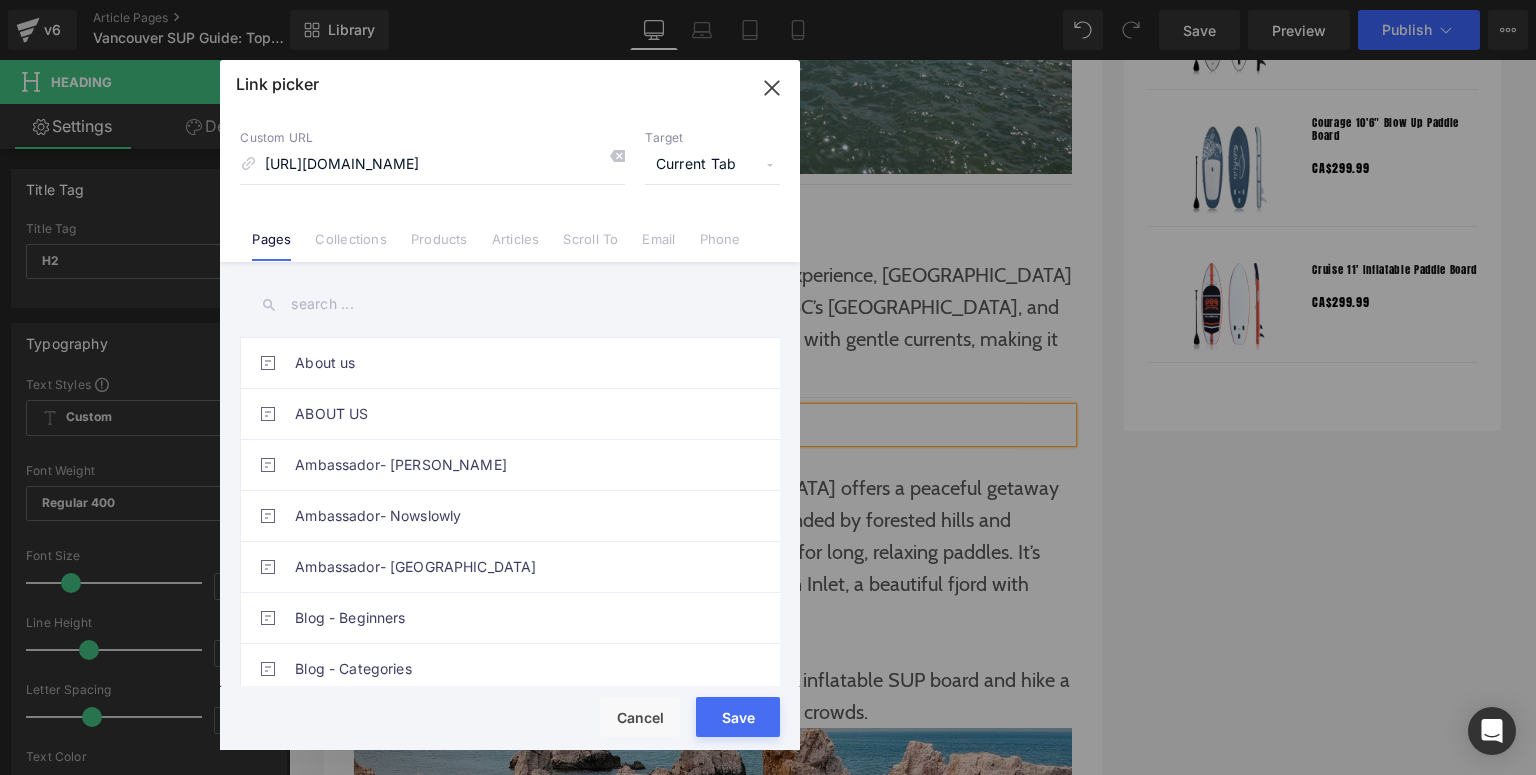 click 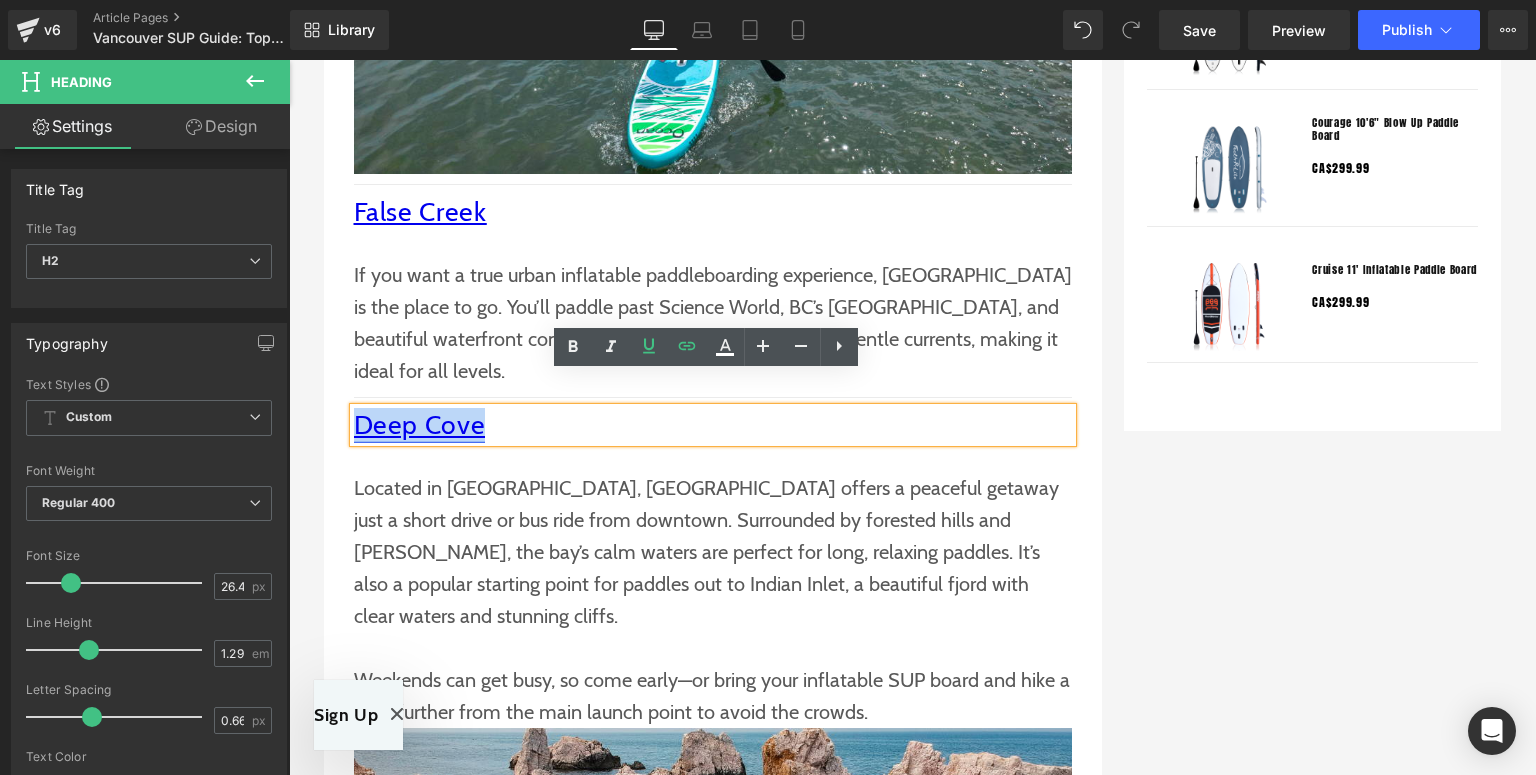 click on "Deep Cove" at bounding box center (420, 425) 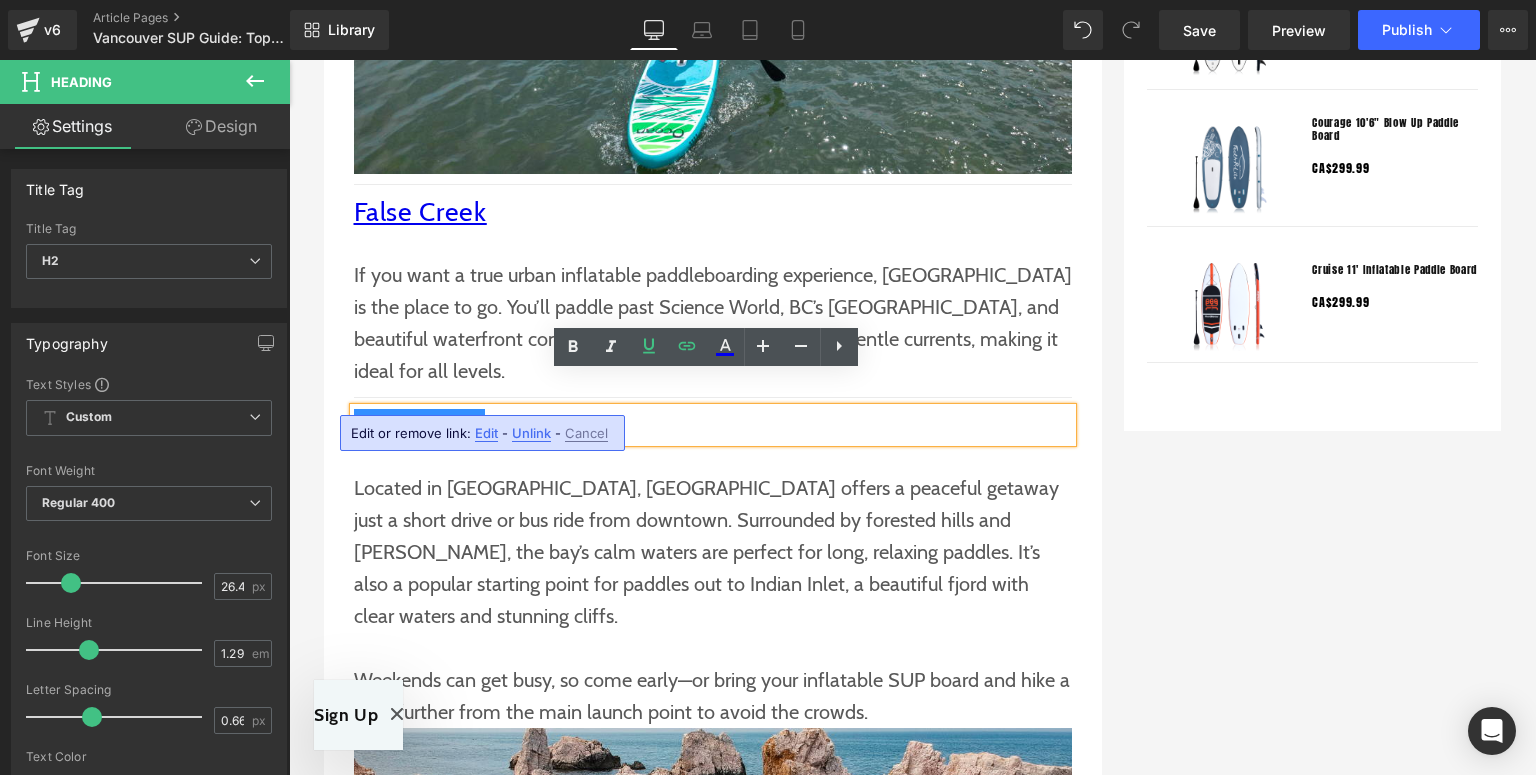 click on "Edit" at bounding box center [486, 433] 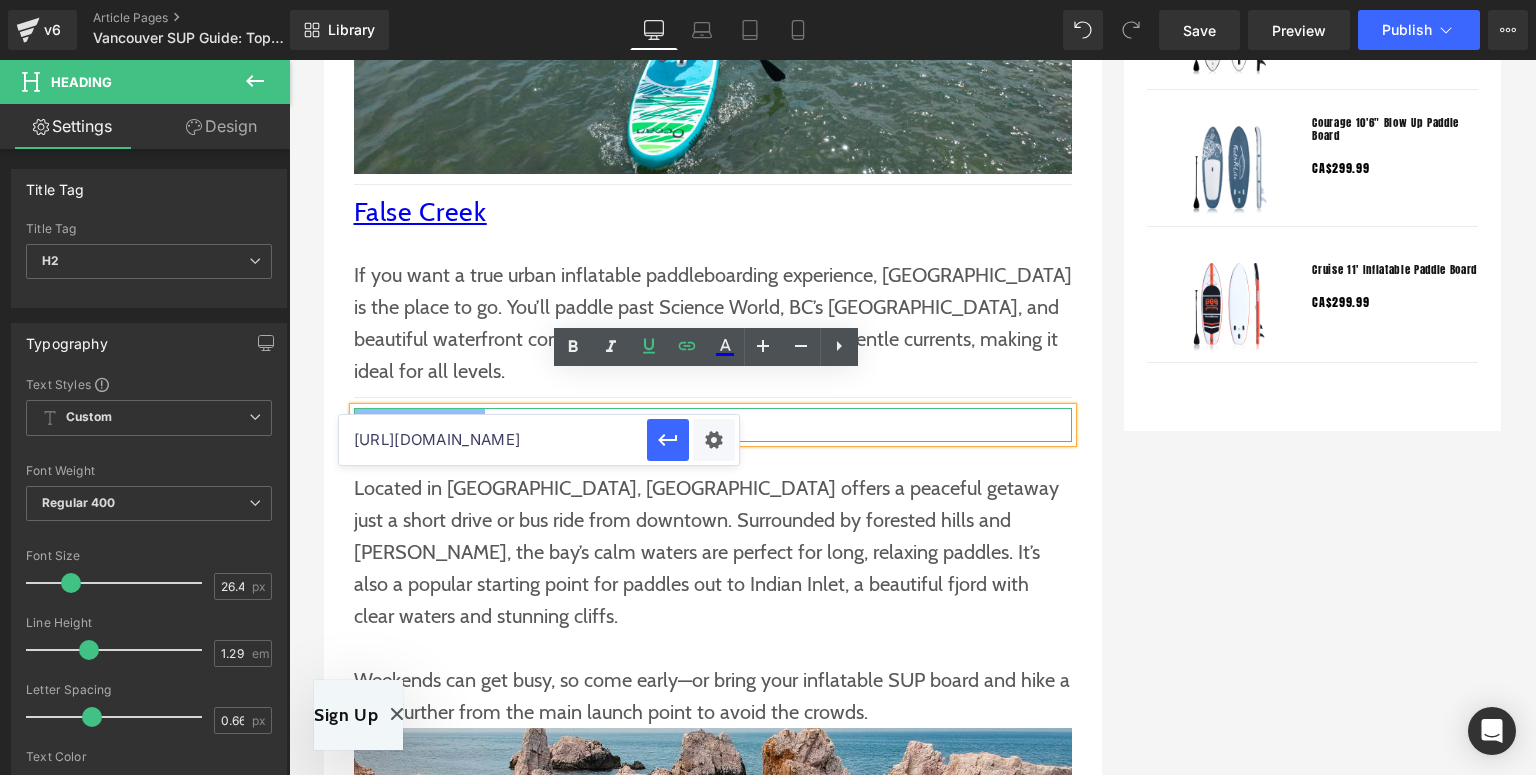 click on "Deep Cove" at bounding box center (713, 425) 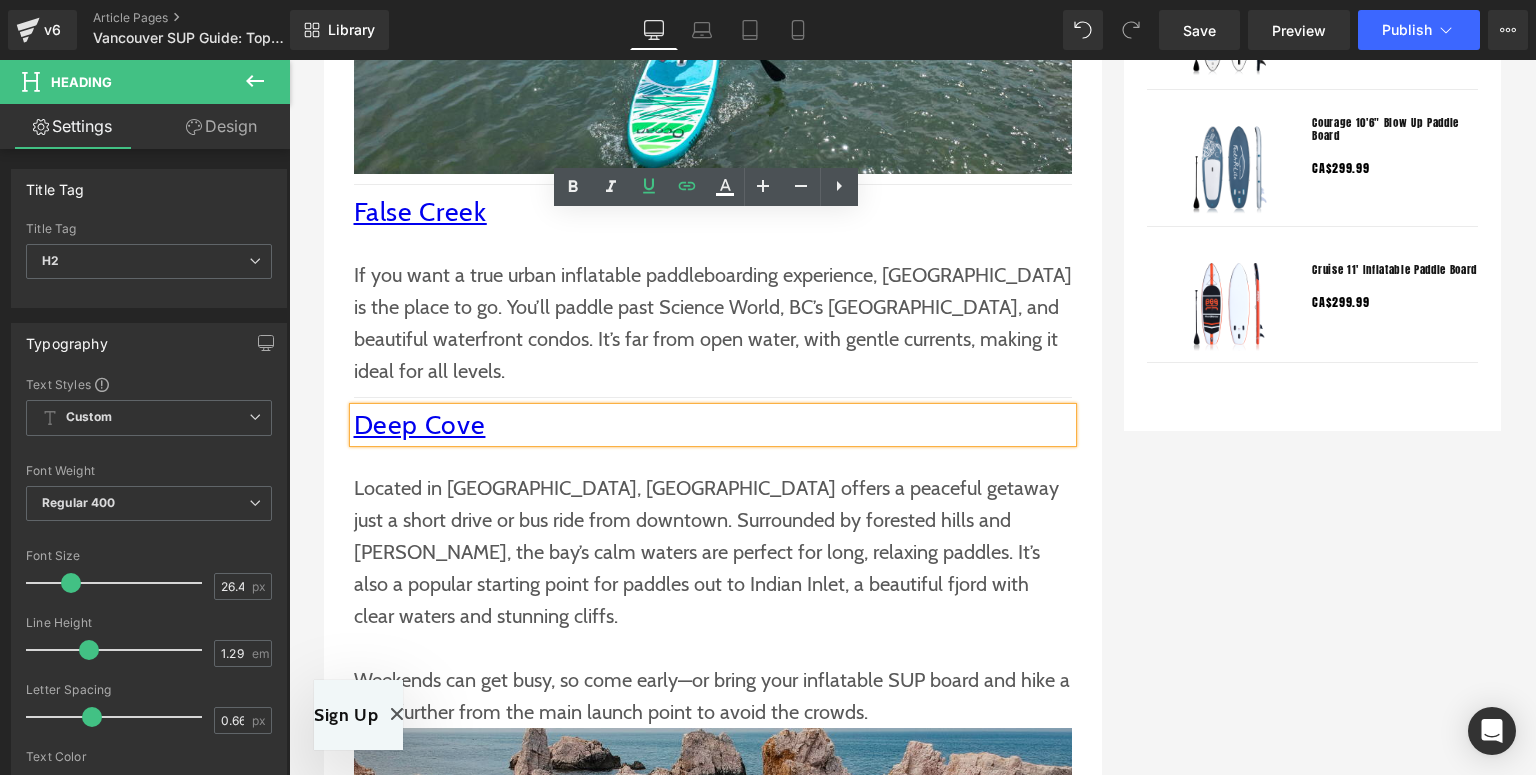scroll, scrollTop: 2240, scrollLeft: 0, axis: vertical 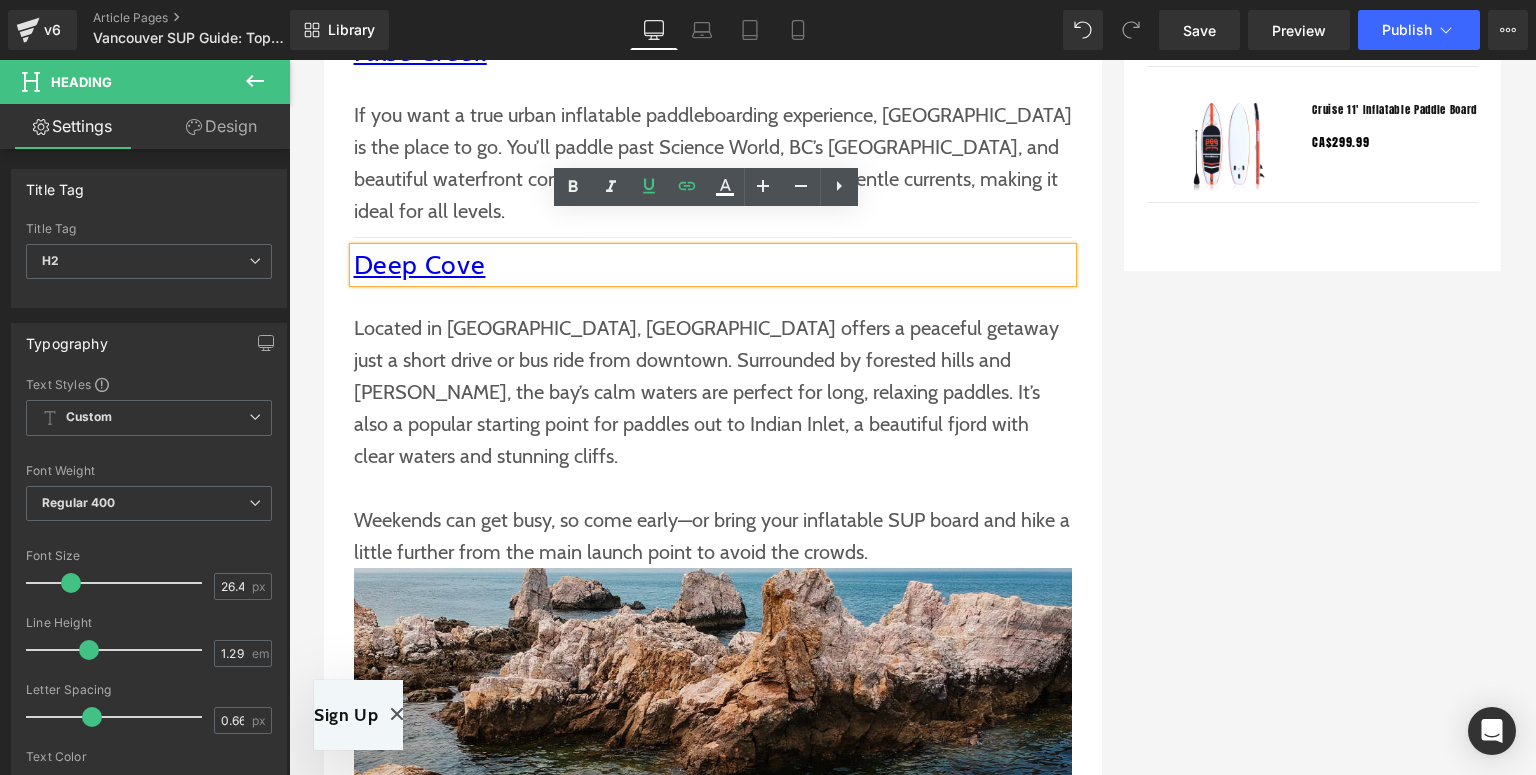 click at bounding box center [713, 488] 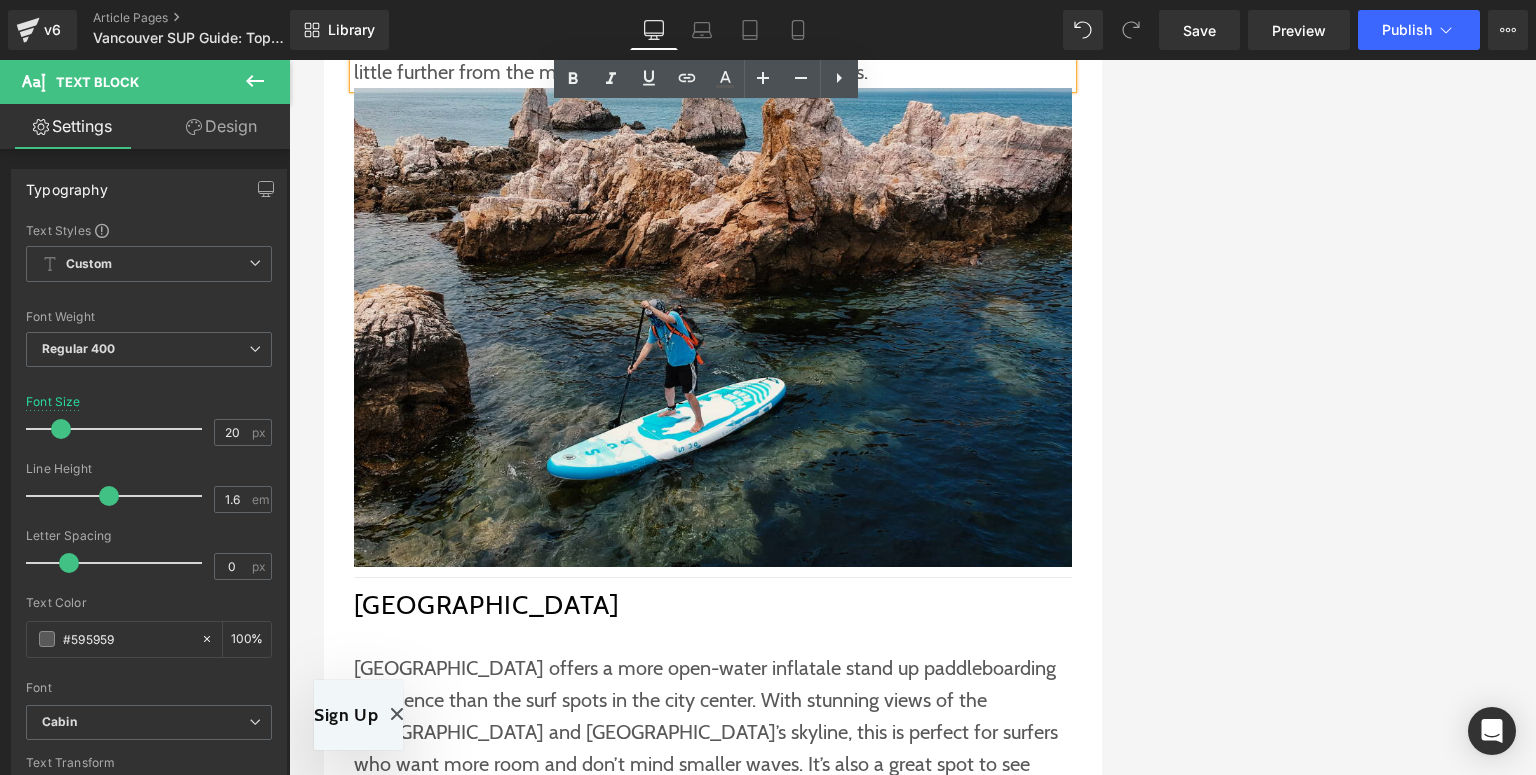 scroll, scrollTop: 2960, scrollLeft: 0, axis: vertical 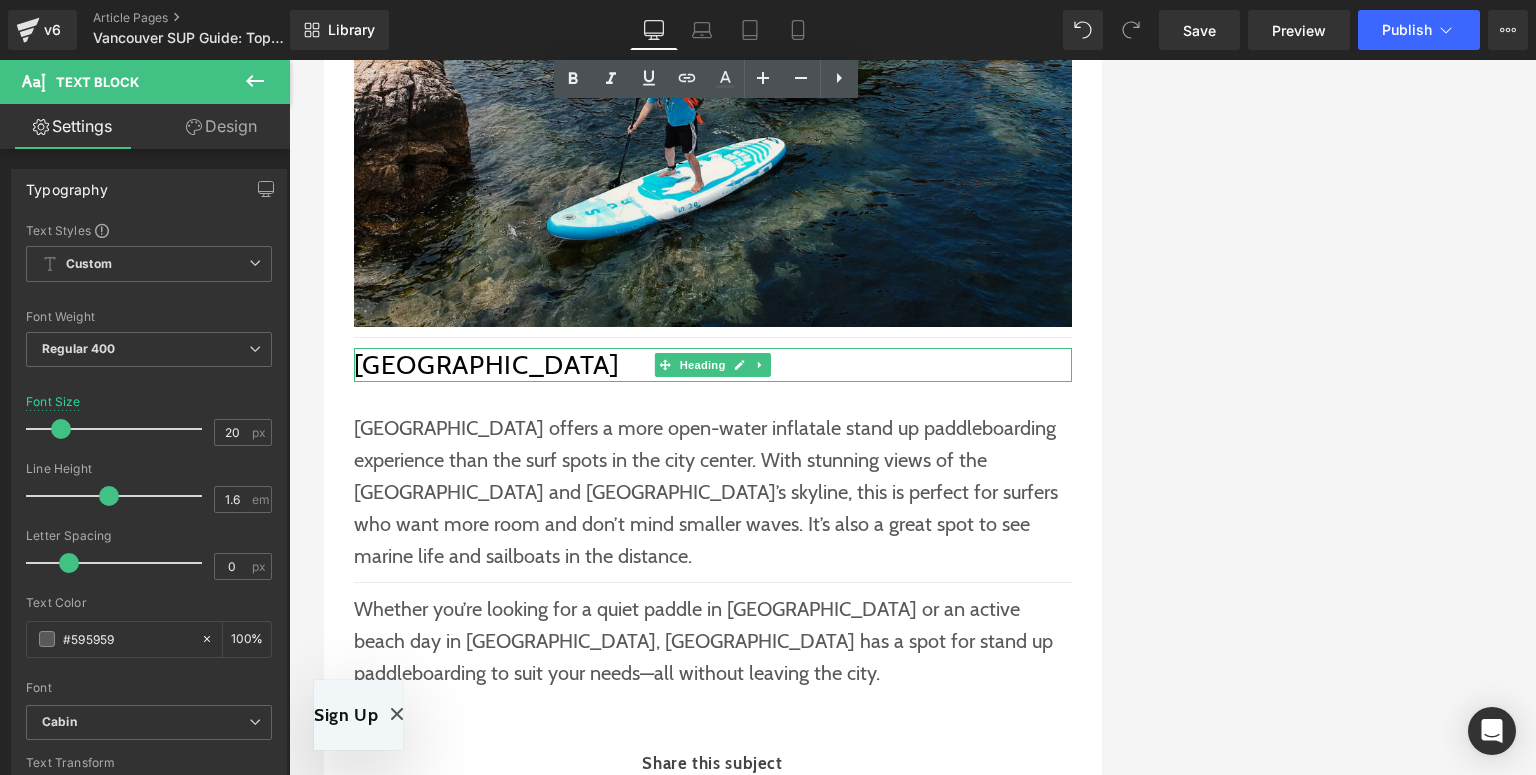 drag, startPoint x: 494, startPoint y: 300, endPoint x: 523, endPoint y: 300, distance: 29 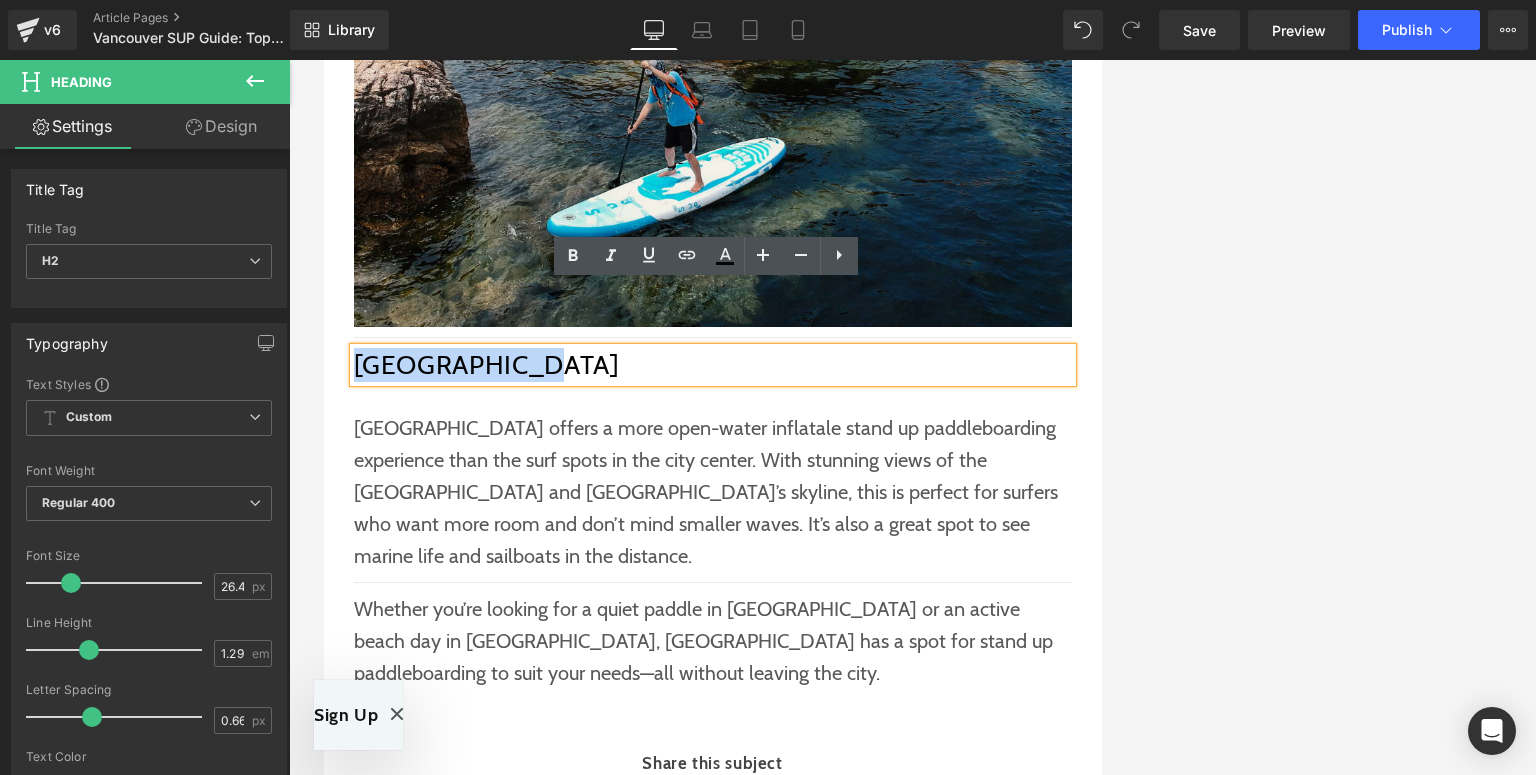 drag, startPoint x: 524, startPoint y: 300, endPoint x: 346, endPoint y: 300, distance: 178 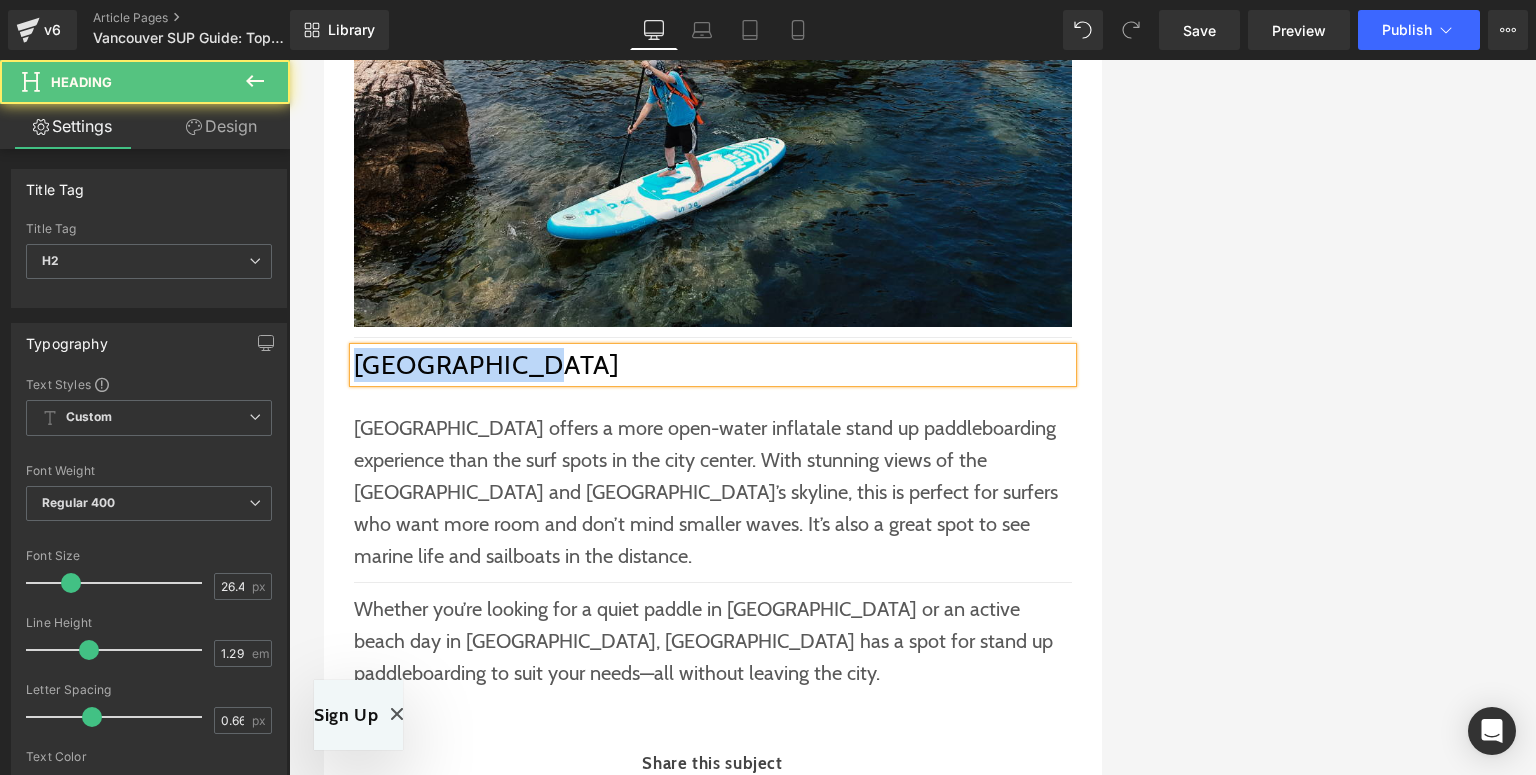click on "[GEOGRAPHIC_DATA]" at bounding box center [713, 365] 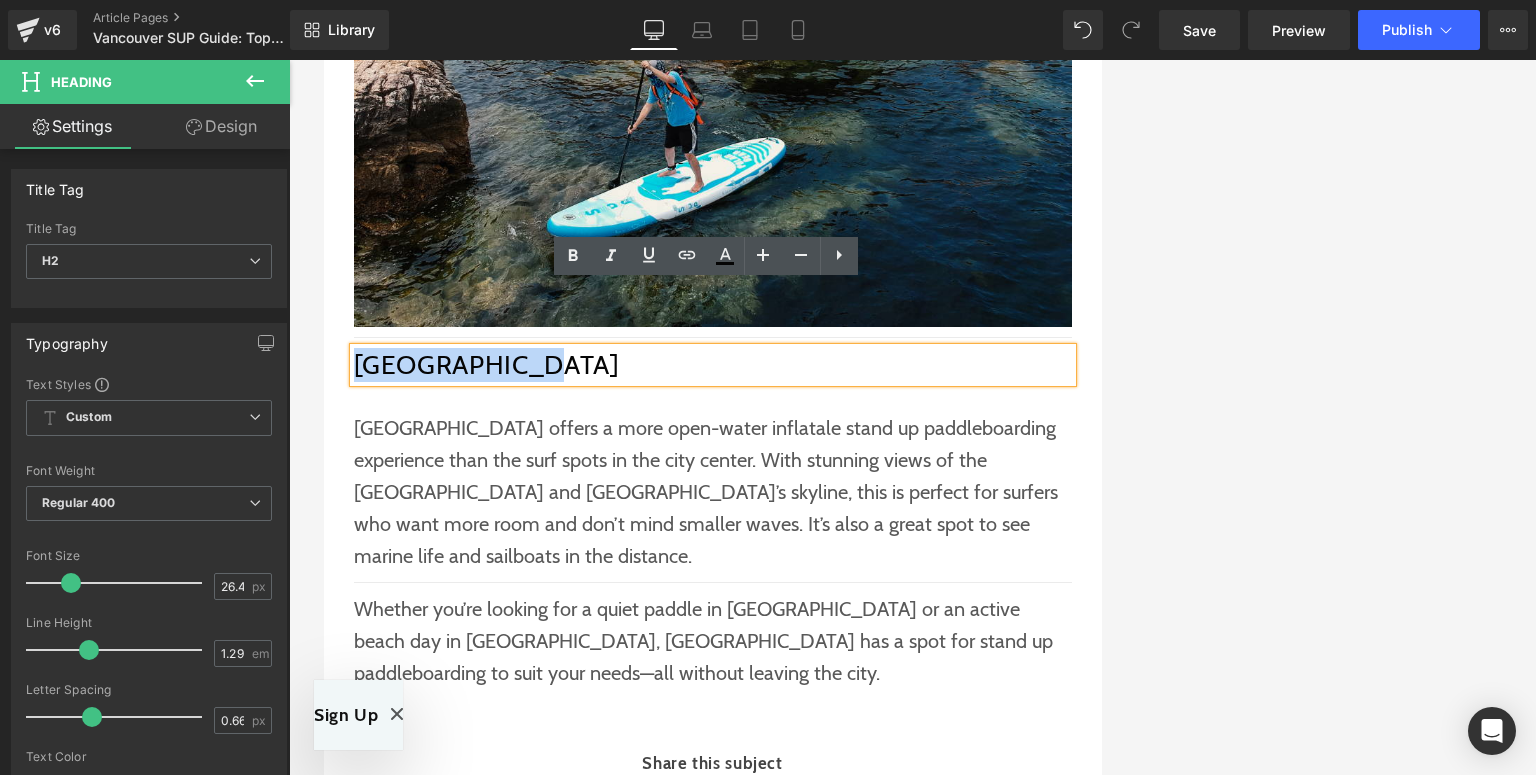 drag, startPoint x: 512, startPoint y: 298, endPoint x: 854, endPoint y: 328, distance: 343.31326 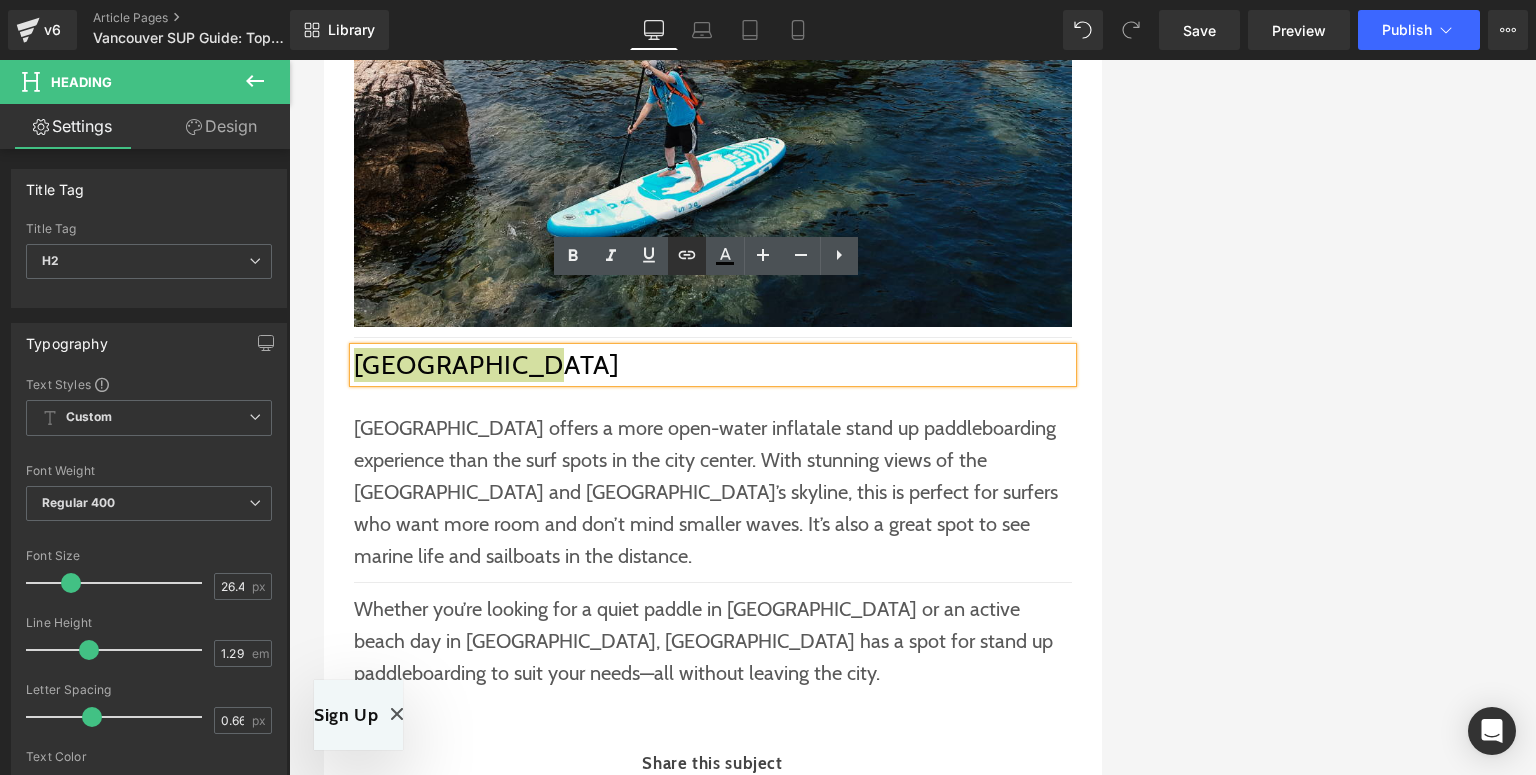 click 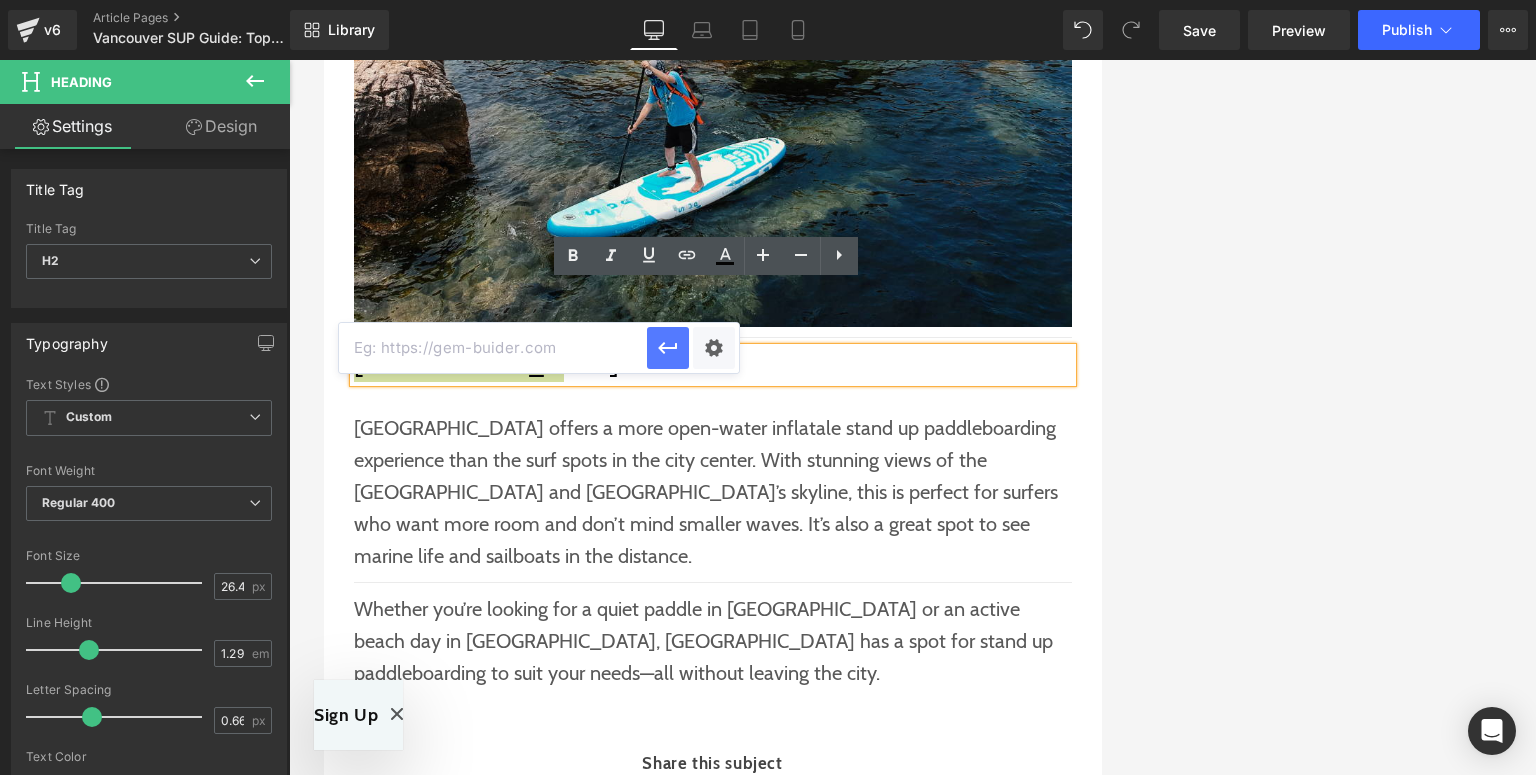 scroll, scrollTop: 0, scrollLeft: 0, axis: both 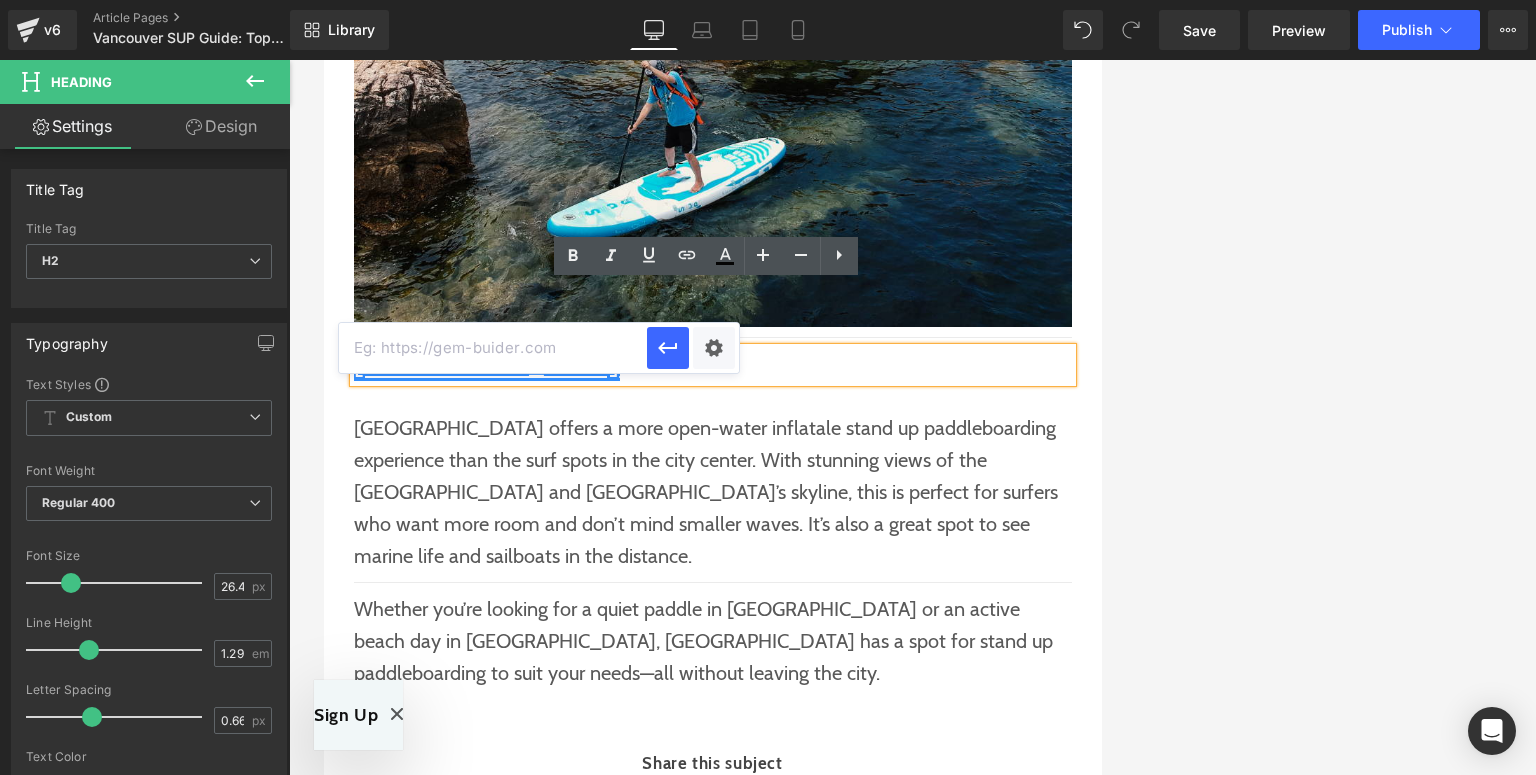 drag, startPoint x: 577, startPoint y: 342, endPoint x: 594, endPoint y: 342, distance: 17 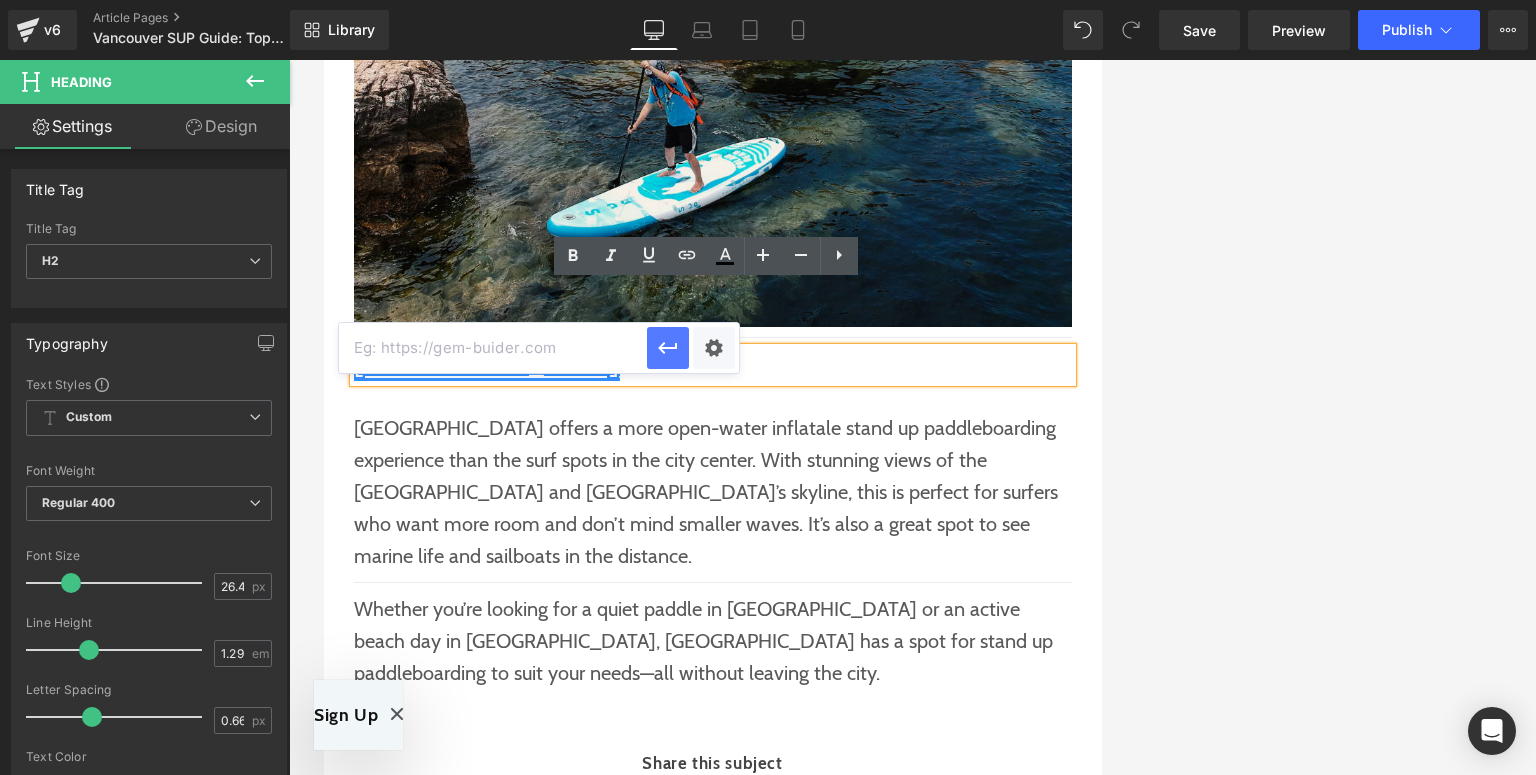 paste on "[URL][DOMAIN_NAME]" 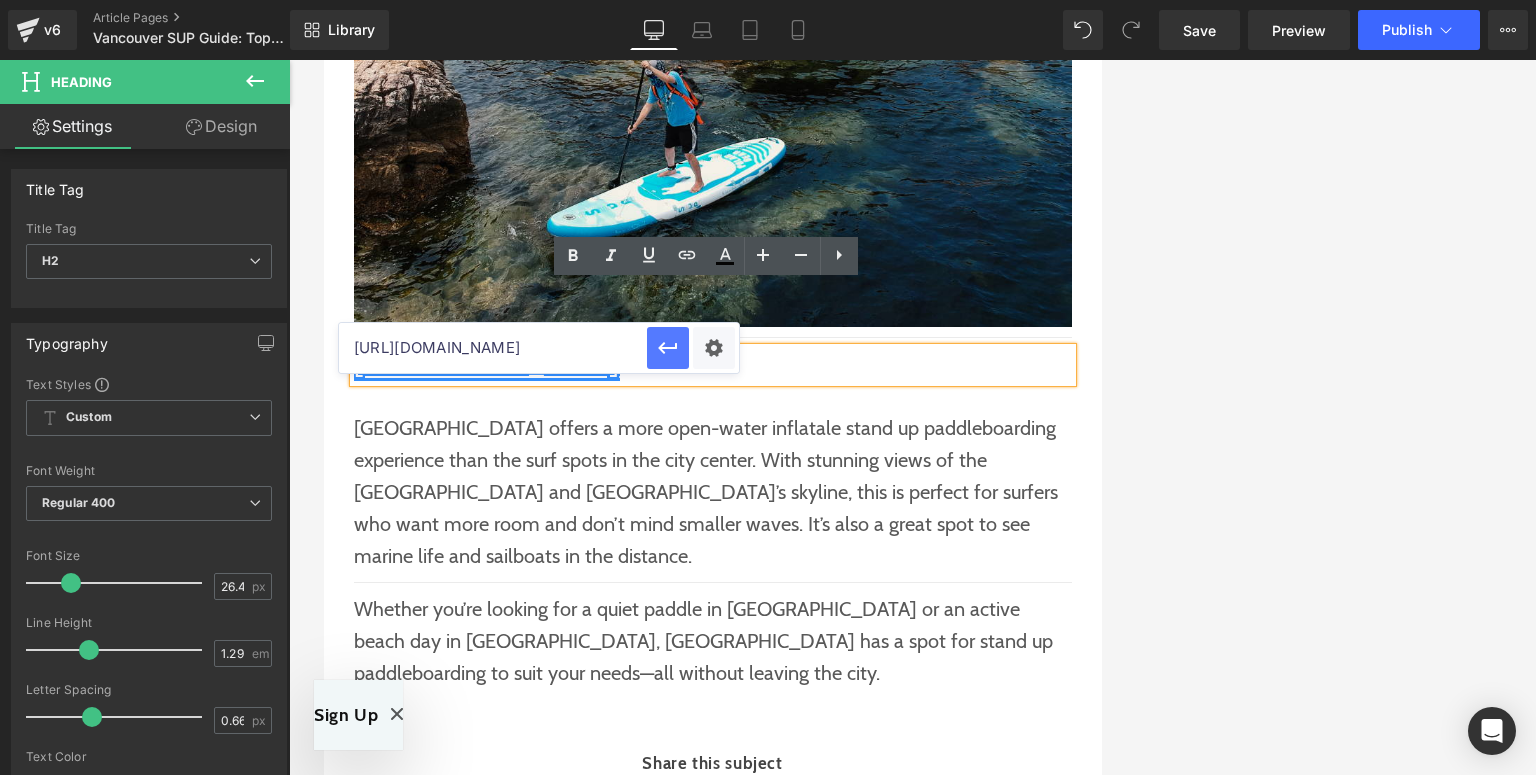 scroll, scrollTop: 0, scrollLeft: 45, axis: horizontal 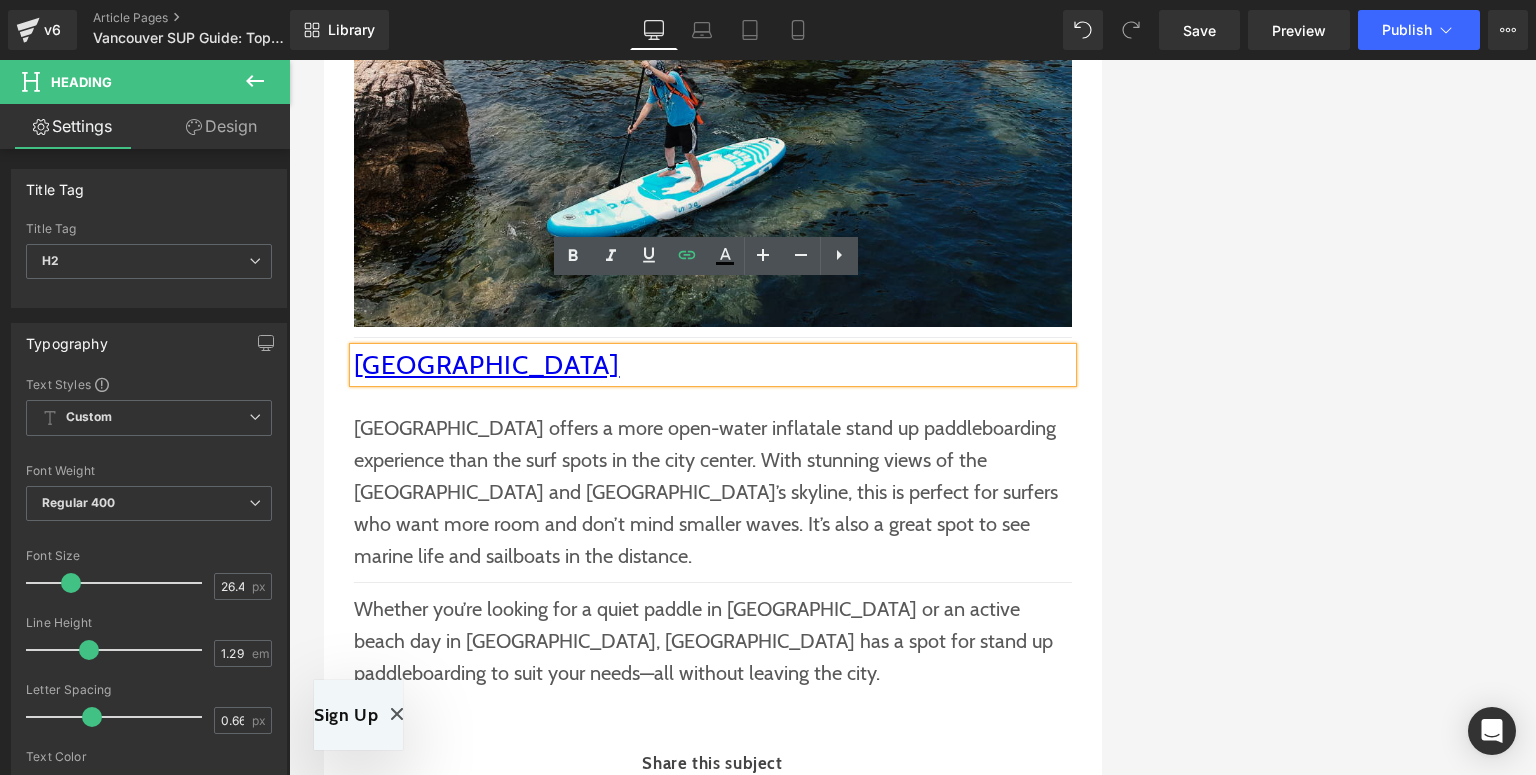 drag, startPoint x: 1156, startPoint y: 474, endPoint x: 992, endPoint y: 411, distance: 175.68437 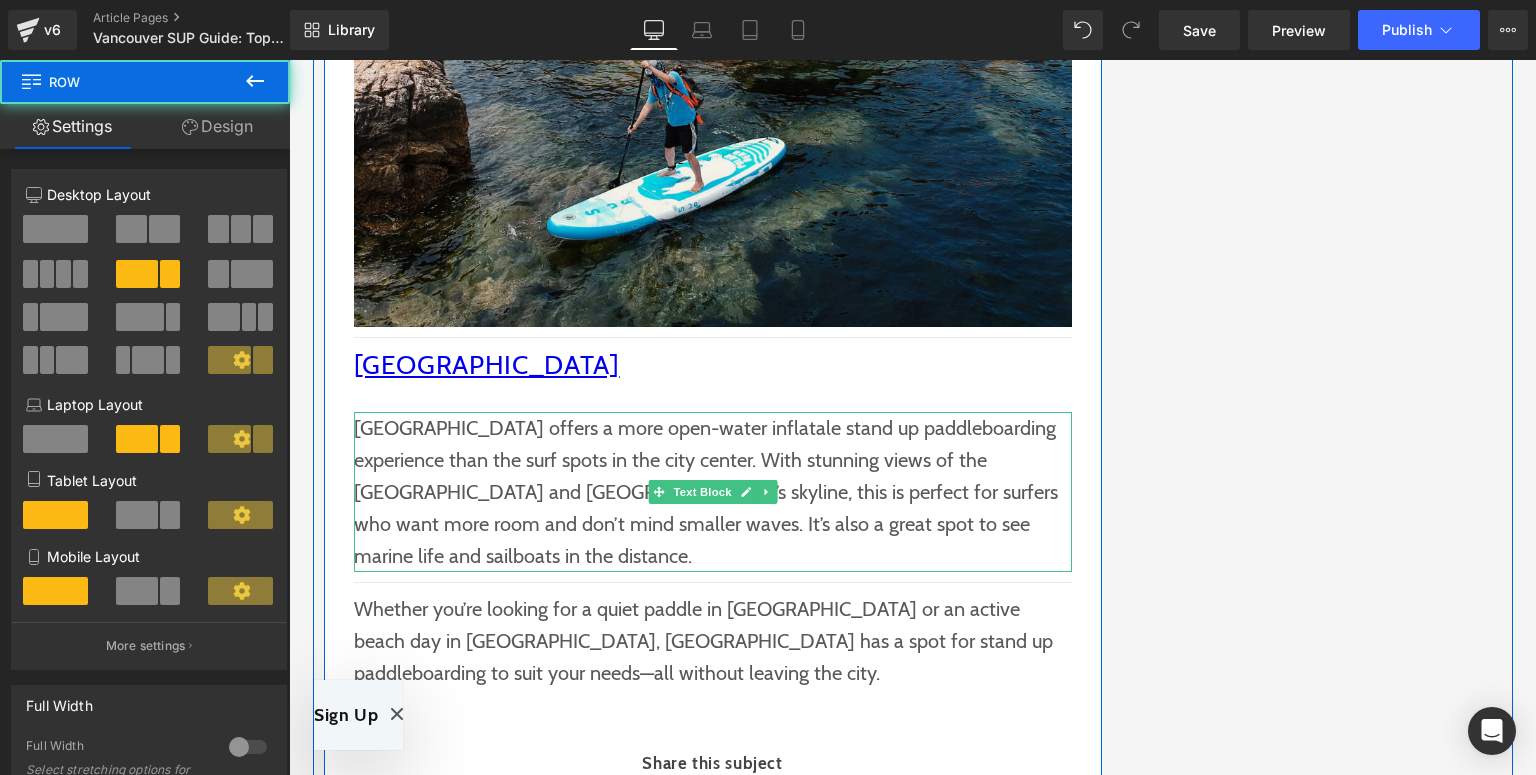 click on "[GEOGRAPHIC_DATA] offers a more open-water inflatale stand up paddleboarding experience than the surf spots in the city center. With stunning views of the [GEOGRAPHIC_DATA] and [GEOGRAPHIC_DATA]’s skyline, this is perfect for surfers who want more room and don’t mind smaller waves. It’s also a great spot to see marine life and sailboats in the distance." at bounding box center (713, 492) 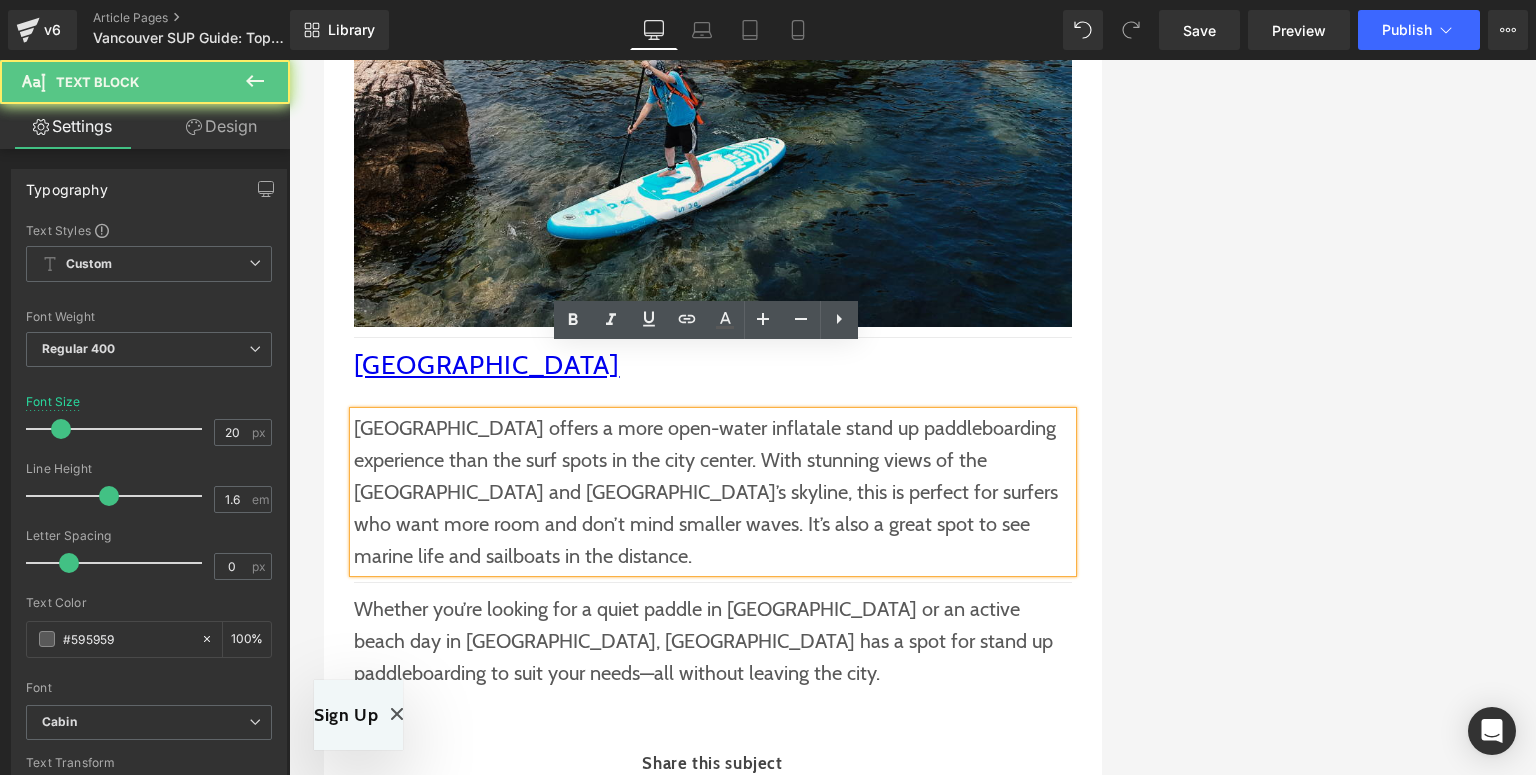 click on "[GEOGRAPHIC_DATA] offers a more open-water inflatale stand up paddleboarding experience than the surf spots in the city center. With stunning views of the [GEOGRAPHIC_DATA] and [GEOGRAPHIC_DATA]’s skyline, this is perfect for surfers who want more room and don’t mind smaller waves. It’s also a great spot to see marine life and sailboats in the distance." at bounding box center [713, 492] 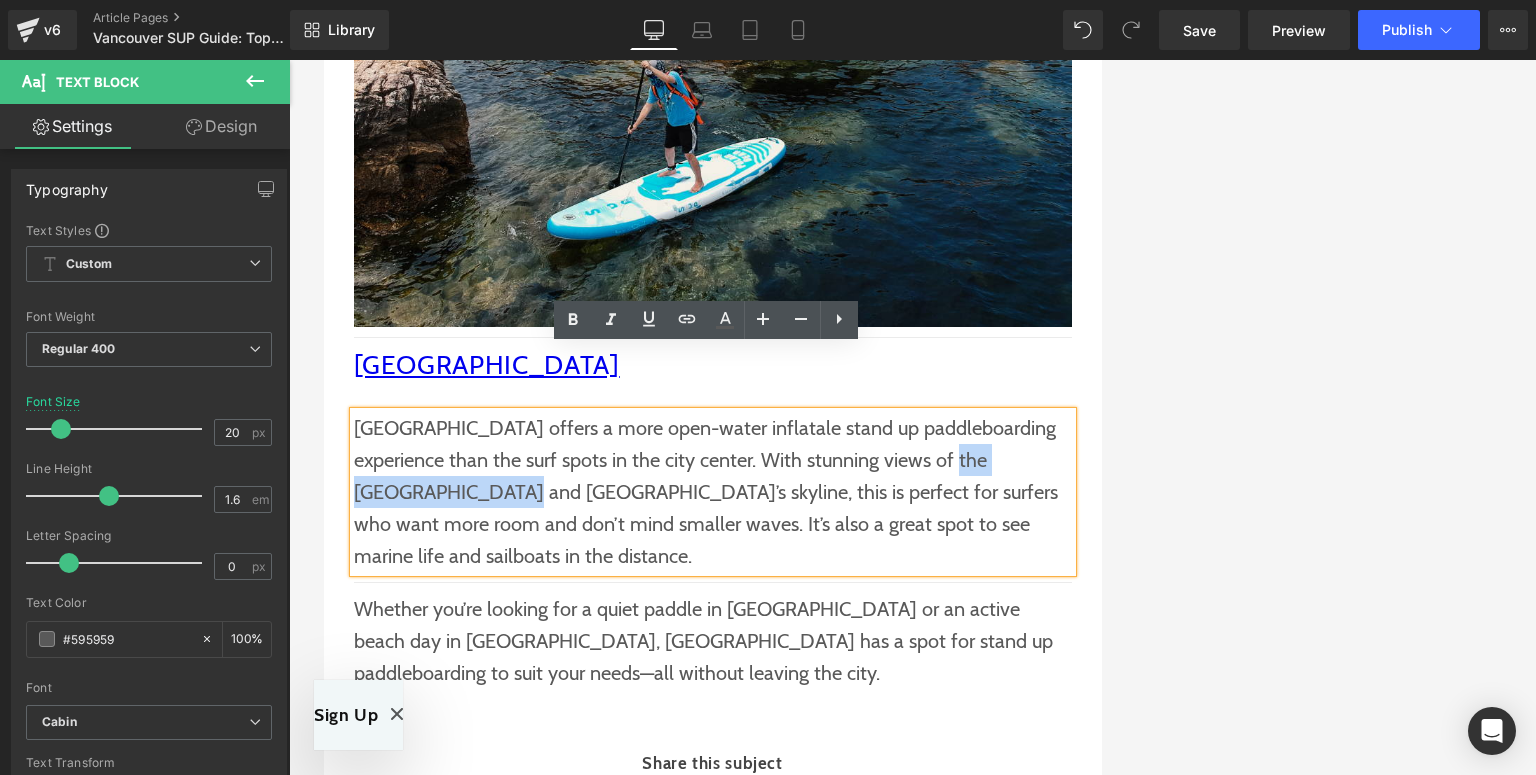 drag, startPoint x: 986, startPoint y: 392, endPoint x: 489, endPoint y: 432, distance: 498.60706 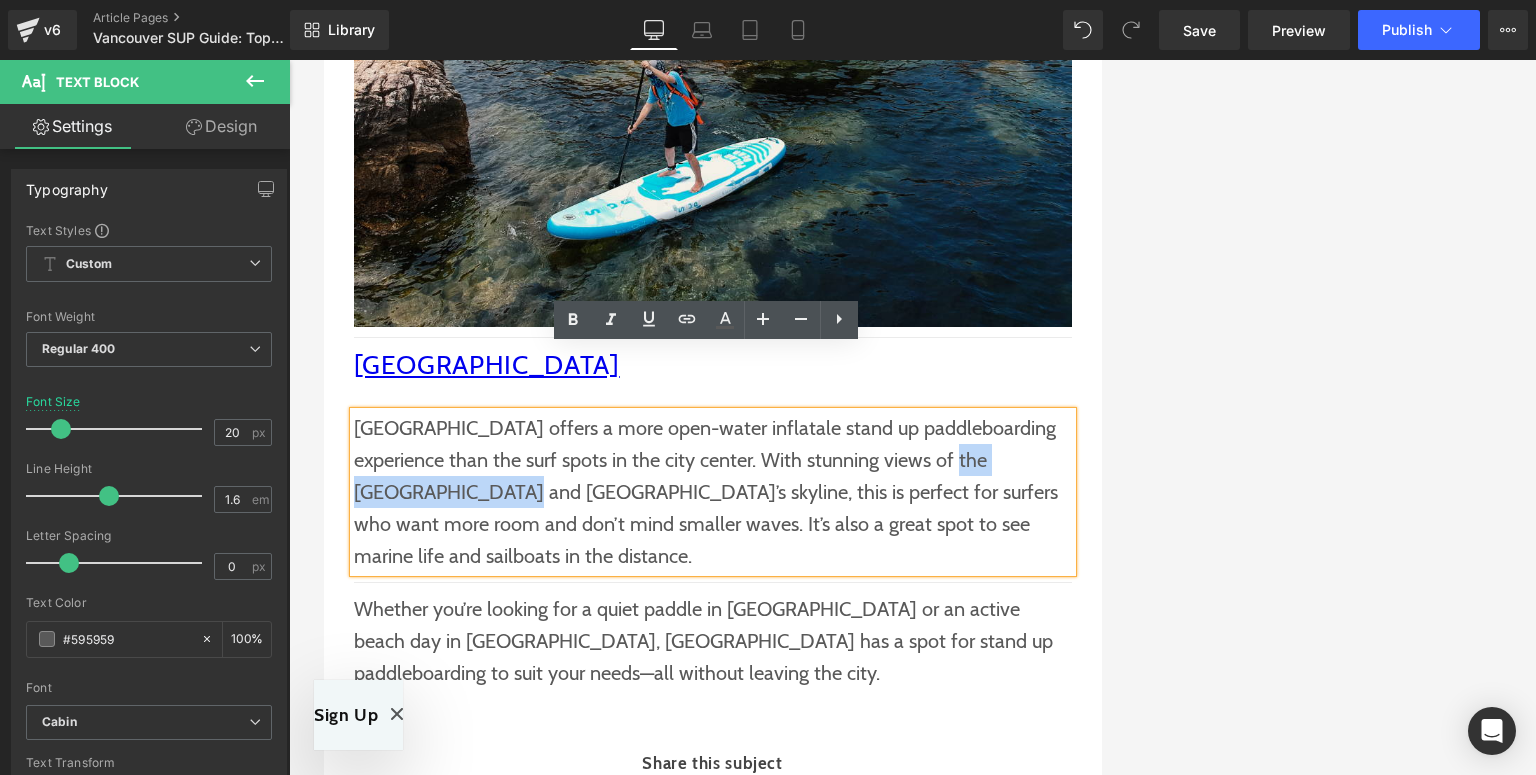 click on "[GEOGRAPHIC_DATA] offers a more open-water inflatale stand up paddleboarding experience than the surf spots in the city center. With stunning views of the [GEOGRAPHIC_DATA] and [GEOGRAPHIC_DATA]’s skyline, this is perfect for surfers who want more room and don’t mind smaller waves. It’s also a great spot to see marine life and sailboats in the distance." at bounding box center [713, 492] 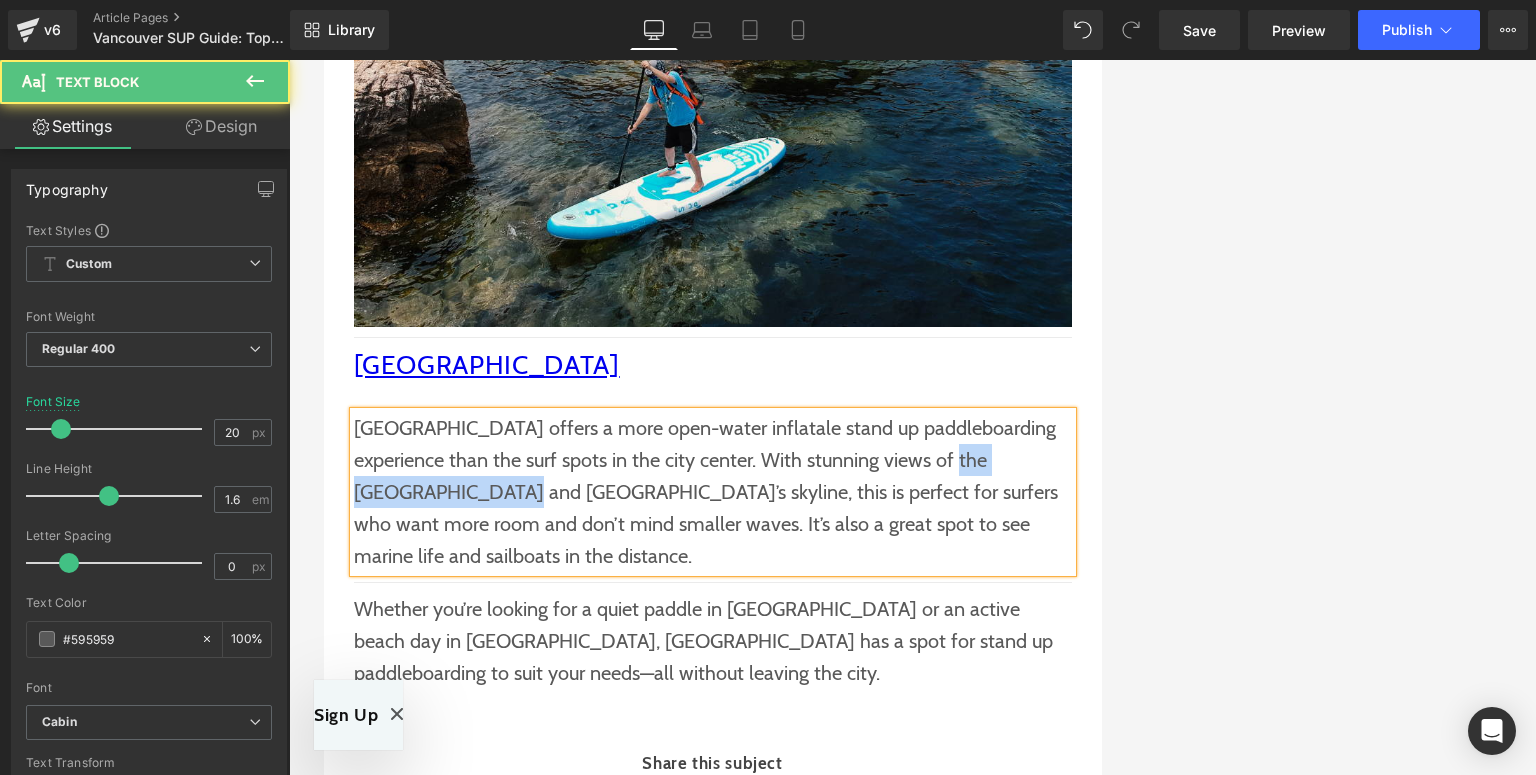 click on "[GEOGRAPHIC_DATA] offers a more open-water inflatale stand up paddleboarding experience than the surf spots in the city center. With stunning views of the [GEOGRAPHIC_DATA] and [GEOGRAPHIC_DATA]’s skyline, this is perfect for surfers who want more room and don’t mind smaller waves. It’s also a great spot to see marine life and sailboats in the distance." at bounding box center [713, 492] 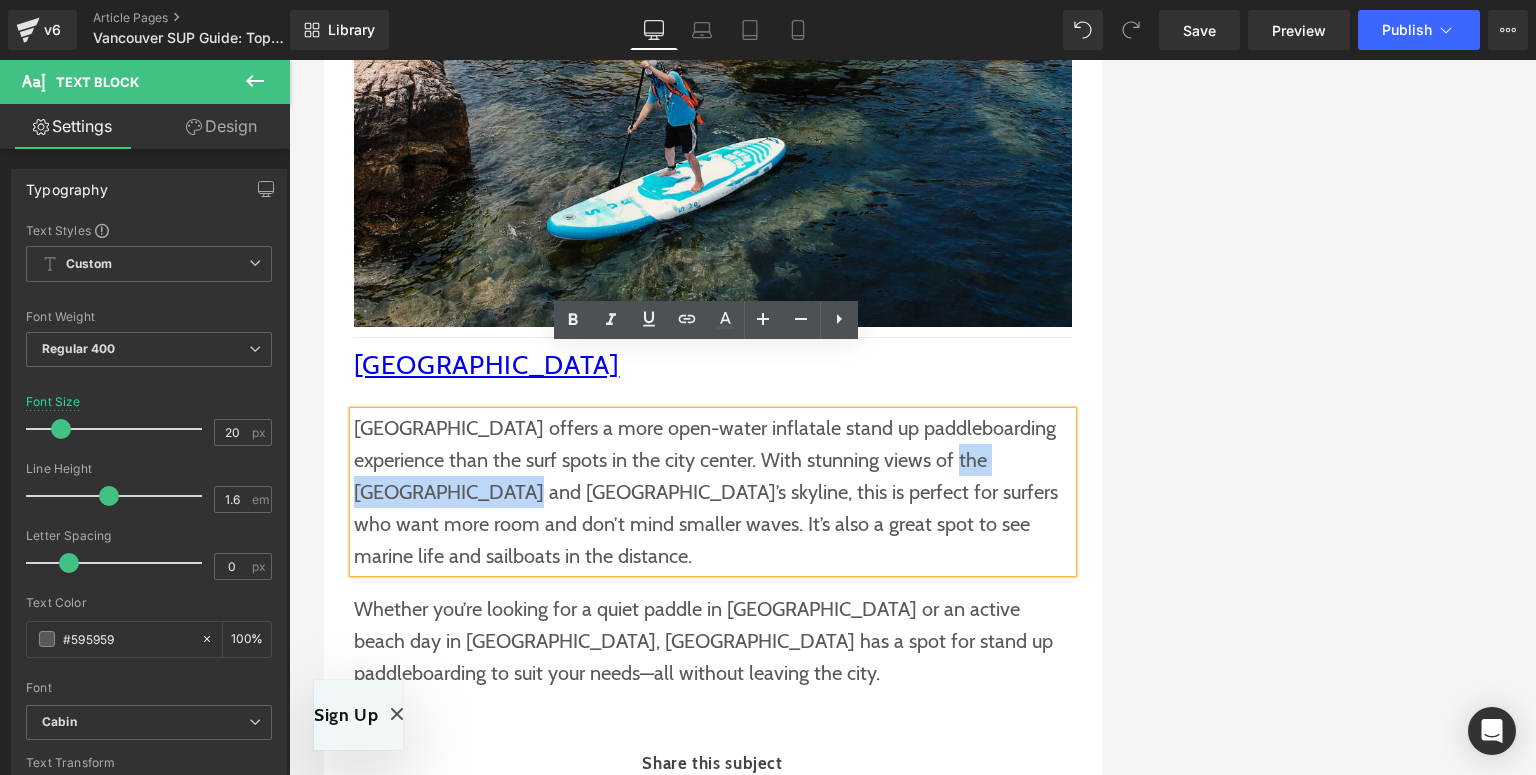 drag, startPoint x: 986, startPoint y: 397, endPoint x: 945, endPoint y: 397, distance: 41 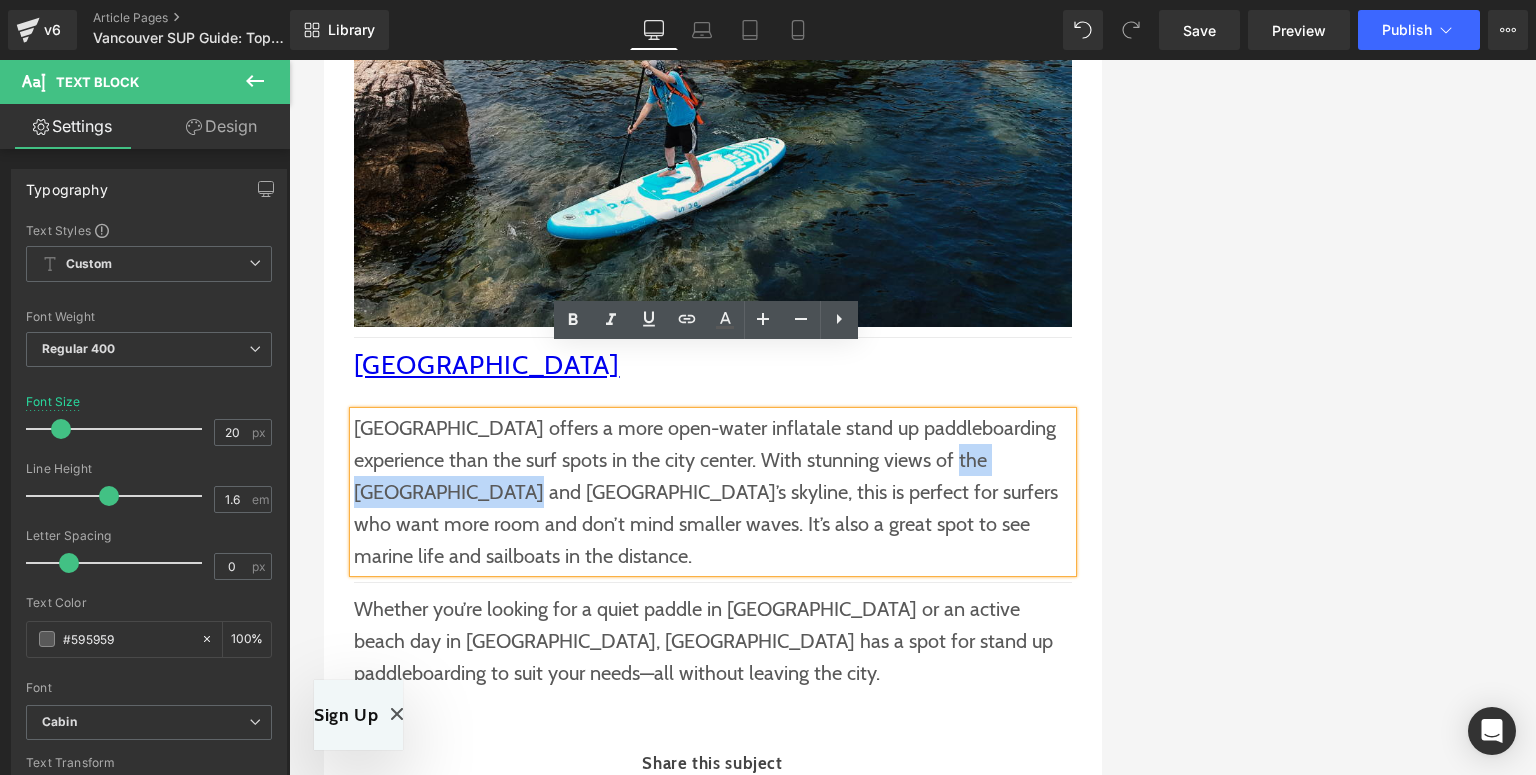 click on "[GEOGRAPHIC_DATA] offers a more open-water inflatale stand up paddleboarding experience than the surf spots in the city center. With stunning views of the [GEOGRAPHIC_DATA] and [GEOGRAPHIC_DATA]’s skyline, this is perfect for surfers who want more room and don’t mind smaller waves. It’s also a great spot to see marine life and sailboats in the distance." at bounding box center [713, 492] 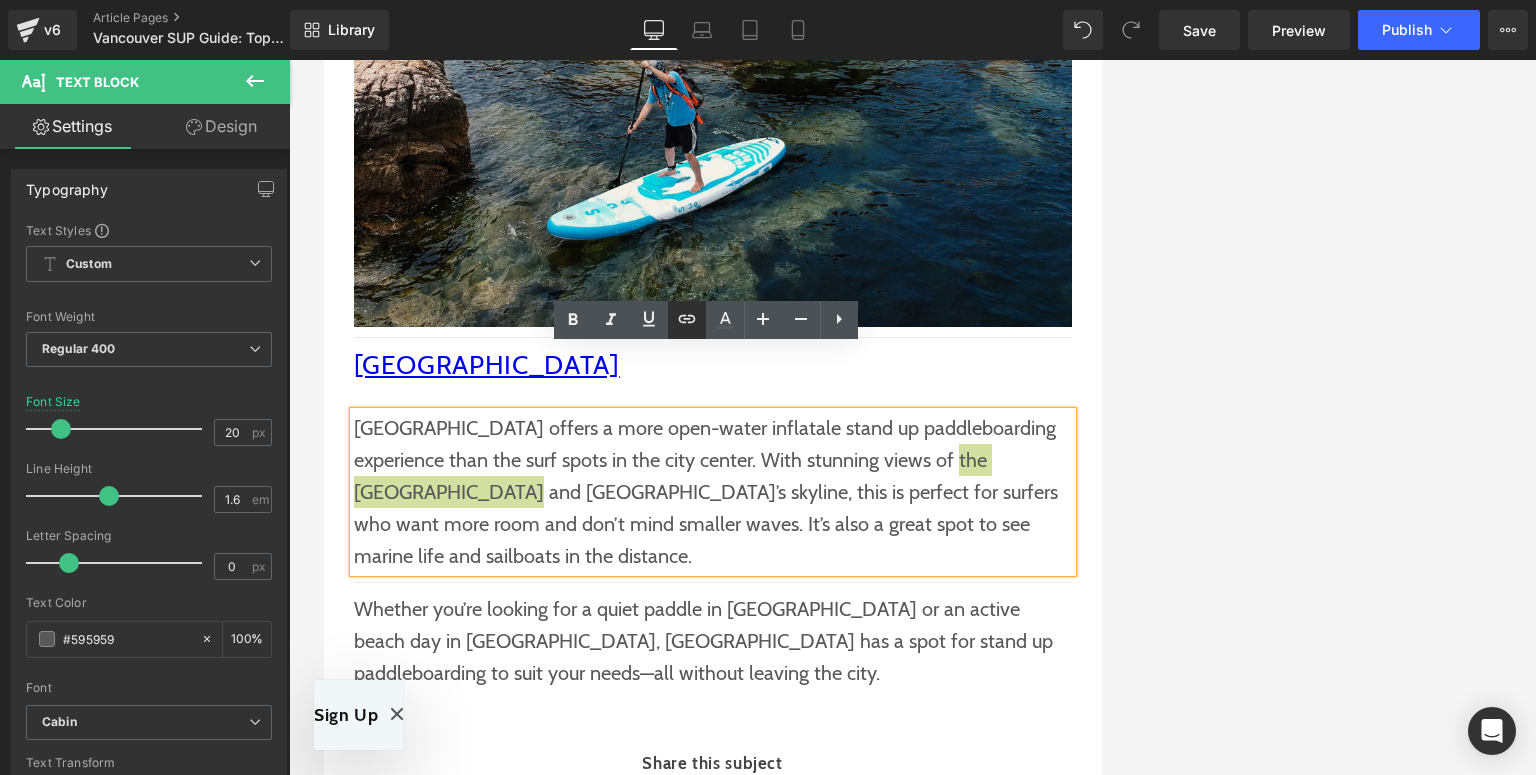 click 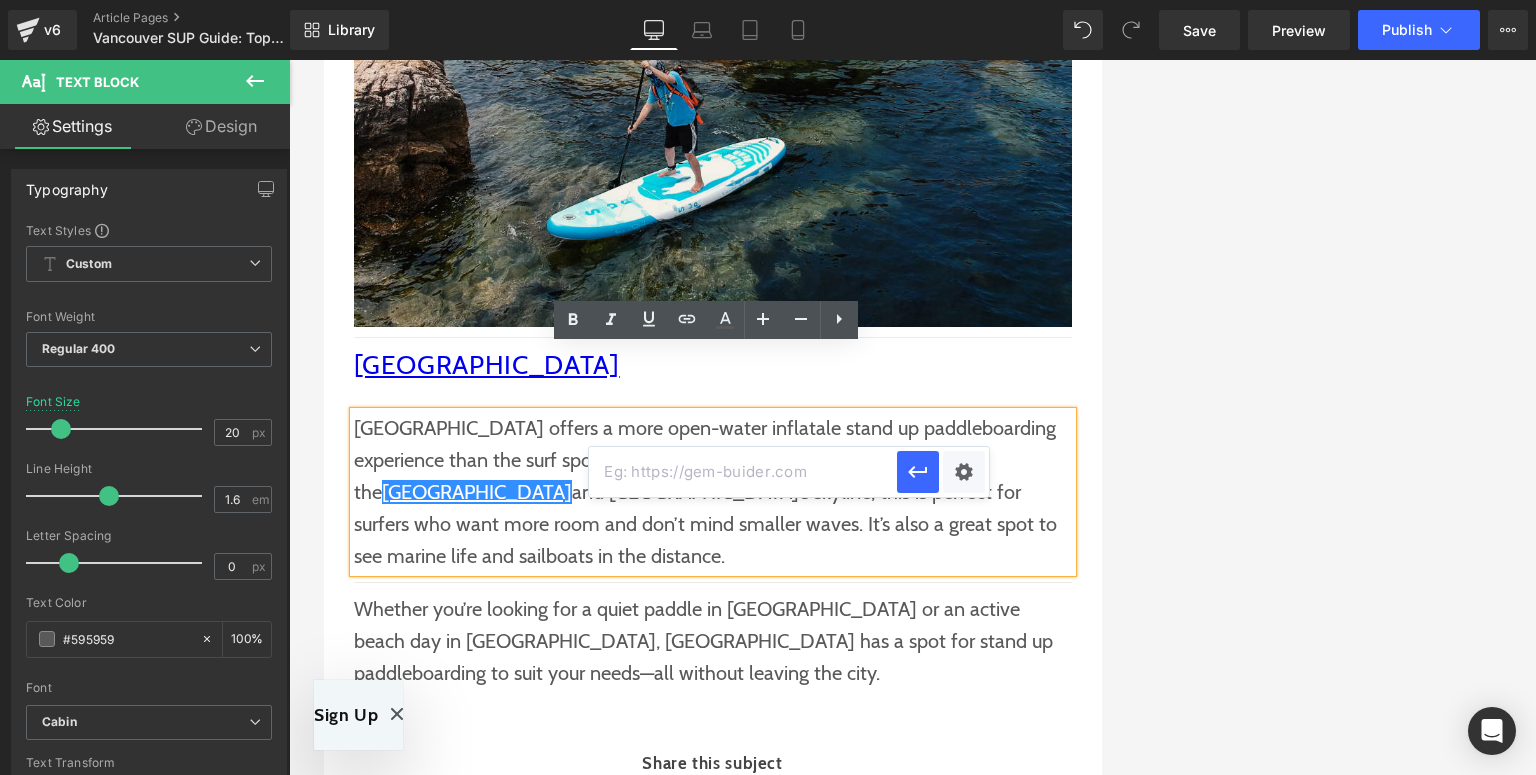 click at bounding box center [743, 472] 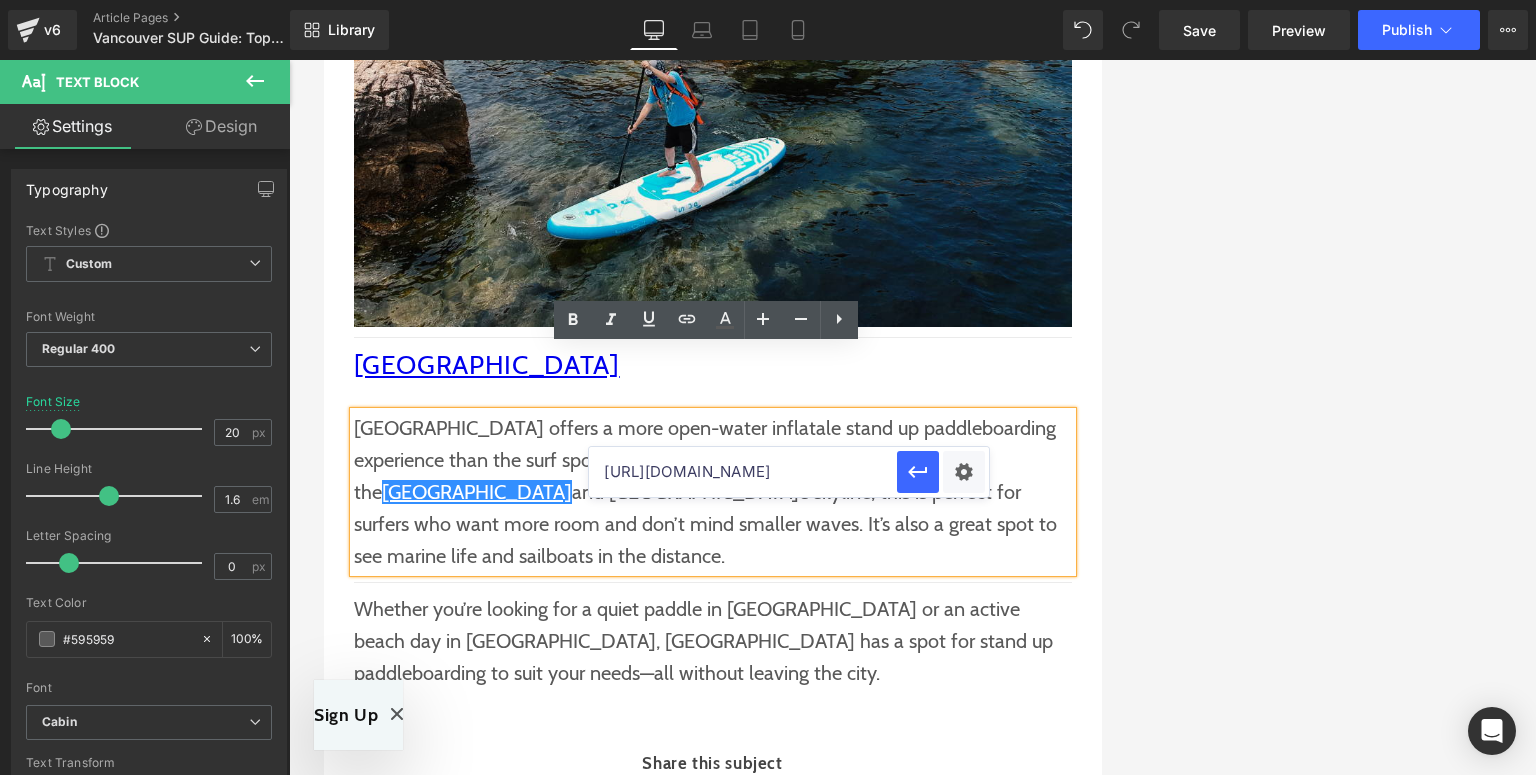 scroll, scrollTop: 0, scrollLeft: 113, axis: horizontal 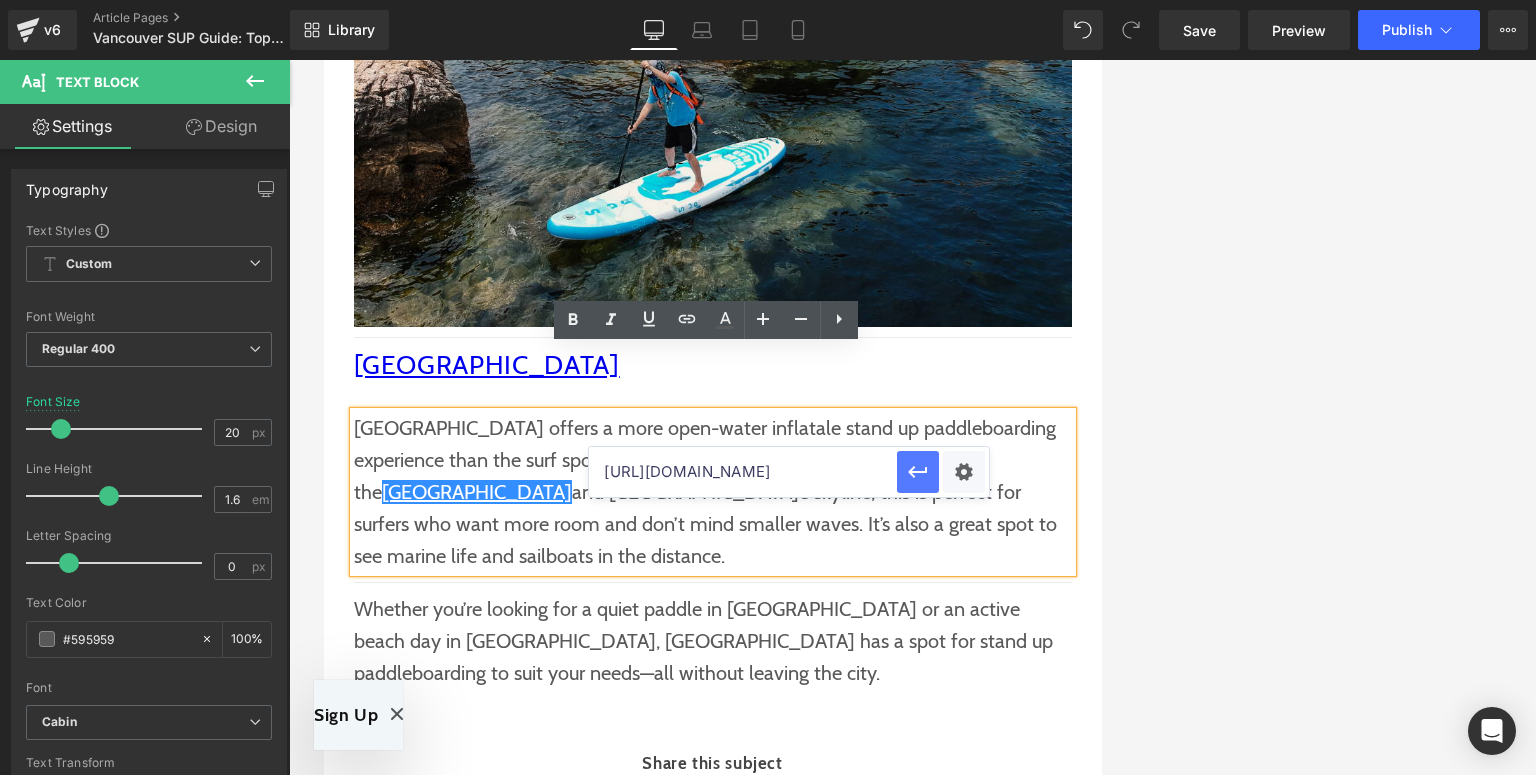 type on "[URL][DOMAIN_NAME]" 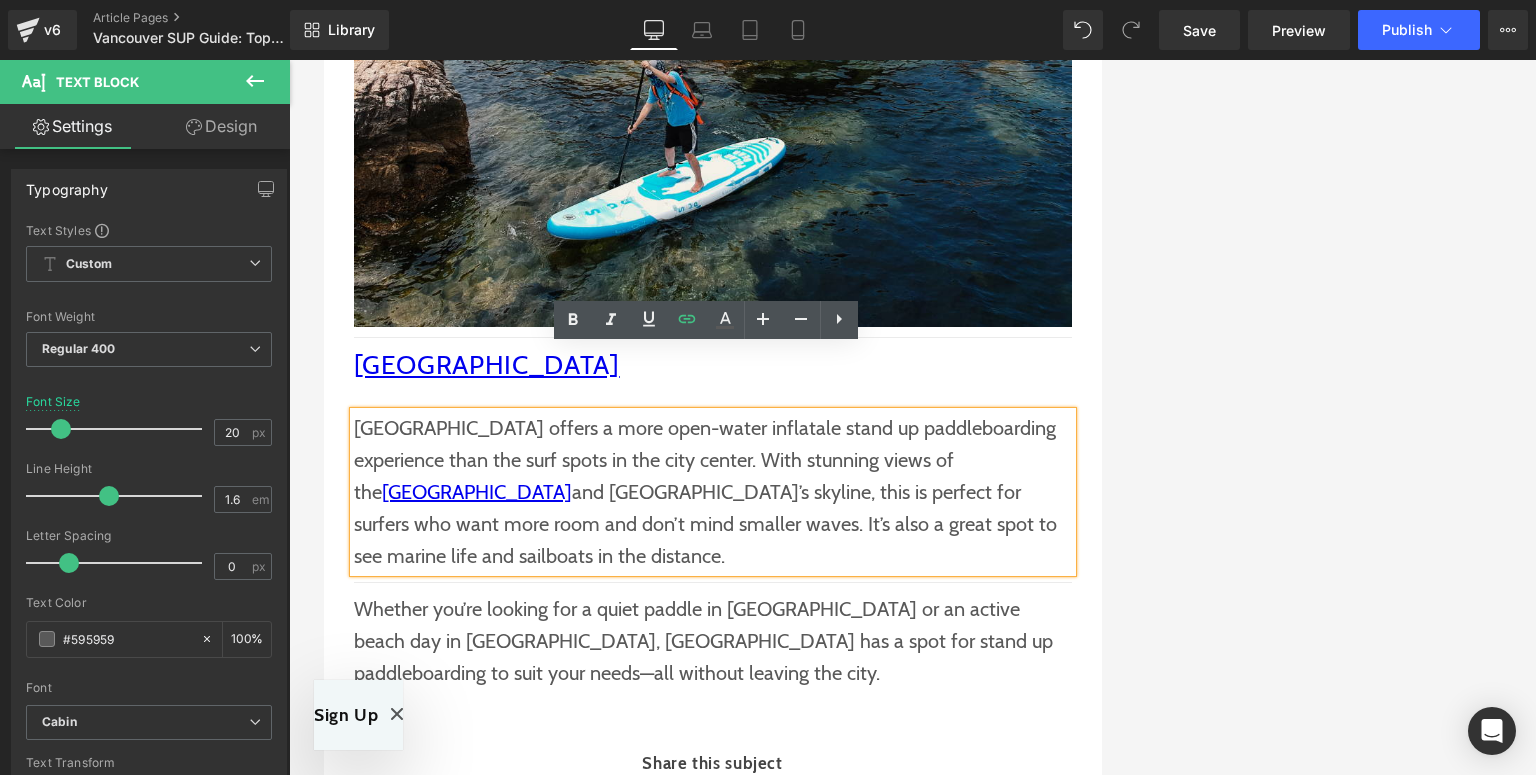 drag, startPoint x: 1134, startPoint y: 440, endPoint x: 945, endPoint y: 423, distance: 189.76302 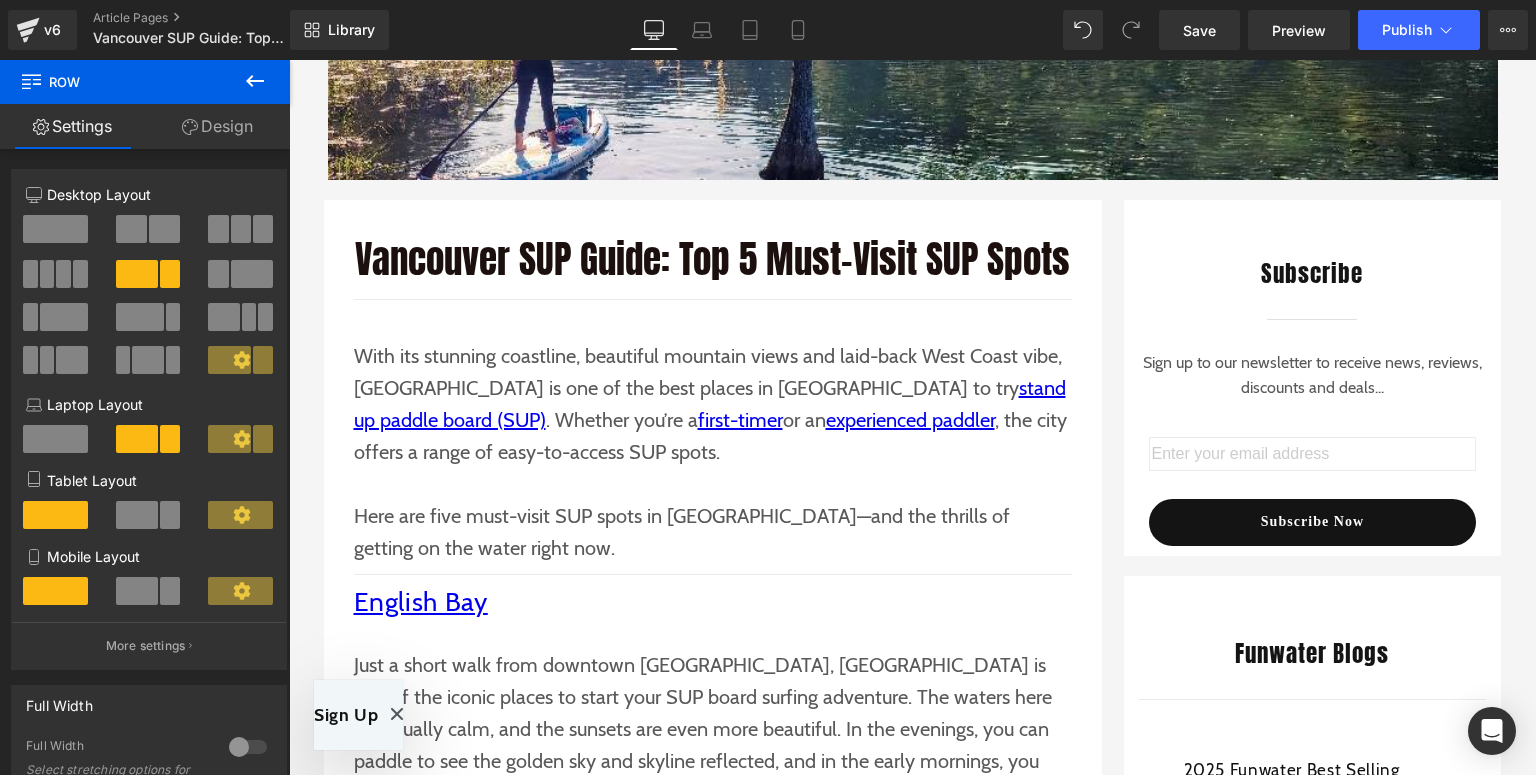 scroll, scrollTop: 0, scrollLeft: 0, axis: both 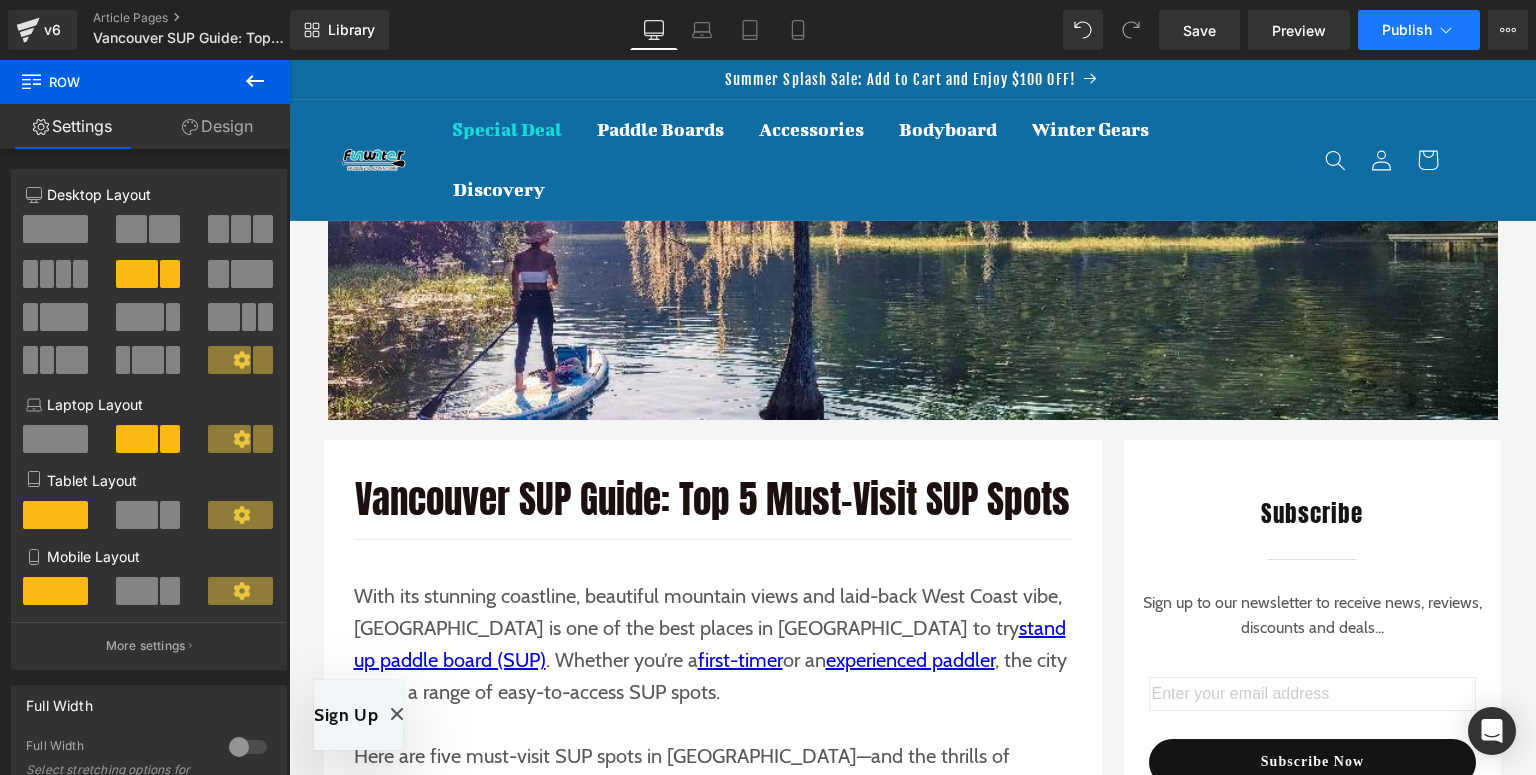 click on "Publish" at bounding box center (1407, 30) 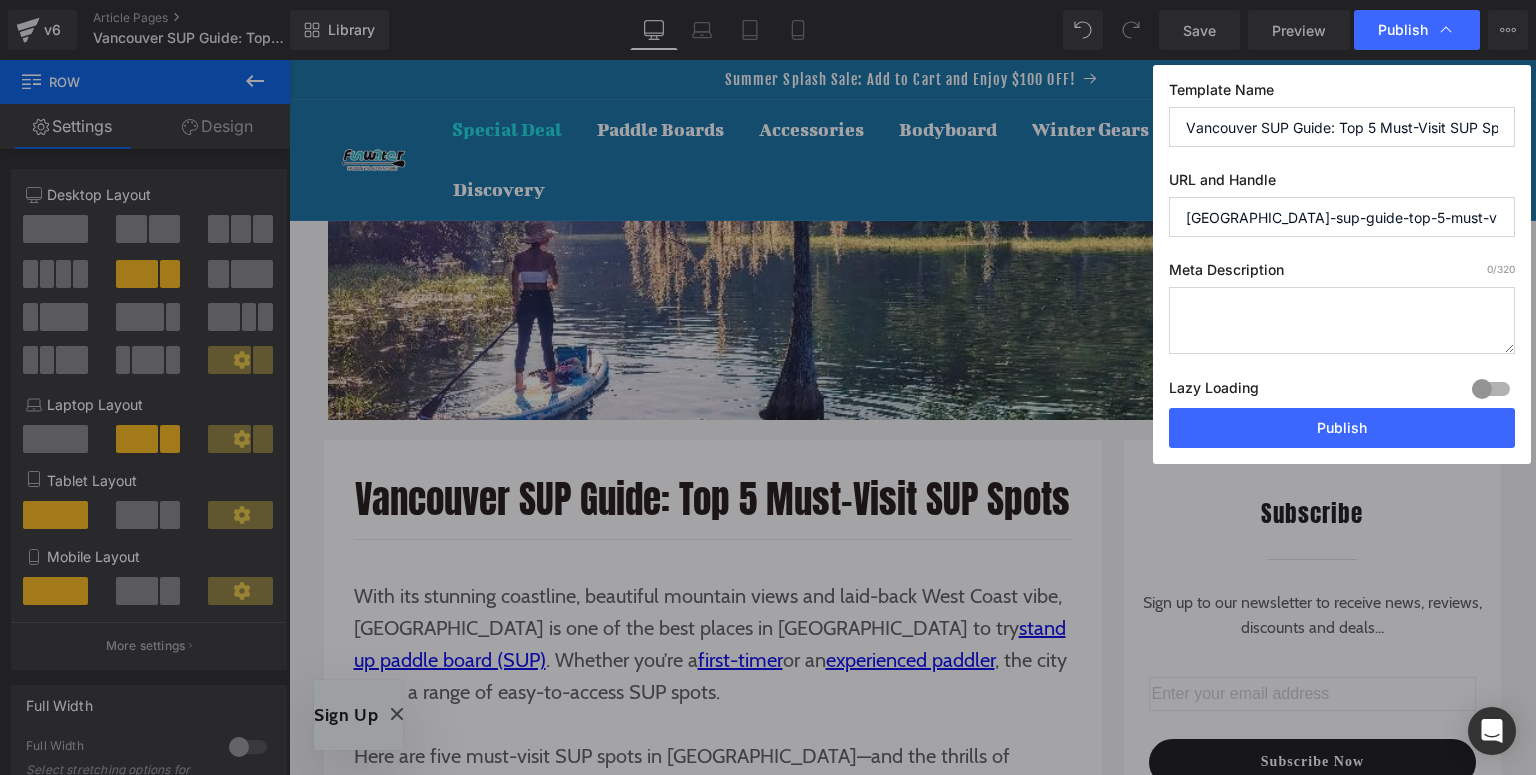 click at bounding box center (1342, 320) 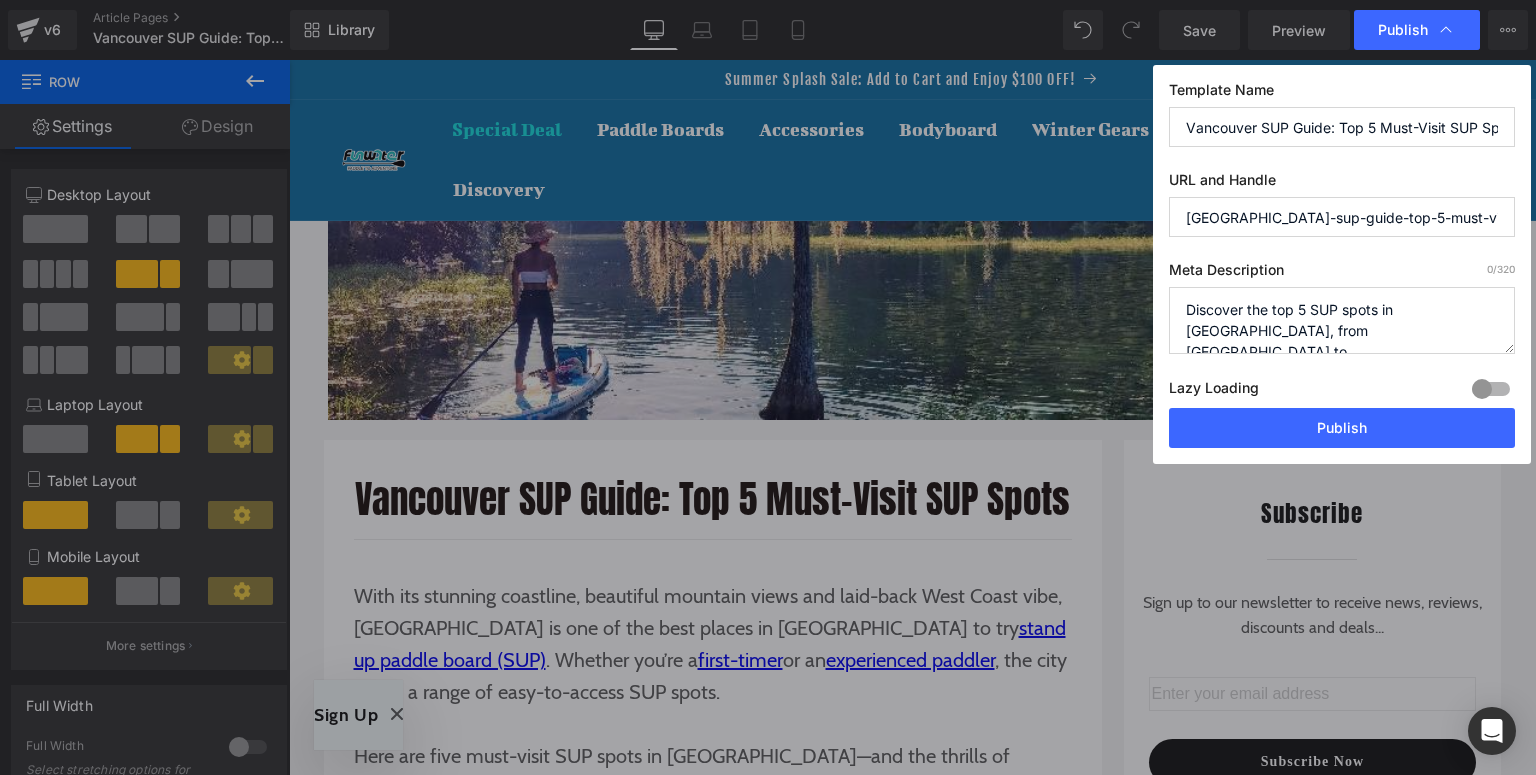scroll, scrollTop: 28, scrollLeft: 0, axis: vertical 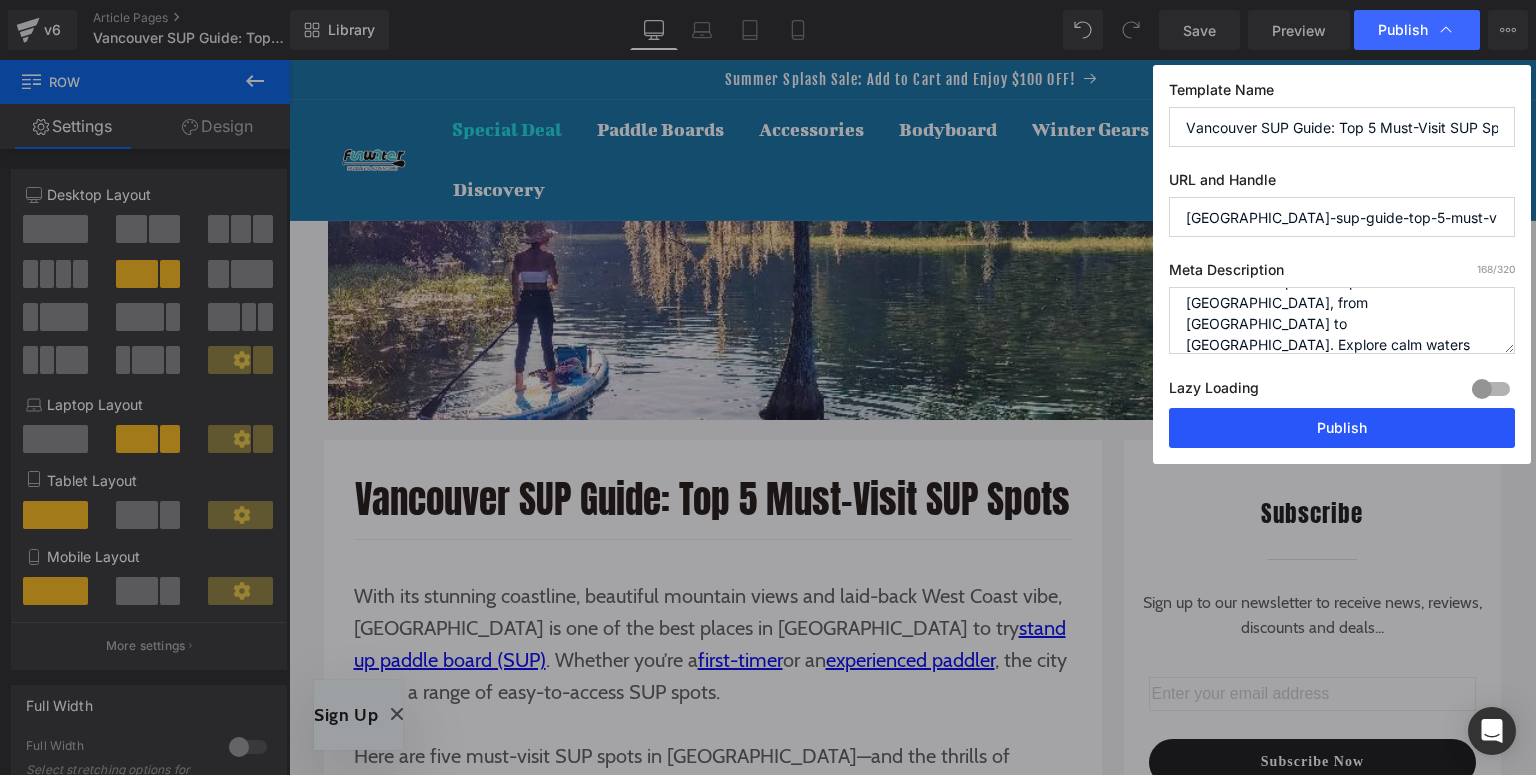 type on "Discover the top 5 SUP spots in [GEOGRAPHIC_DATA], from [GEOGRAPHIC_DATA] to [GEOGRAPHIC_DATA]. Explore calm waters and scenic views with your inflatable stand up paddle board—no car needed!" 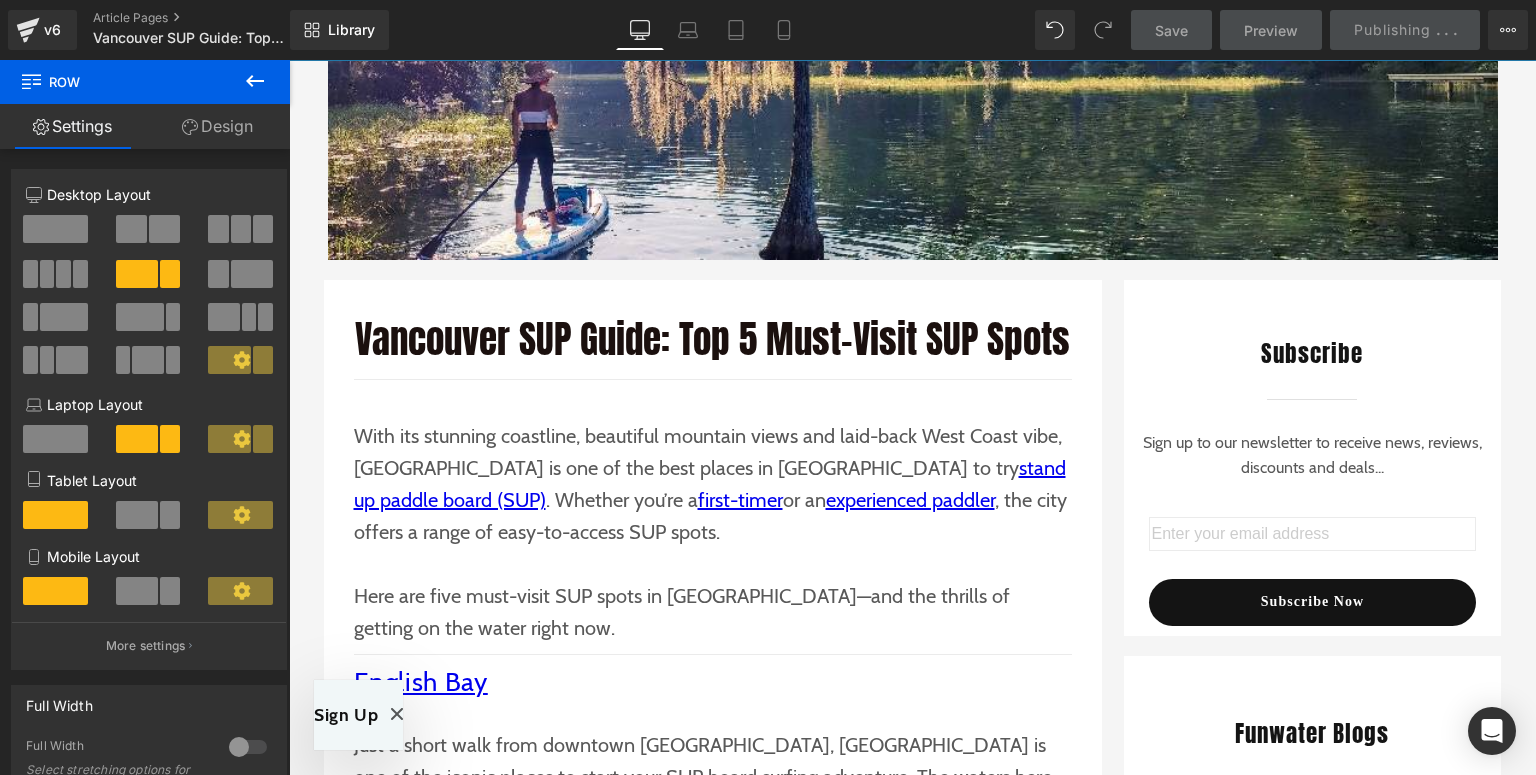 scroll, scrollTop: 0, scrollLeft: 0, axis: both 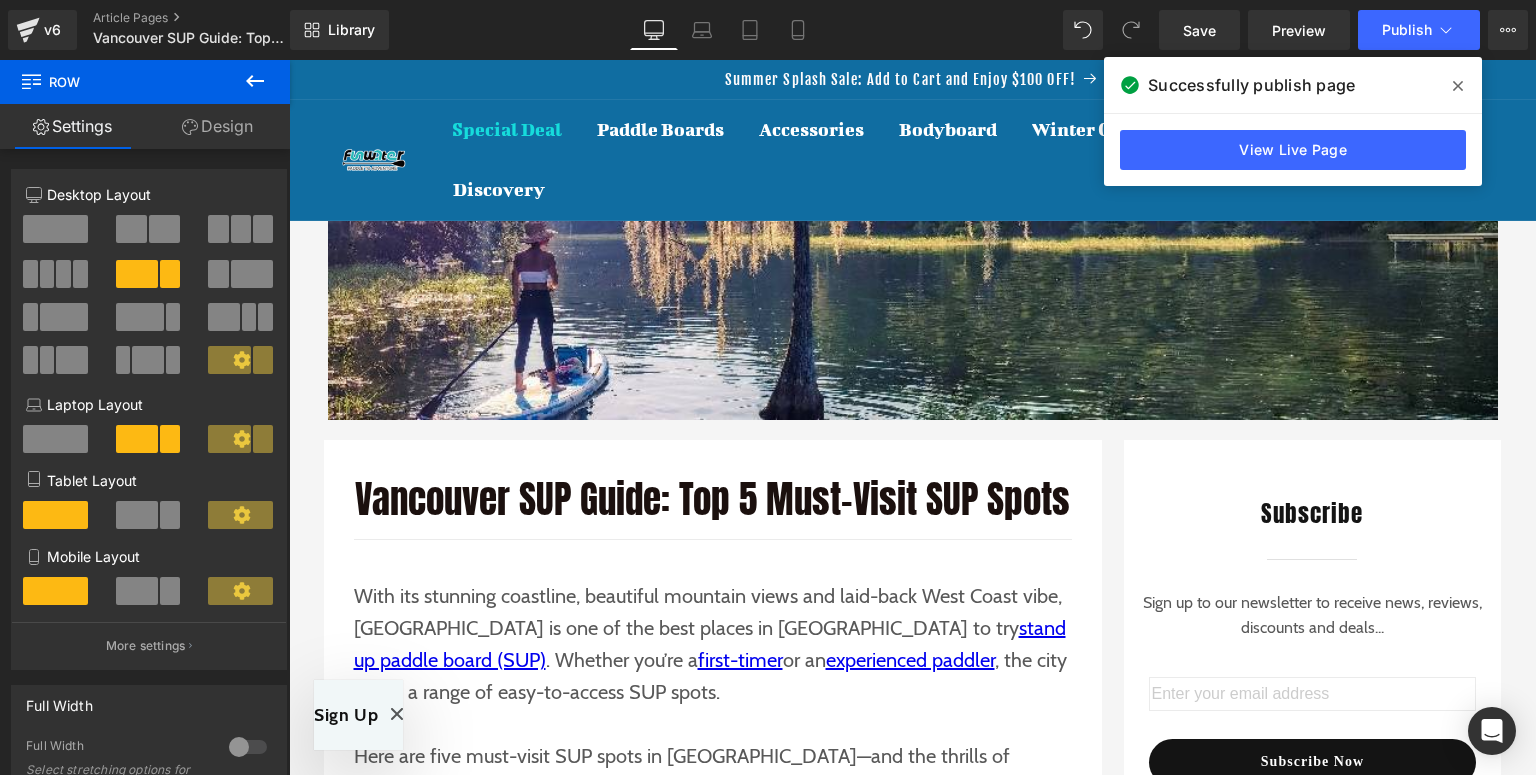 click 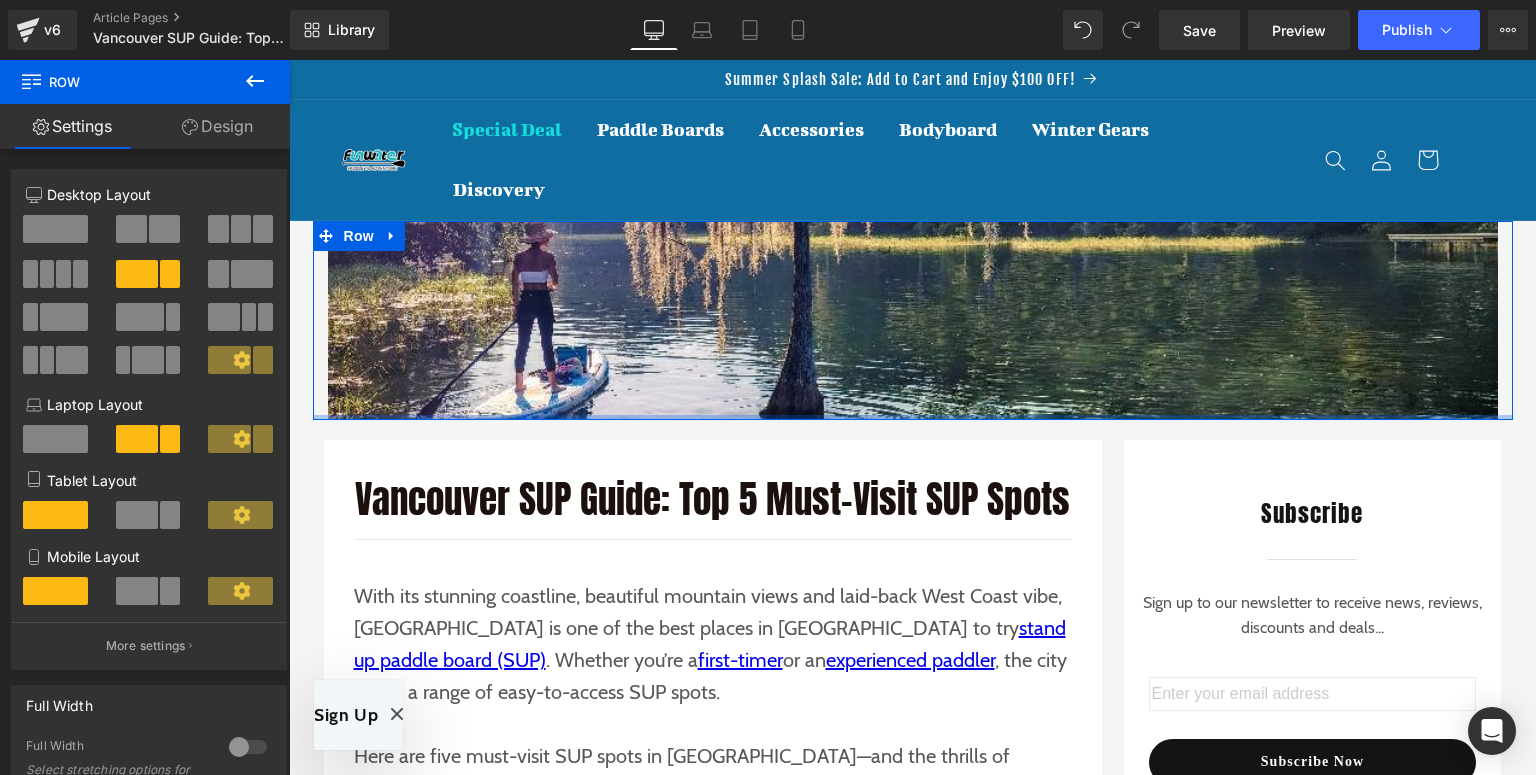 scroll, scrollTop: 240, scrollLeft: 0, axis: vertical 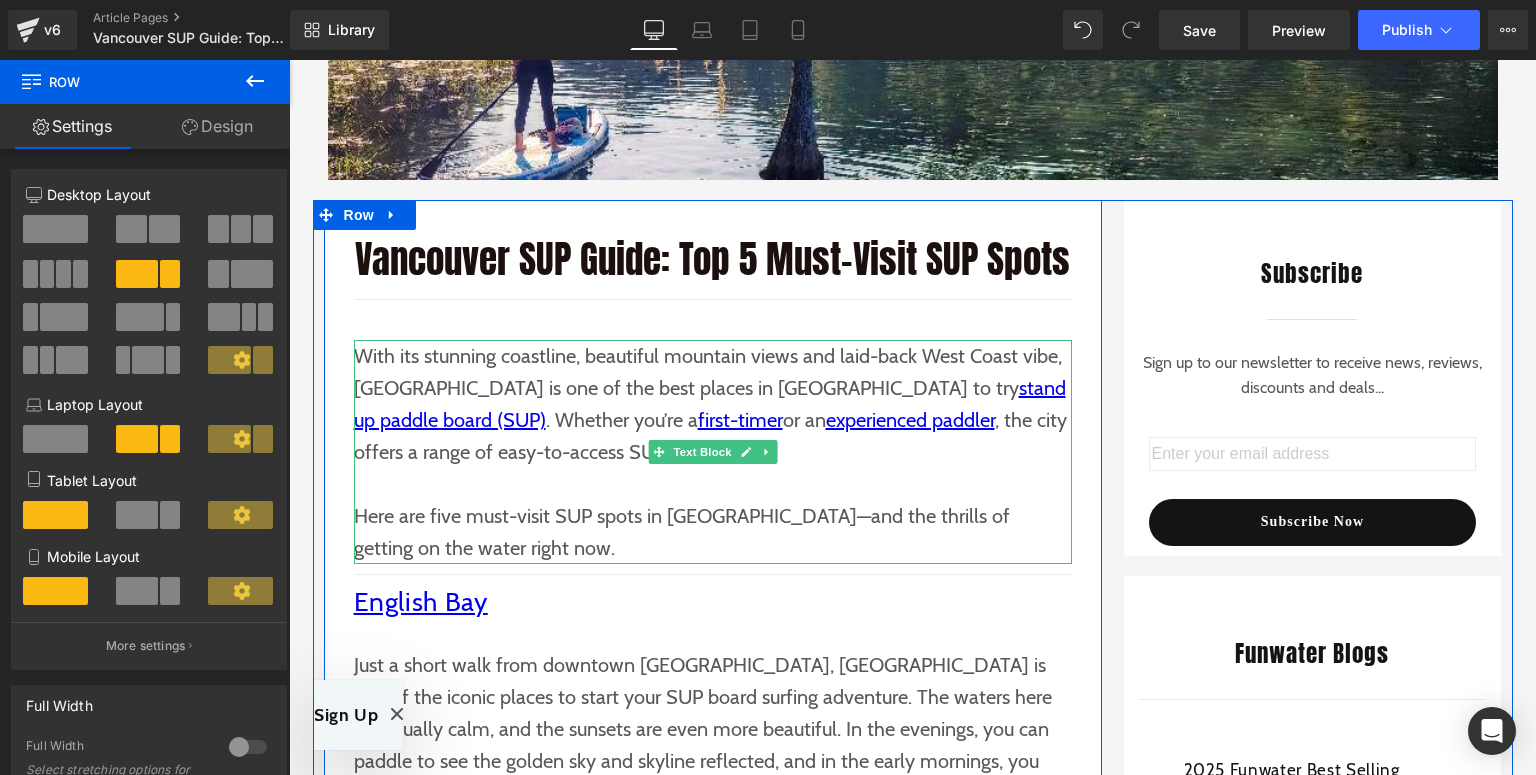 drag, startPoint x: 575, startPoint y: 540, endPoint x: 491, endPoint y: 527, distance: 85 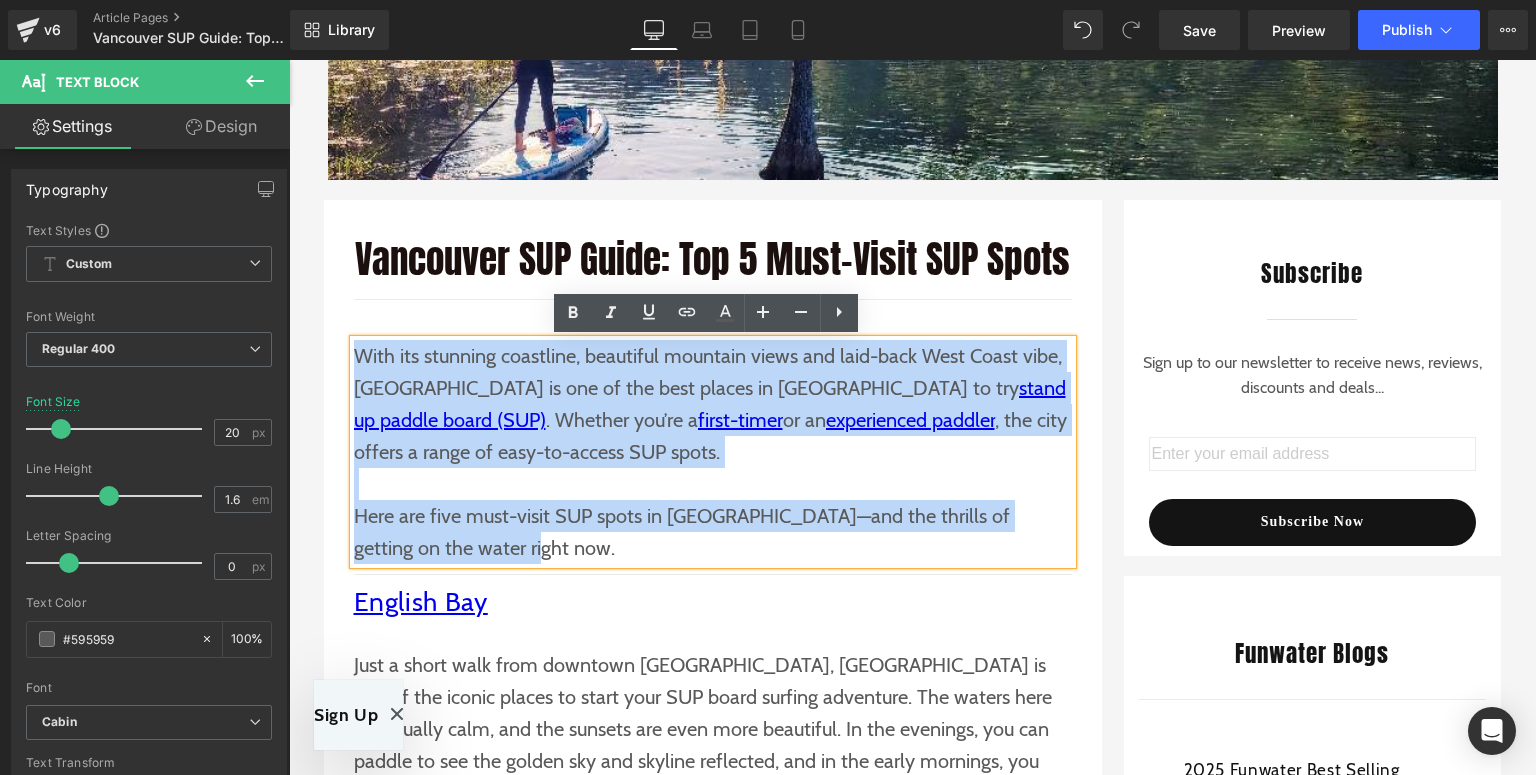 drag, startPoint x: 491, startPoint y: 527, endPoint x: 349, endPoint y: 364, distance: 216.17816 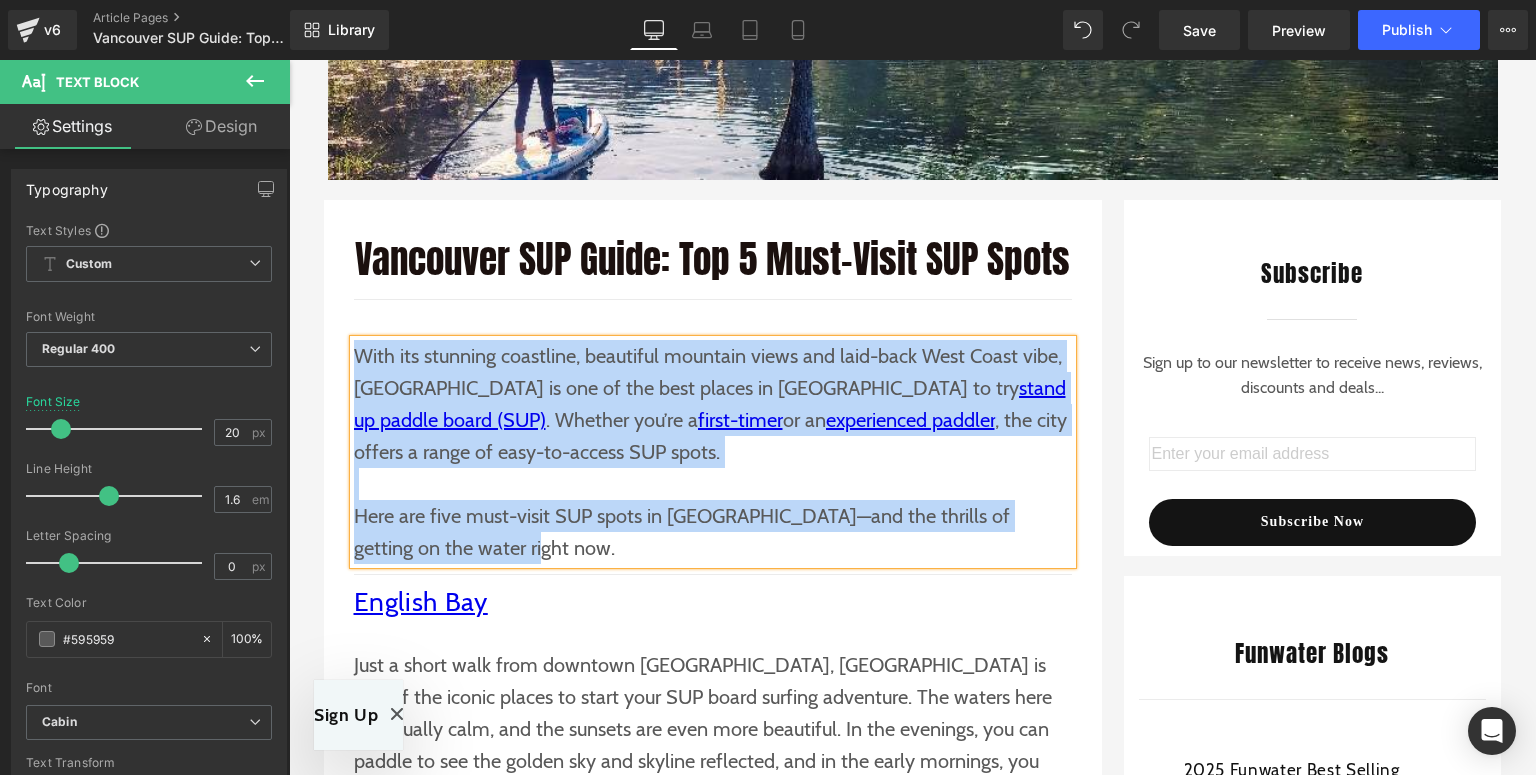scroll, scrollTop: 0, scrollLeft: 0, axis: both 